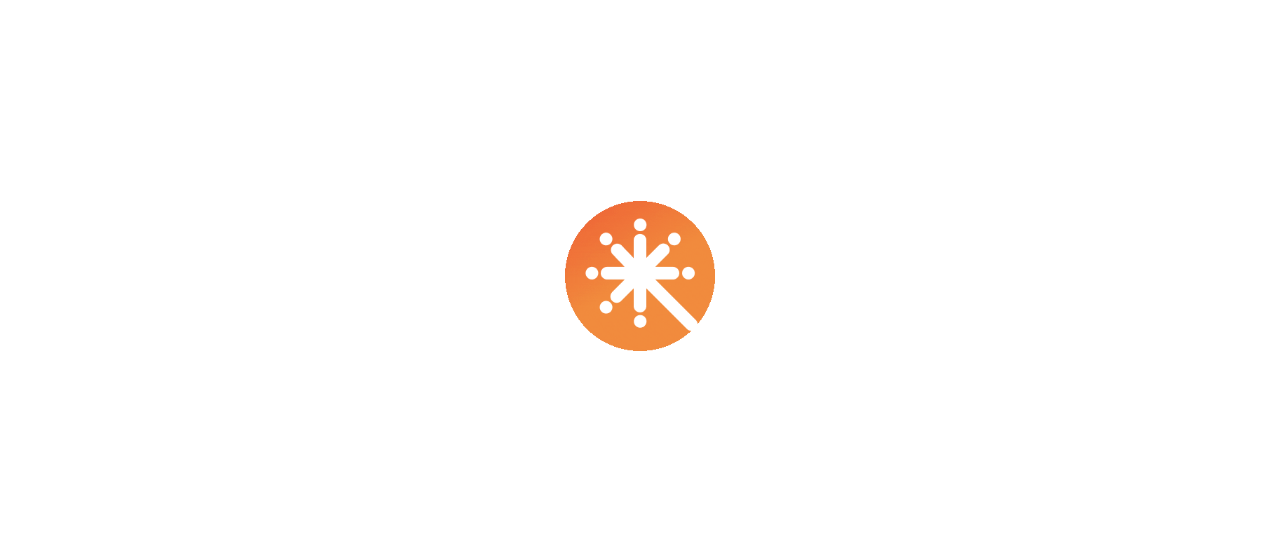 scroll, scrollTop: 0, scrollLeft: 0, axis: both 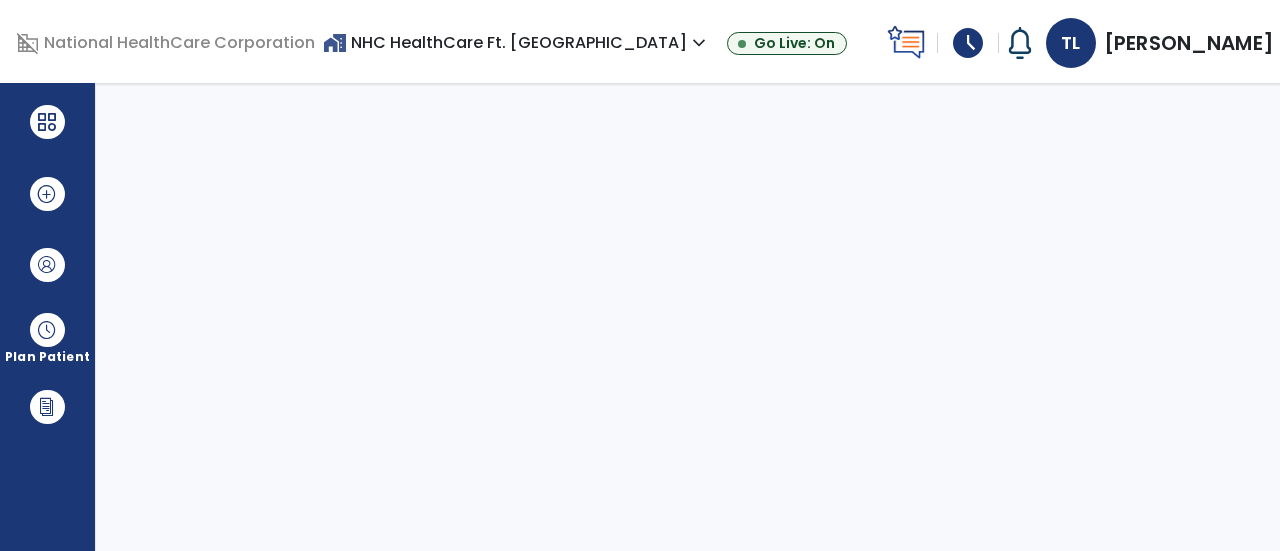 select on "****" 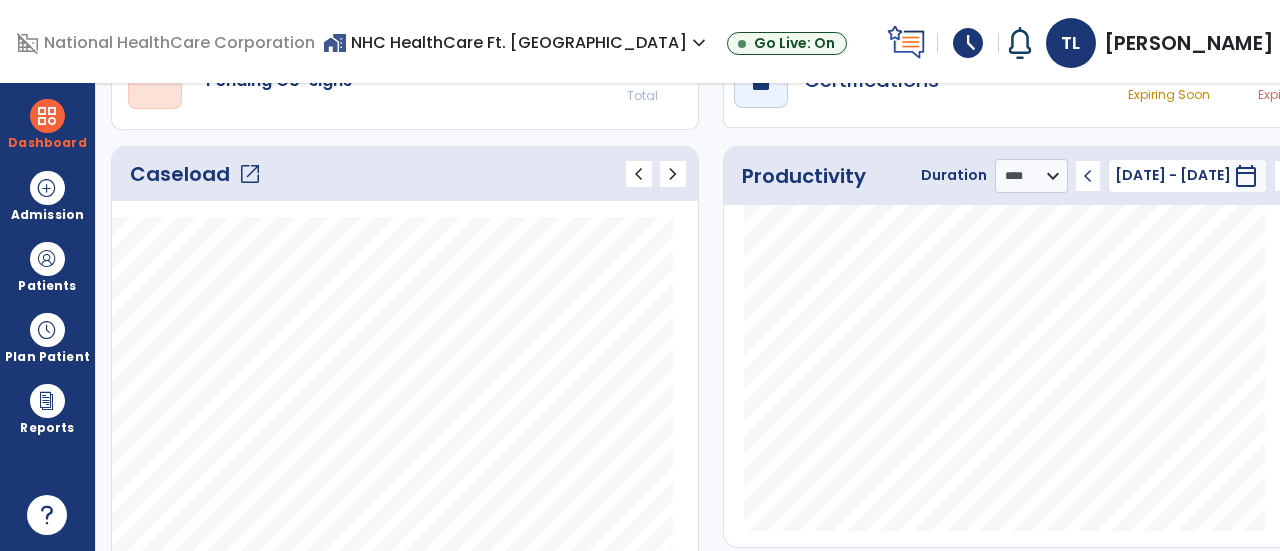 scroll, scrollTop: 224, scrollLeft: 0, axis: vertical 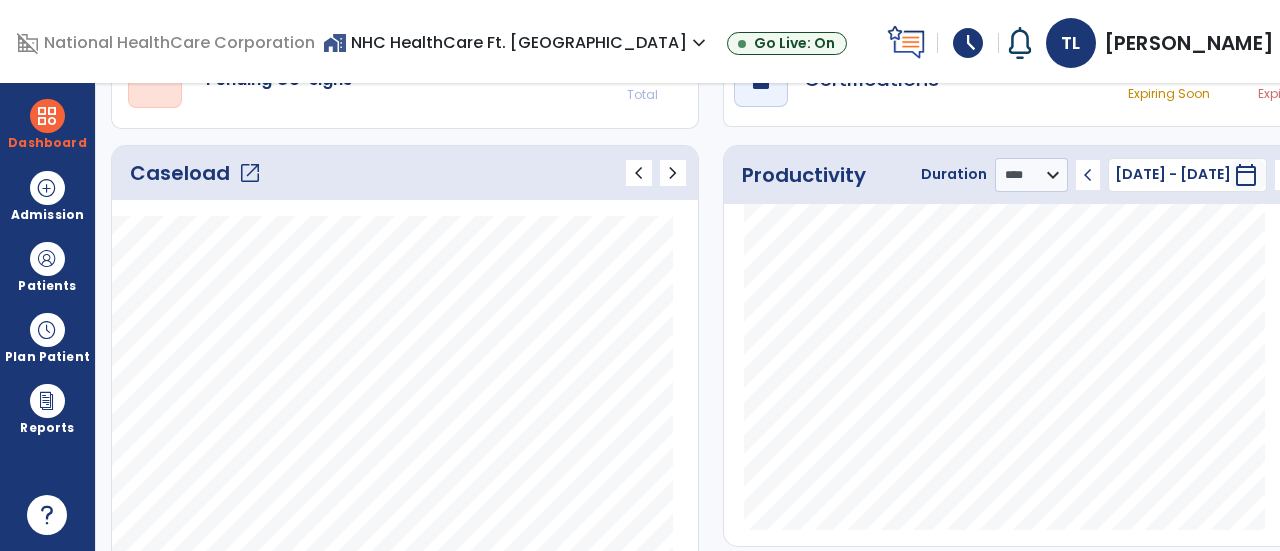 click on "Caseload   open_in_new" 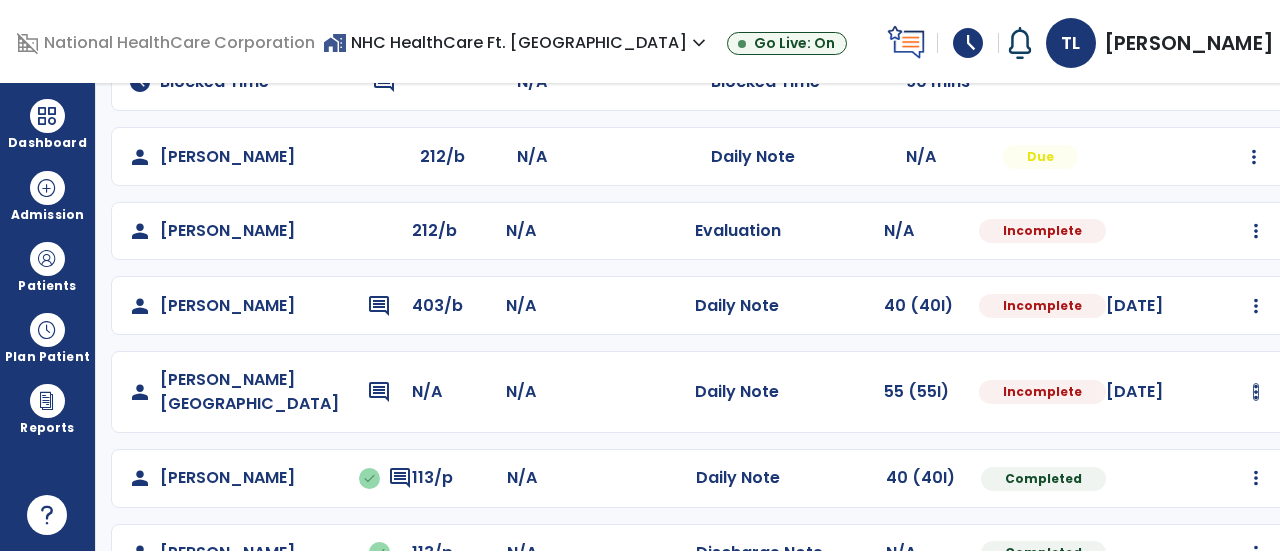 scroll, scrollTop: 461, scrollLeft: 0, axis: vertical 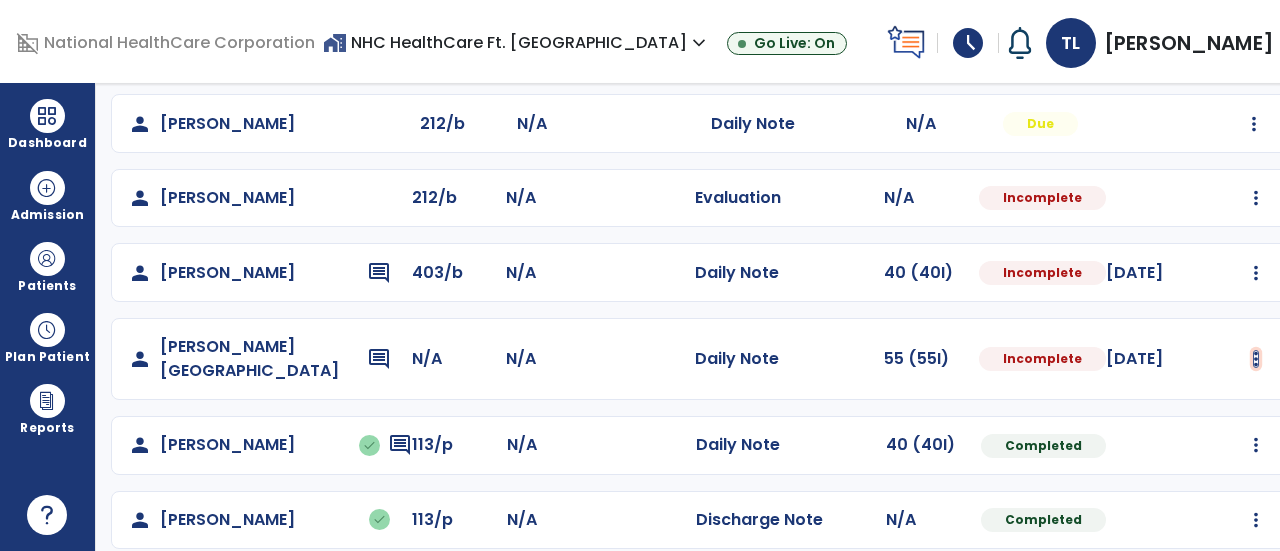 click at bounding box center (1254, -173) 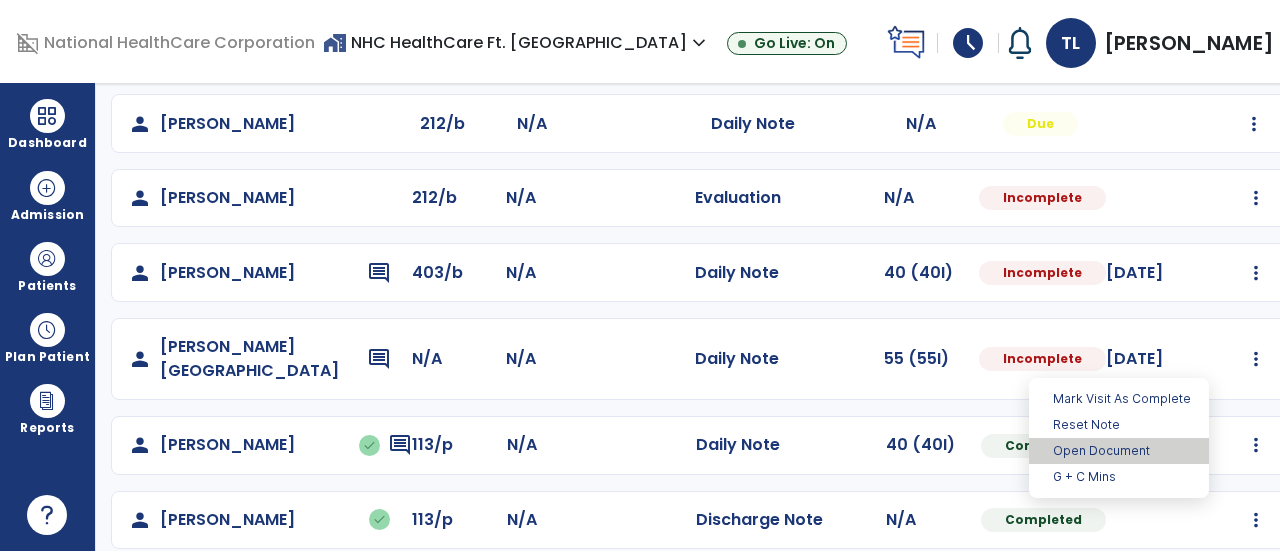 click on "Open Document" at bounding box center (1119, 451) 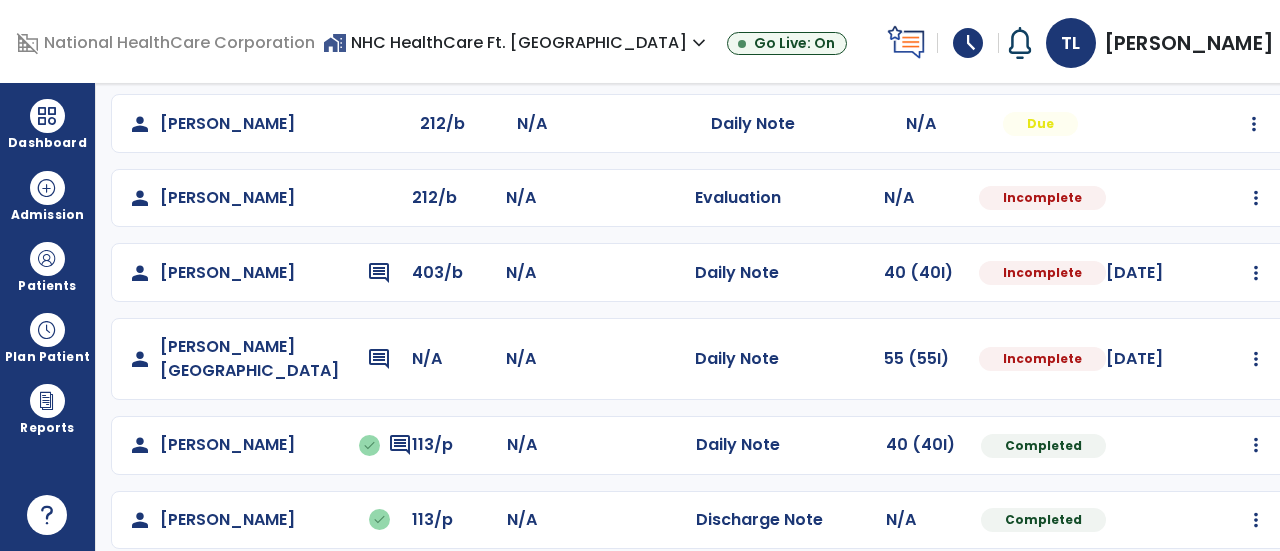 select on "*" 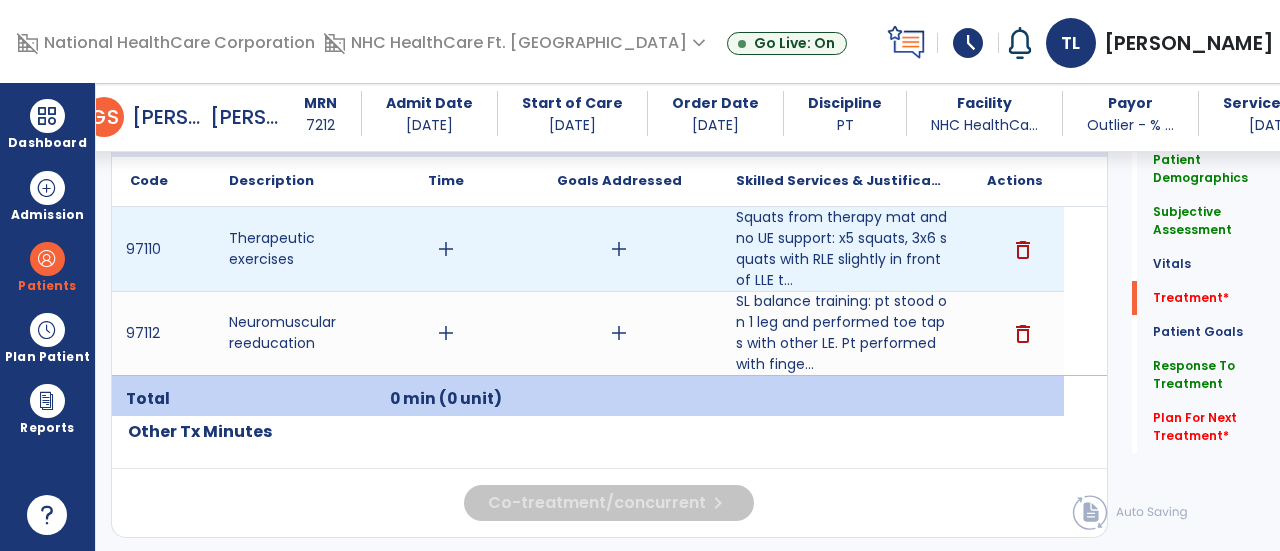 click on "add" at bounding box center (619, 249) 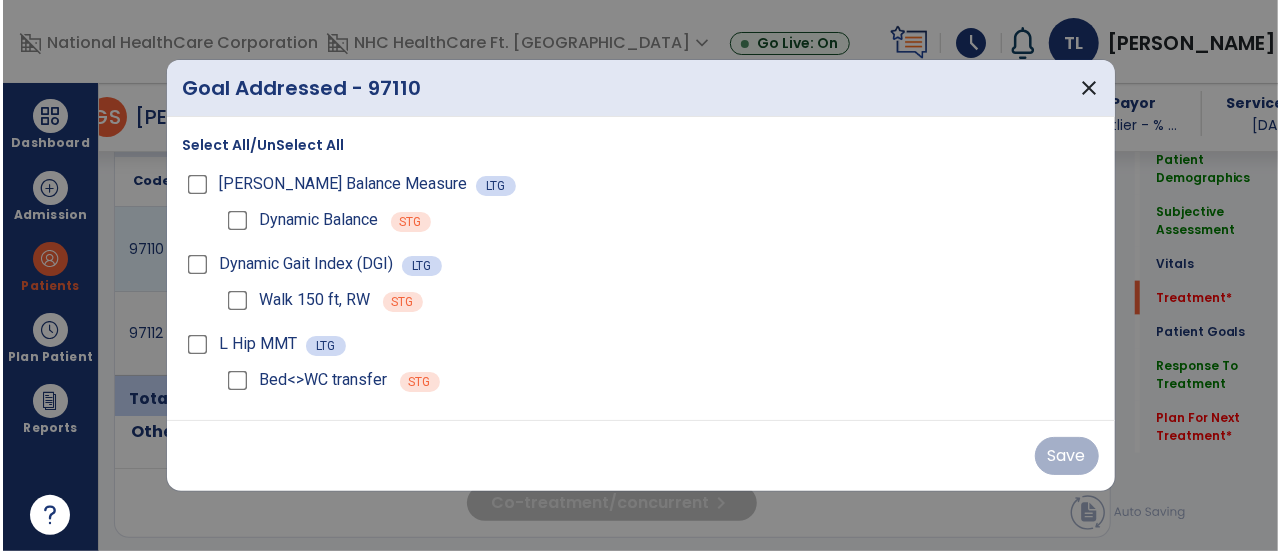 scroll, scrollTop: 1259, scrollLeft: 0, axis: vertical 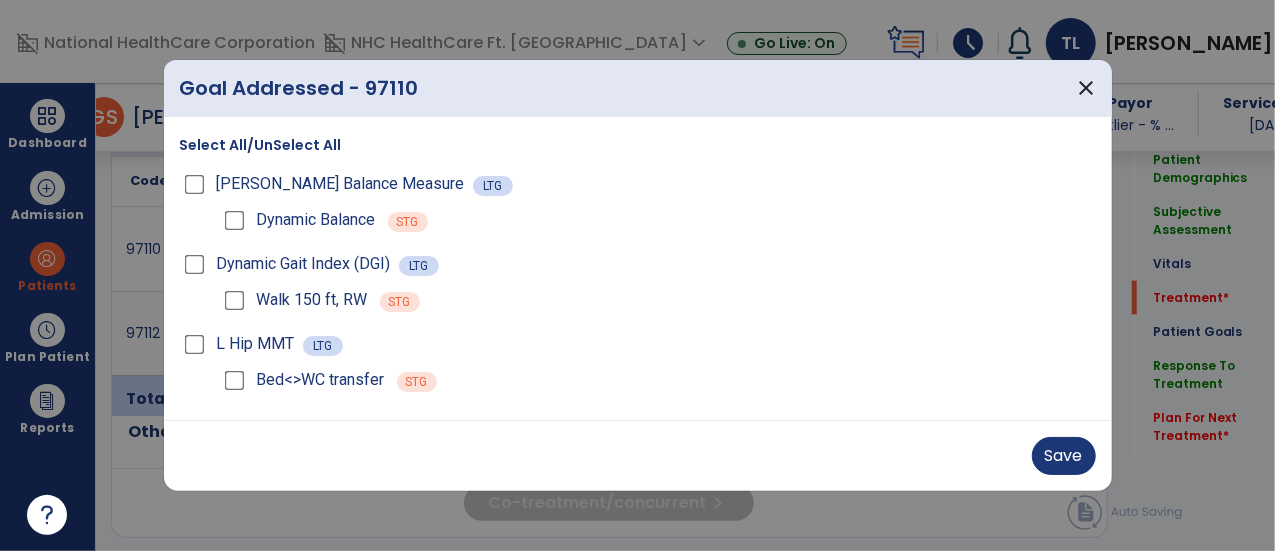 click on "Dynamic Balance  STG" at bounding box center [658, 220] 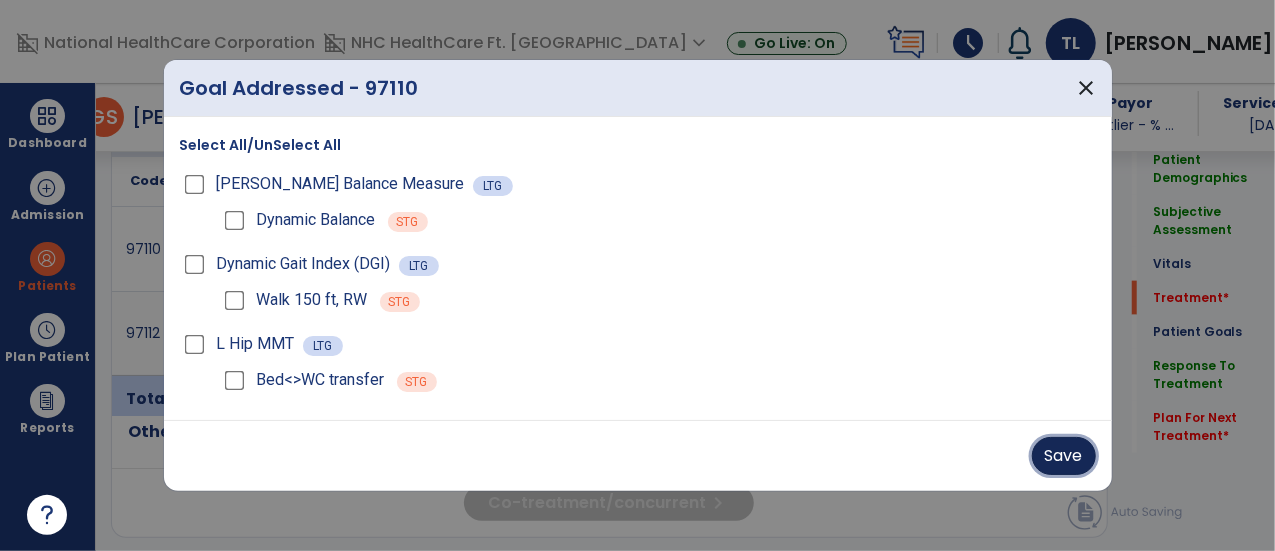 click on "Save" at bounding box center [1064, 456] 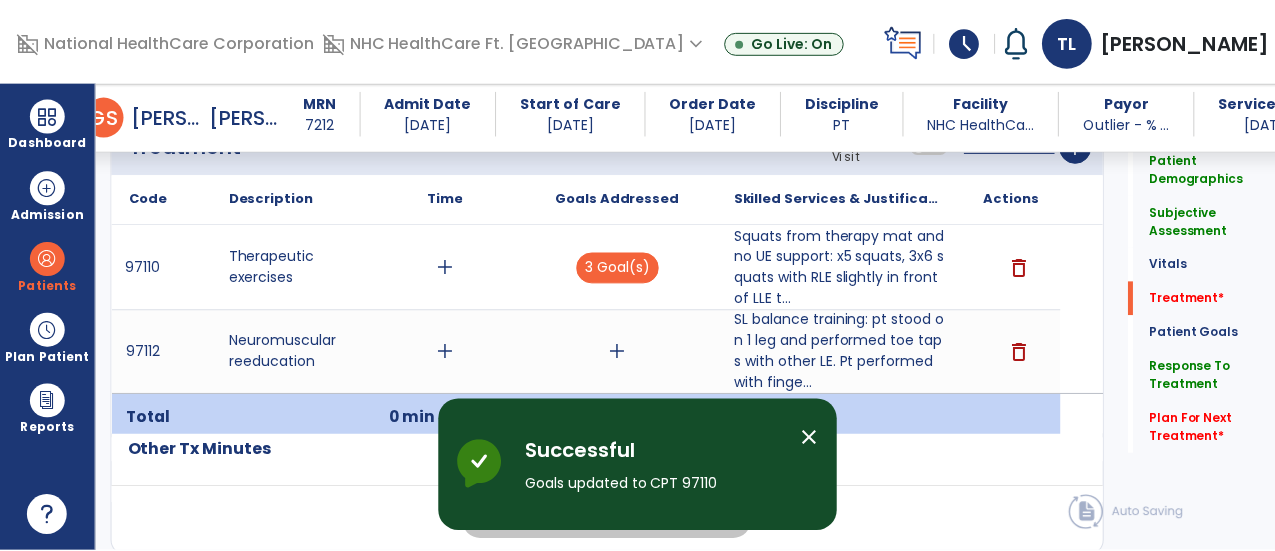 scroll, scrollTop: 1242, scrollLeft: 0, axis: vertical 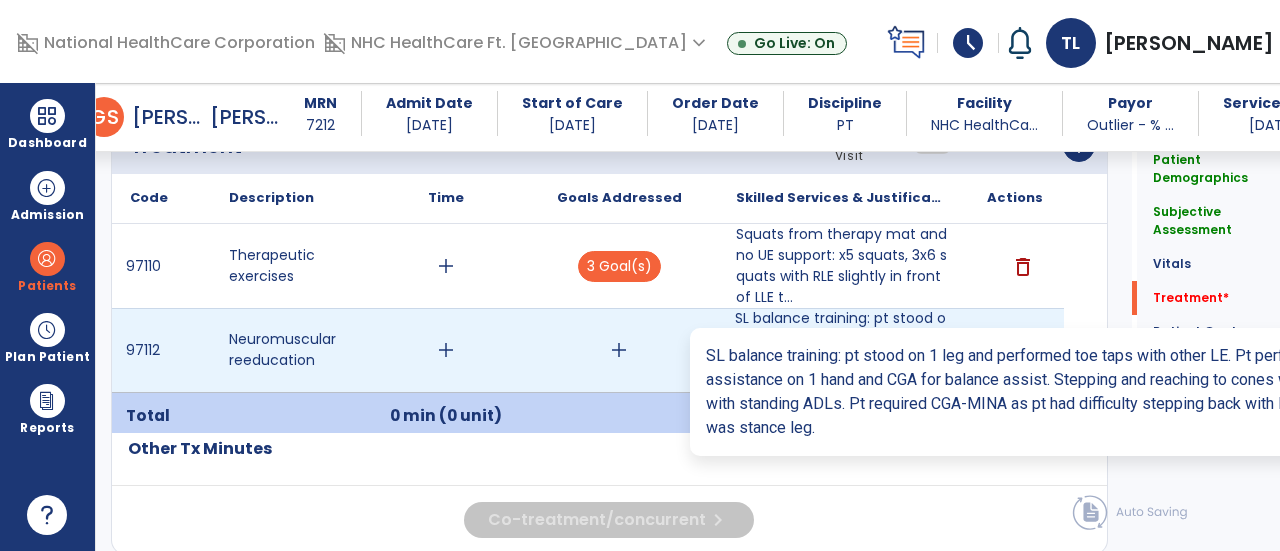 click on "SL balance training: pt stood on 1 leg and performed toe taps with other LE. Pt performed with finge..." at bounding box center [841, 350] 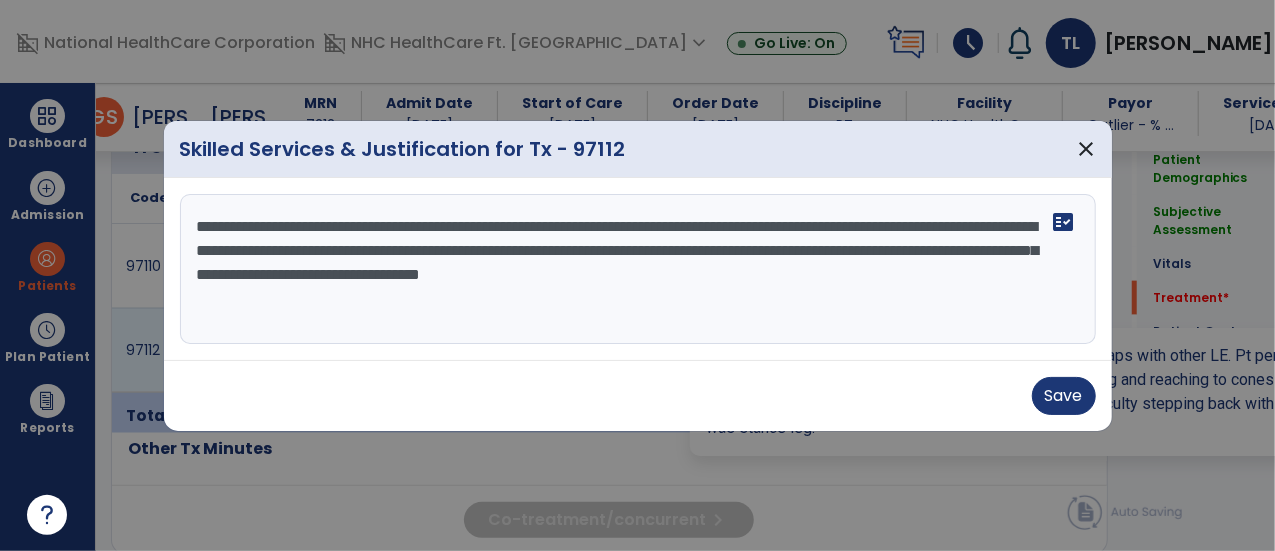 scroll, scrollTop: 1242, scrollLeft: 0, axis: vertical 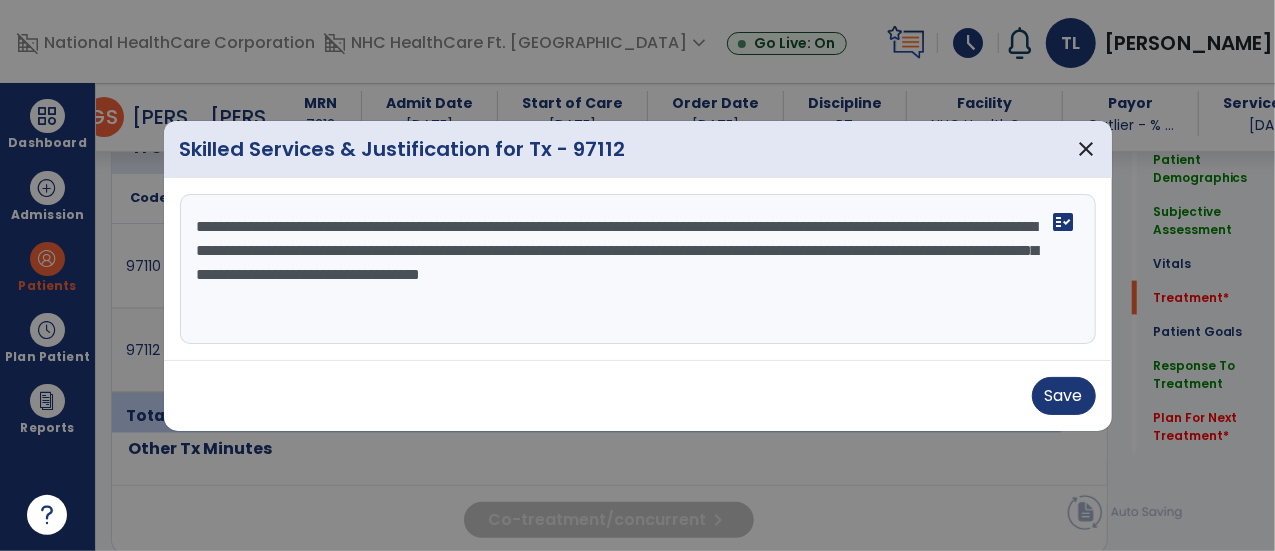 click on "**********" at bounding box center [638, 269] 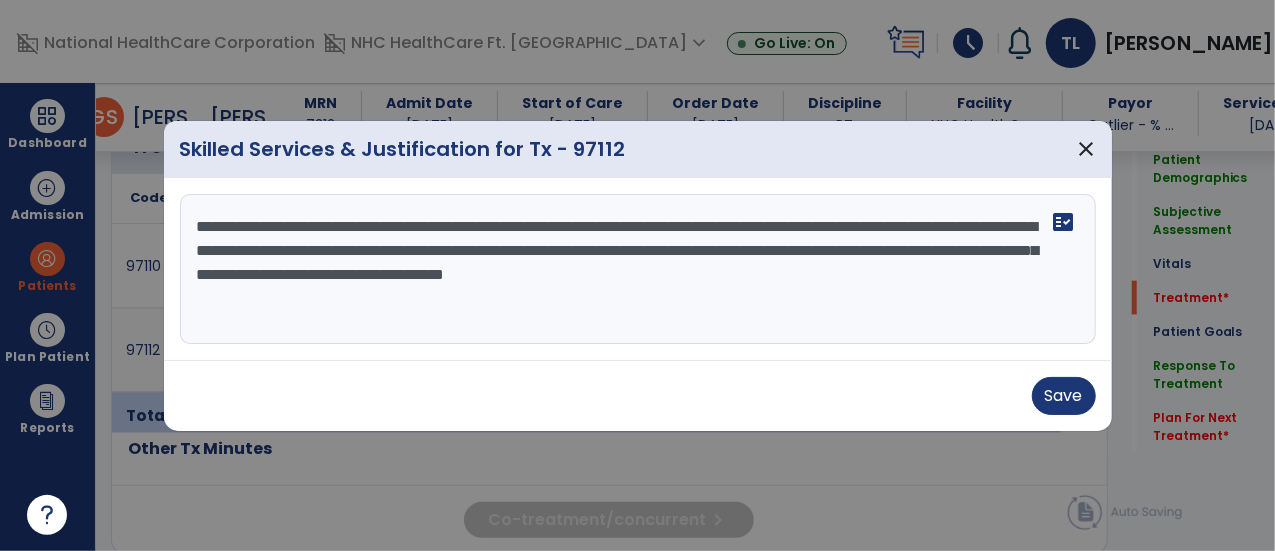 click on "**********" at bounding box center [638, 269] 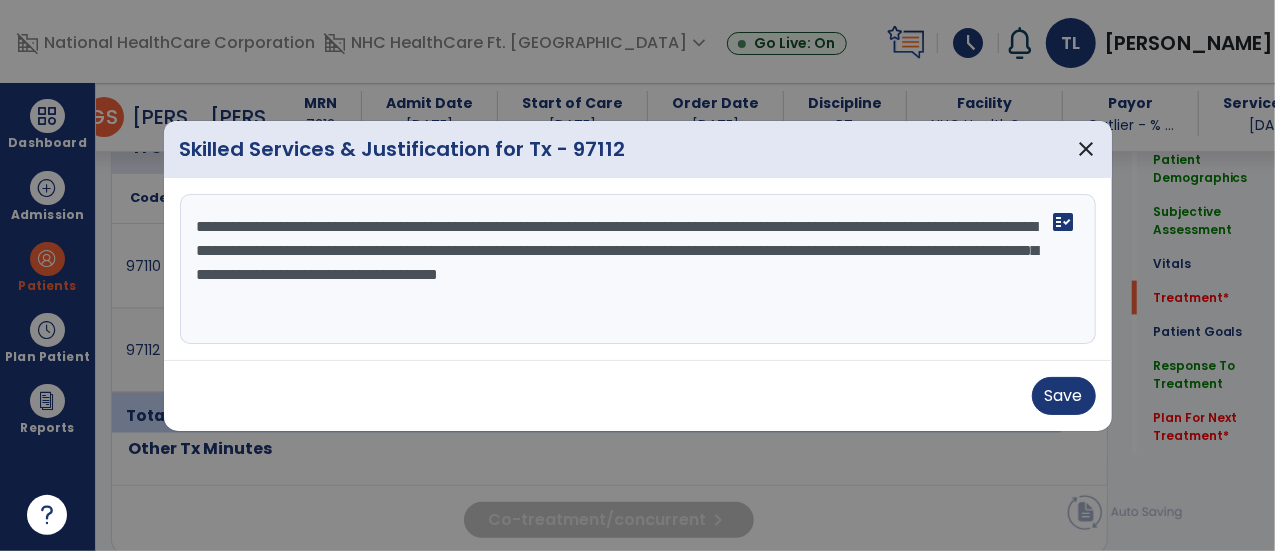 click on "**********" at bounding box center (638, 269) 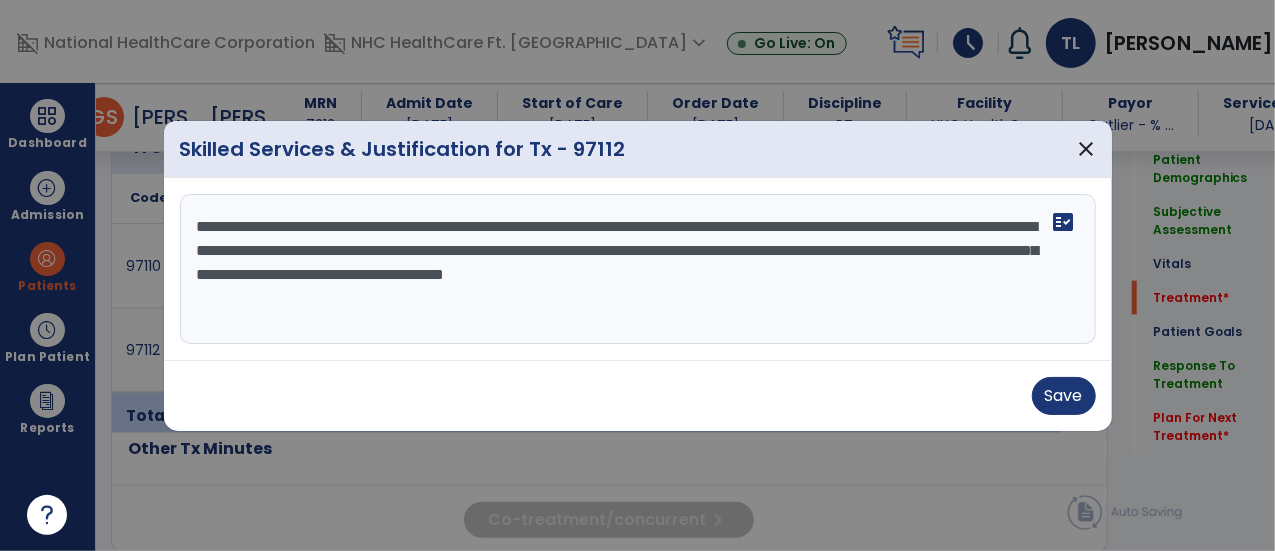 click on "**********" at bounding box center [638, 269] 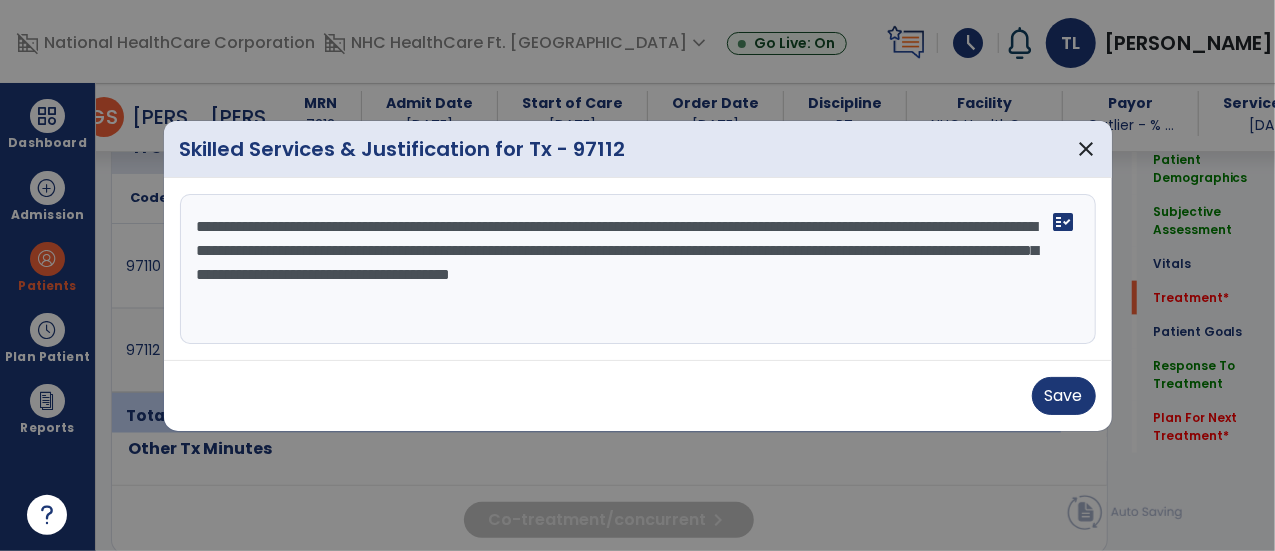 click on "**********" at bounding box center (638, 269) 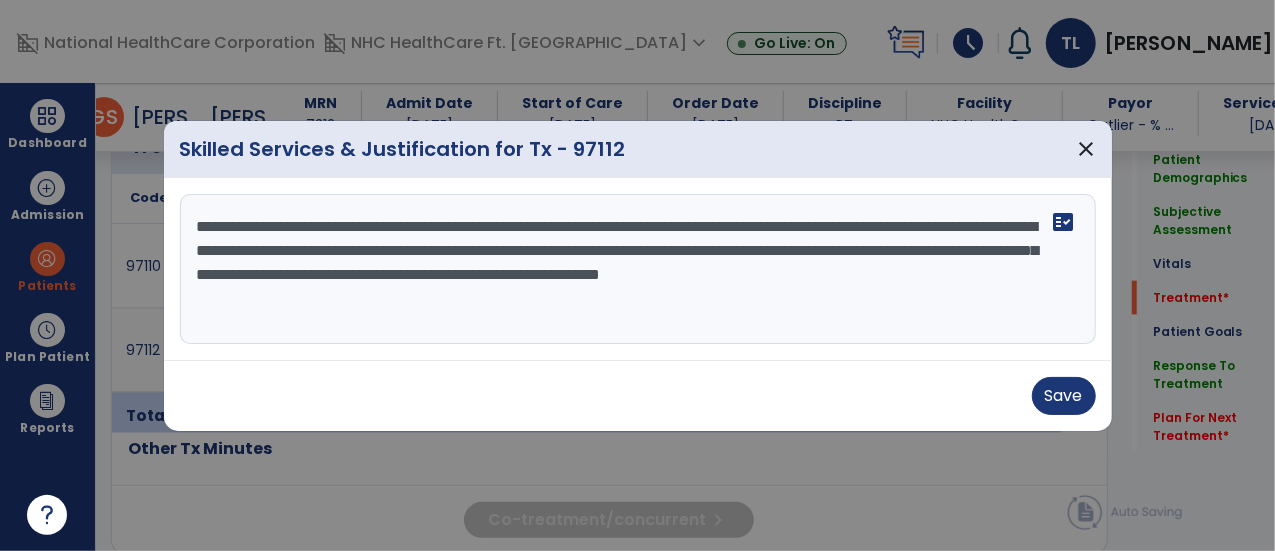 click on "**********" at bounding box center [638, 269] 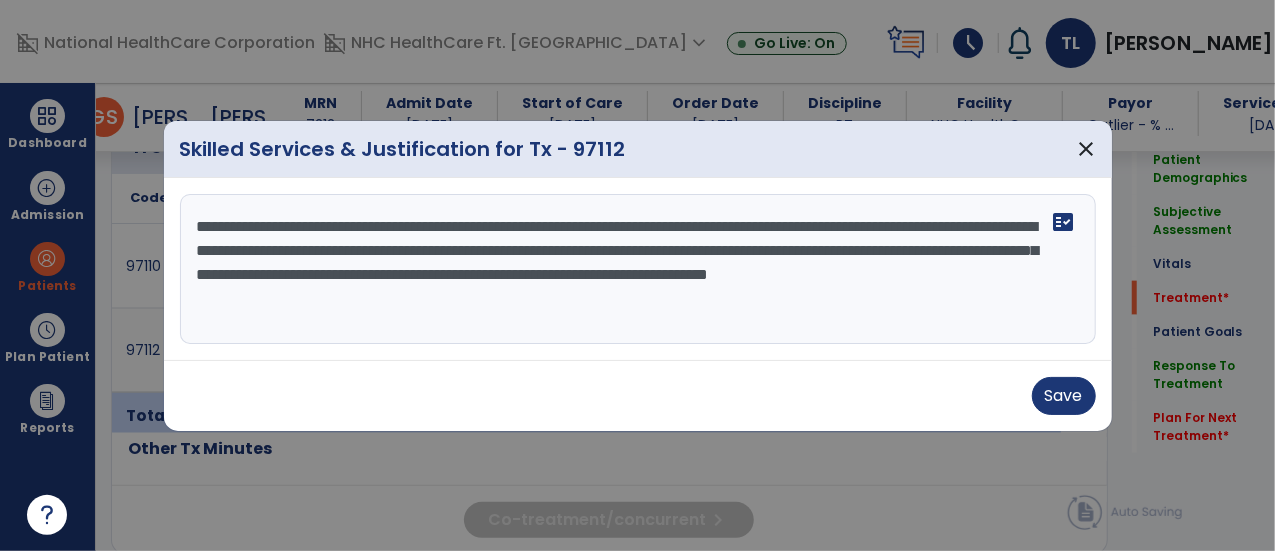 drag, startPoint x: 972, startPoint y: 229, endPoint x: 902, endPoint y: 219, distance: 70.71068 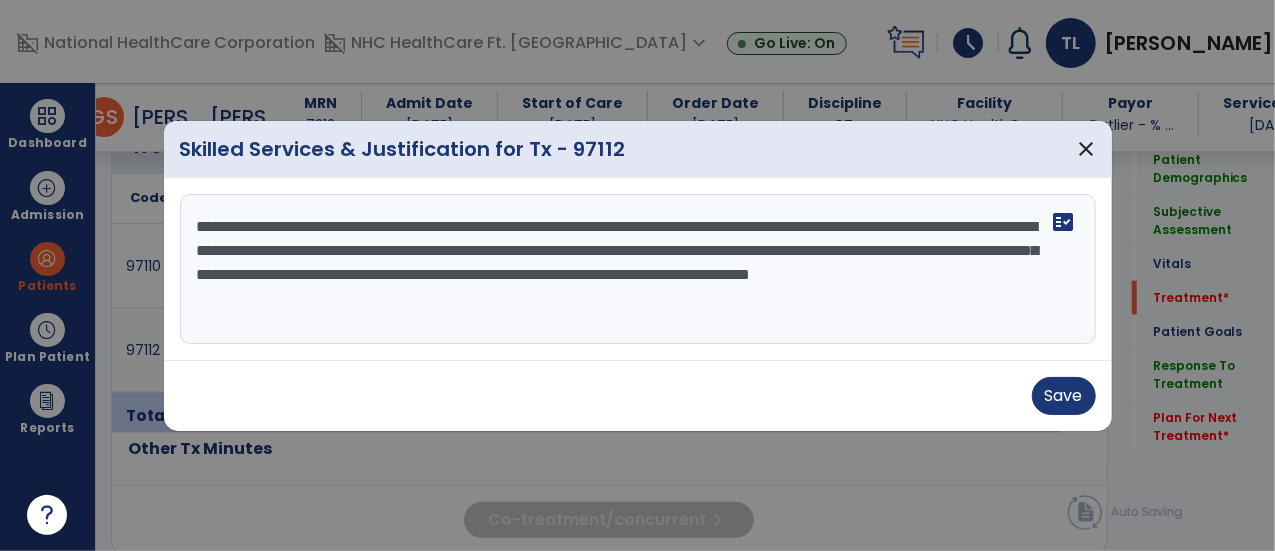 click on "**********" at bounding box center [638, 269] 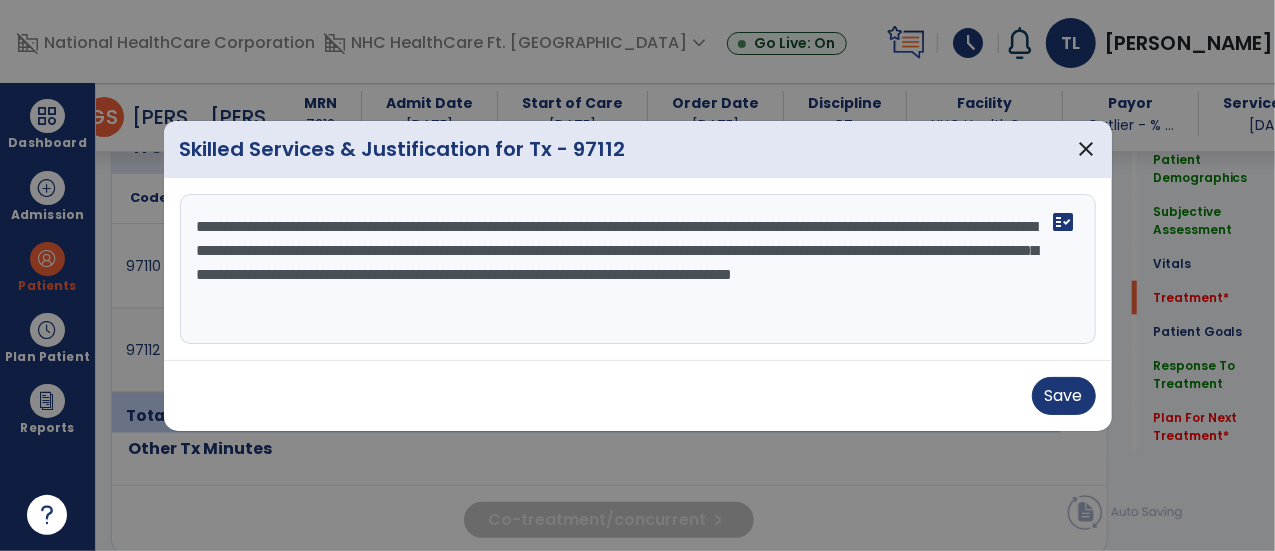 click on "**********" at bounding box center [638, 269] 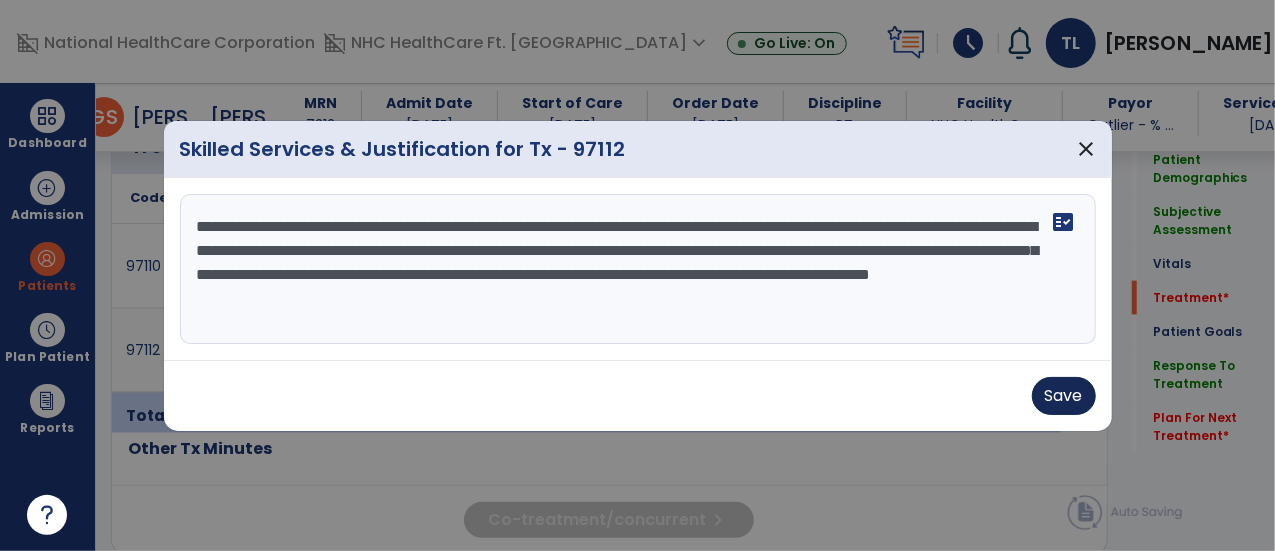 type on "**********" 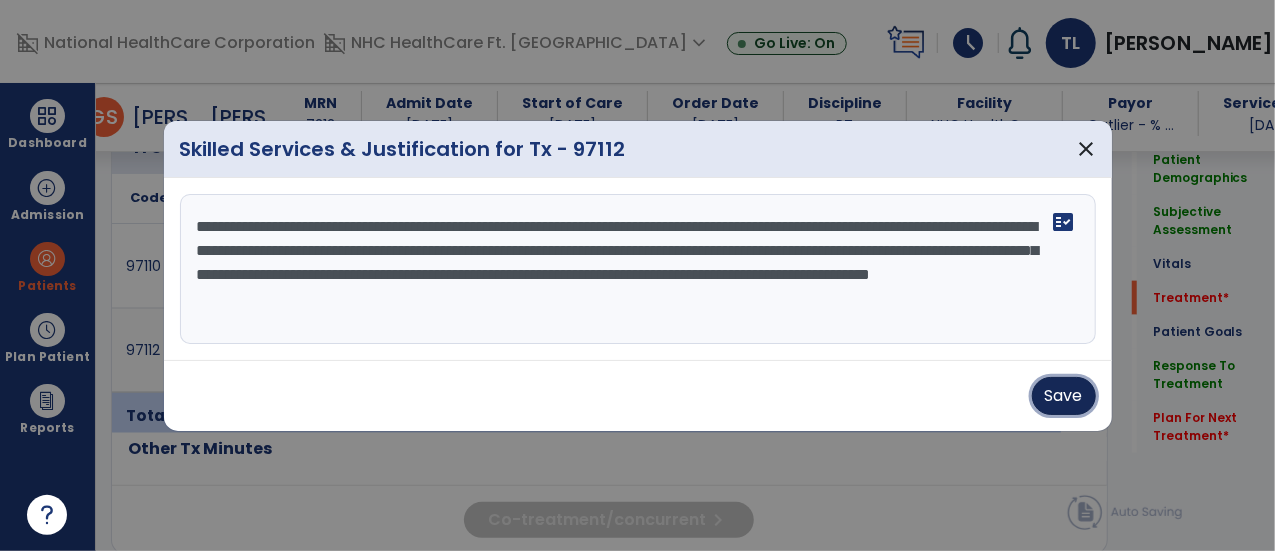 click on "Save" at bounding box center (1064, 396) 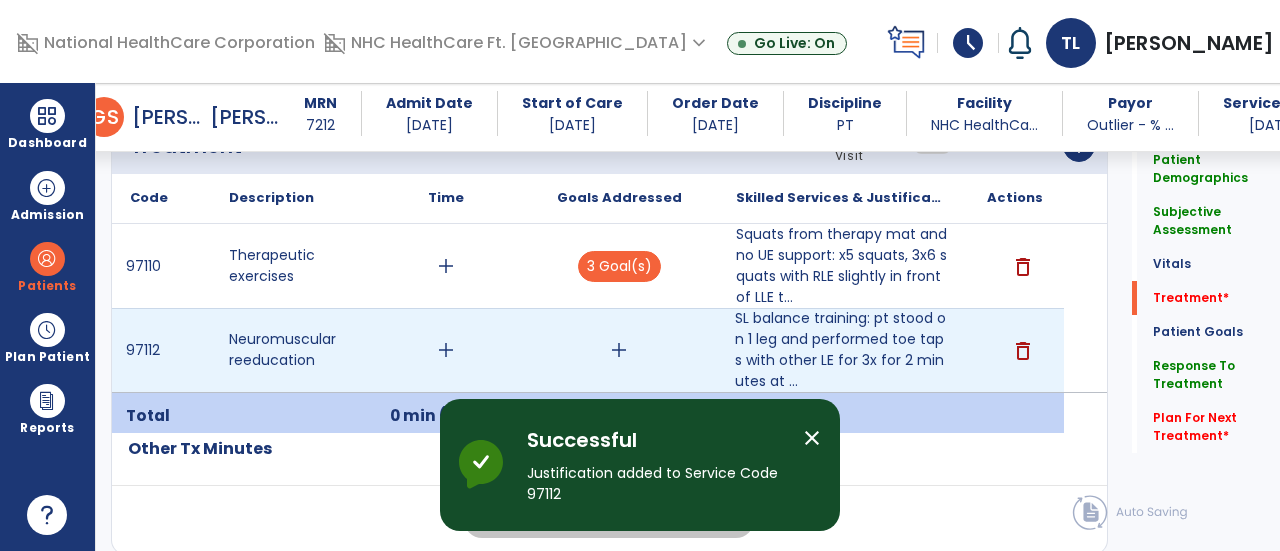 click on "add" at bounding box center (446, 350) 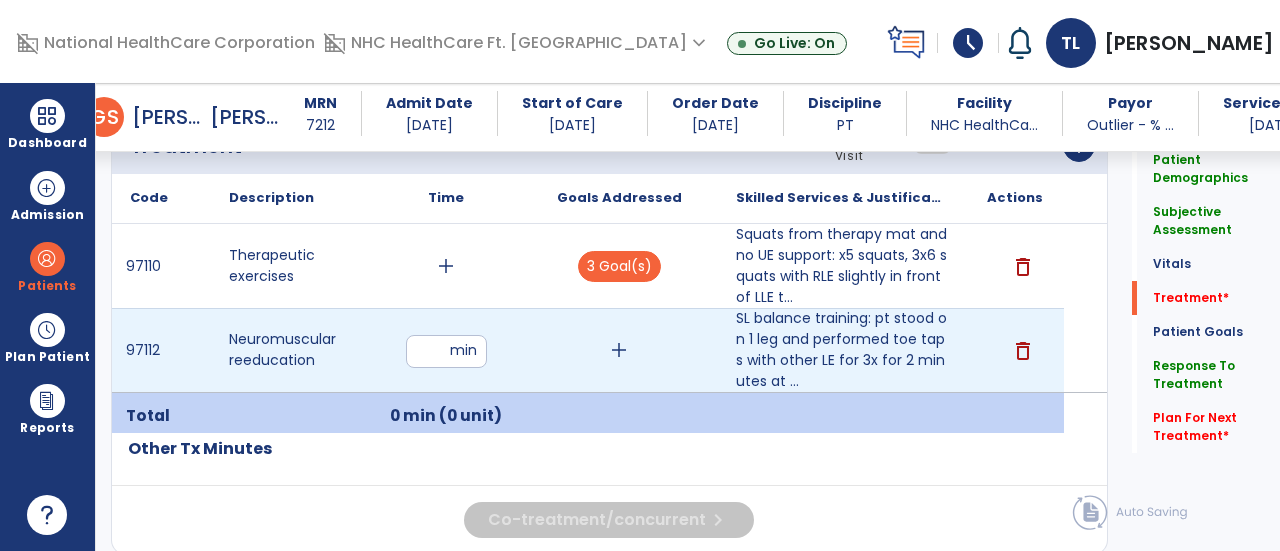 type on "**" 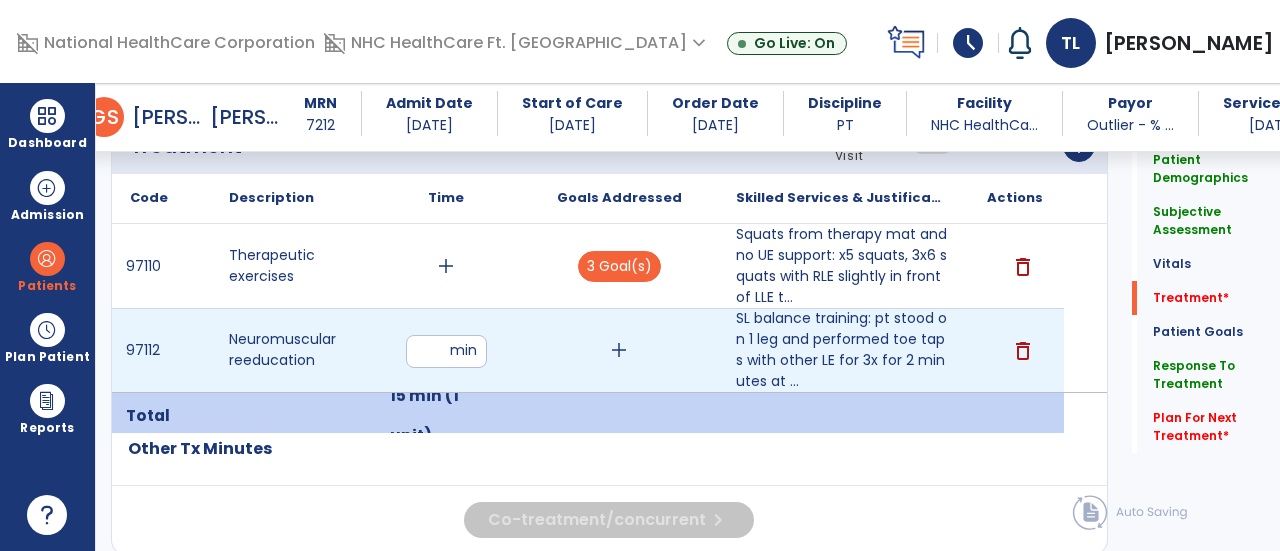 click on "add" at bounding box center [619, 350] 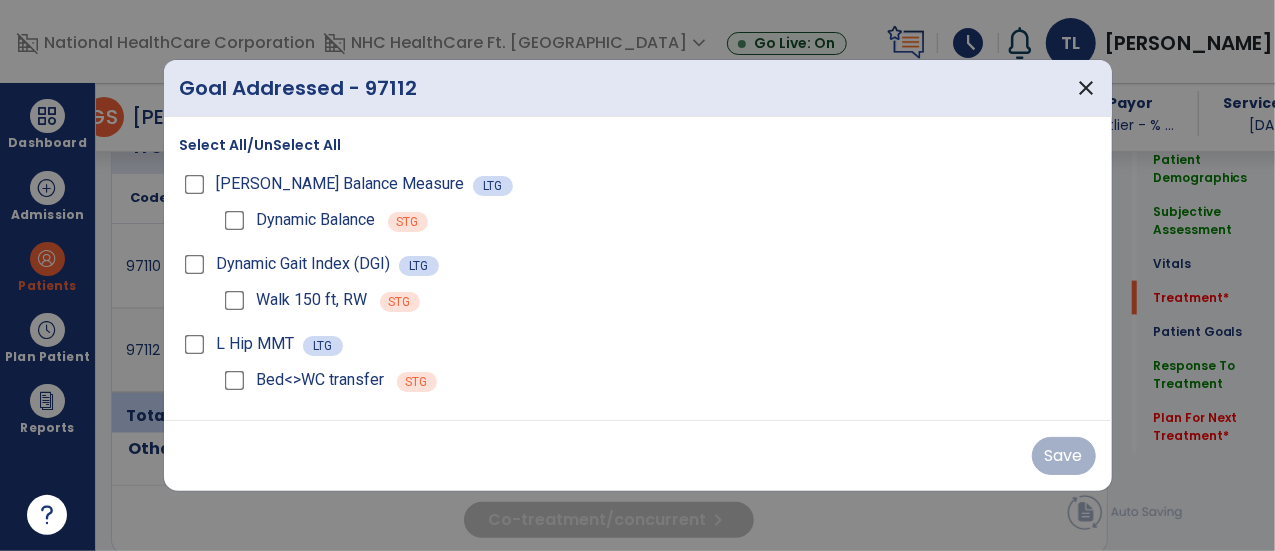 scroll, scrollTop: 1242, scrollLeft: 0, axis: vertical 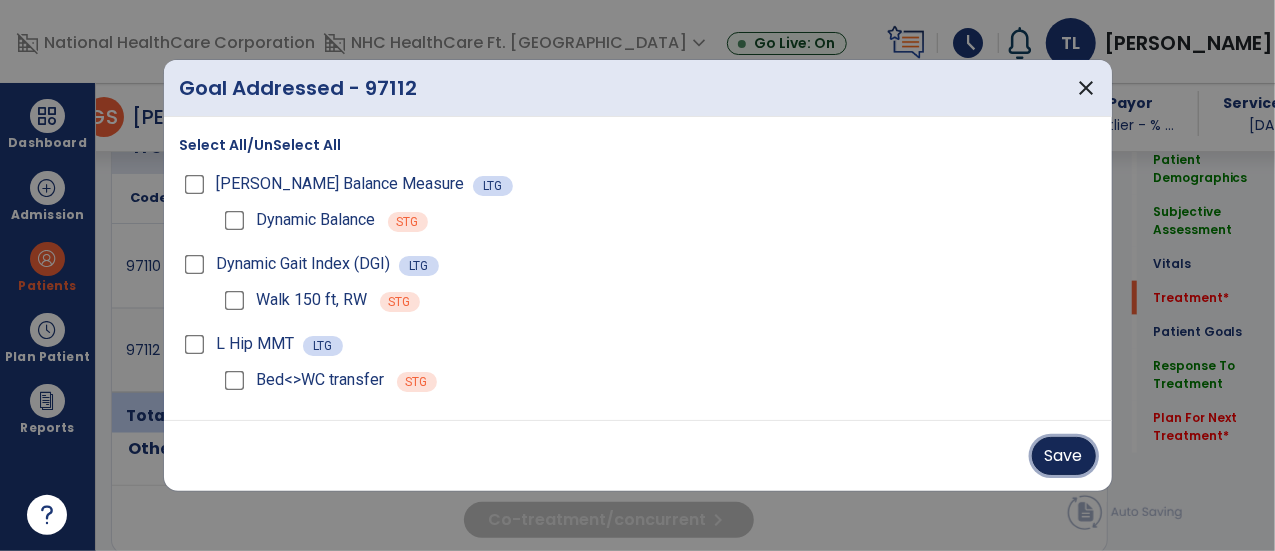 click on "Save" at bounding box center [1064, 456] 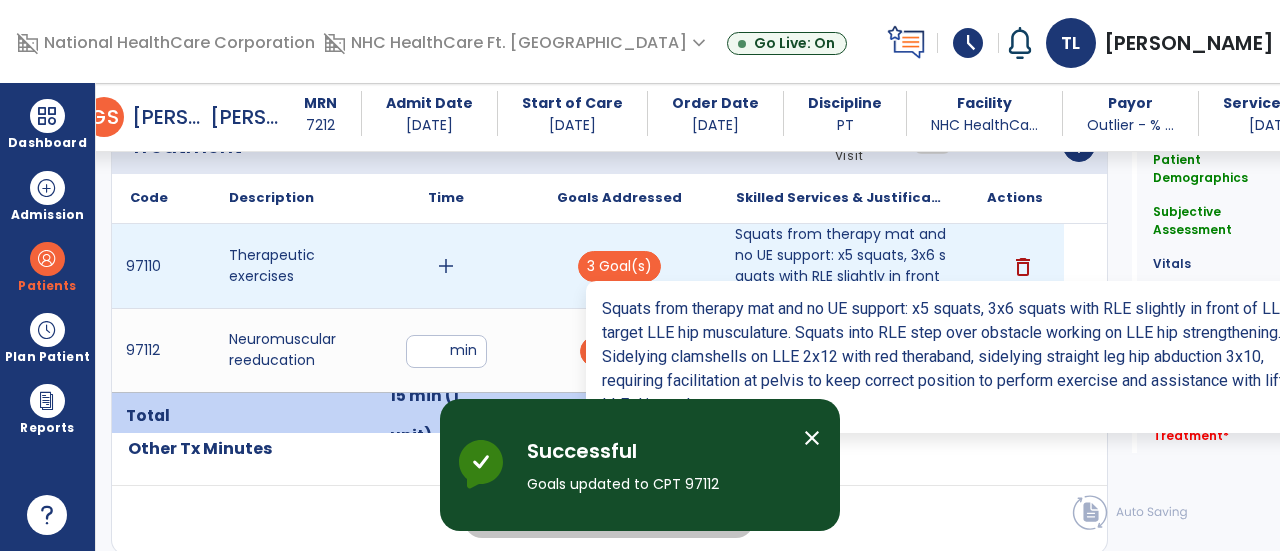 click on "Squats from therapy mat and no UE support: x5 squats, 3x6 squats with RLE slightly in front of LLE t..." at bounding box center (841, 266) 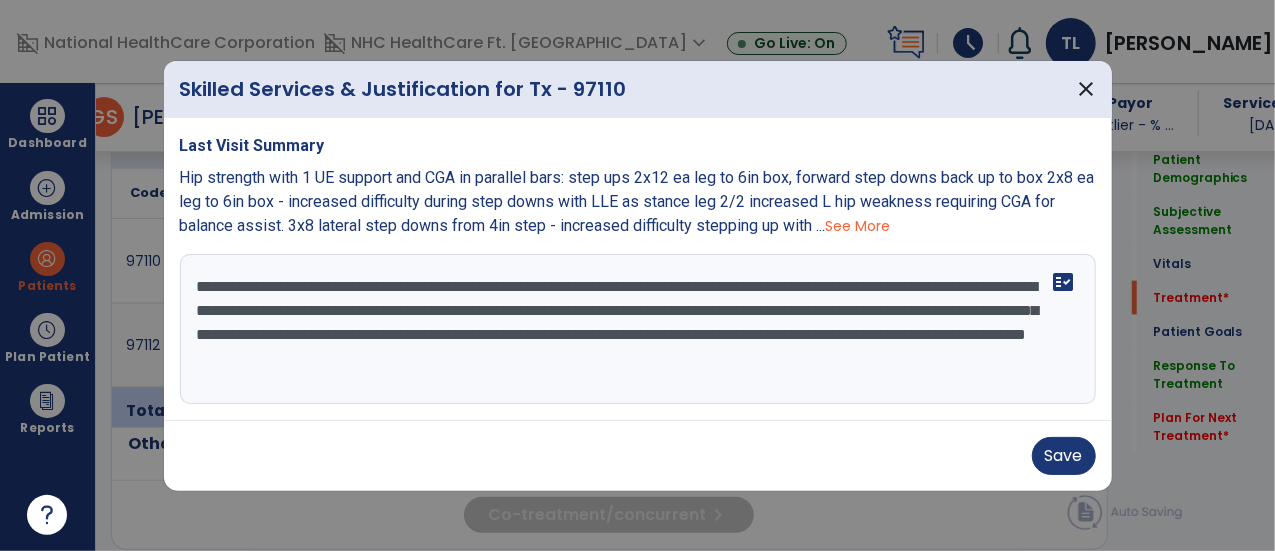 scroll, scrollTop: 1242, scrollLeft: 0, axis: vertical 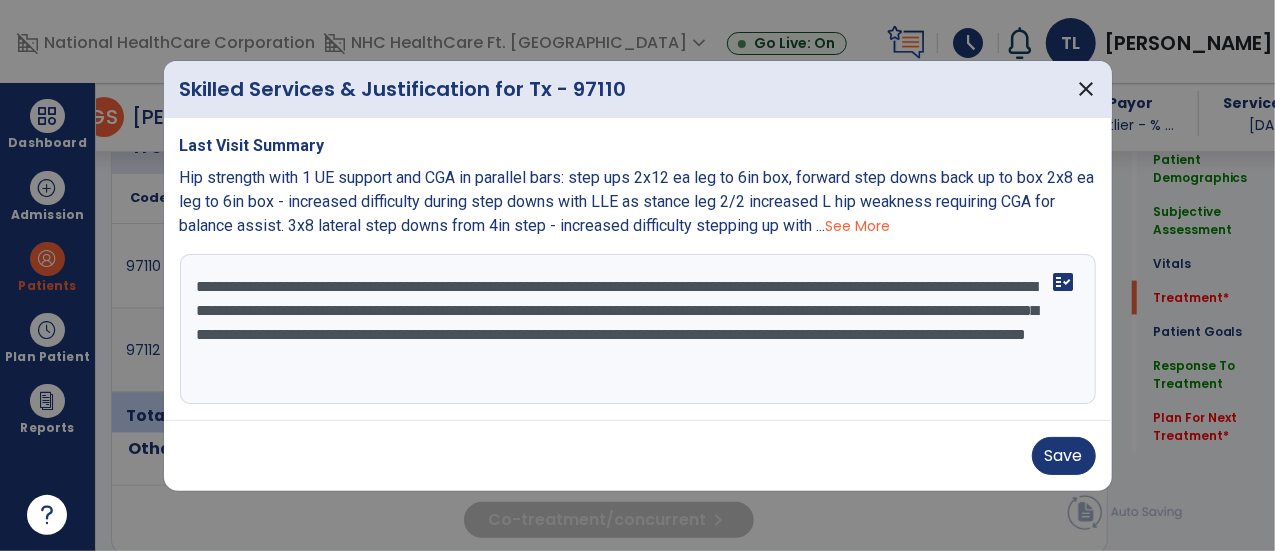 click on "**********" at bounding box center [638, 329] 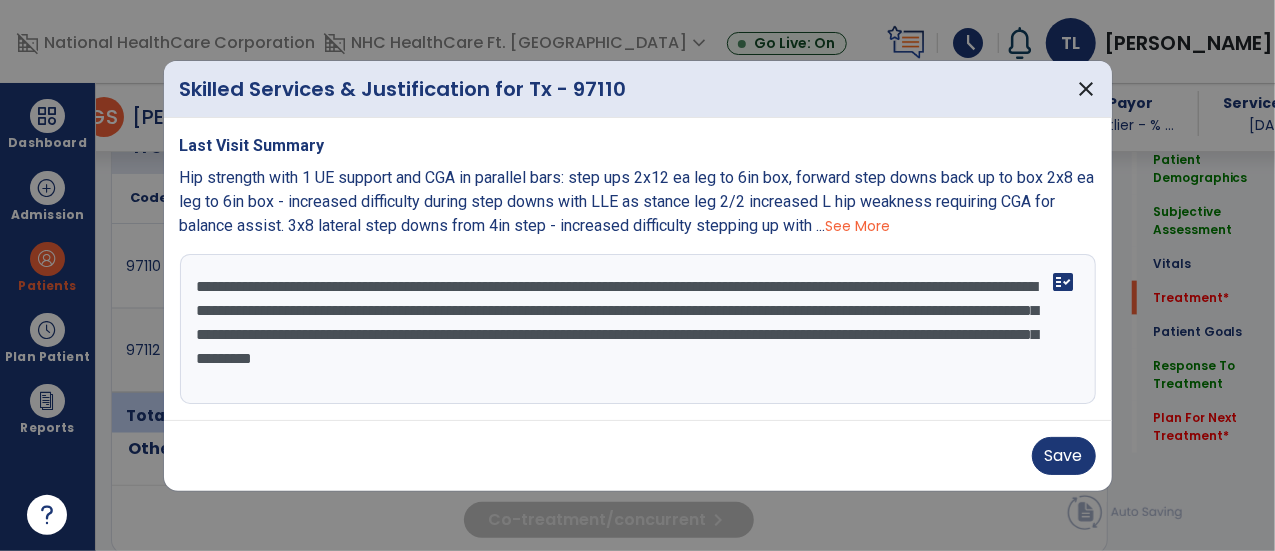 click on "**********" at bounding box center [638, 329] 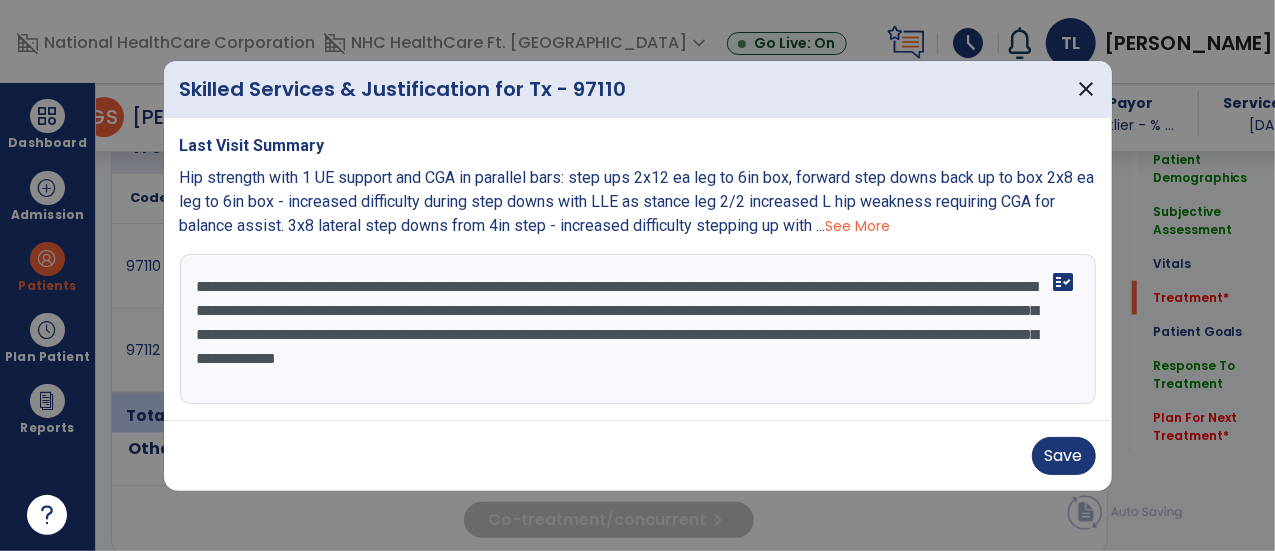 click on "**********" at bounding box center [638, 329] 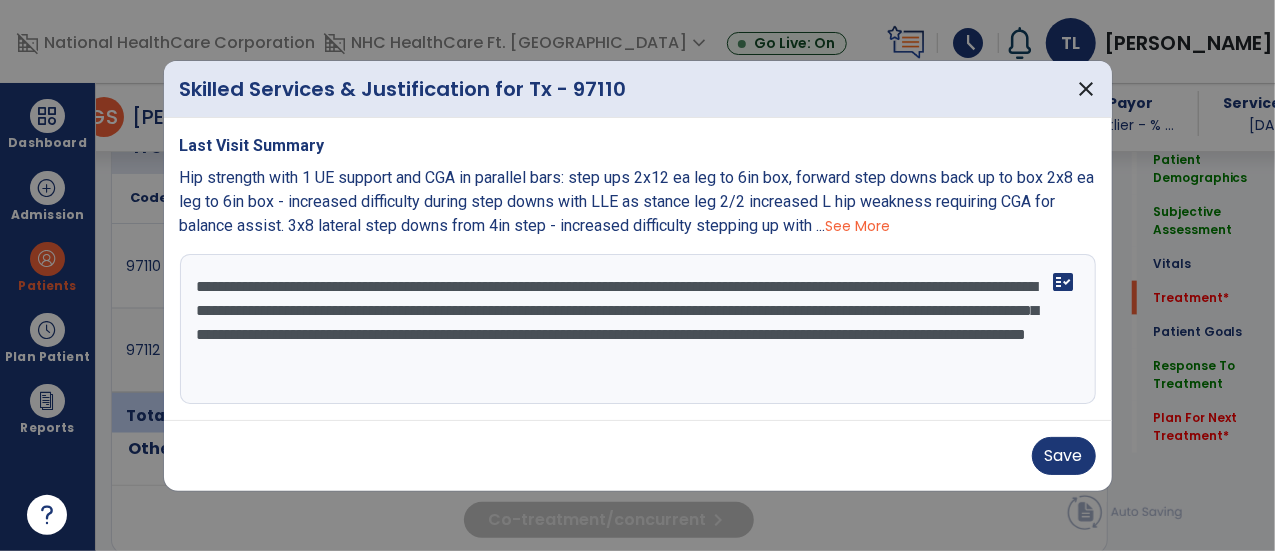click on "**********" at bounding box center (638, 329) 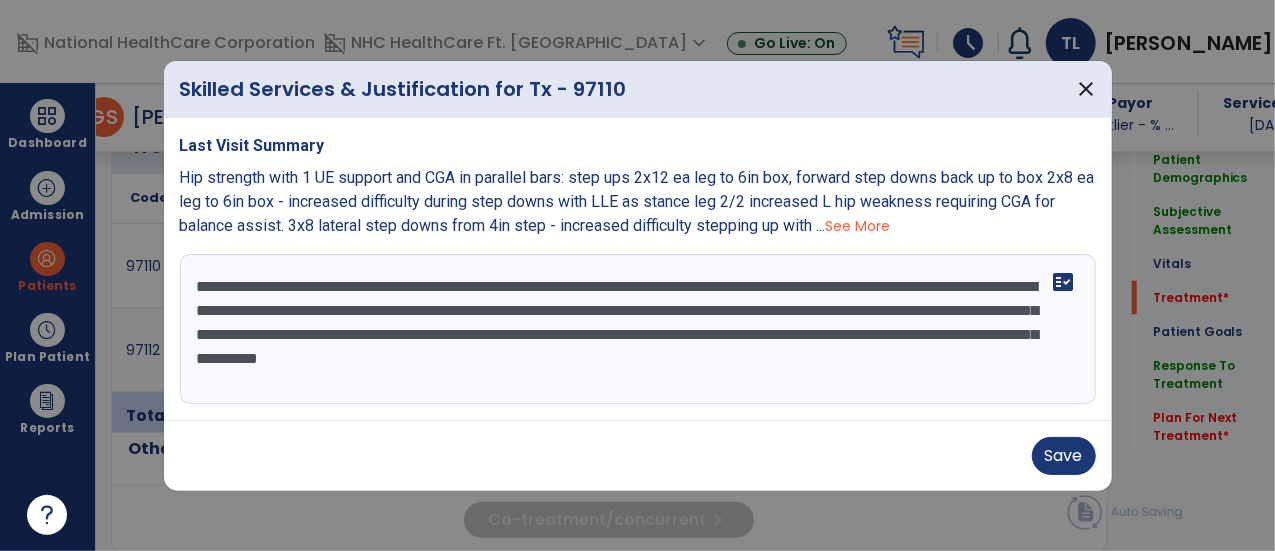 click on "**********" at bounding box center [638, 329] 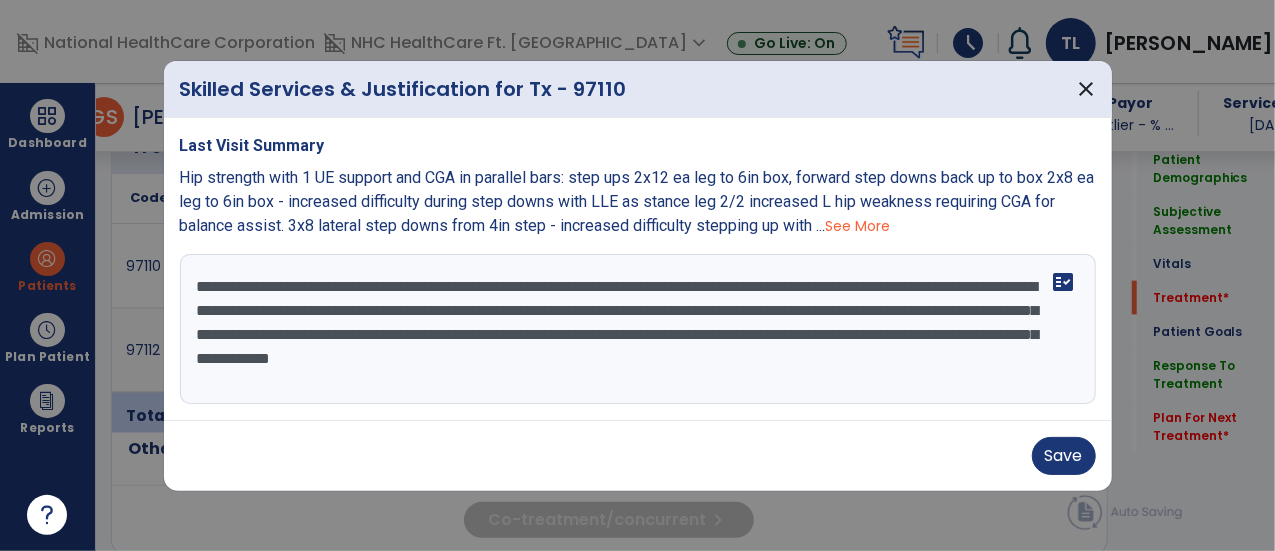 click on "**********" at bounding box center [638, 329] 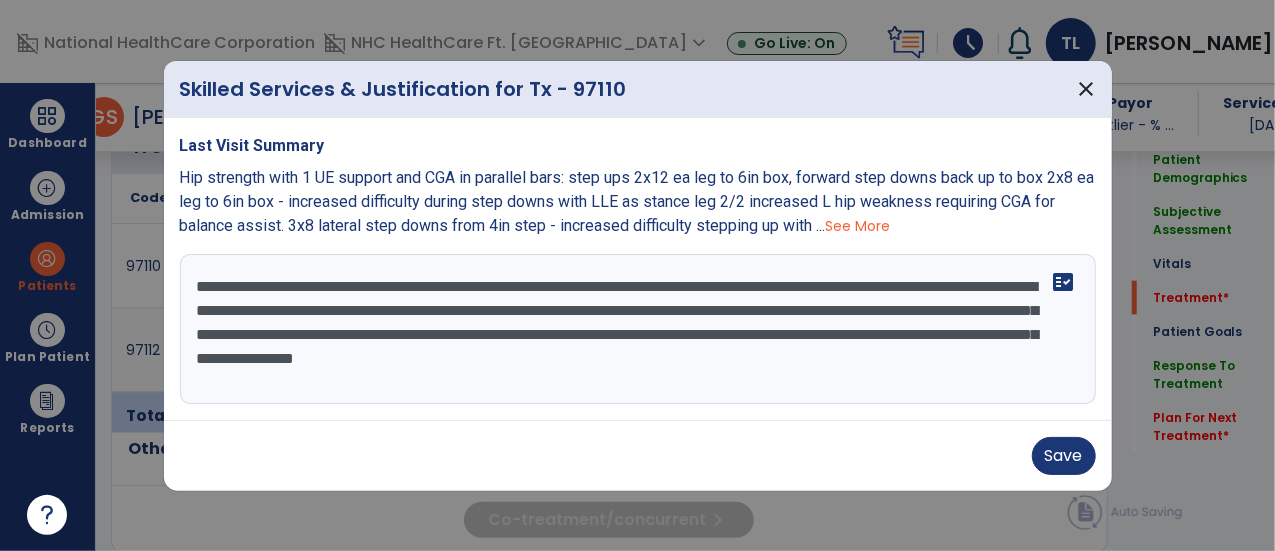 click on "**********" at bounding box center [638, 329] 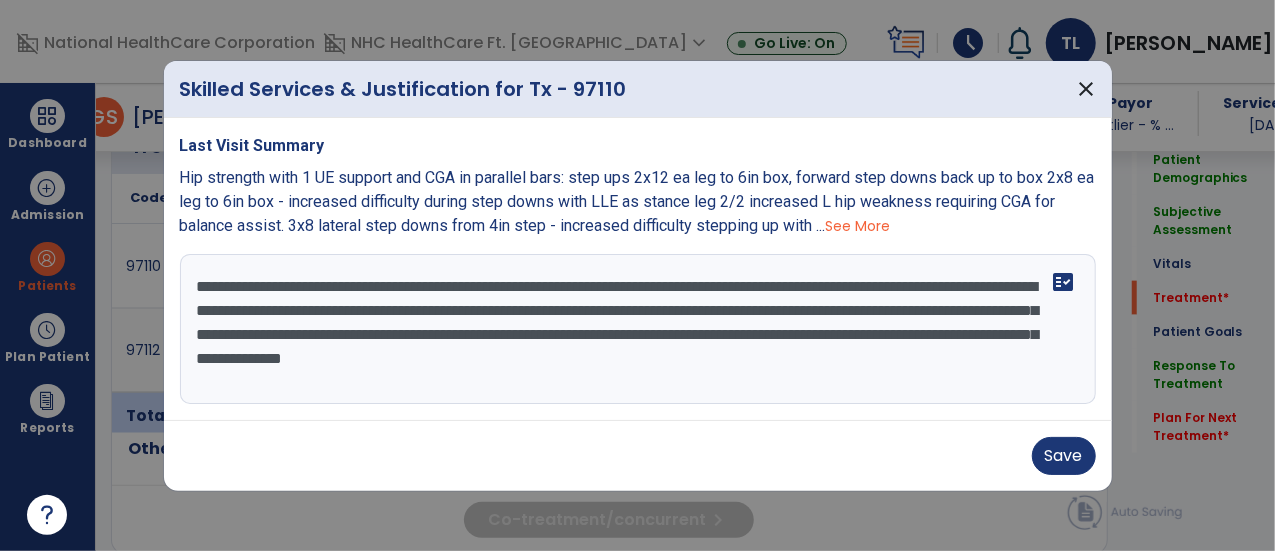drag, startPoint x: 275, startPoint y: 355, endPoint x: 228, endPoint y: 353, distance: 47.042534 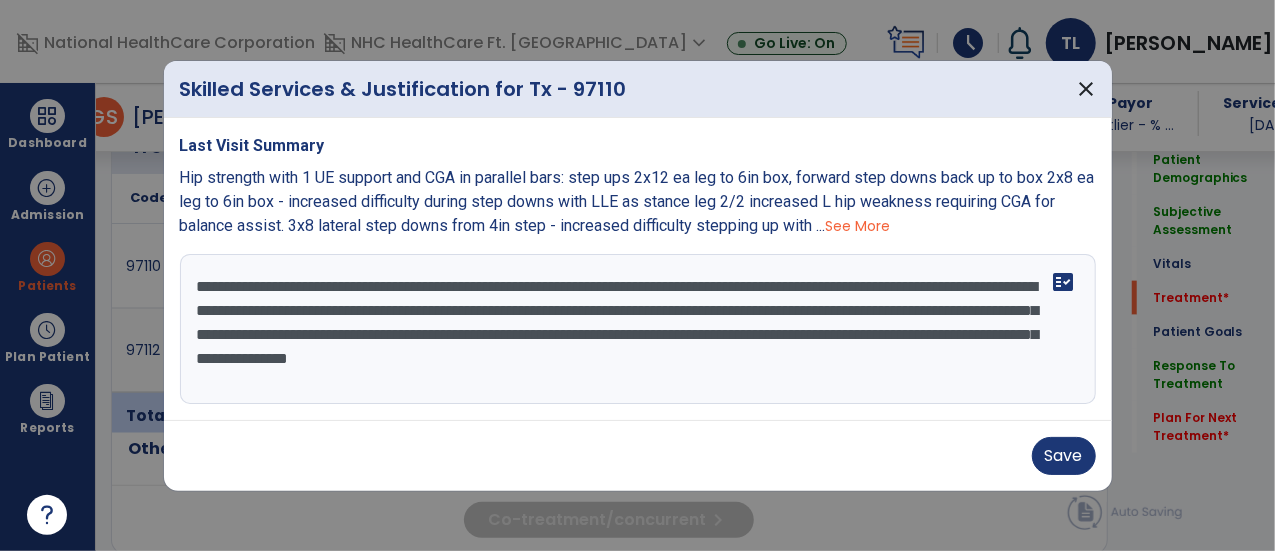 click on "**********" at bounding box center [638, 329] 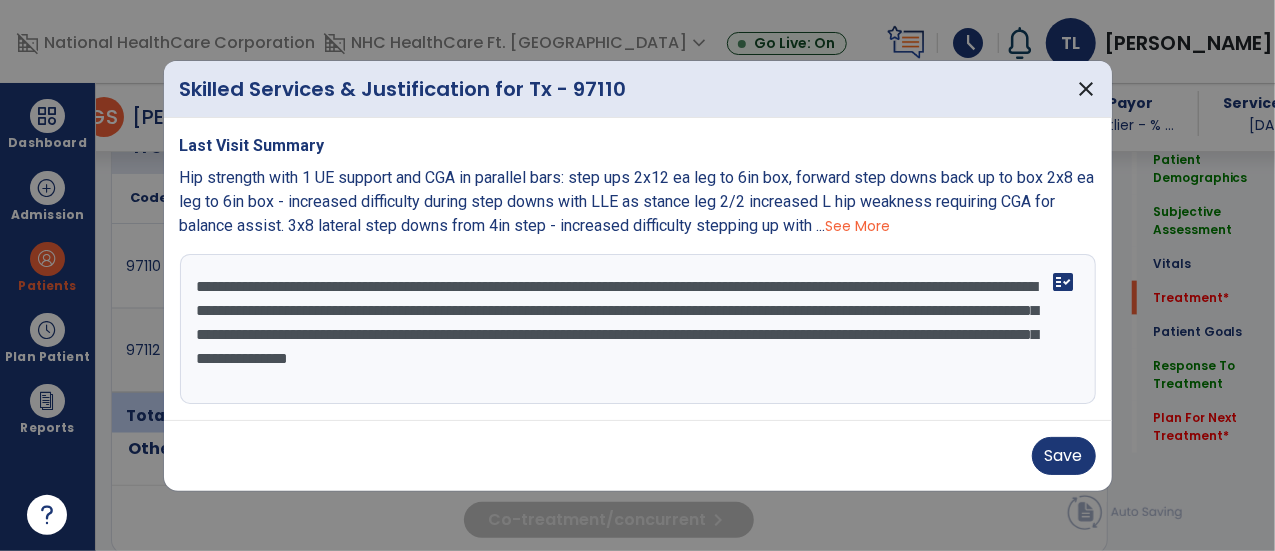 click on "**********" at bounding box center [638, 329] 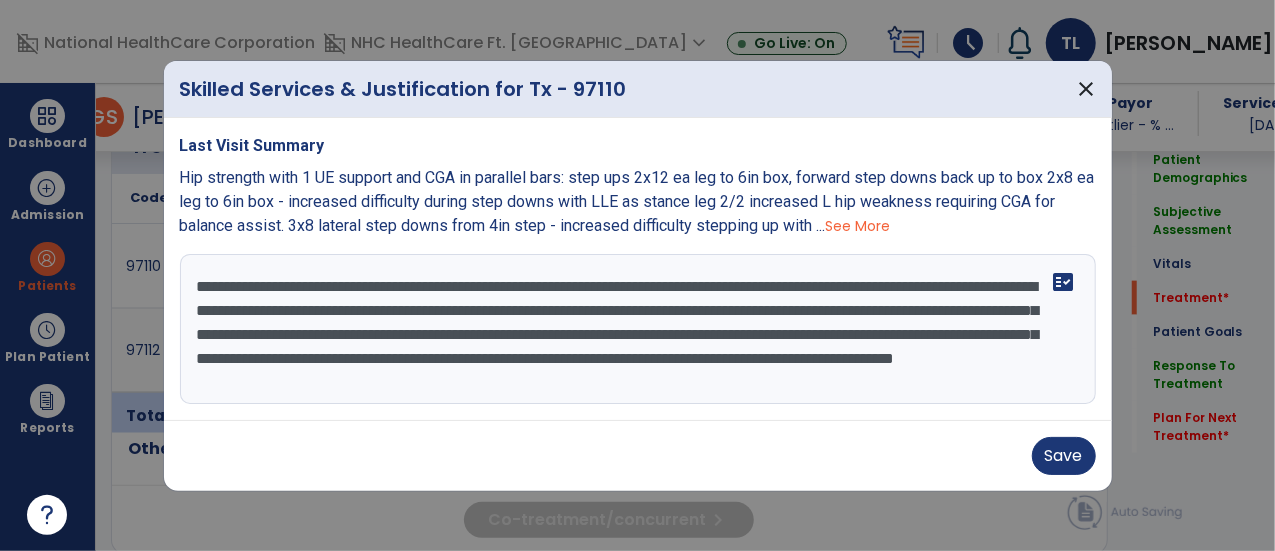 scroll, scrollTop: 14, scrollLeft: 0, axis: vertical 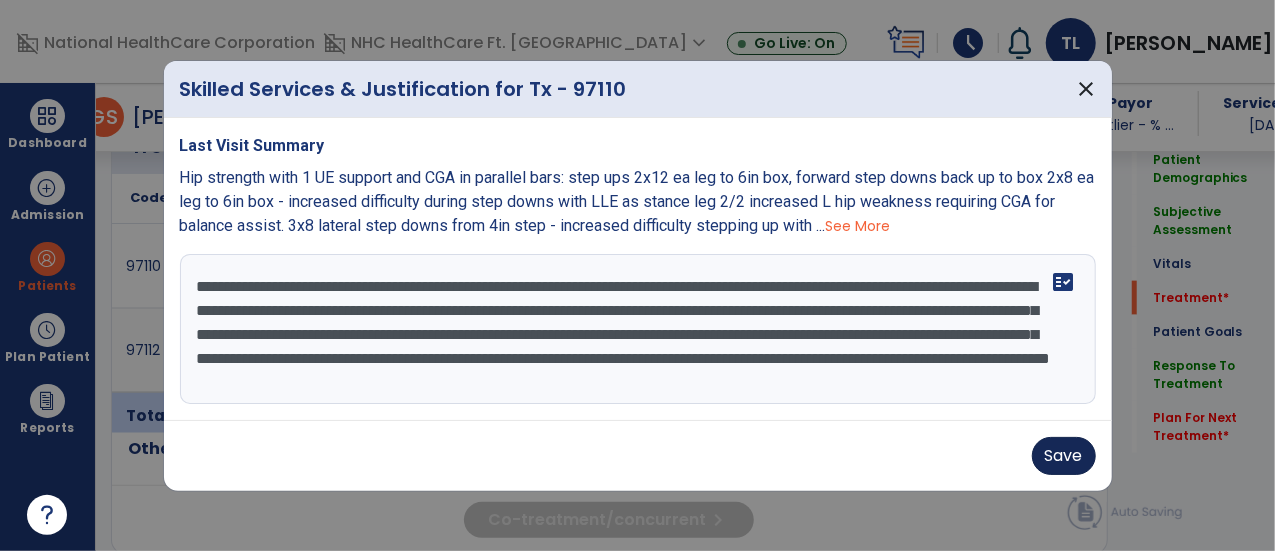 type on "**********" 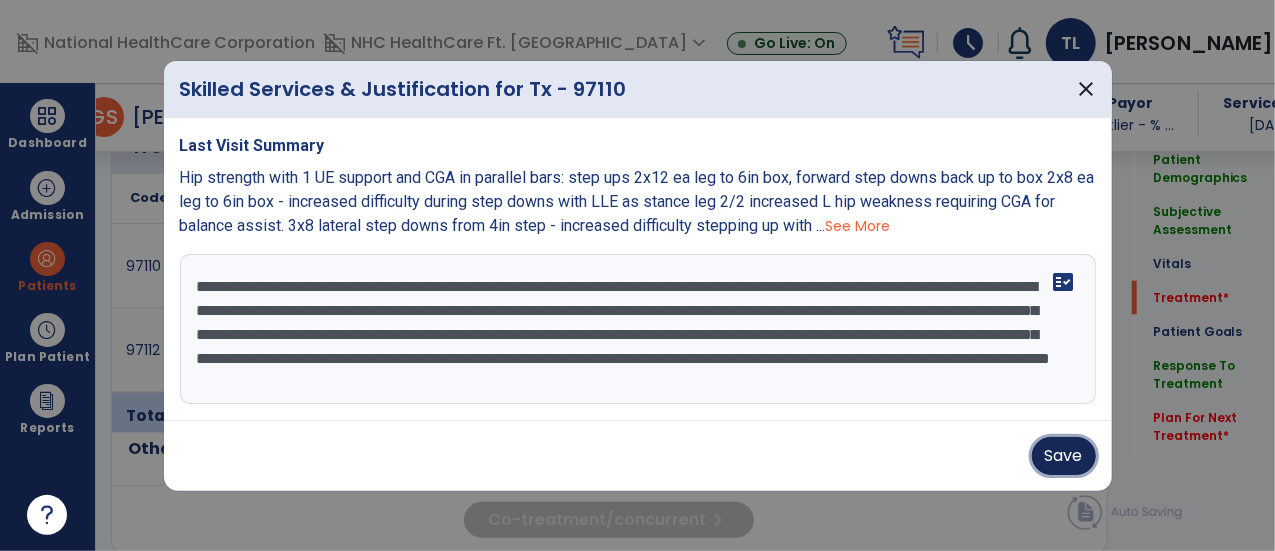 click on "Save" at bounding box center [1064, 456] 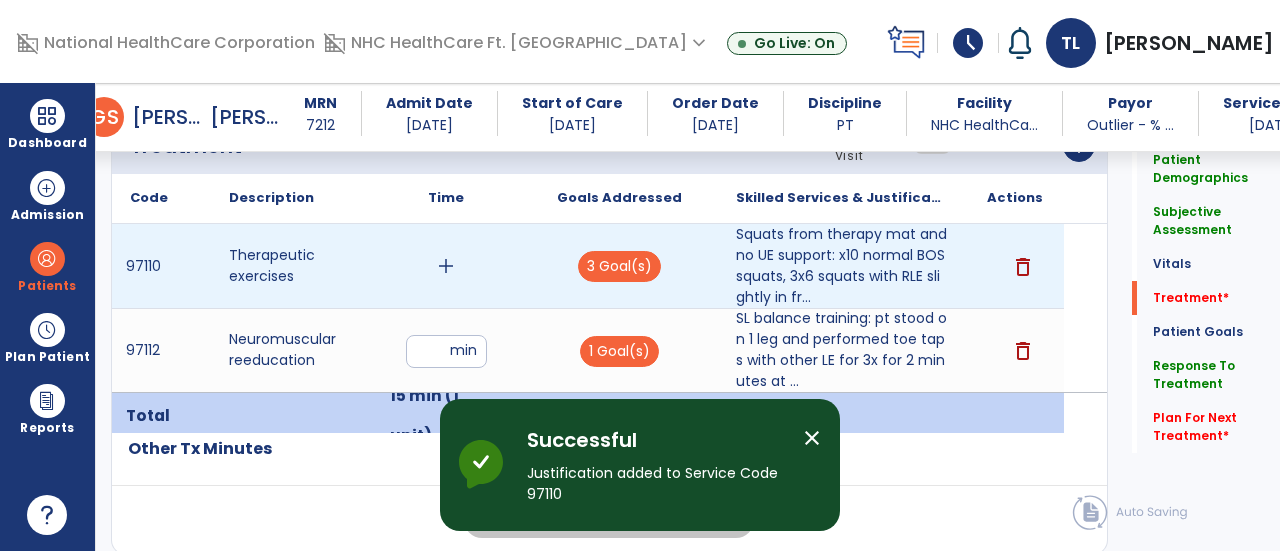 click on "add" at bounding box center (446, 266) 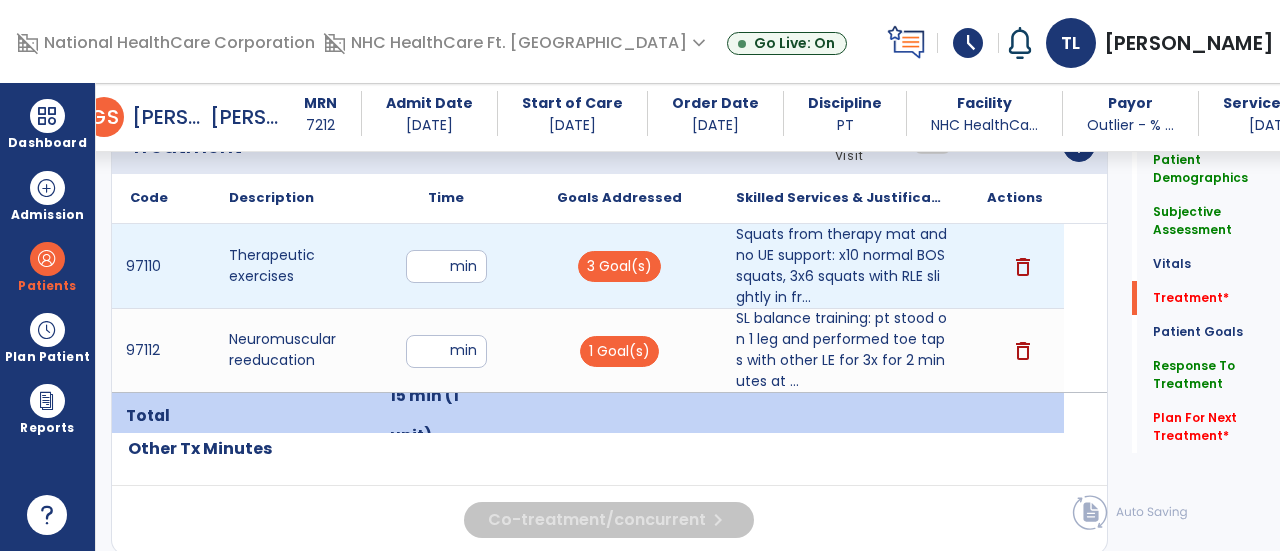 type on "**" 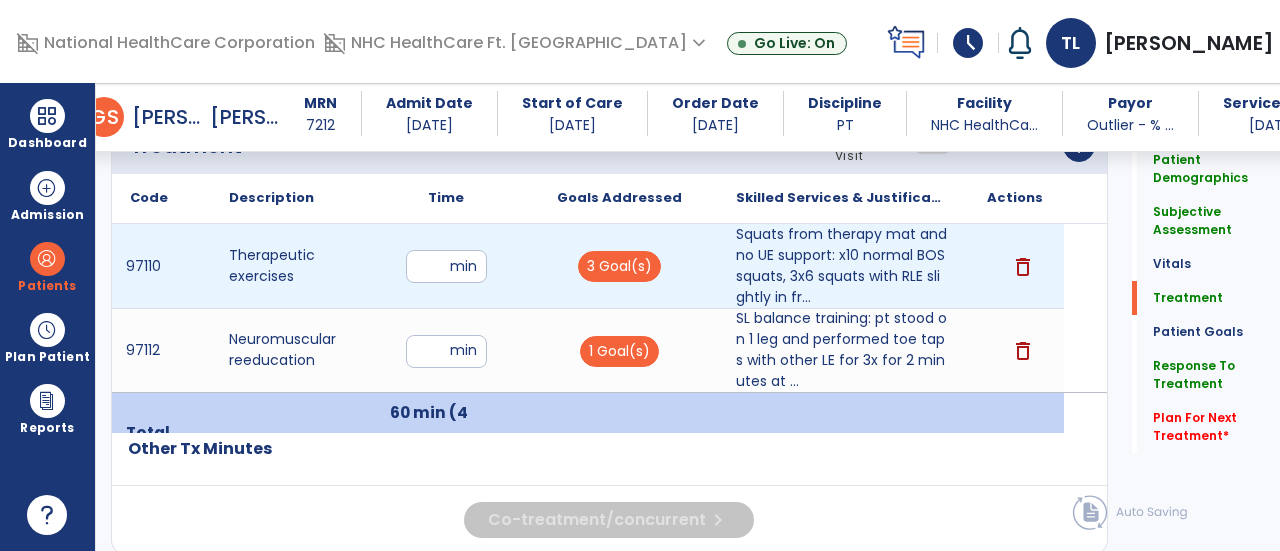 click on "**" at bounding box center (446, 266) 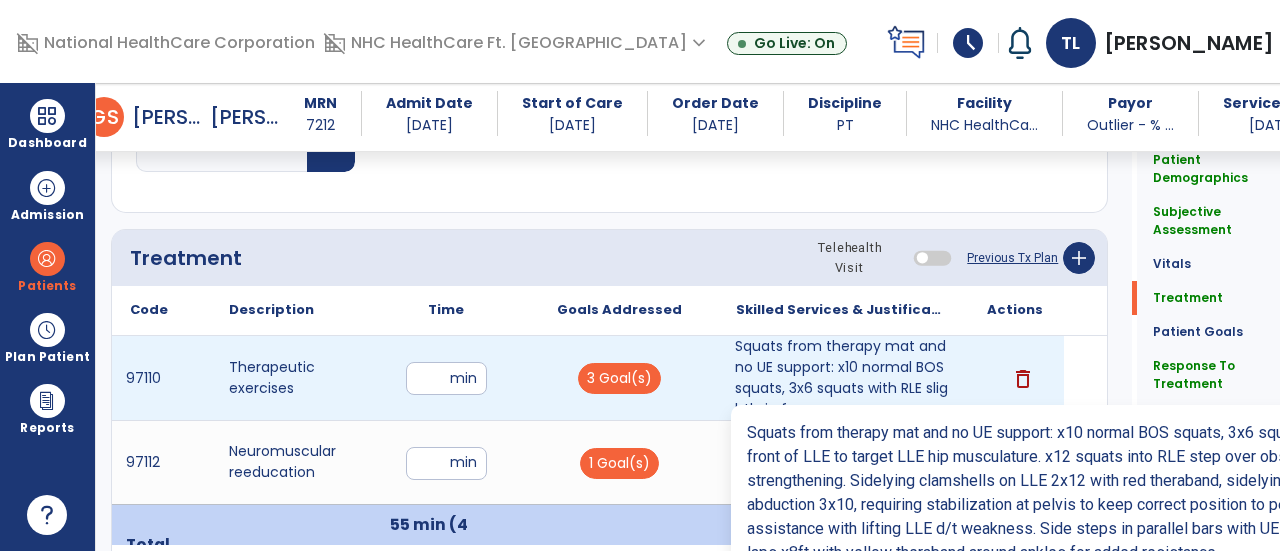 click on "Squats from therapy mat and no UE support: x10 normal BOS squats, 3x6 squats with RLE slightly in fr..." at bounding box center (841, 378) 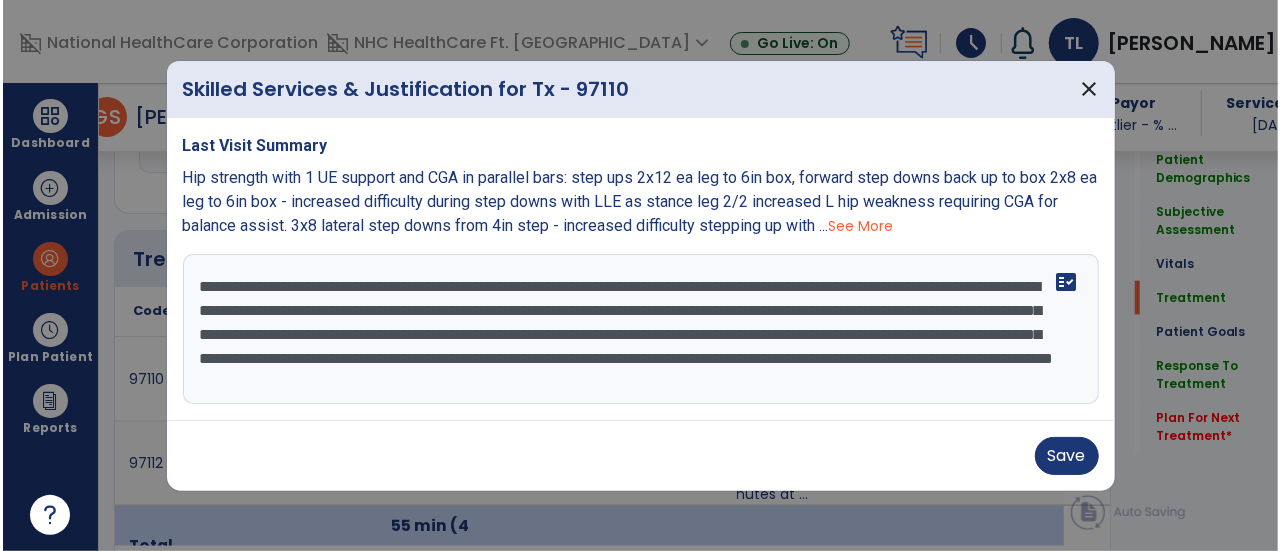 scroll, scrollTop: 1130, scrollLeft: 0, axis: vertical 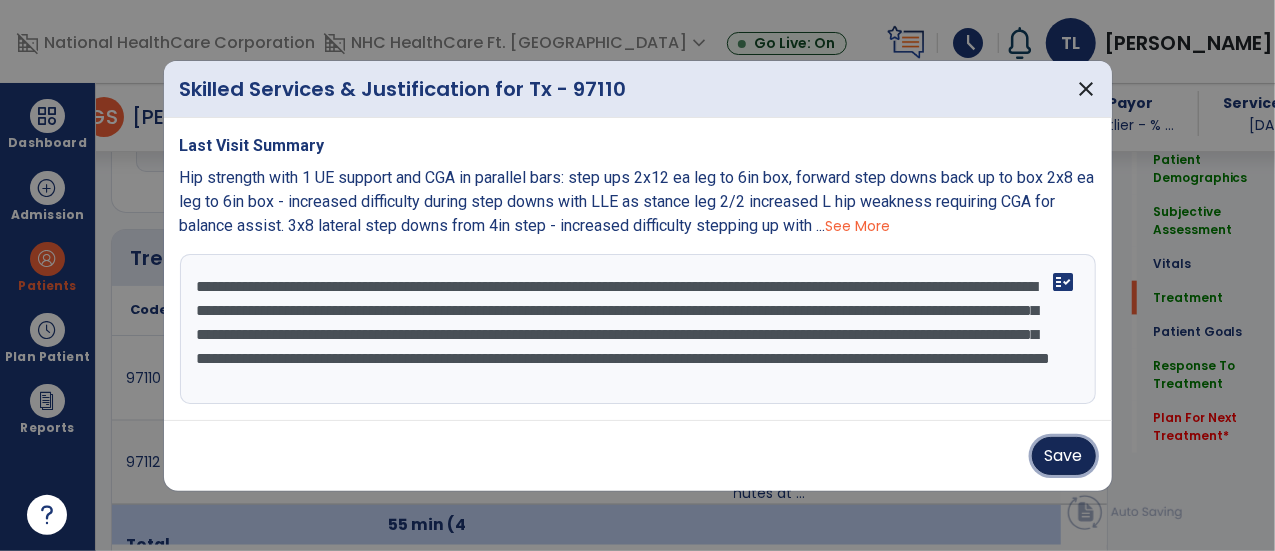 click on "Save" at bounding box center (1064, 456) 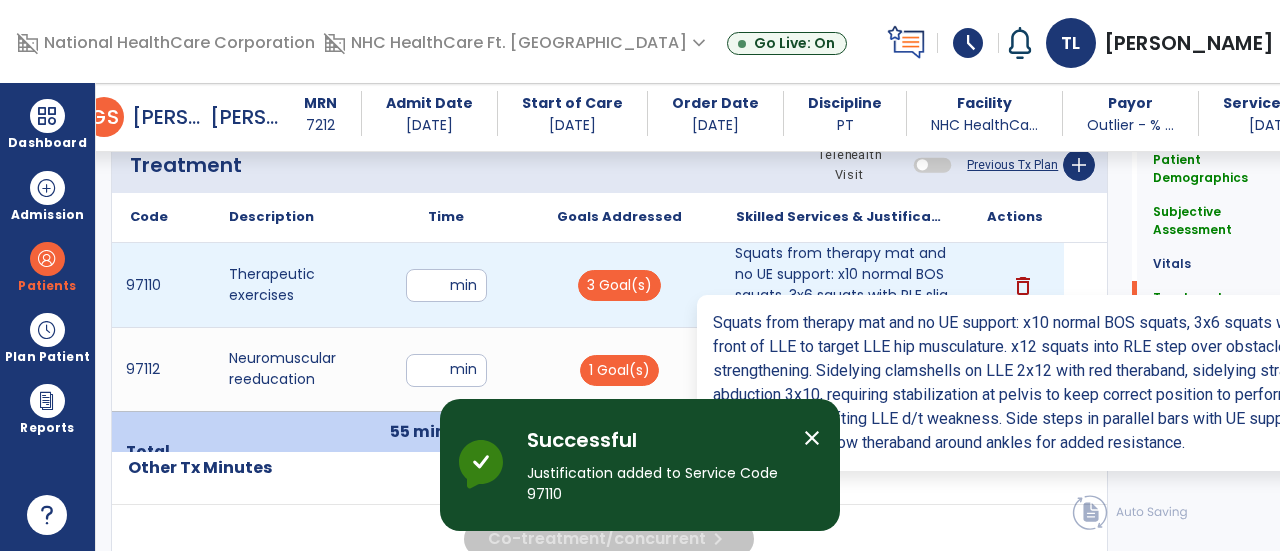 click on "Squats from therapy mat and no UE support: x10 normal BOS squats, 3x6 squats with RLE slightly in fr..." at bounding box center [841, 285] 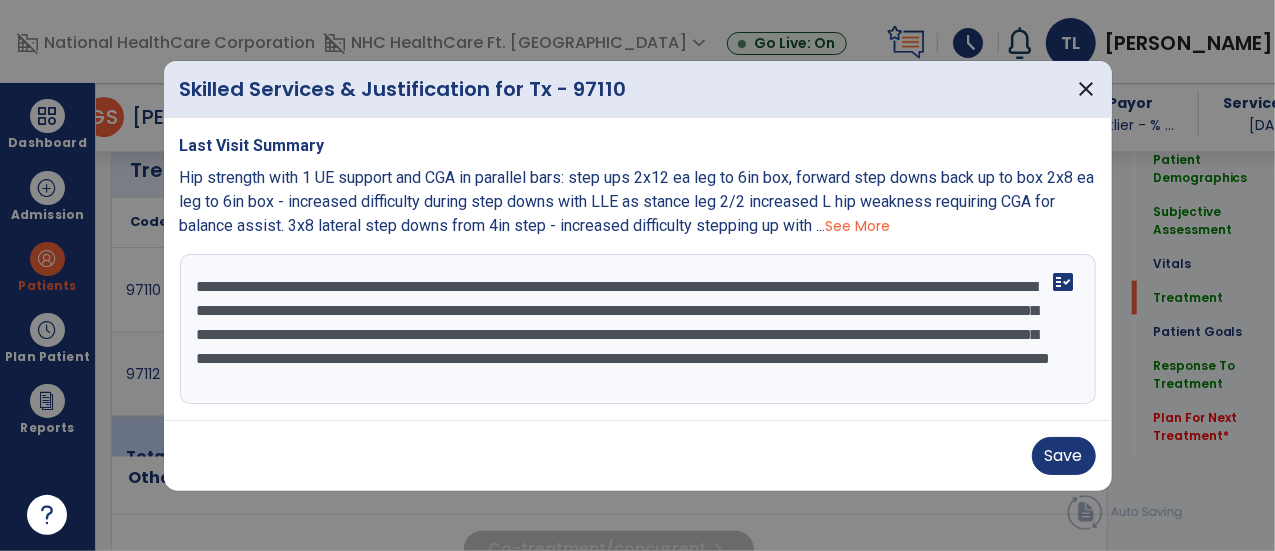 scroll, scrollTop: 1223, scrollLeft: 0, axis: vertical 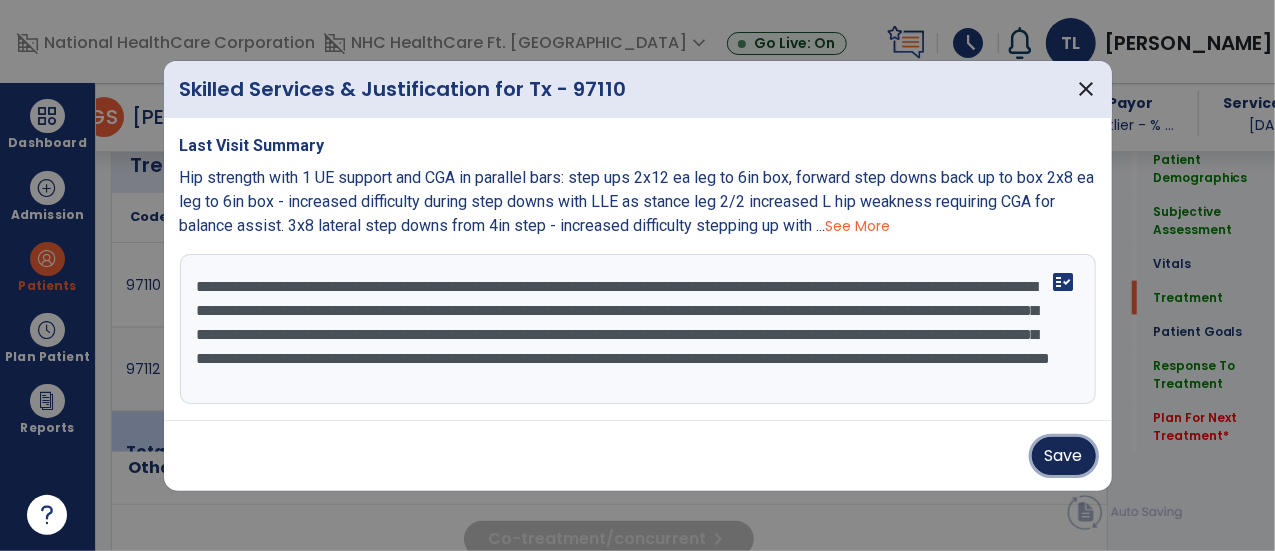 drag, startPoint x: 1057, startPoint y: 462, endPoint x: 1083, endPoint y: 453, distance: 27.513634 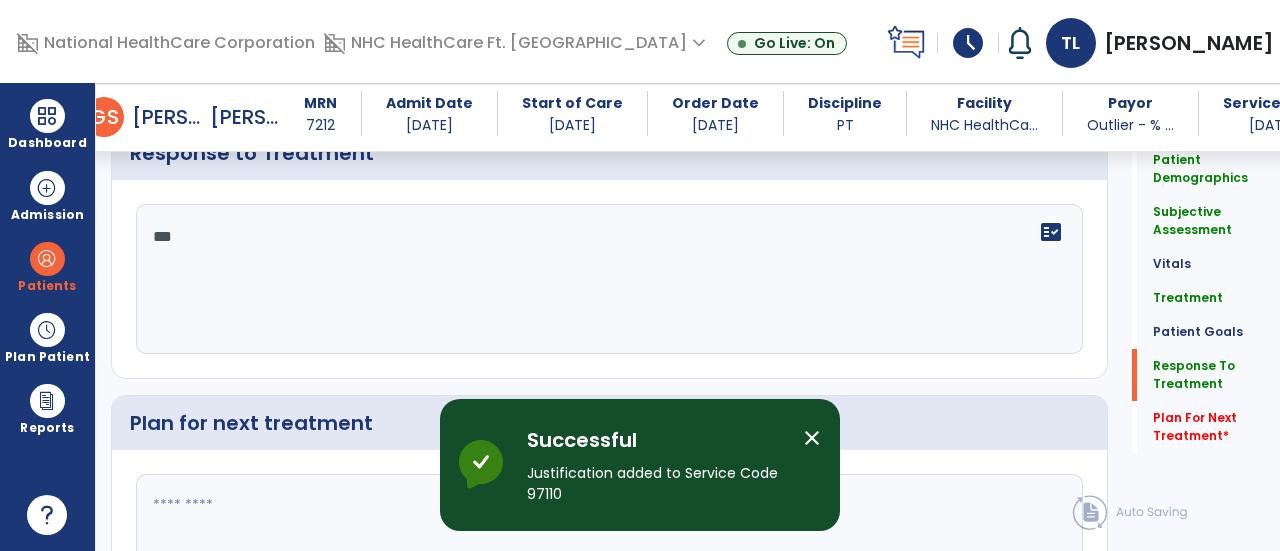 scroll, scrollTop: 2767, scrollLeft: 0, axis: vertical 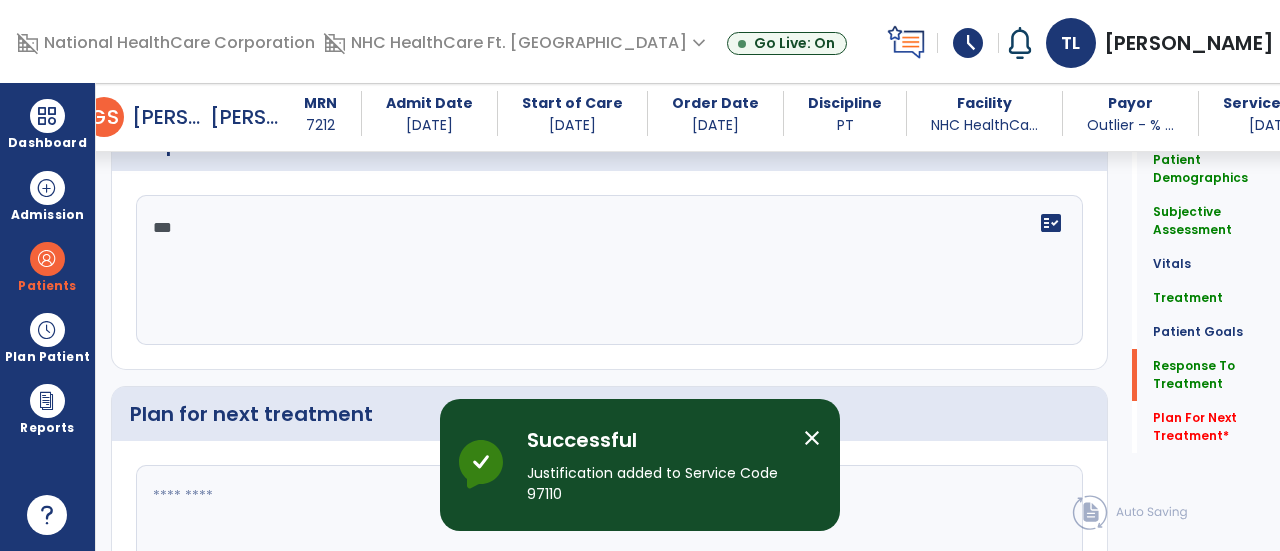 click on "**" 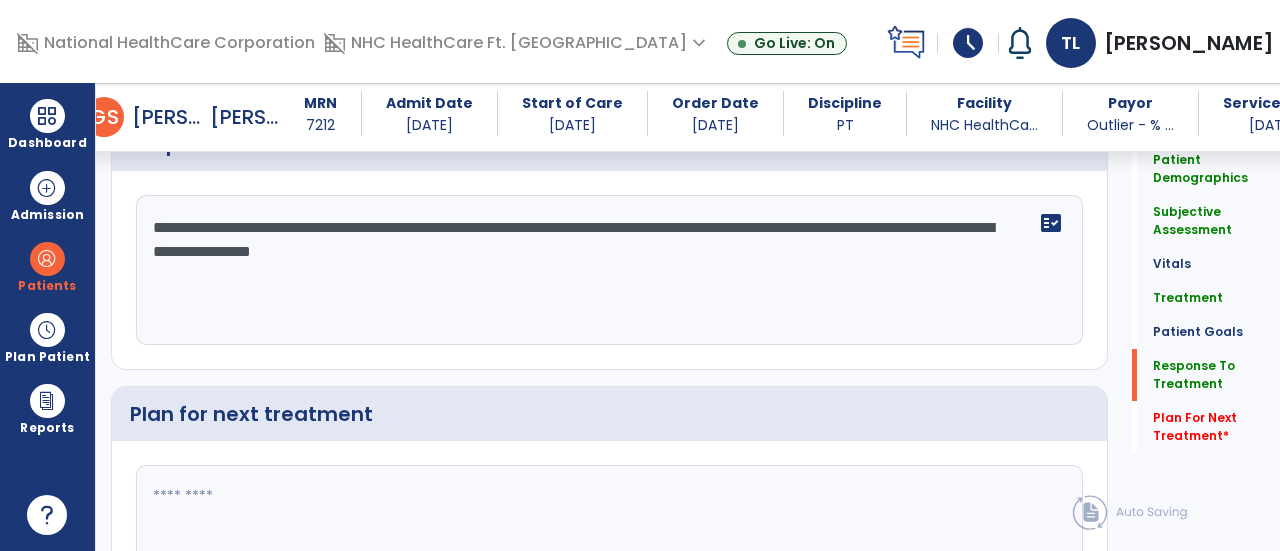scroll, scrollTop: 2767, scrollLeft: 0, axis: vertical 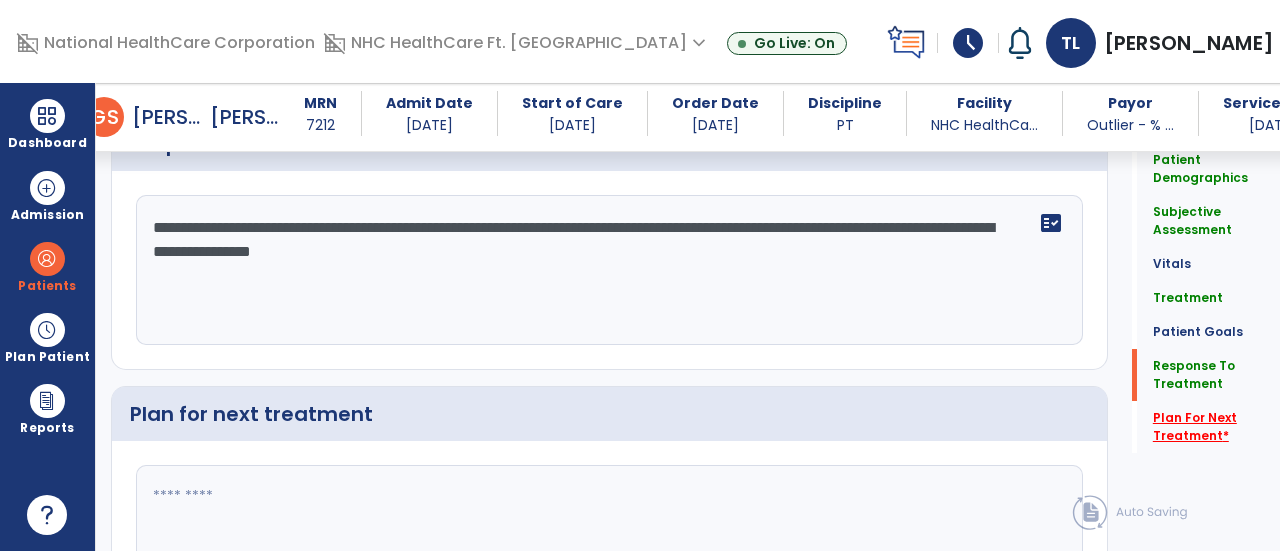click on "Plan For Next Treatment   *" 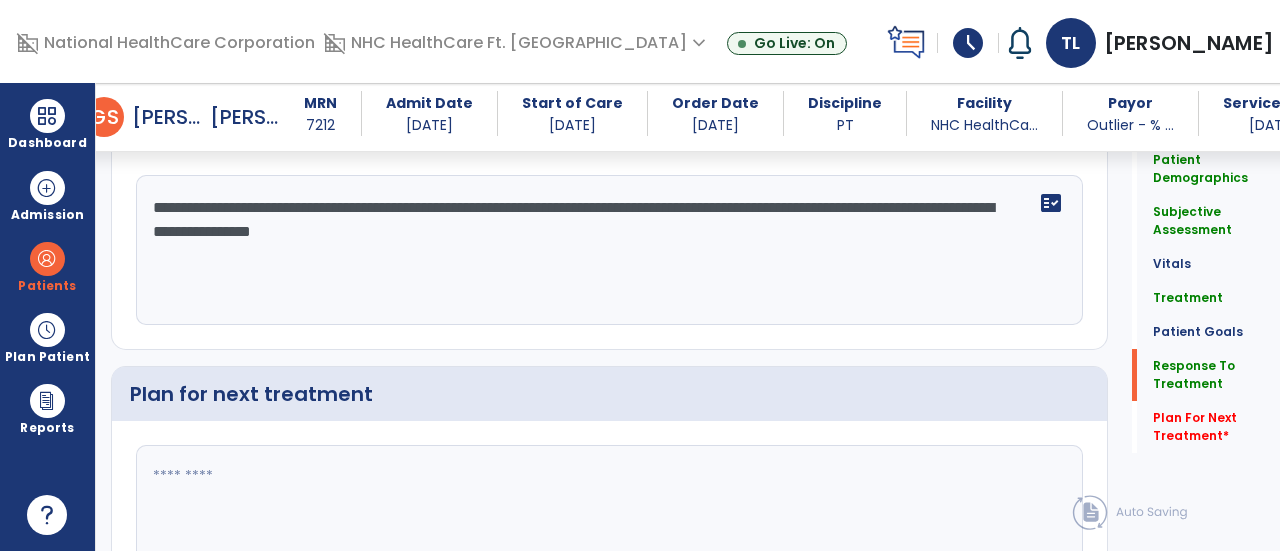 scroll, scrollTop: 2786, scrollLeft: 0, axis: vertical 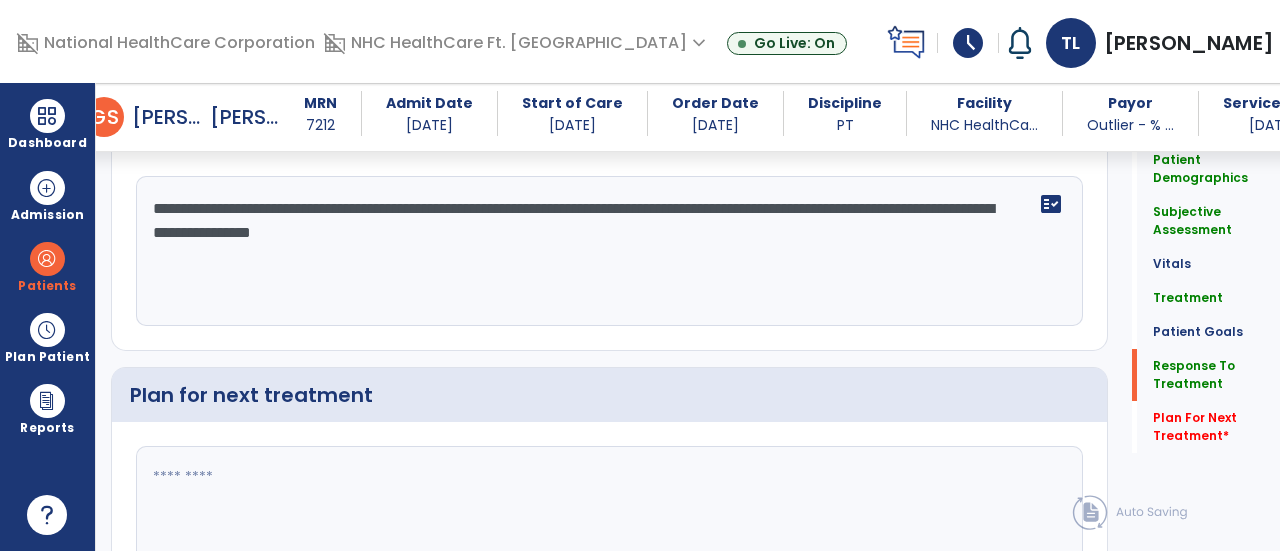 click on "**********" 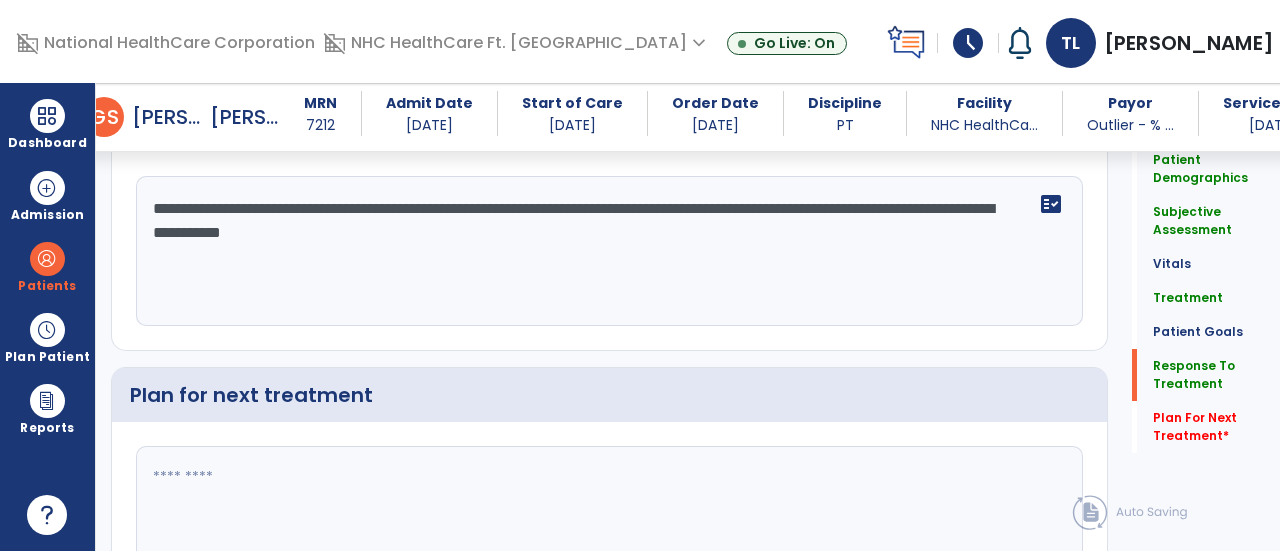 paste on "**********" 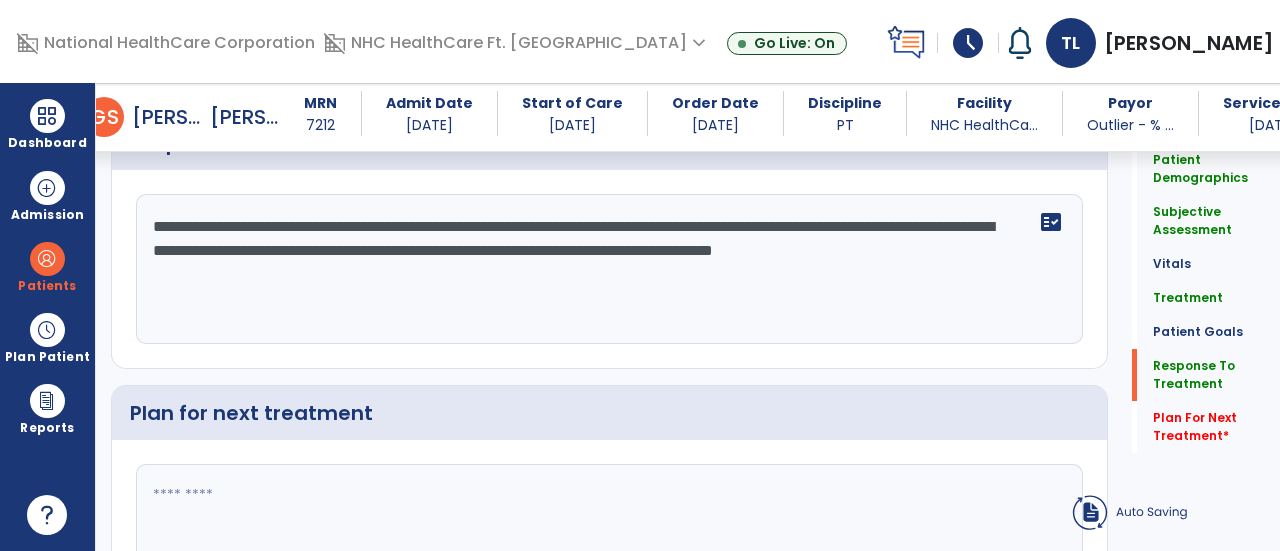 scroll, scrollTop: 2786, scrollLeft: 0, axis: vertical 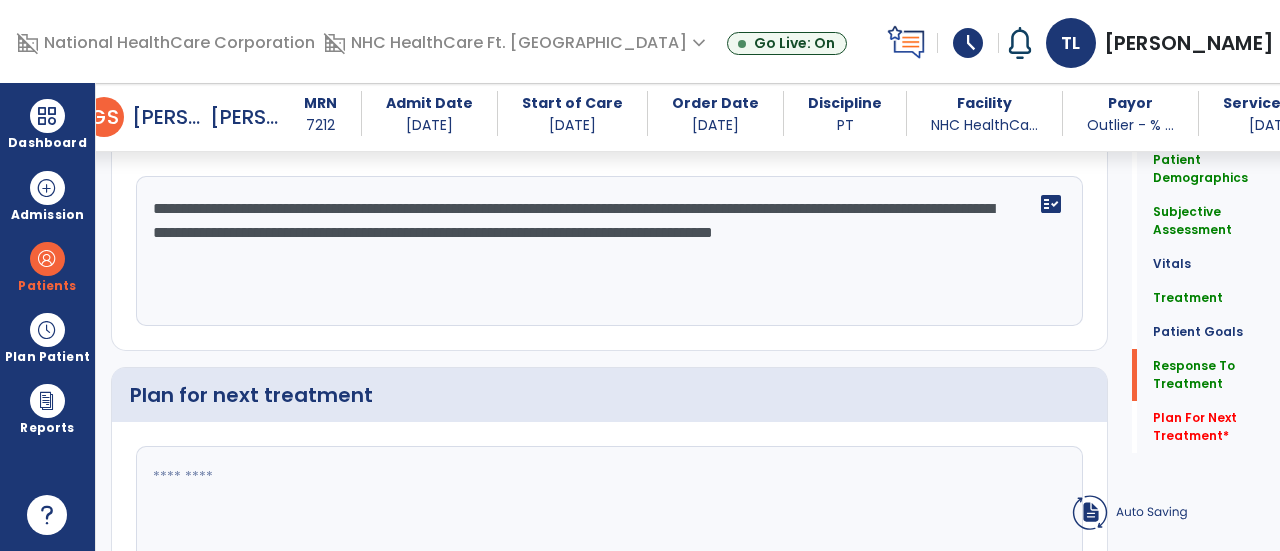 click on "**********" 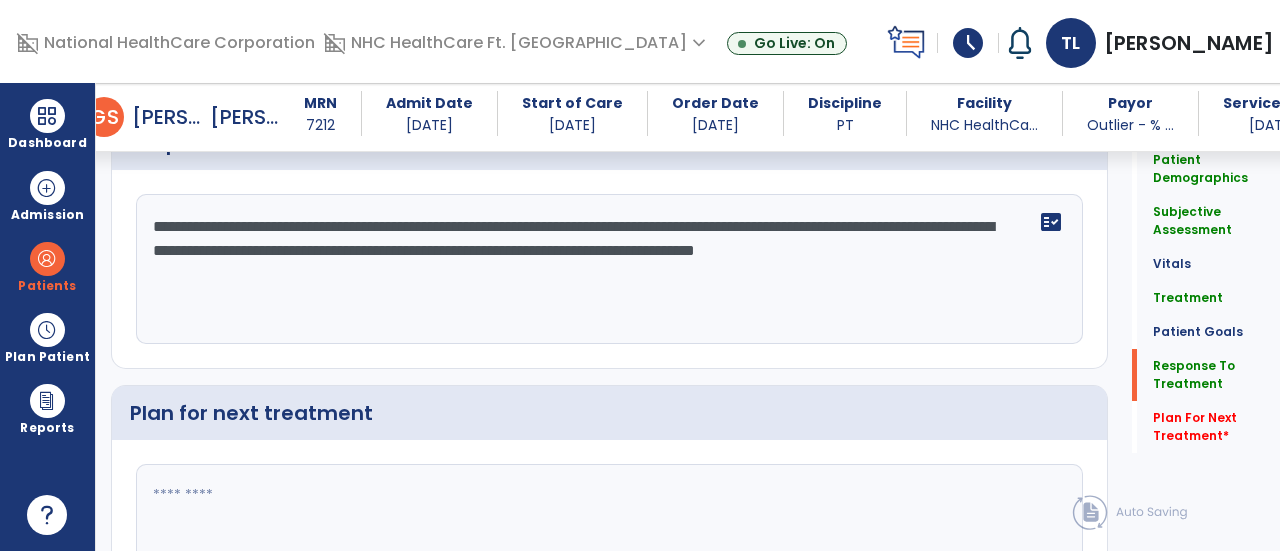 scroll, scrollTop: 2786, scrollLeft: 0, axis: vertical 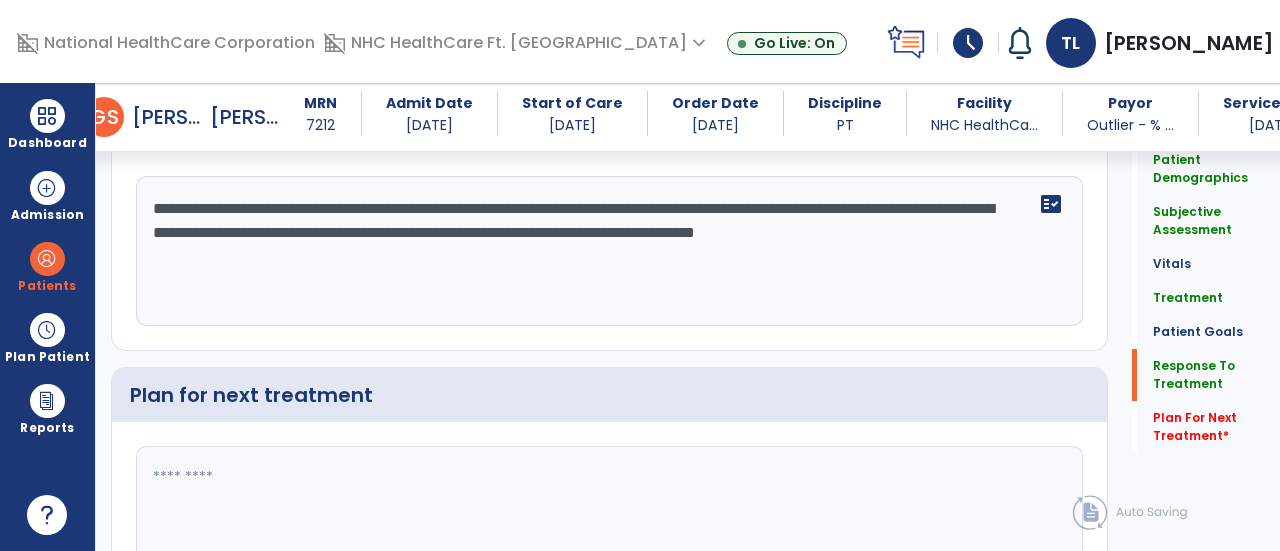 click on "**********" 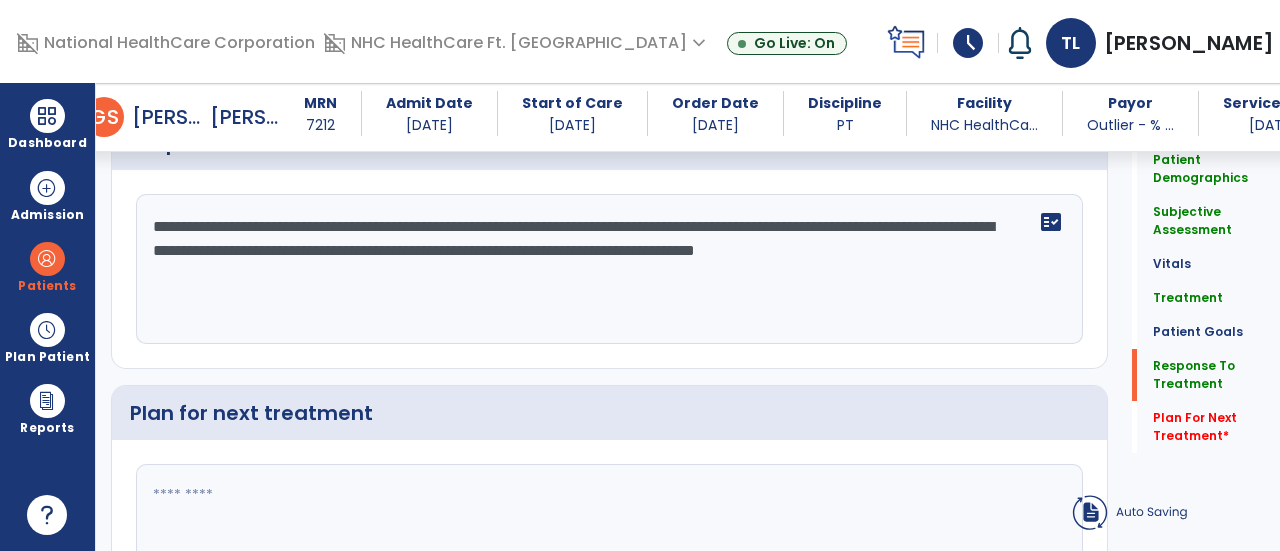 scroll, scrollTop: 2786, scrollLeft: 0, axis: vertical 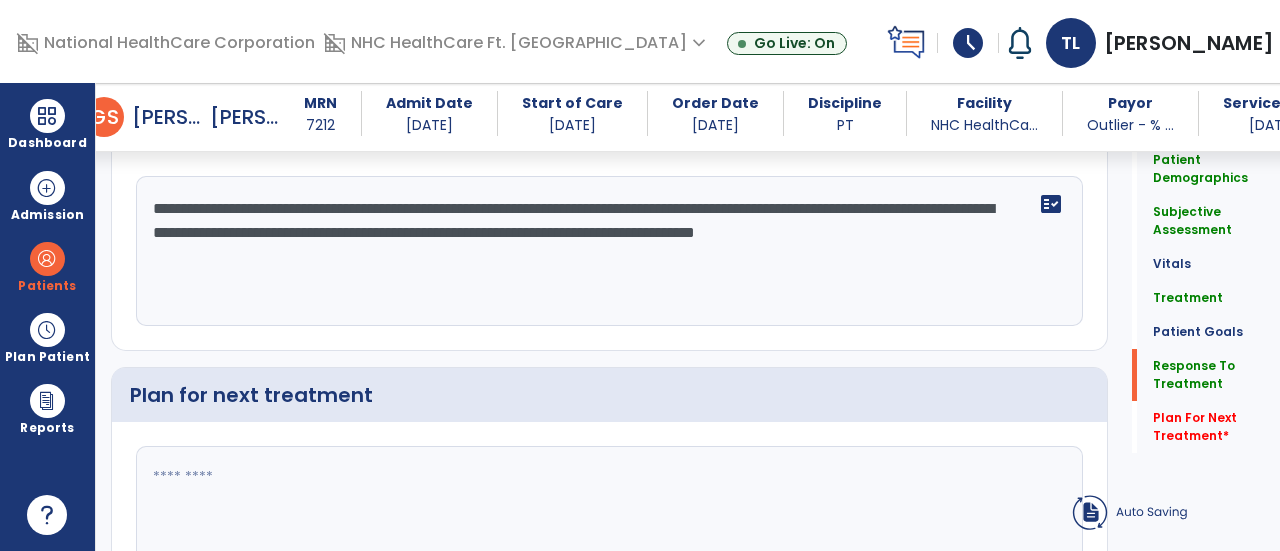 click on "**********" 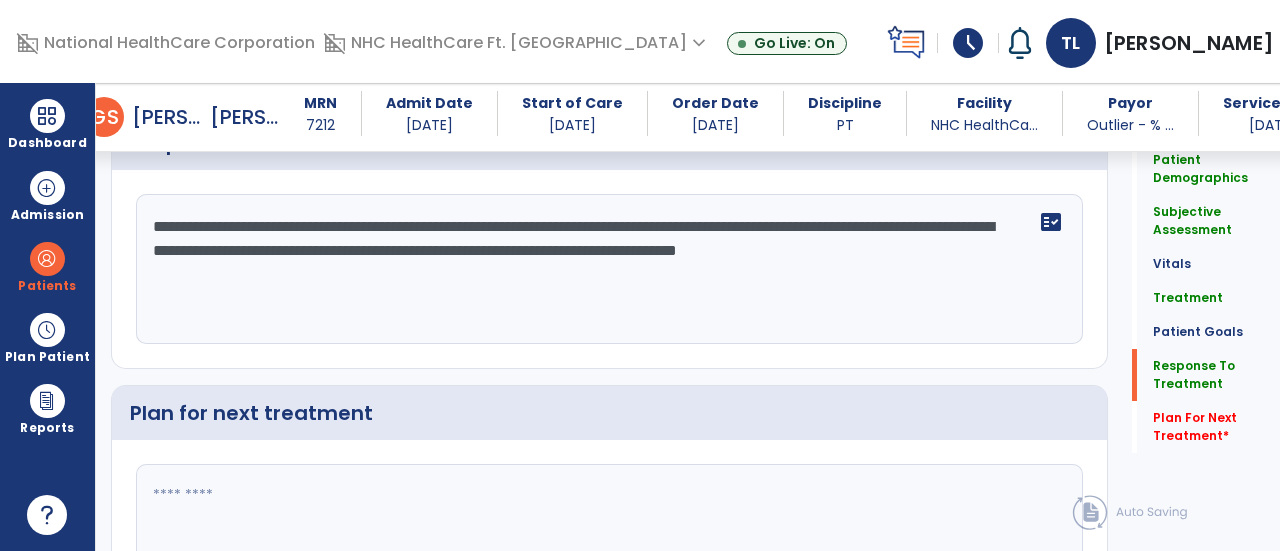scroll, scrollTop: 2786, scrollLeft: 0, axis: vertical 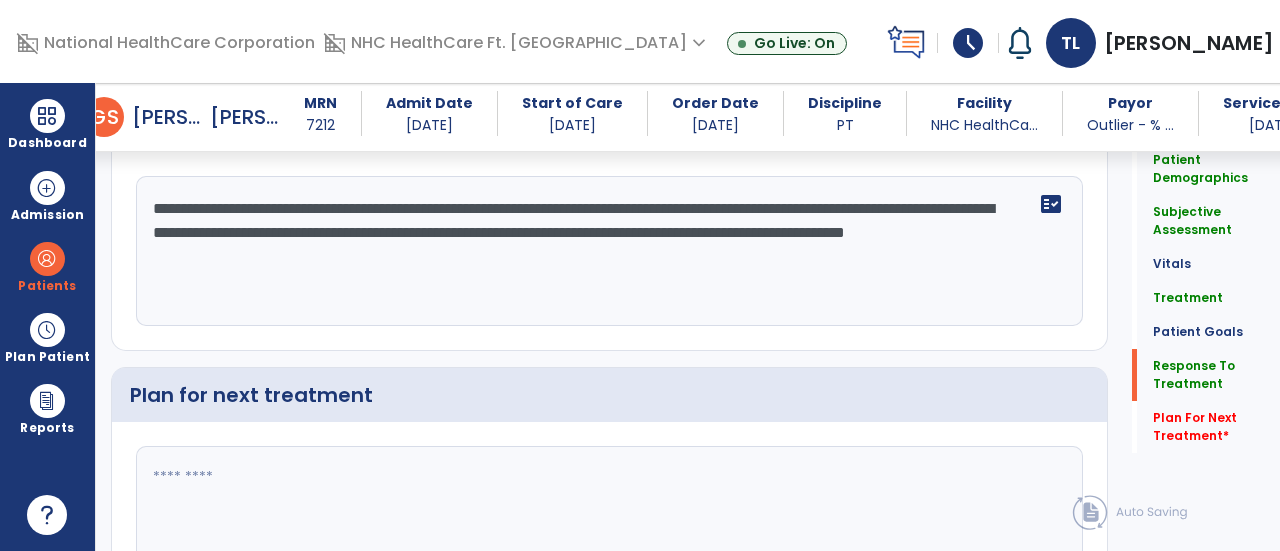 type on "**********" 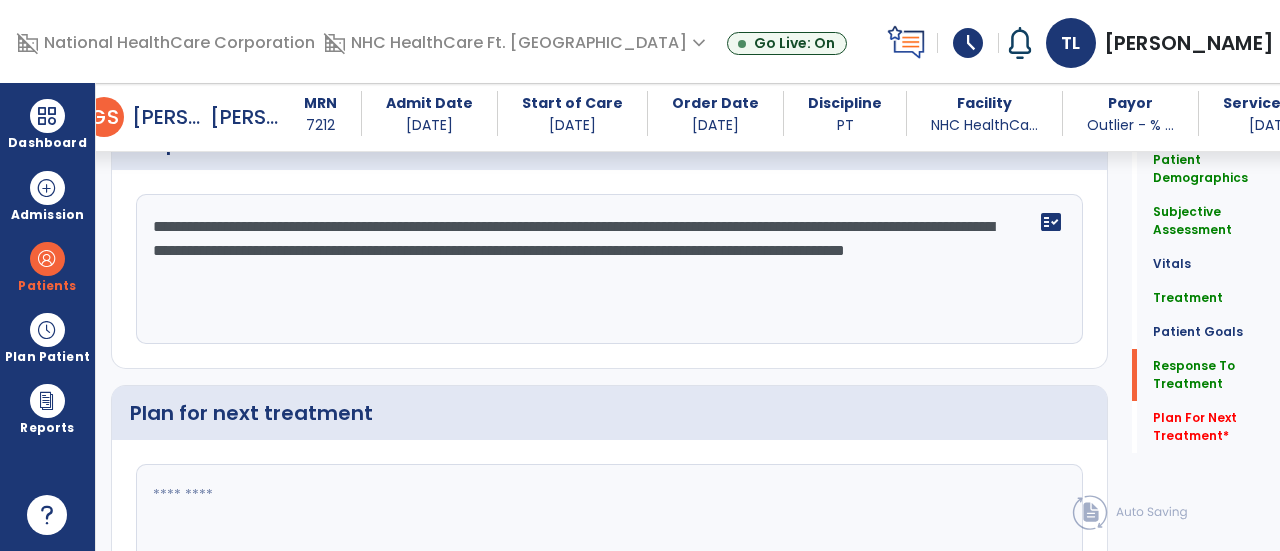 scroll, scrollTop: 2786, scrollLeft: 0, axis: vertical 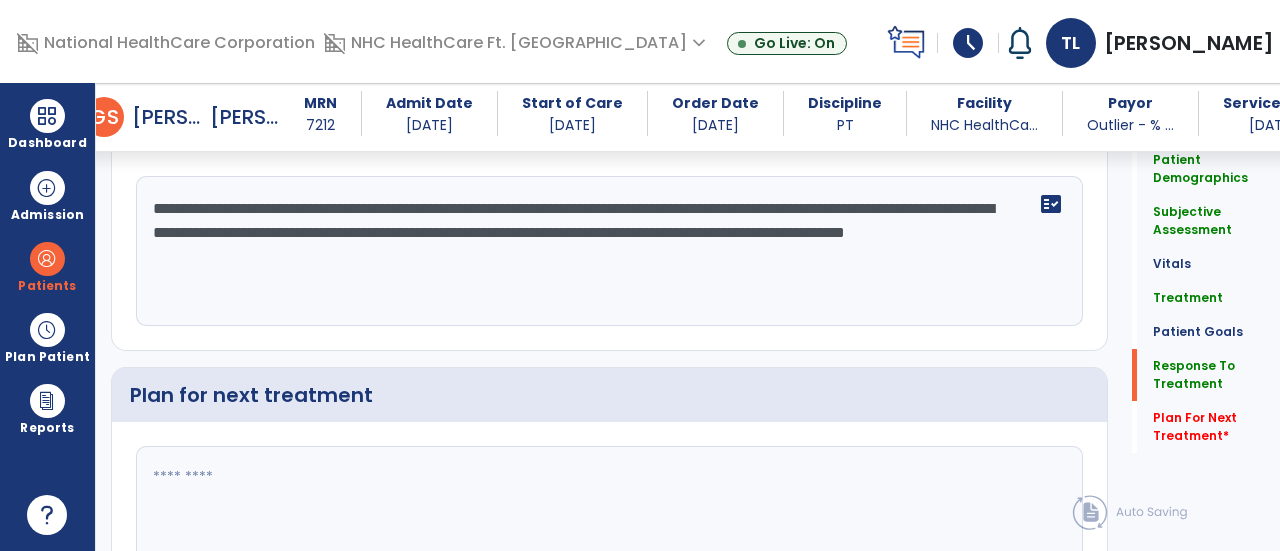 click 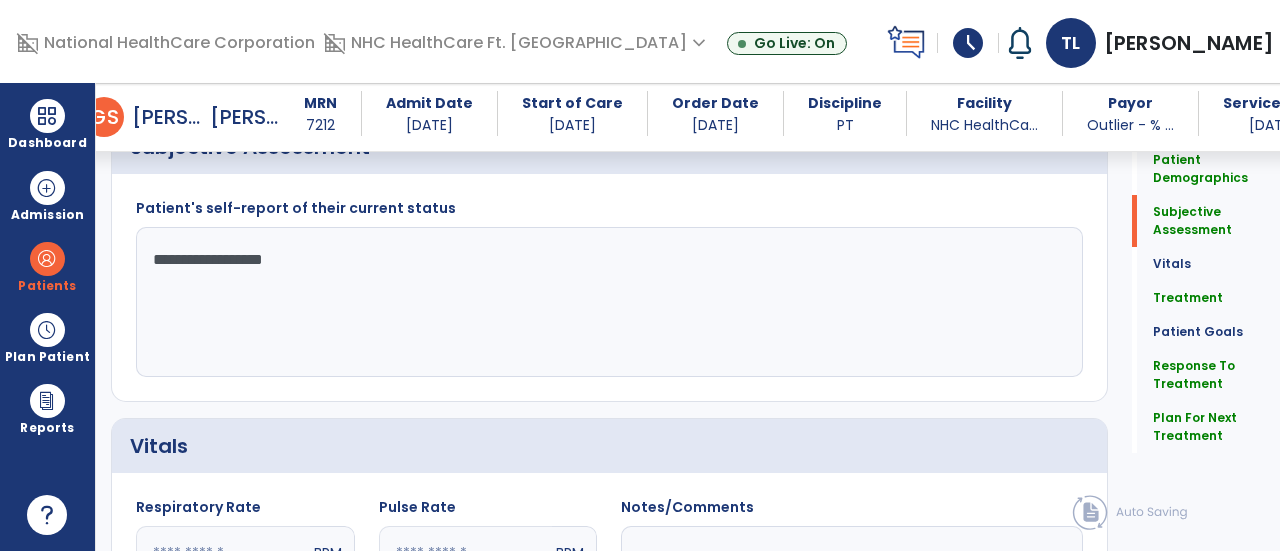 scroll, scrollTop: 0, scrollLeft: 0, axis: both 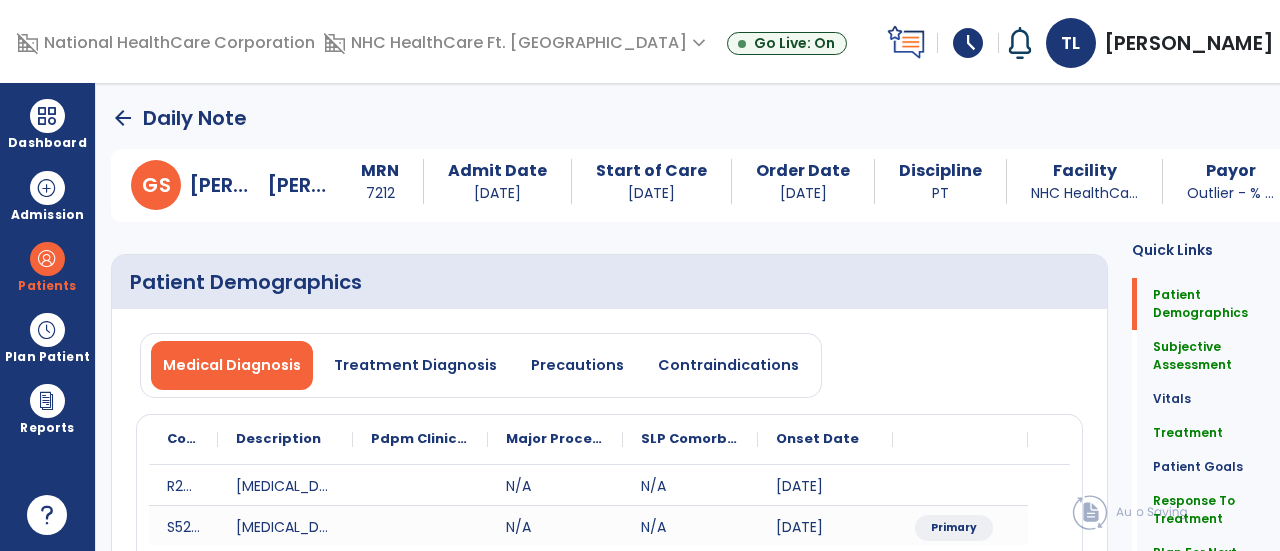 type on "**********" 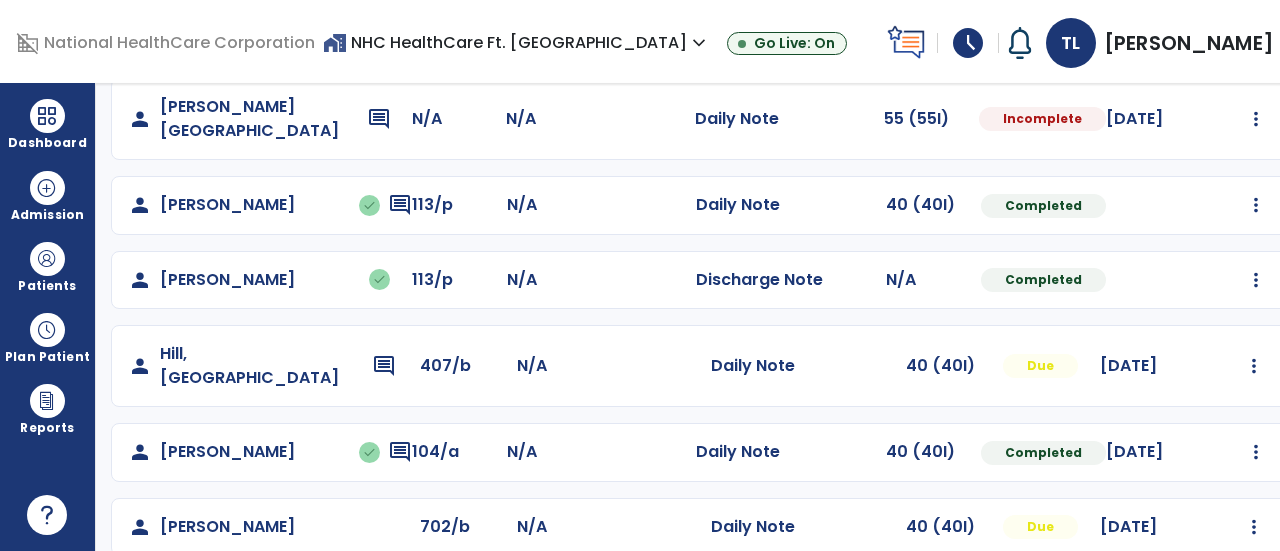 scroll, scrollTop: 702, scrollLeft: 0, axis: vertical 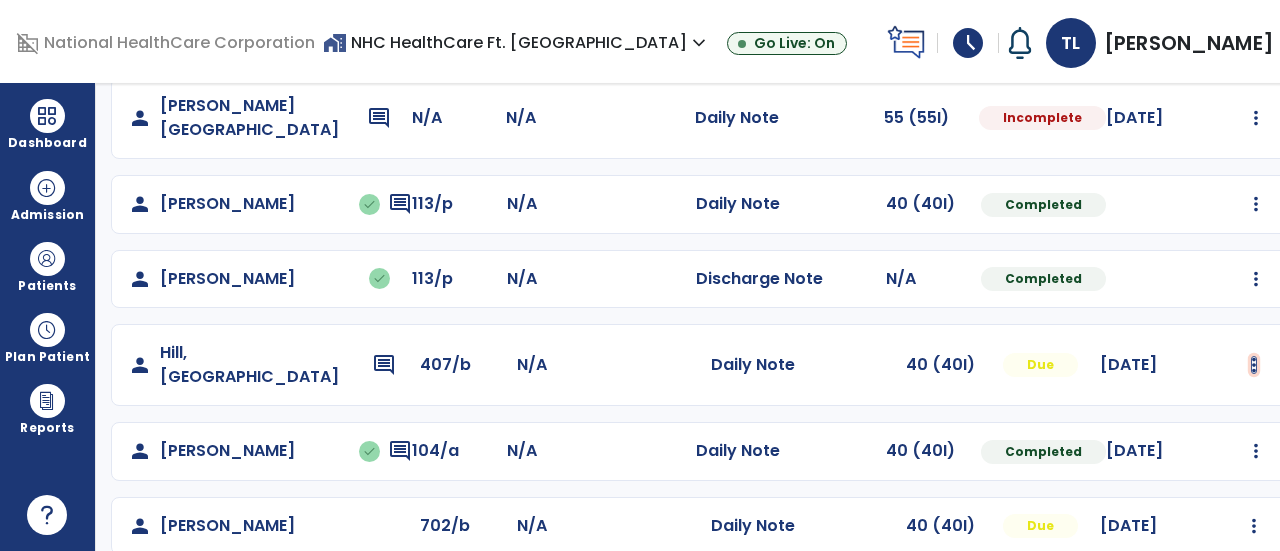 click at bounding box center [1254, -414] 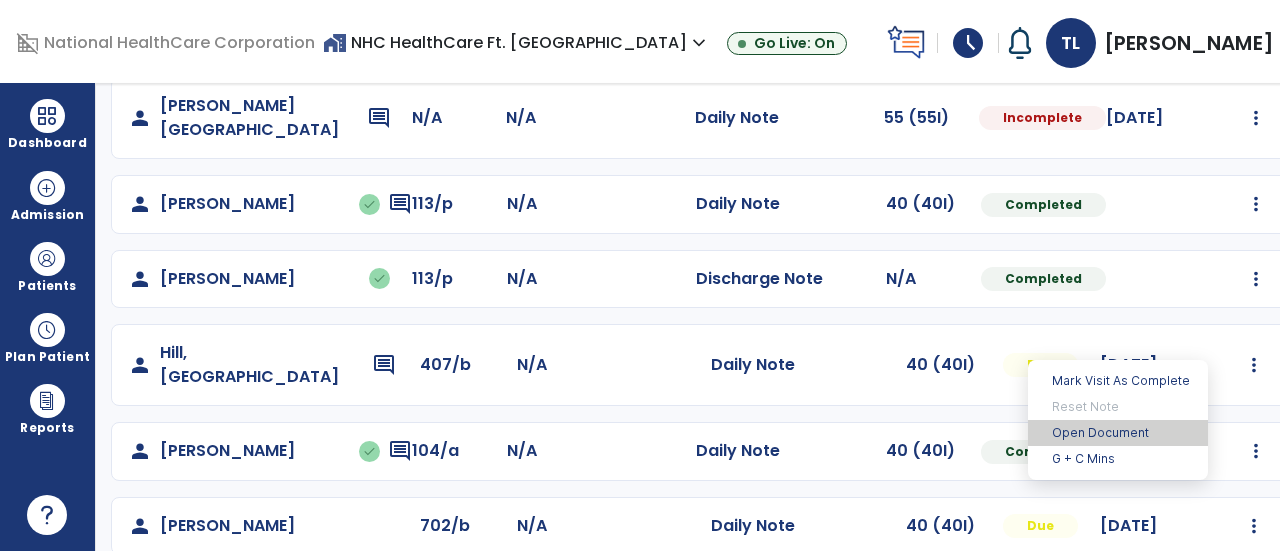 click on "Open Document" at bounding box center [1118, 433] 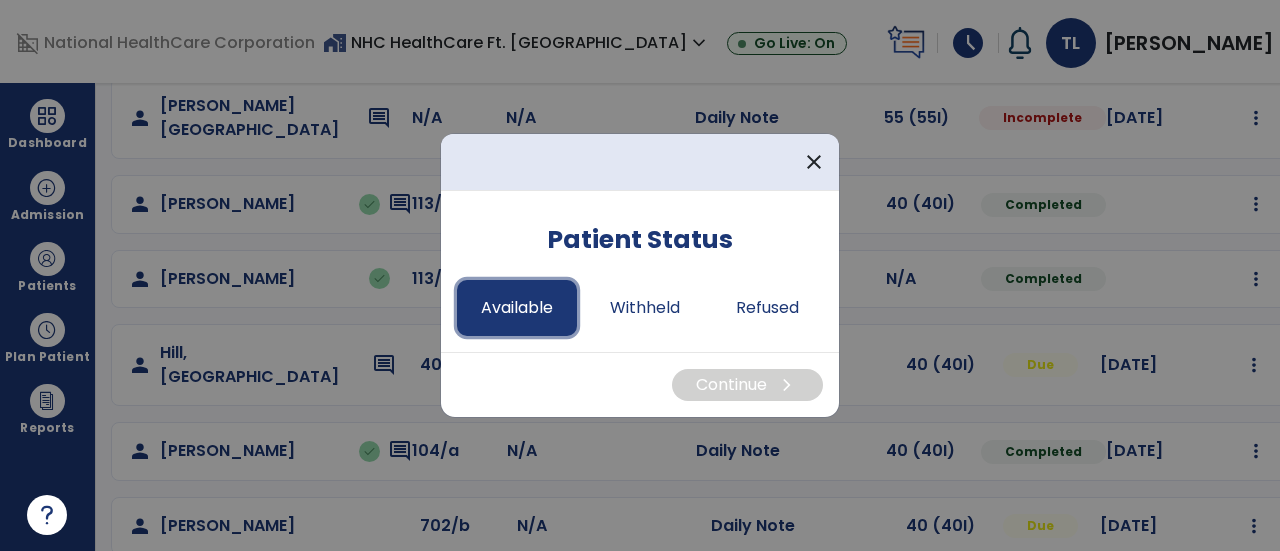 click on "Available" at bounding box center (517, 308) 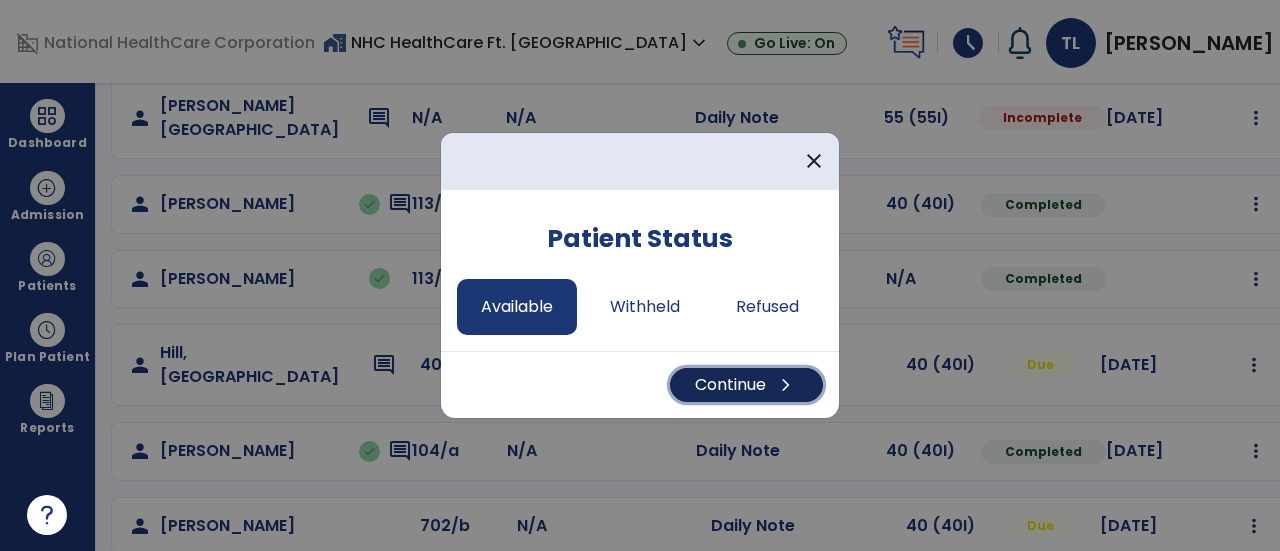 click on "chevron_right" at bounding box center (786, 385) 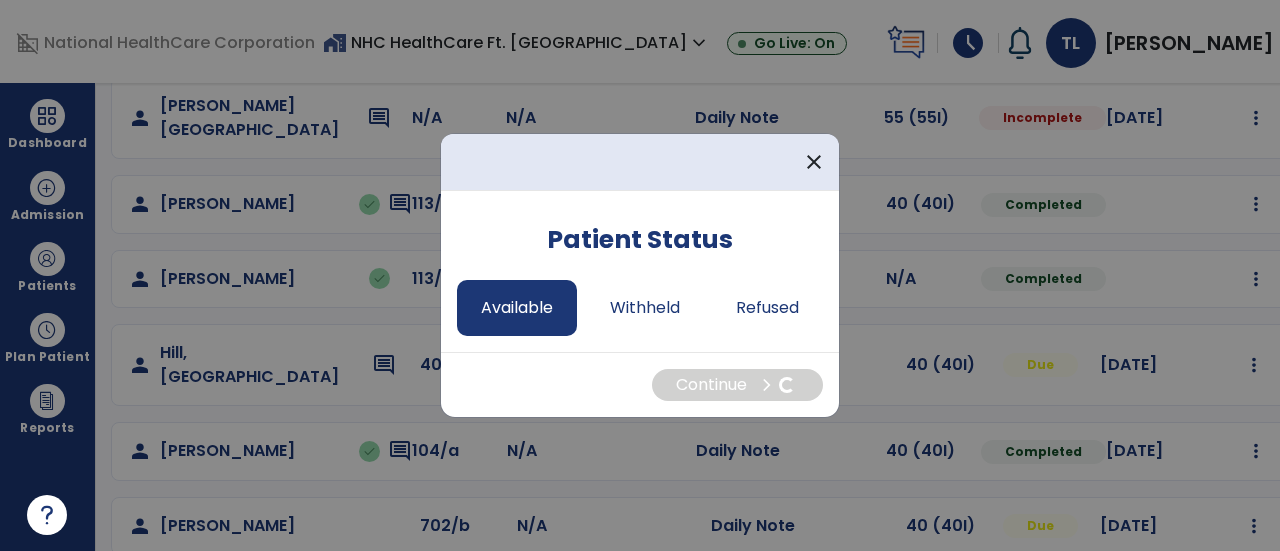 select on "*" 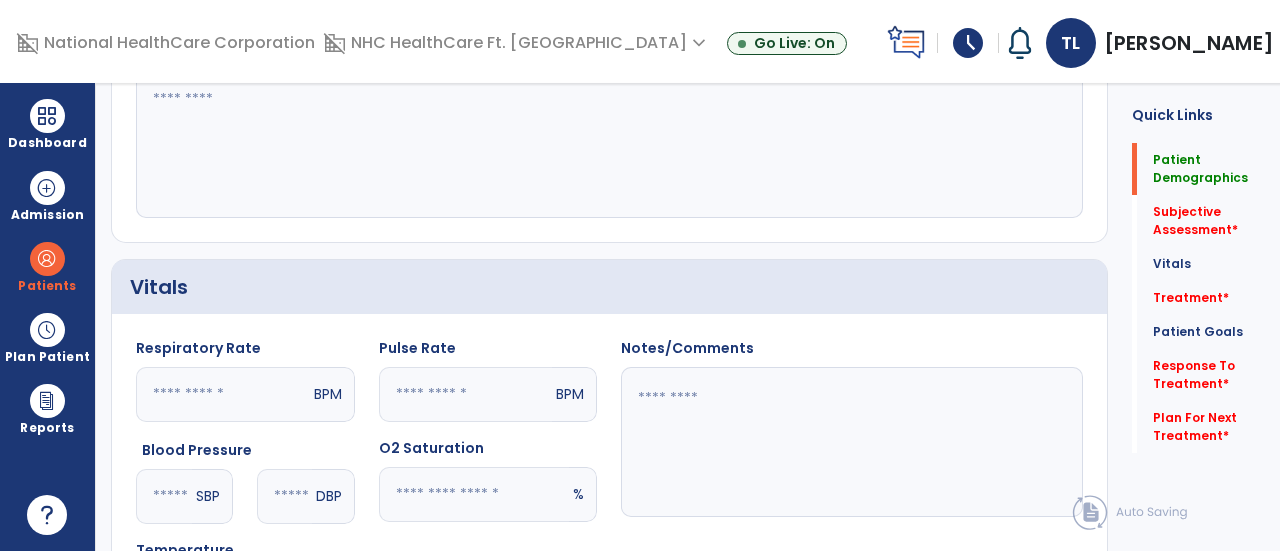 scroll, scrollTop: 0, scrollLeft: 0, axis: both 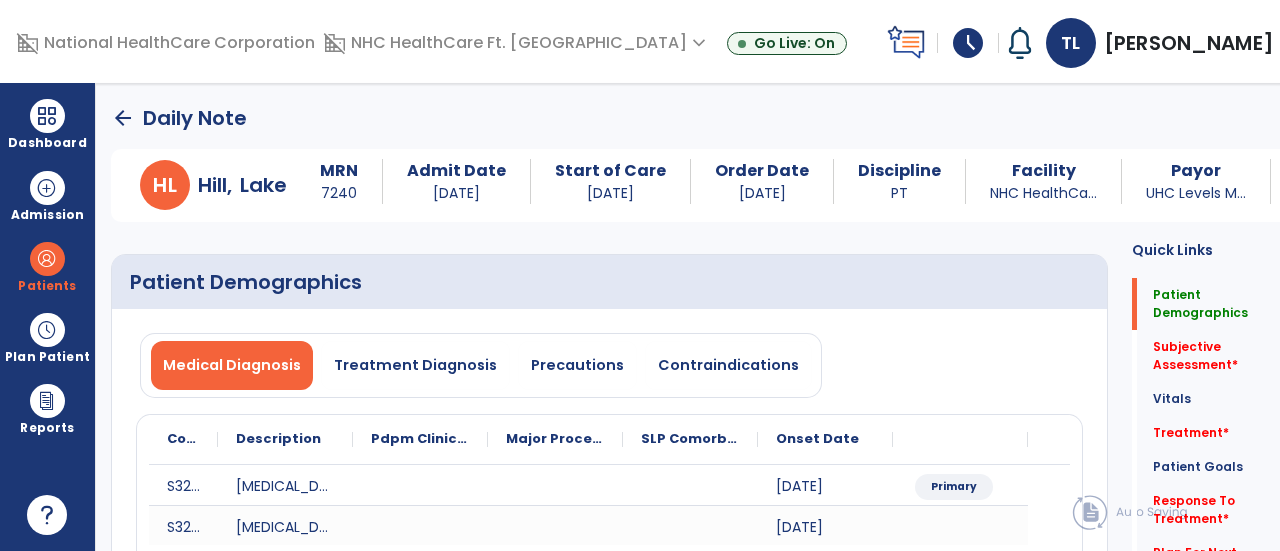 click on "[PERSON_NAME], [PERSON_NAME]    expand_more   home   Home   person   Profile   help   Help   logout   Log out" at bounding box center [1172, 43] 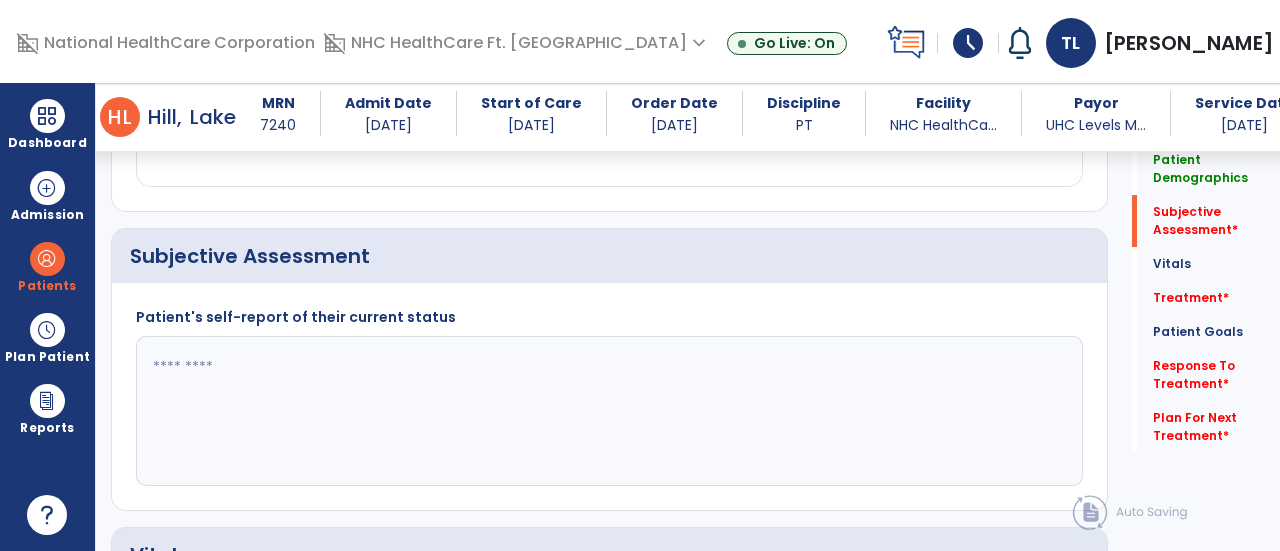 scroll, scrollTop: 414, scrollLeft: 0, axis: vertical 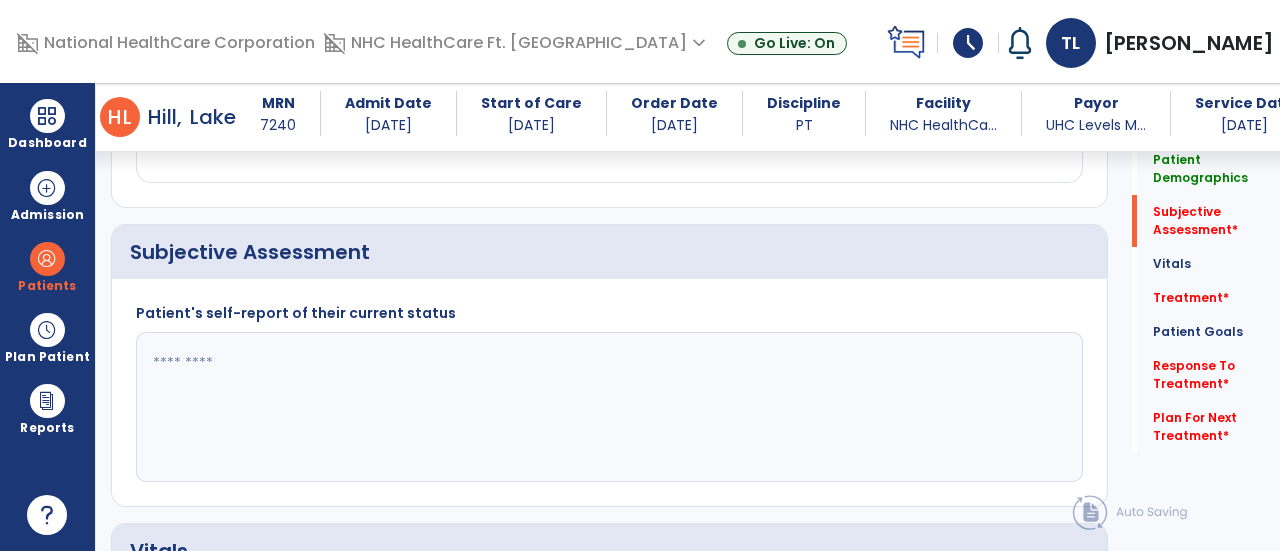 click 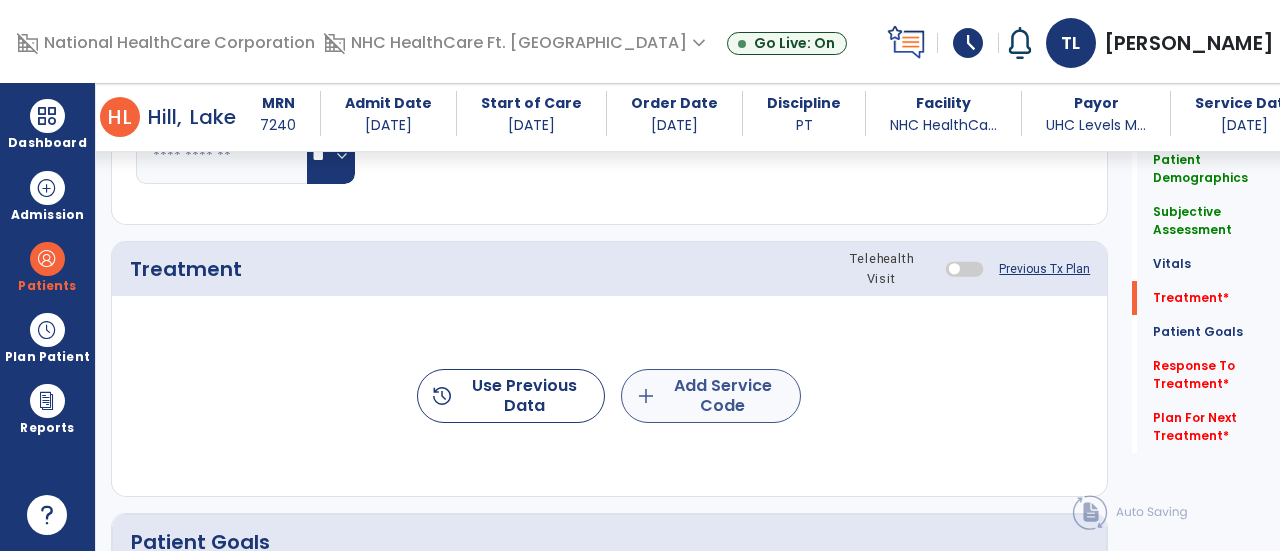 type on "**********" 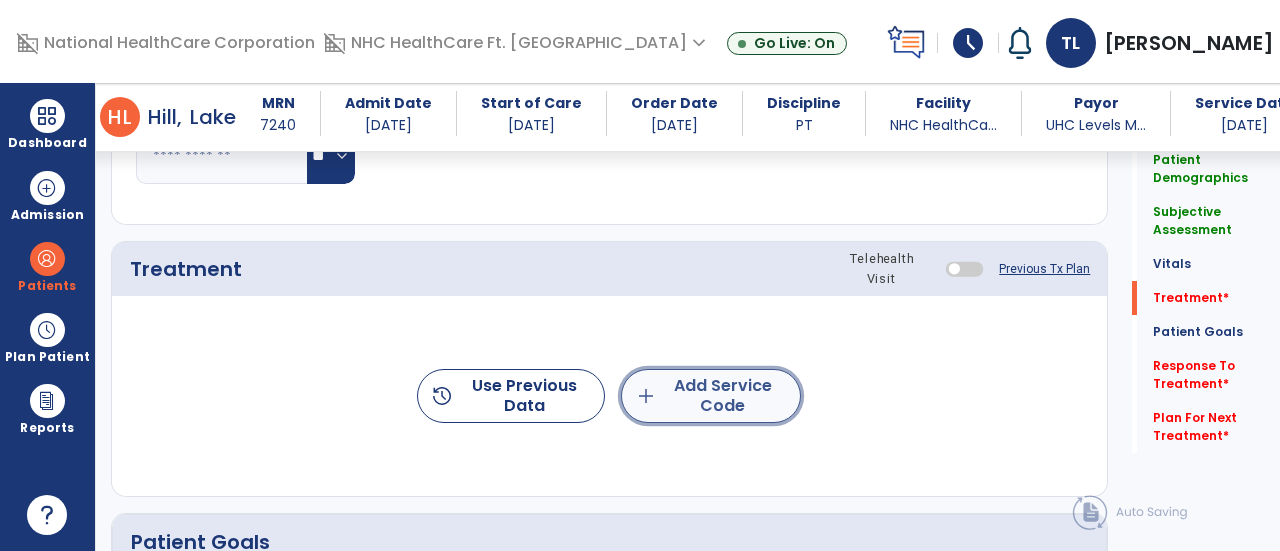 click on "add  Add Service Code" 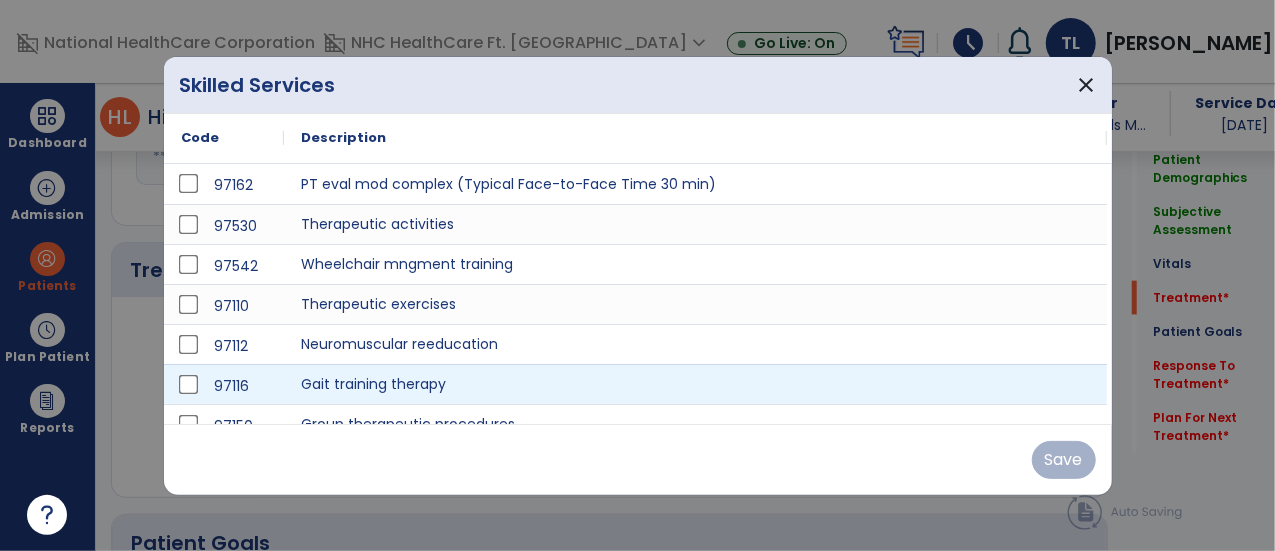 scroll, scrollTop: 1118, scrollLeft: 0, axis: vertical 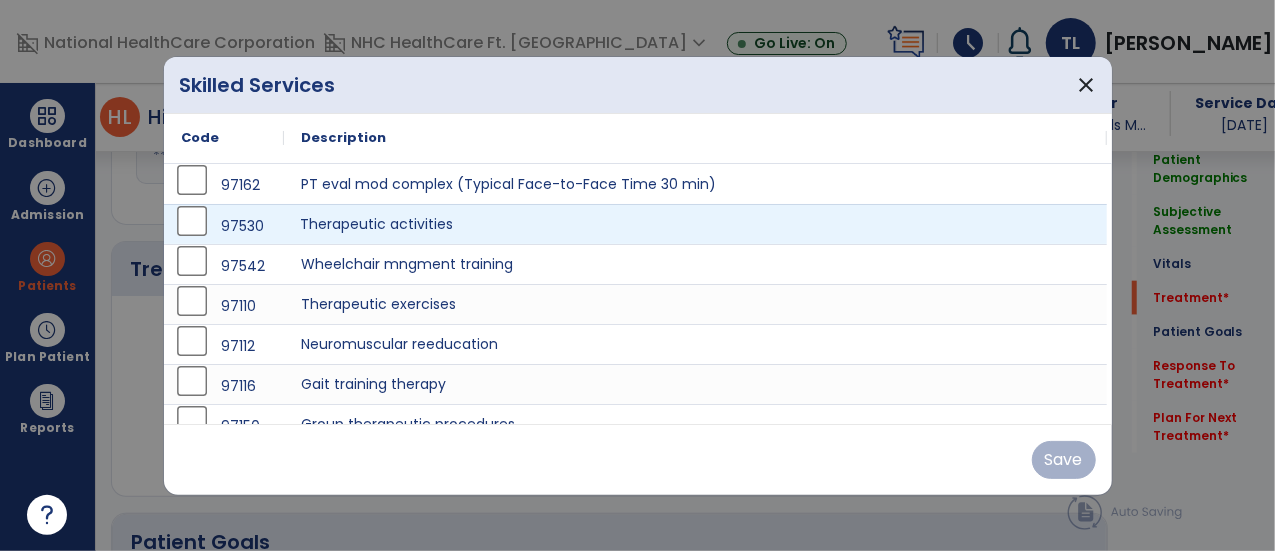 click on "Therapeutic activities" at bounding box center (696, 224) 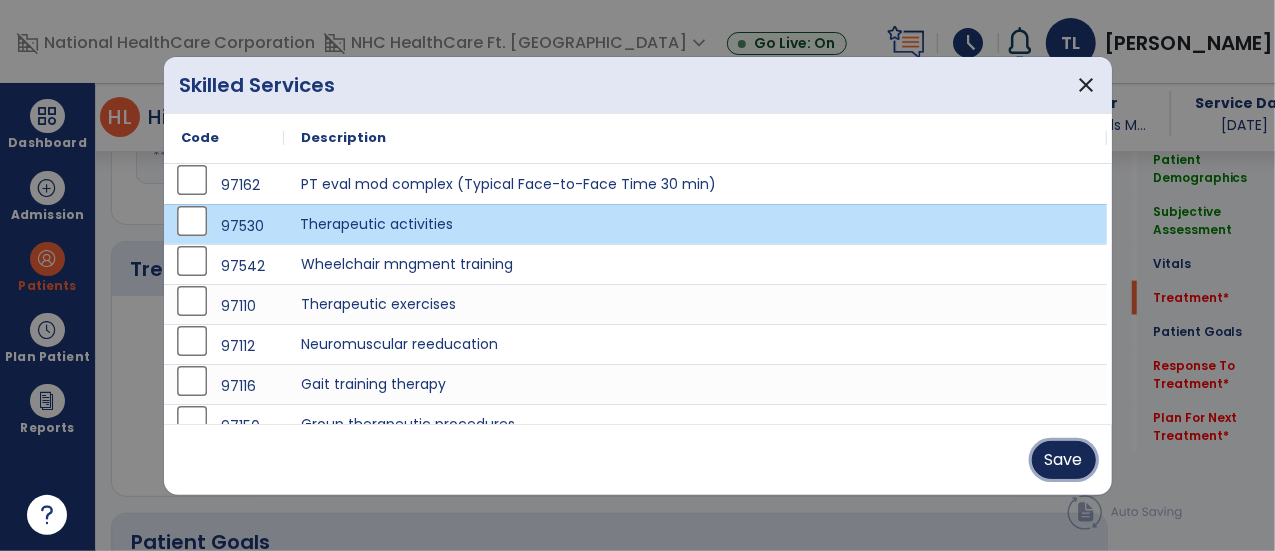 click on "Save" at bounding box center [1064, 460] 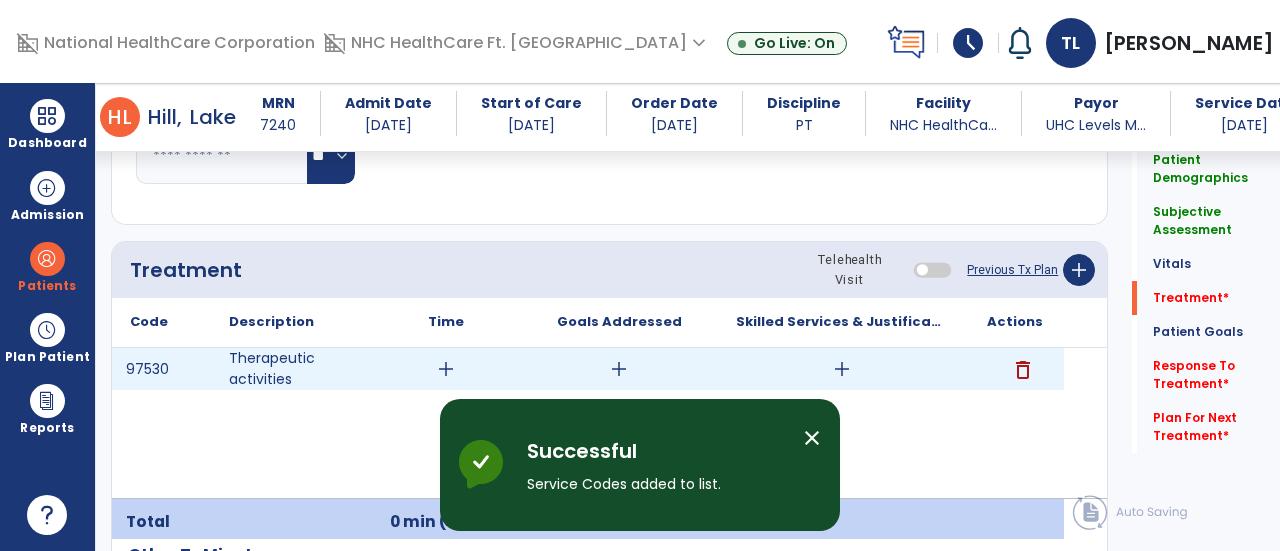click on "add" at bounding box center (446, 369) 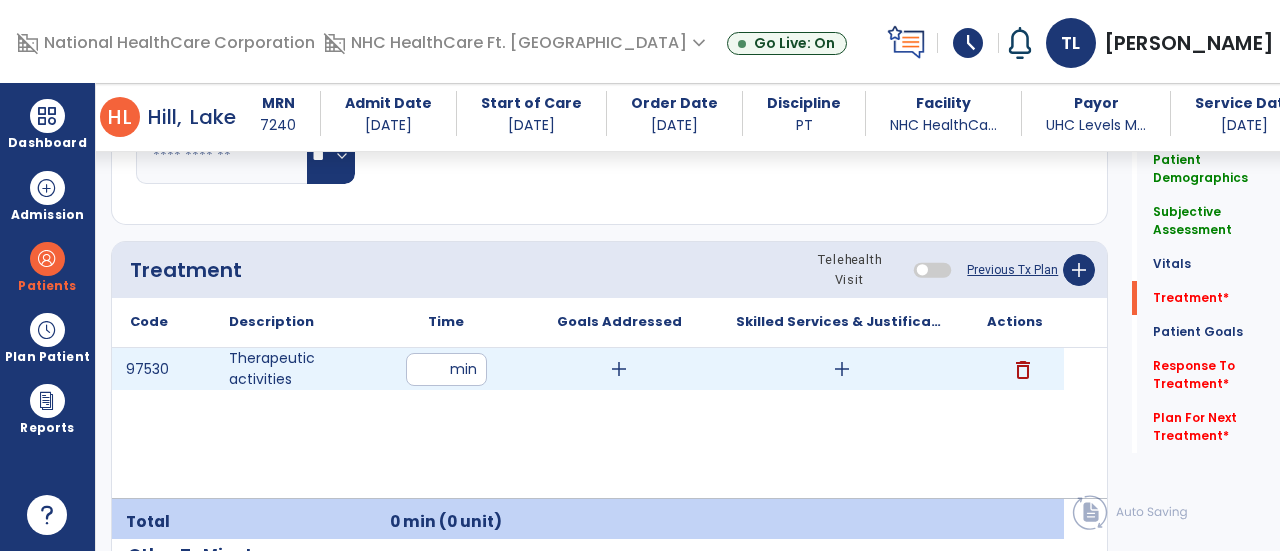 type on "**" 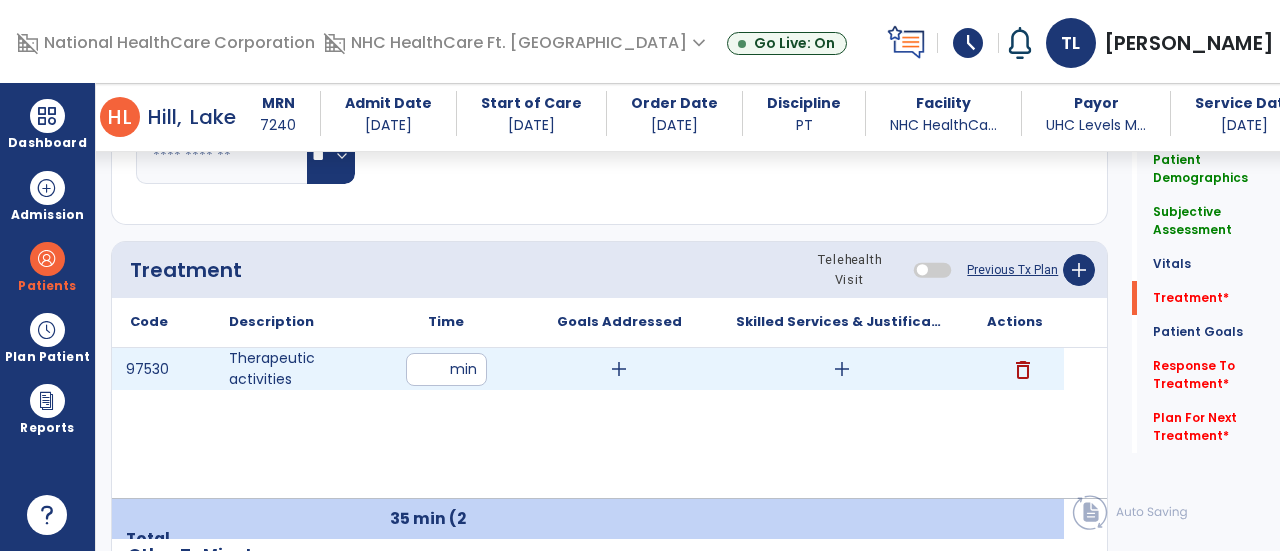 click on "add" at bounding box center [619, 369] 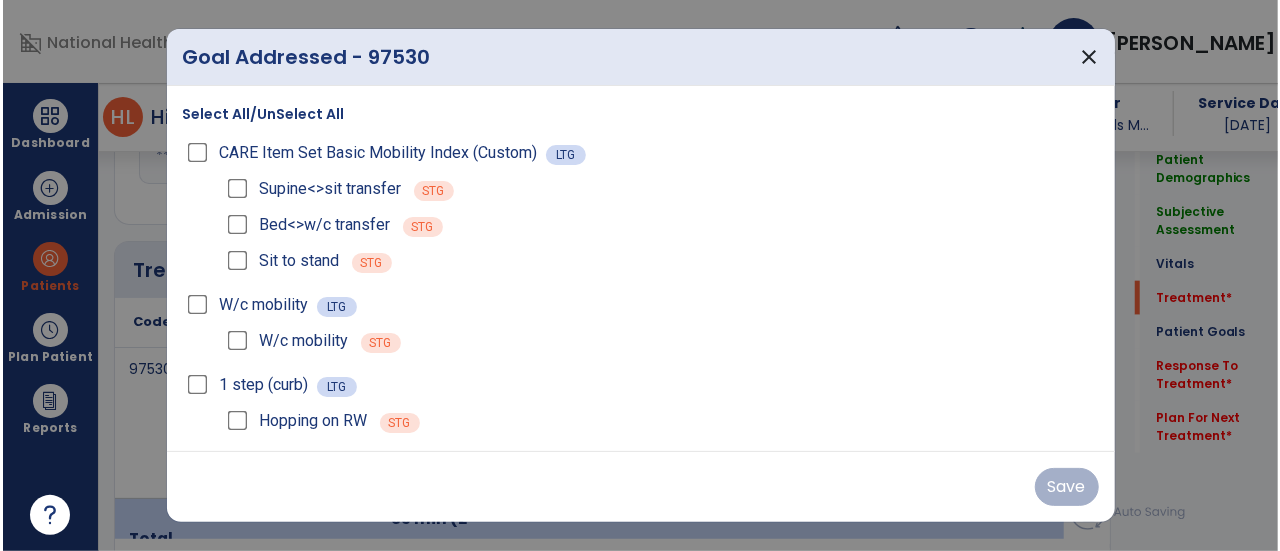 scroll, scrollTop: 1118, scrollLeft: 0, axis: vertical 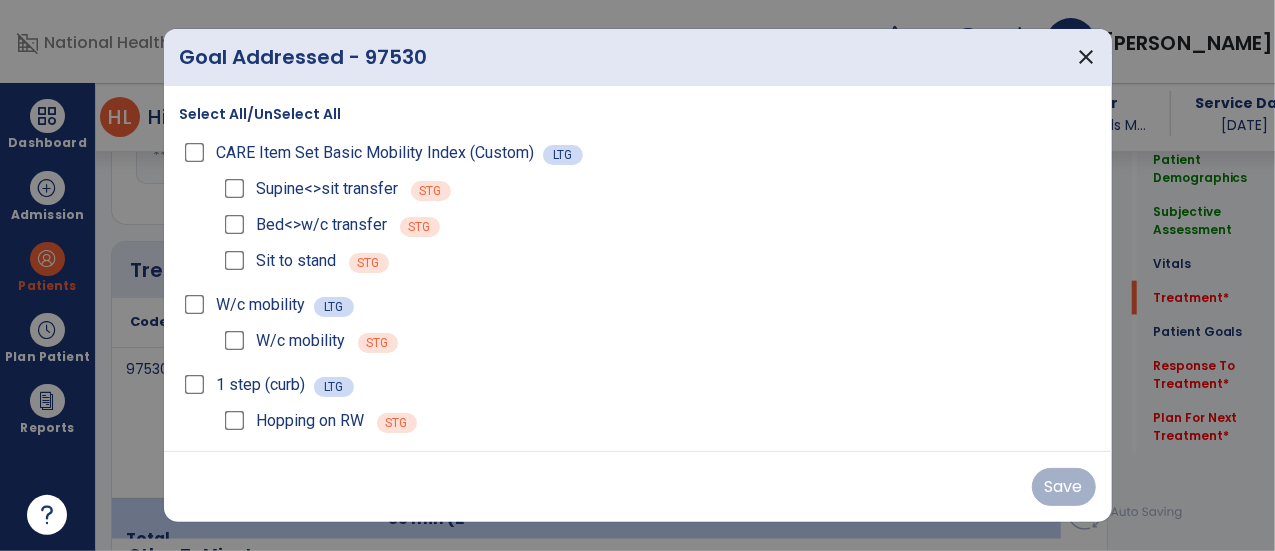 click on "CARE Item Set Basic Mobility Index (Custom)" at bounding box center [361, 153] 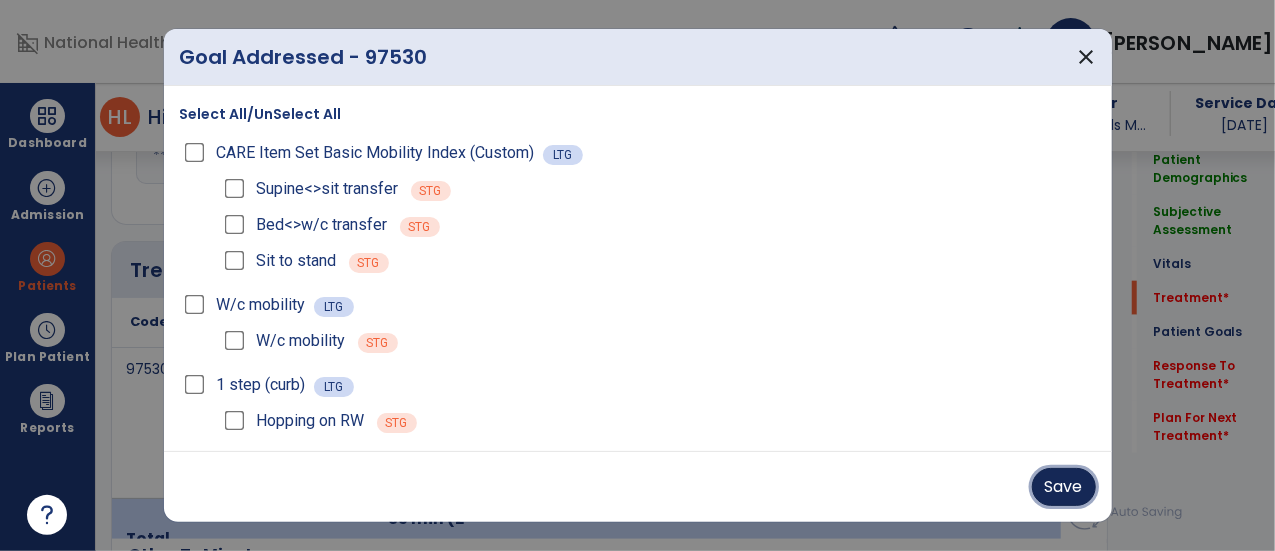 click on "Save" at bounding box center [1064, 487] 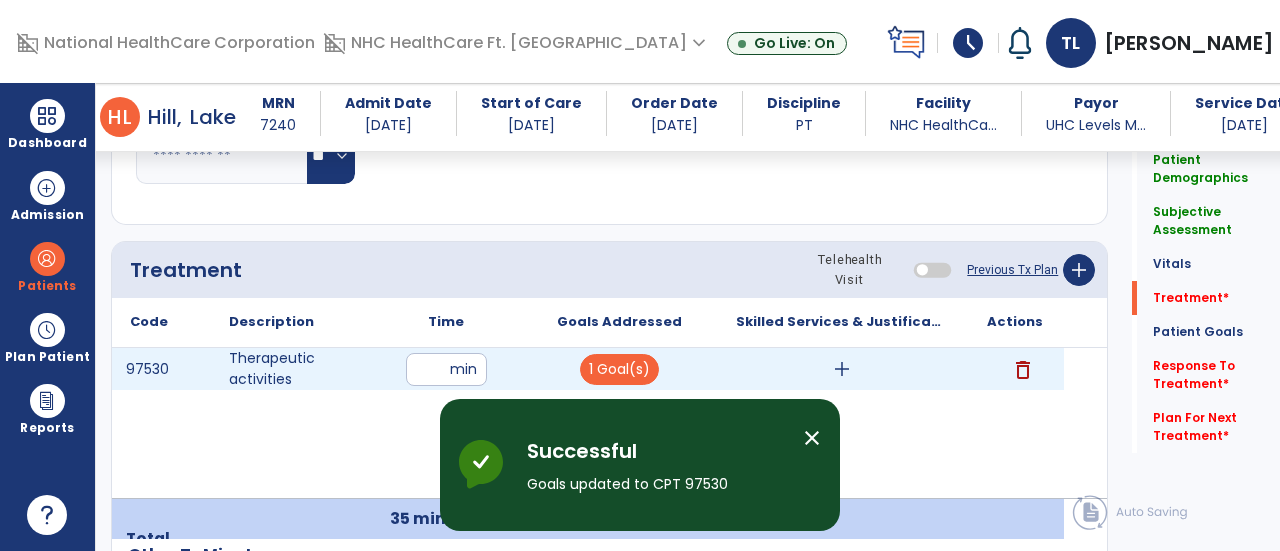 scroll, scrollTop: 1182, scrollLeft: 0, axis: vertical 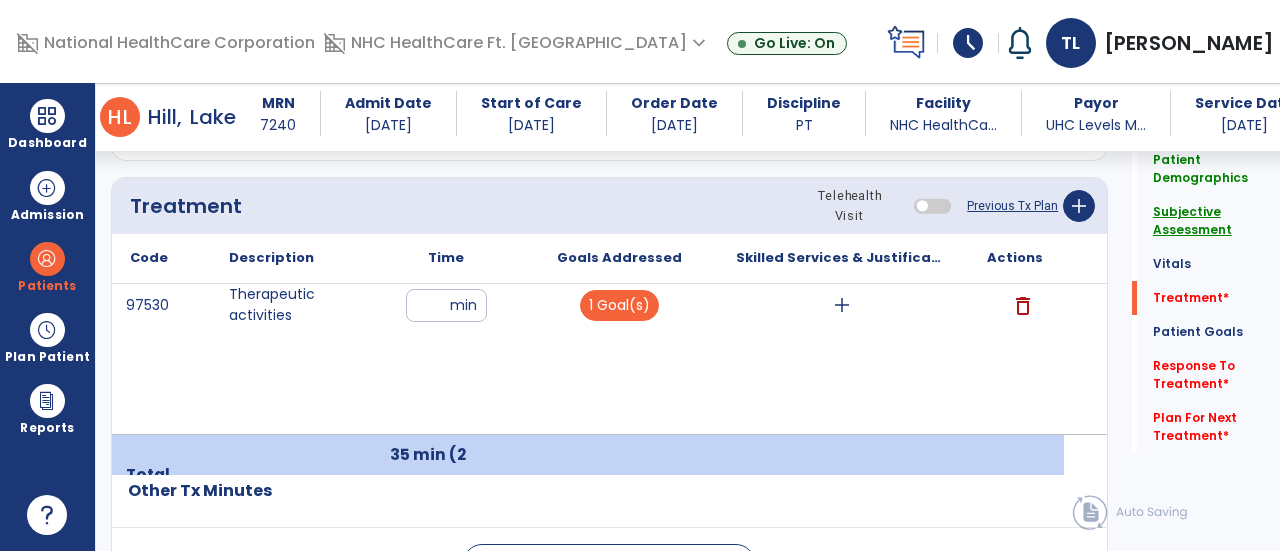 click on "Subjective Assessment" 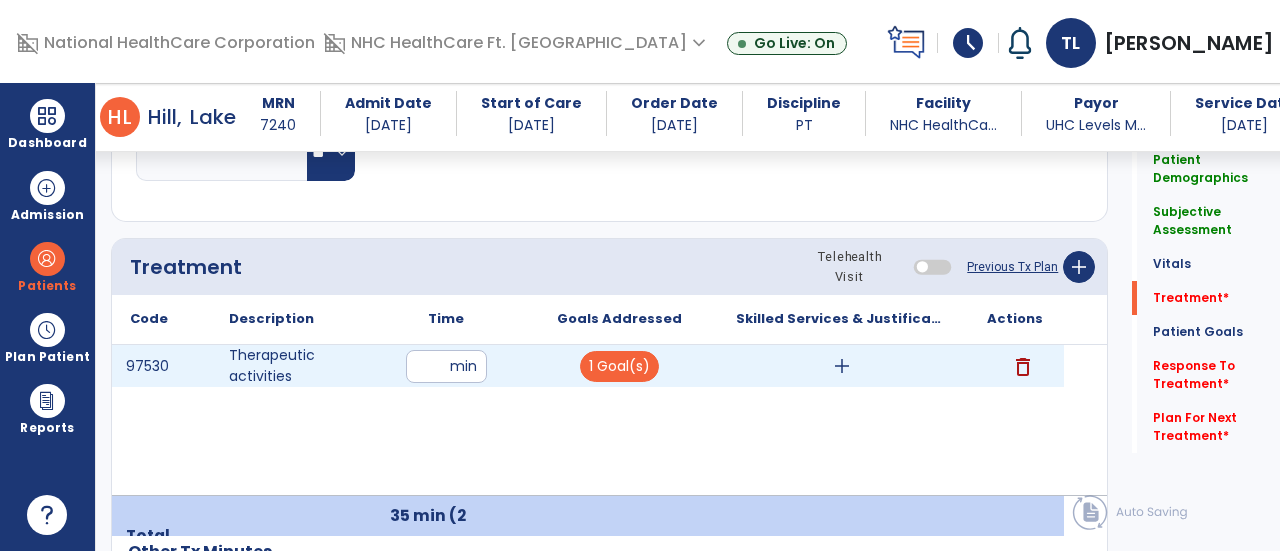 click on "add" at bounding box center [842, 366] 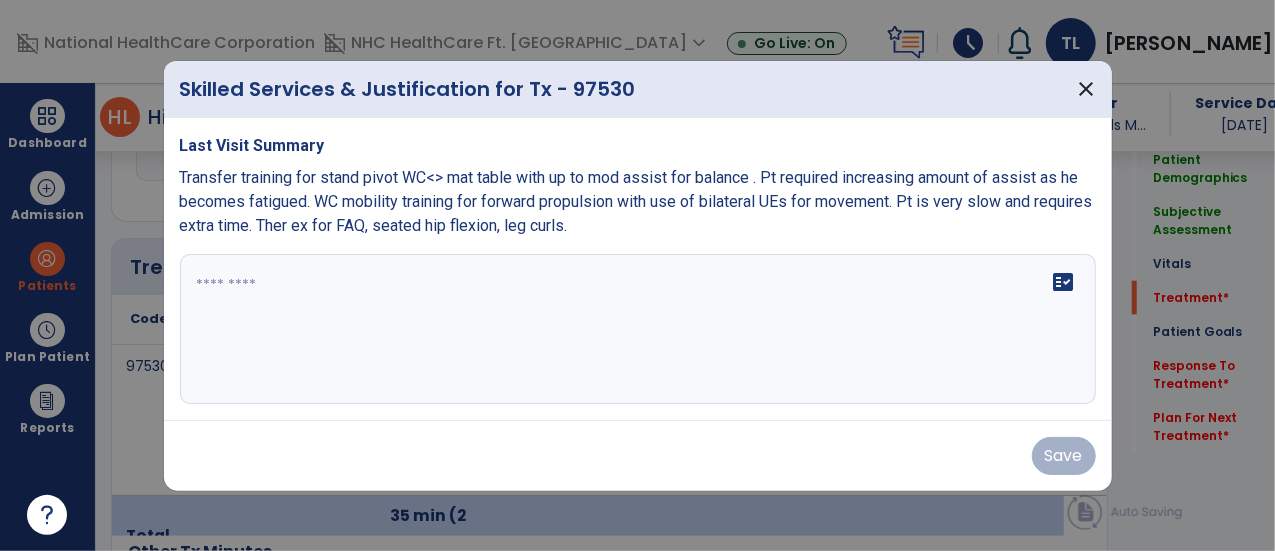 scroll, scrollTop: 1121, scrollLeft: 0, axis: vertical 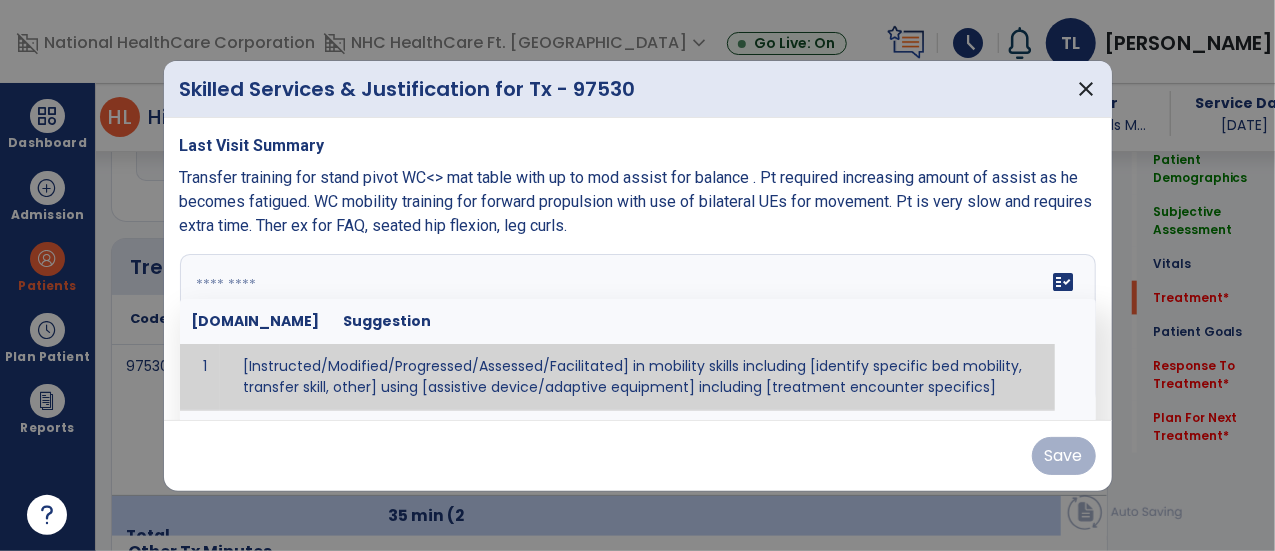 click on "fact_check  [DOMAIN_NAME] Suggestion 1 [Instructed/Modified/Progressed/Assessed/Facilitated] in mobility skills including [identify specific bed mobility, transfer skill, other] using [assistive device/adaptive equipment] including [treatment encounter specifics]" at bounding box center [638, 329] 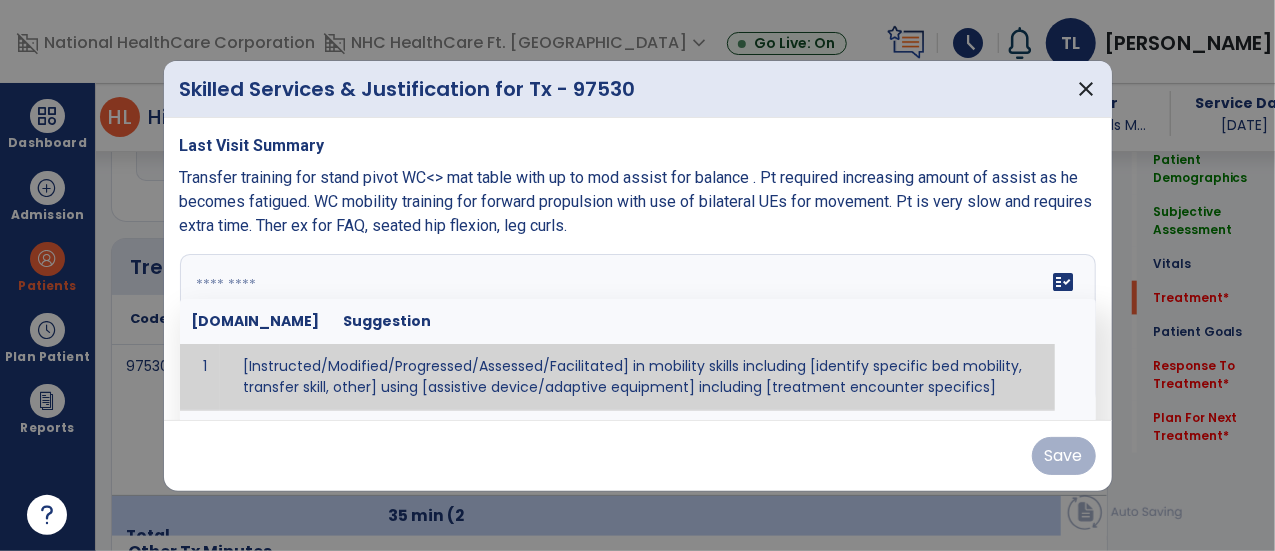 paste on "**********" 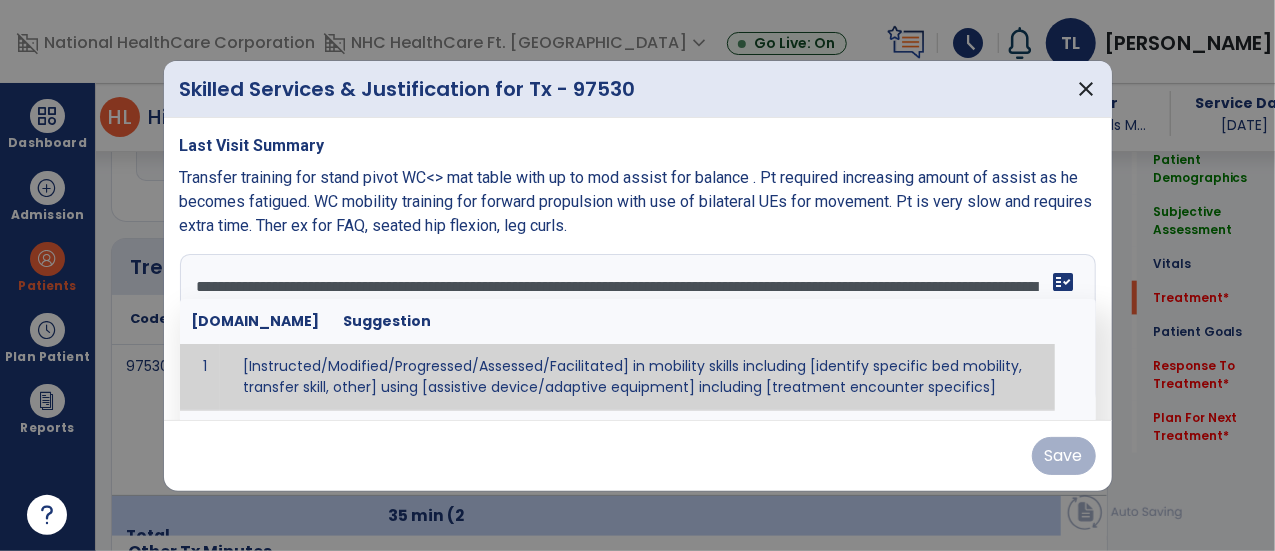 scroll, scrollTop: 62, scrollLeft: 0, axis: vertical 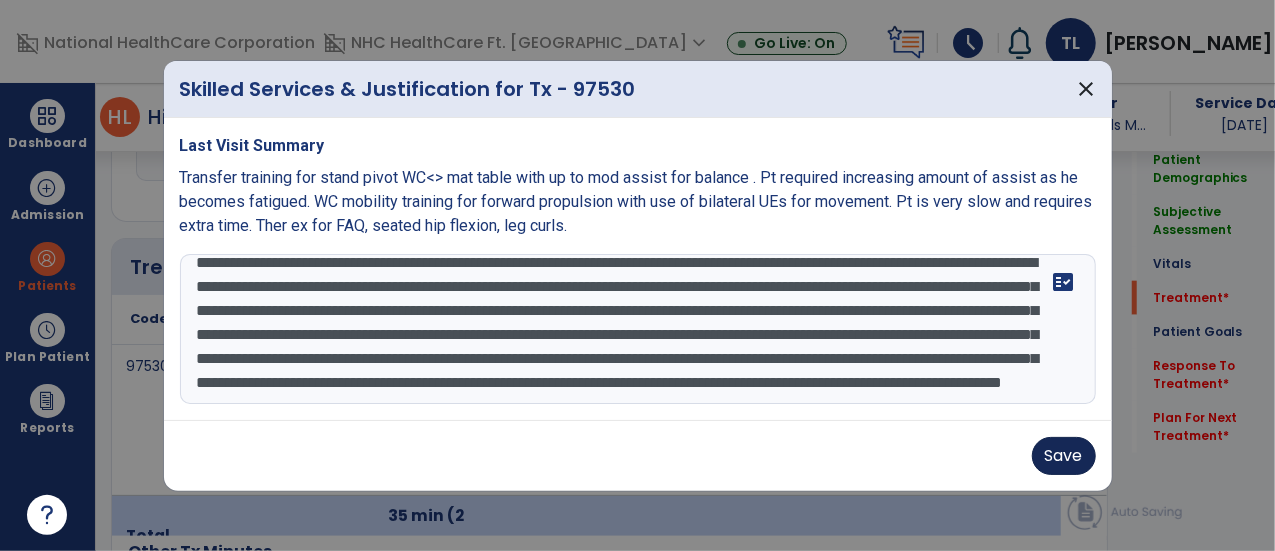 type on "**********" 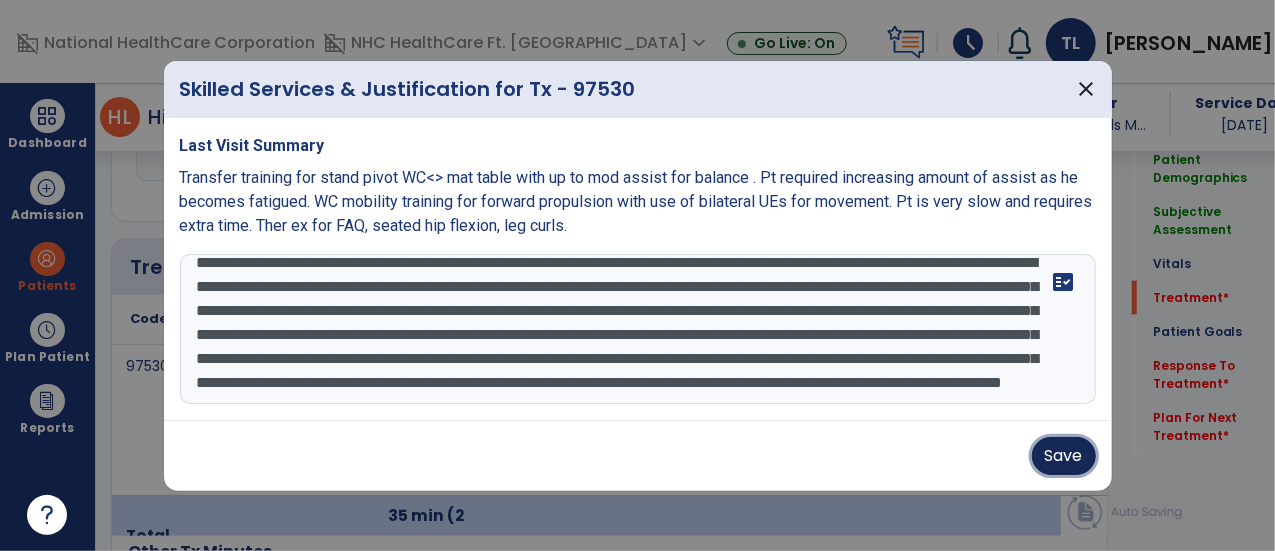 click on "Save" at bounding box center [1064, 456] 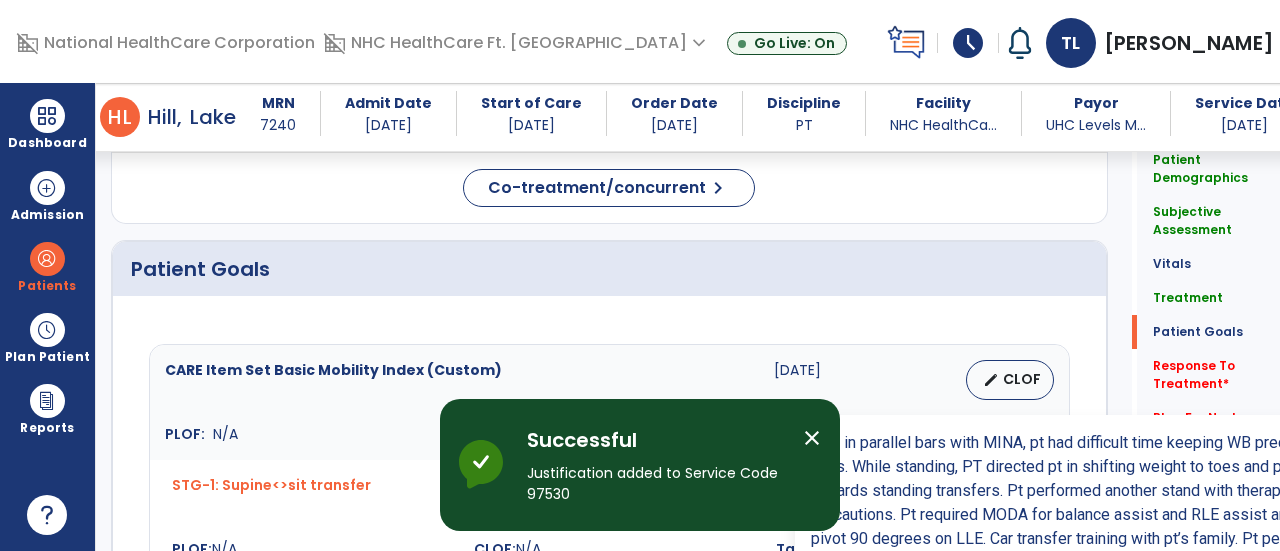 scroll, scrollTop: 1559, scrollLeft: 0, axis: vertical 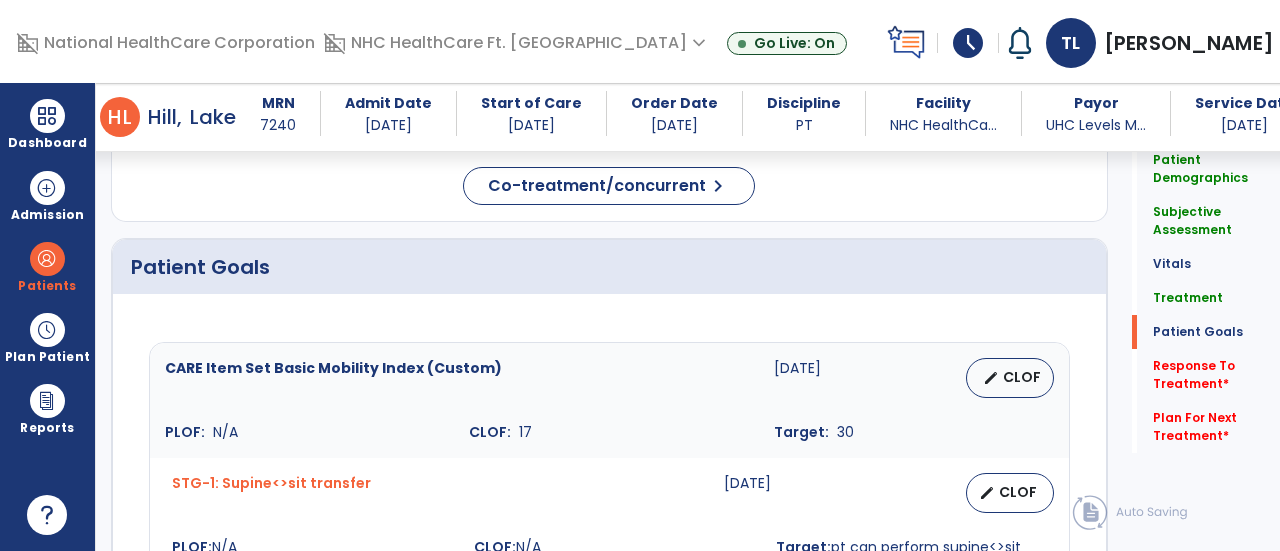 click on "Treatment   Treatment" 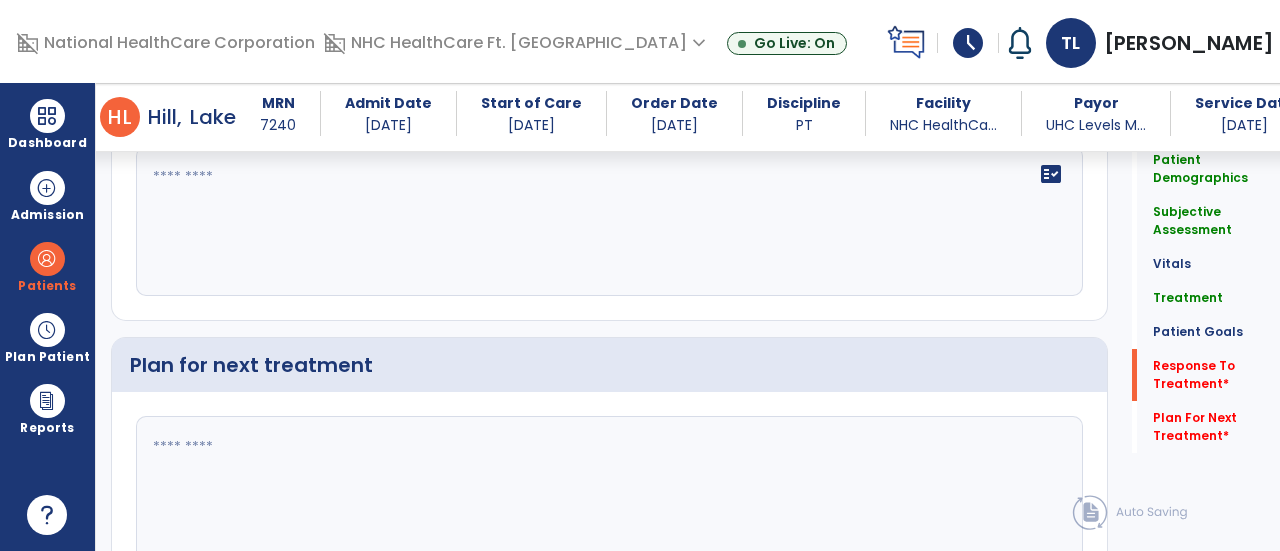 scroll, scrollTop: 3175, scrollLeft: 0, axis: vertical 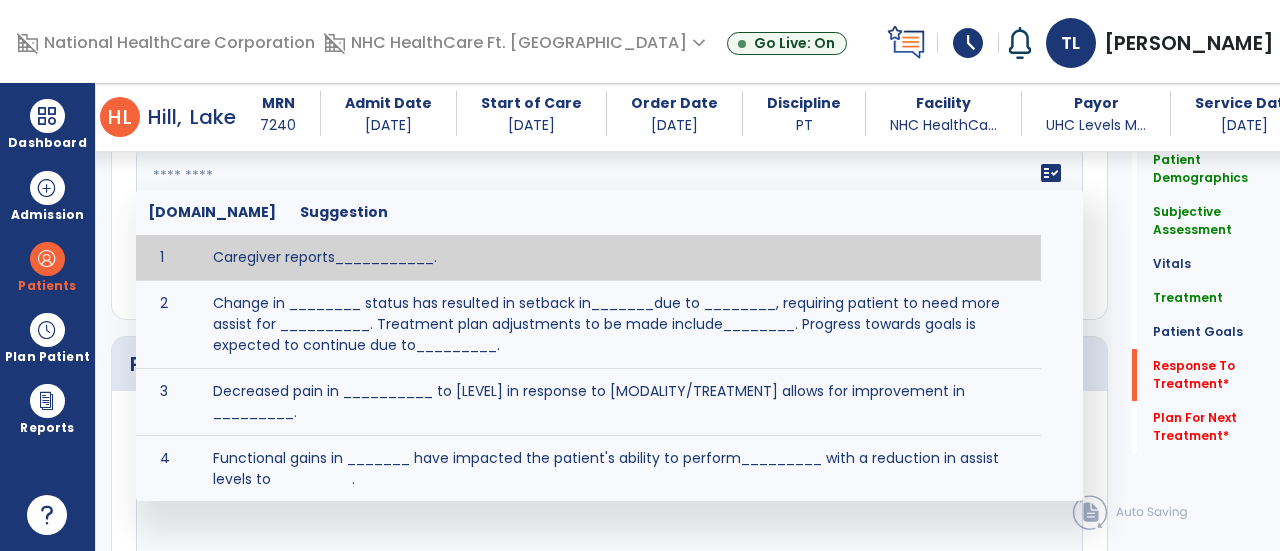 click on "fact_check  [DOMAIN_NAME] Suggestion 1 Caregiver reports___________. 2 Change in ________ status has resulted in setback in_______due to ________, requiring patient to need more assist for __________.   Treatment plan adjustments to be made include________.  Progress towards goals is expected to continue due to_________. 3 Decreased pain in __________ to [LEVEL] in response to [MODALITY/TREATMENT] allows for improvement in _________. 4 Functional gains in _______ have impacted the patient's ability to perform_________ with a reduction in assist levels to_________. 5 Functional progress this week has been significant due to__________. 6 Gains in ________ have improved the patient's ability to perform ______with decreased levels of assist to___________. 7 Improvement in ________allows patient to tolerate higher levels of challenges in_________. 8 Pain in [AREA] has decreased to [LEVEL] in response to [TREATMENT/MODALITY], allowing fore ease in completing__________. 9 10 11 12 13 14 15 16 17 18 19 20 21" 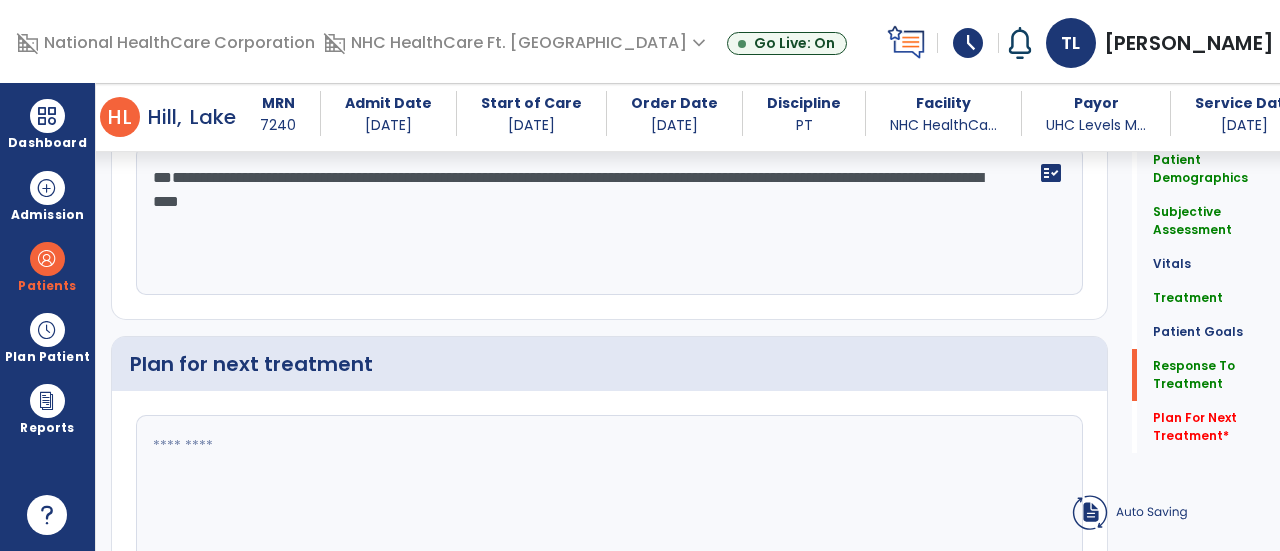 click on "**********" 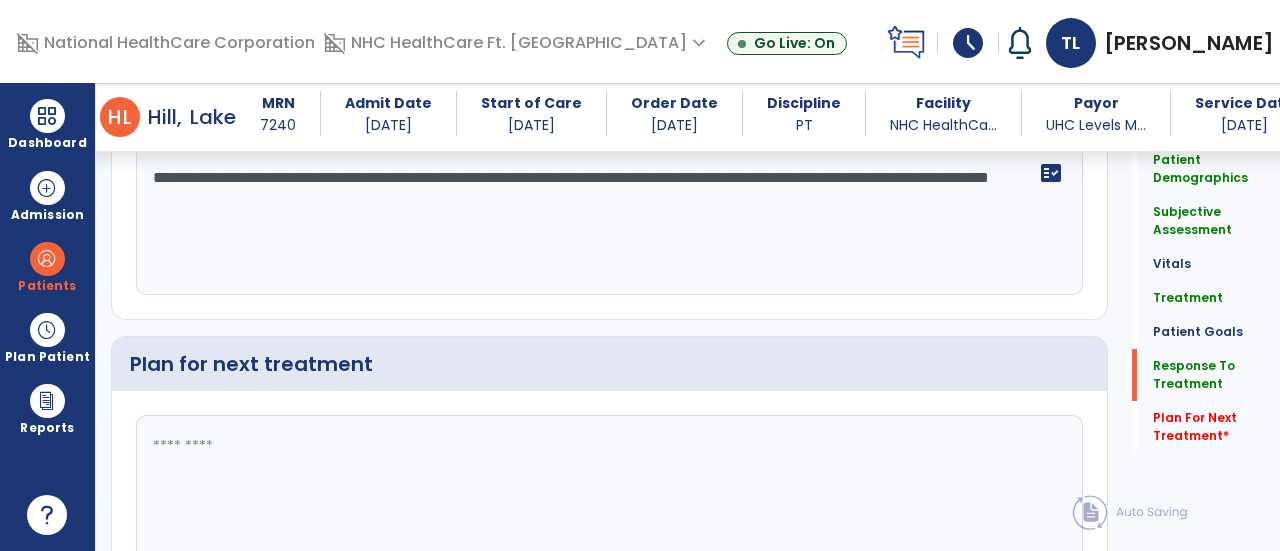 type on "**********" 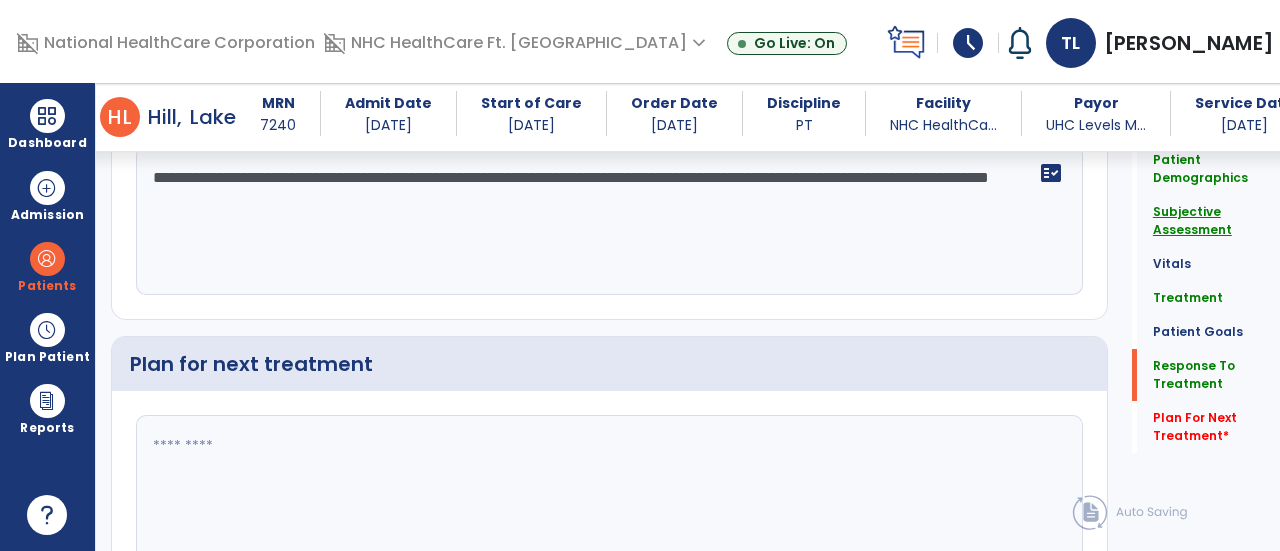 click on "Subjective Assessment" 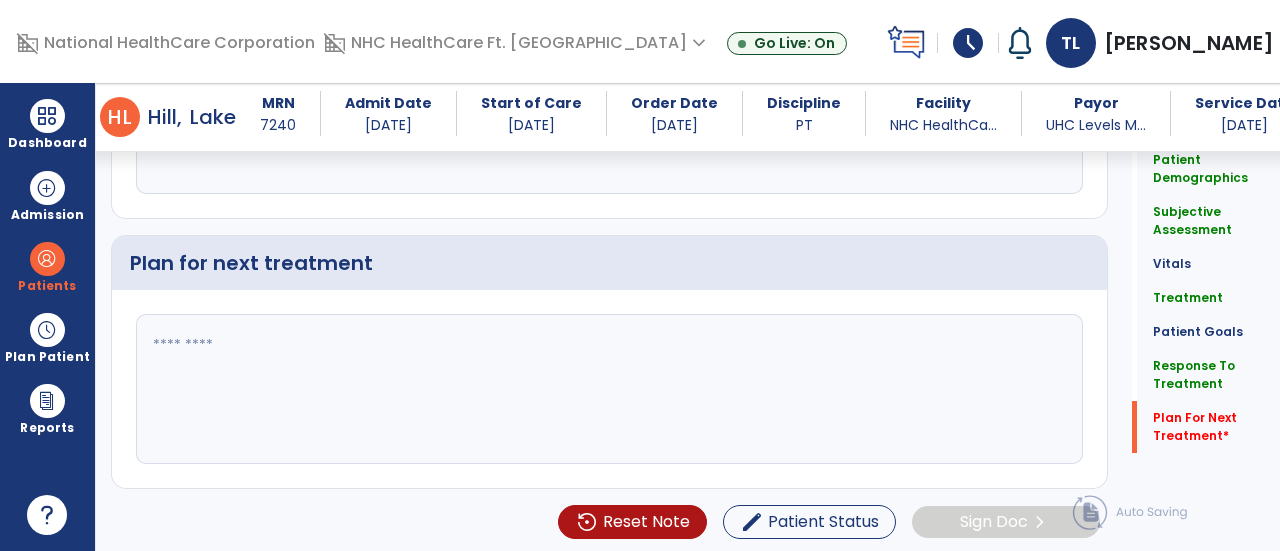scroll, scrollTop: 3278, scrollLeft: 0, axis: vertical 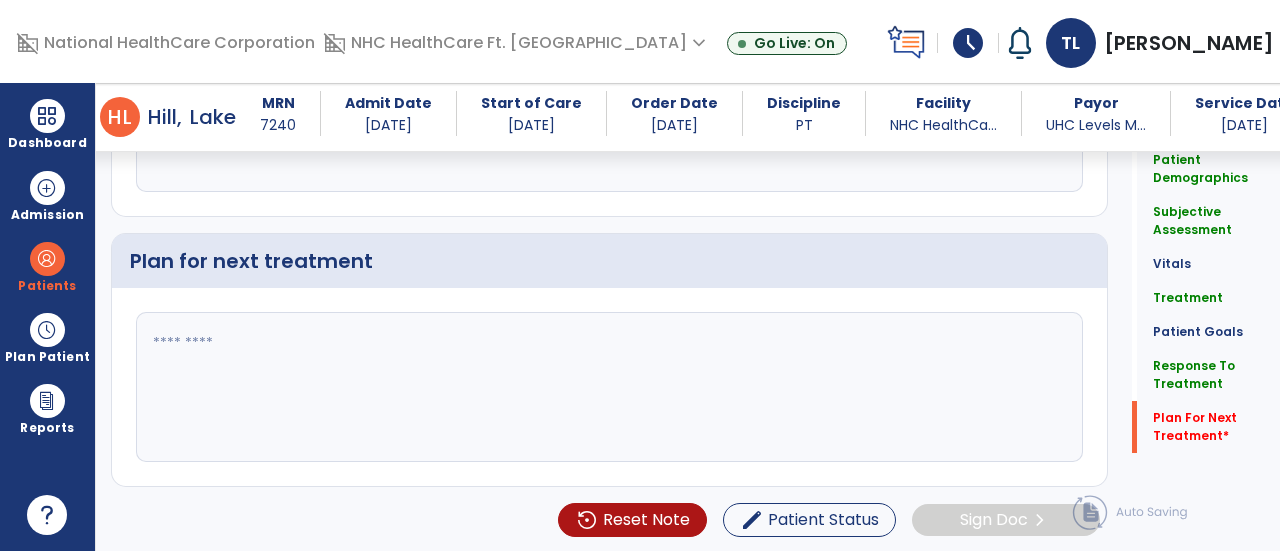 click 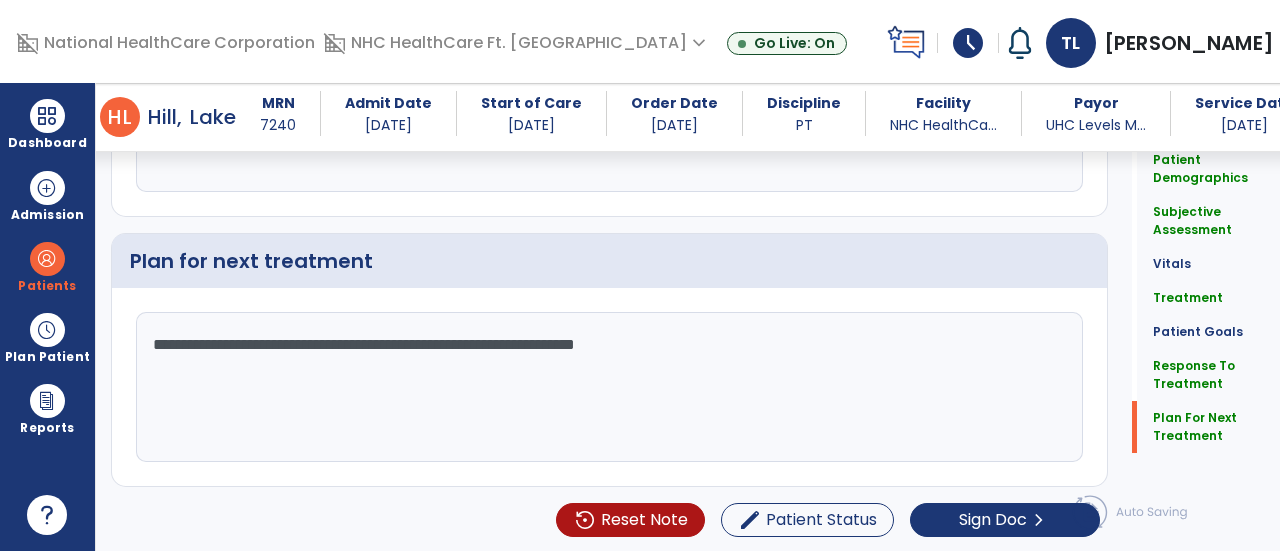 click on "**********" 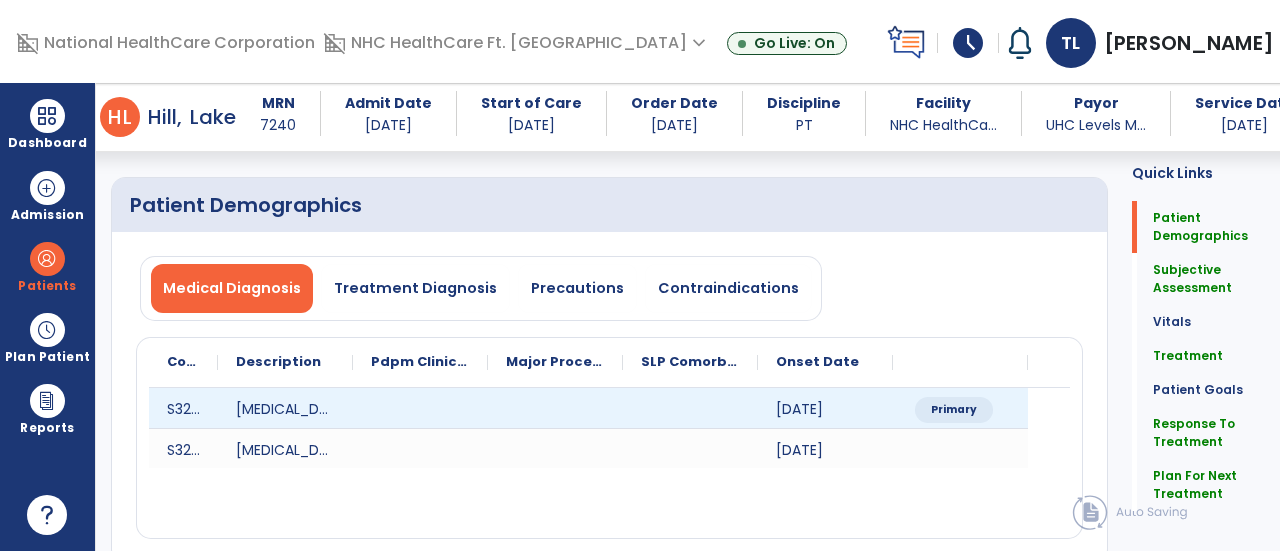 scroll, scrollTop: 0, scrollLeft: 0, axis: both 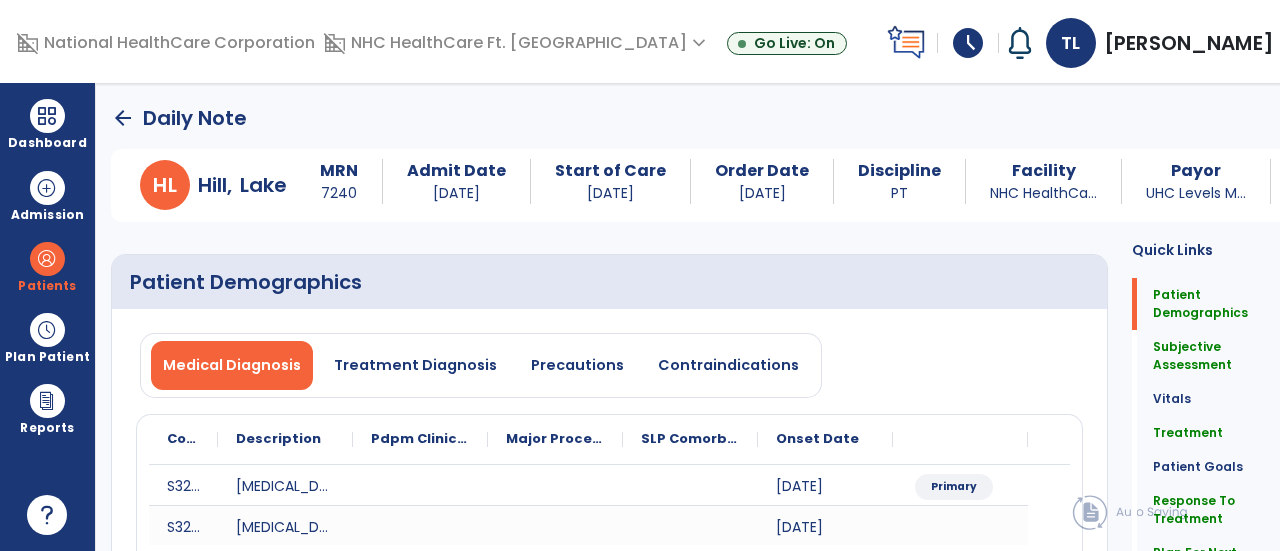 type on "**********" 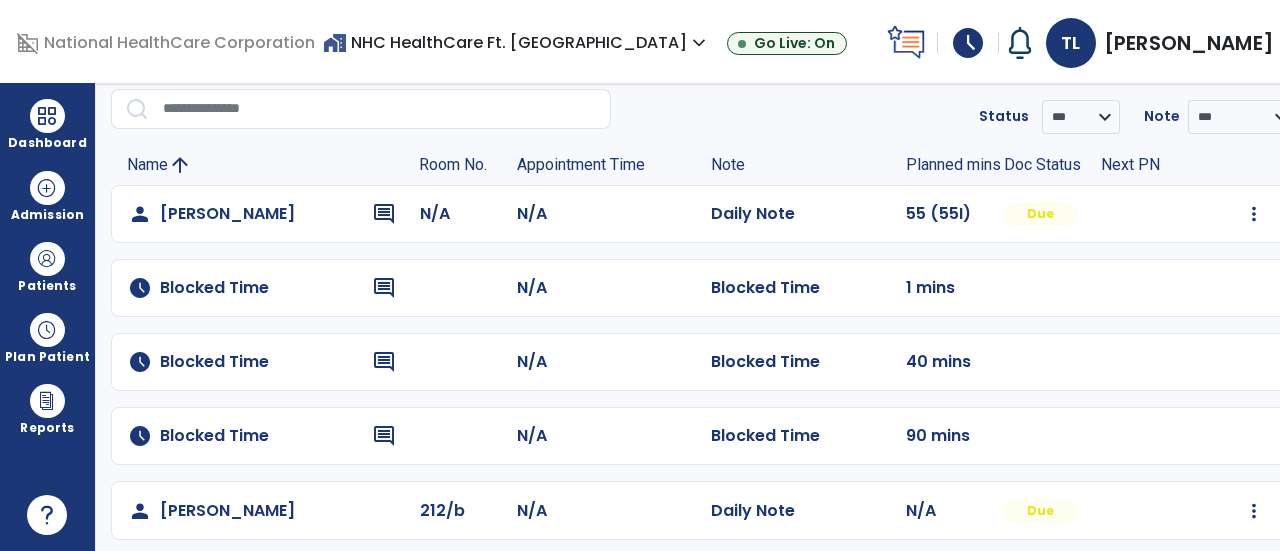 scroll, scrollTop: 77, scrollLeft: 0, axis: vertical 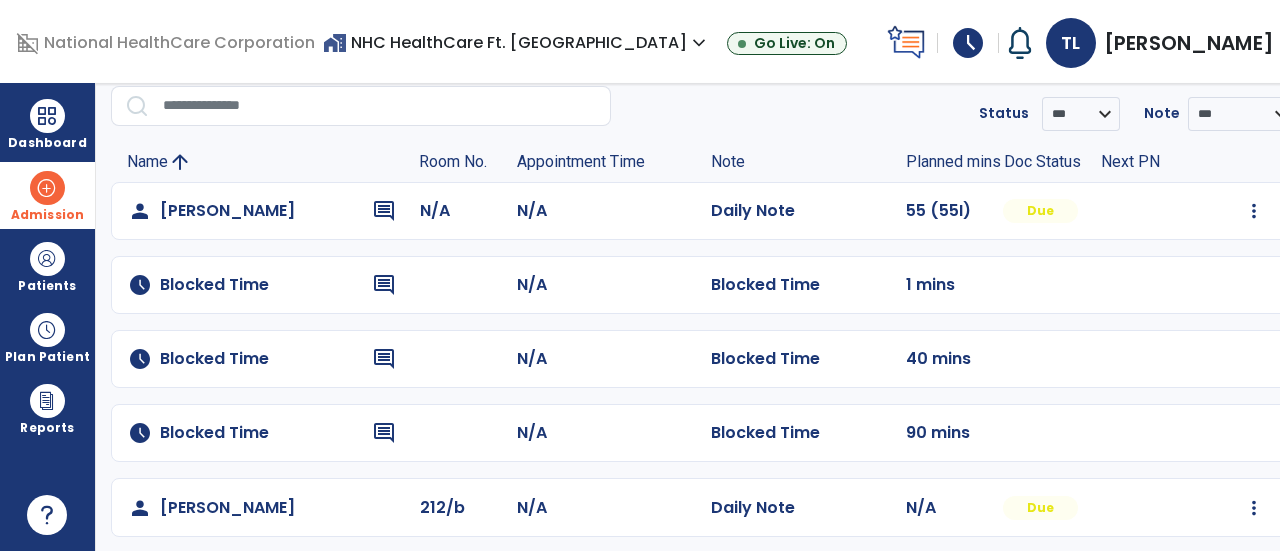 click on "Admission" at bounding box center [47, 215] 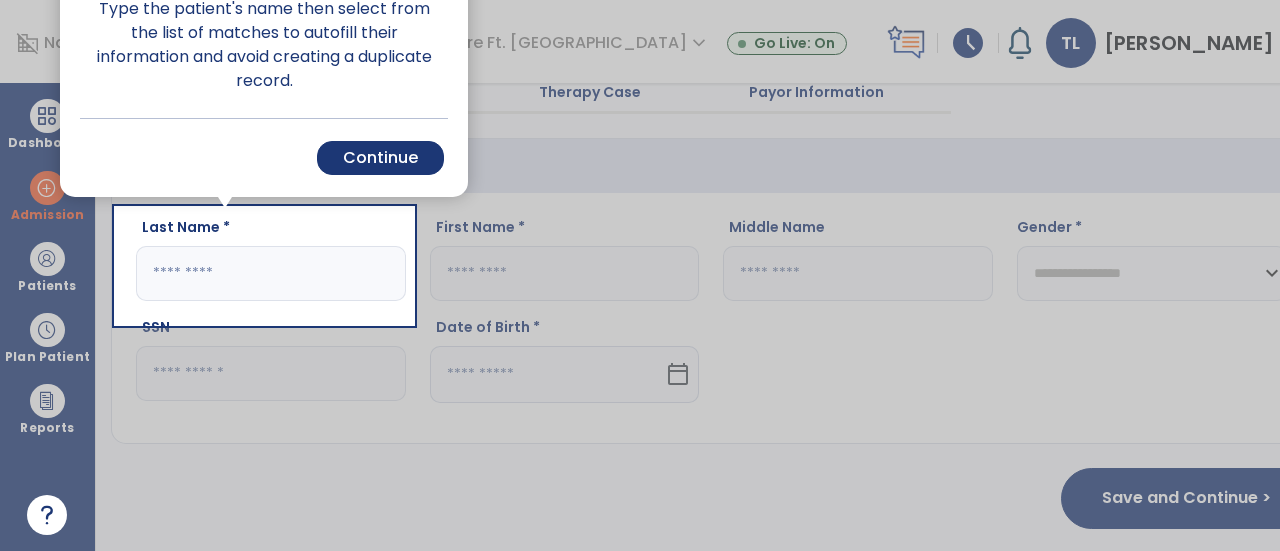 click at bounding box center [58, 275] 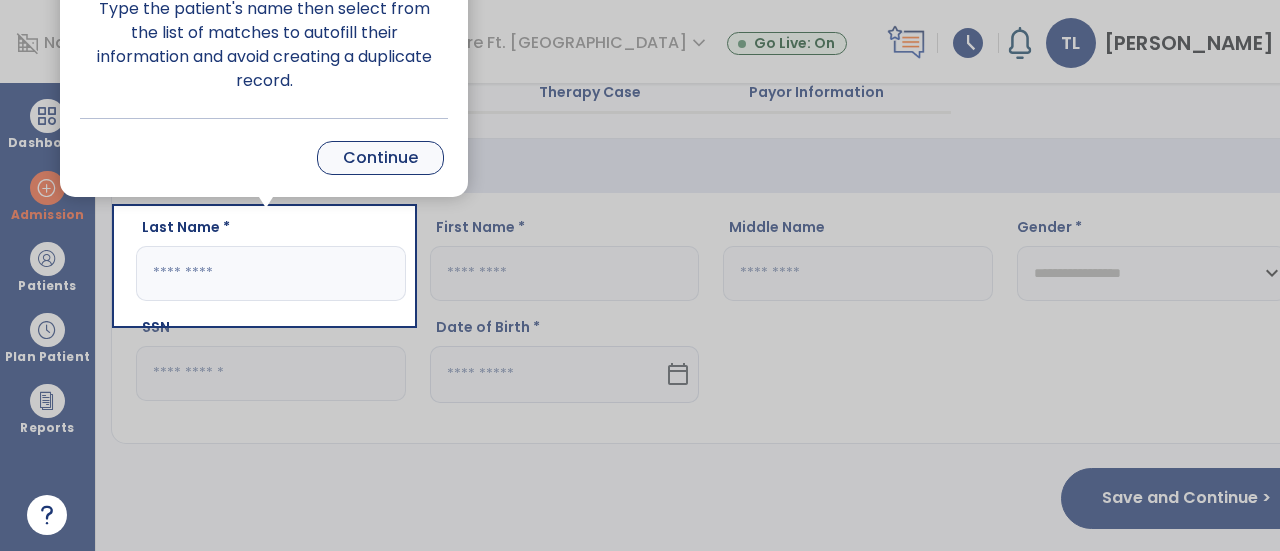 click on "Continue" at bounding box center (380, 158) 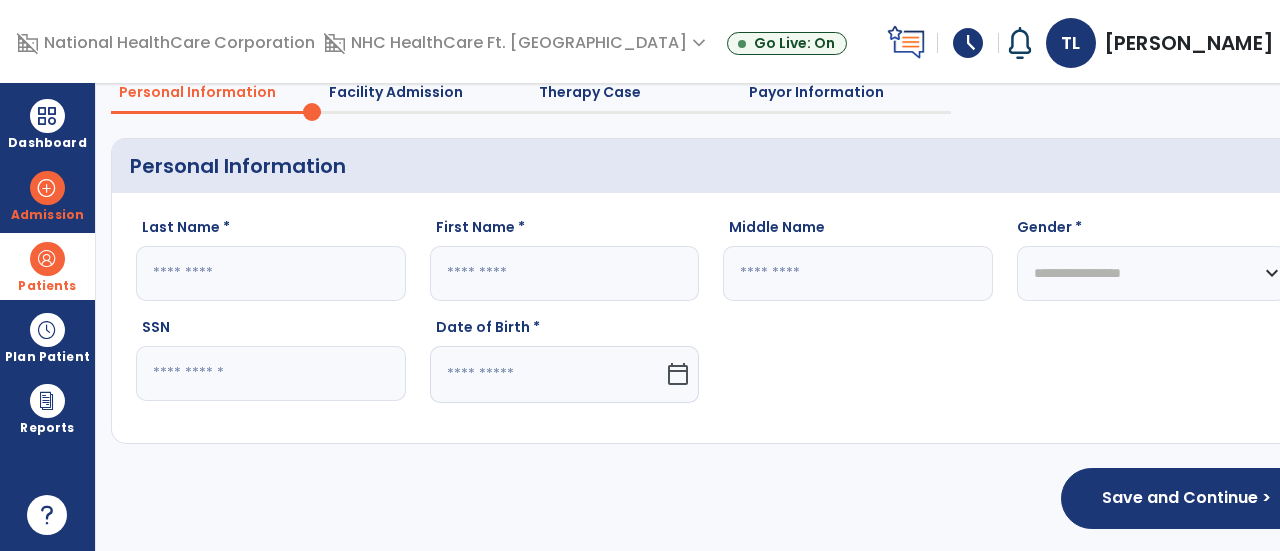 click at bounding box center (47, 259) 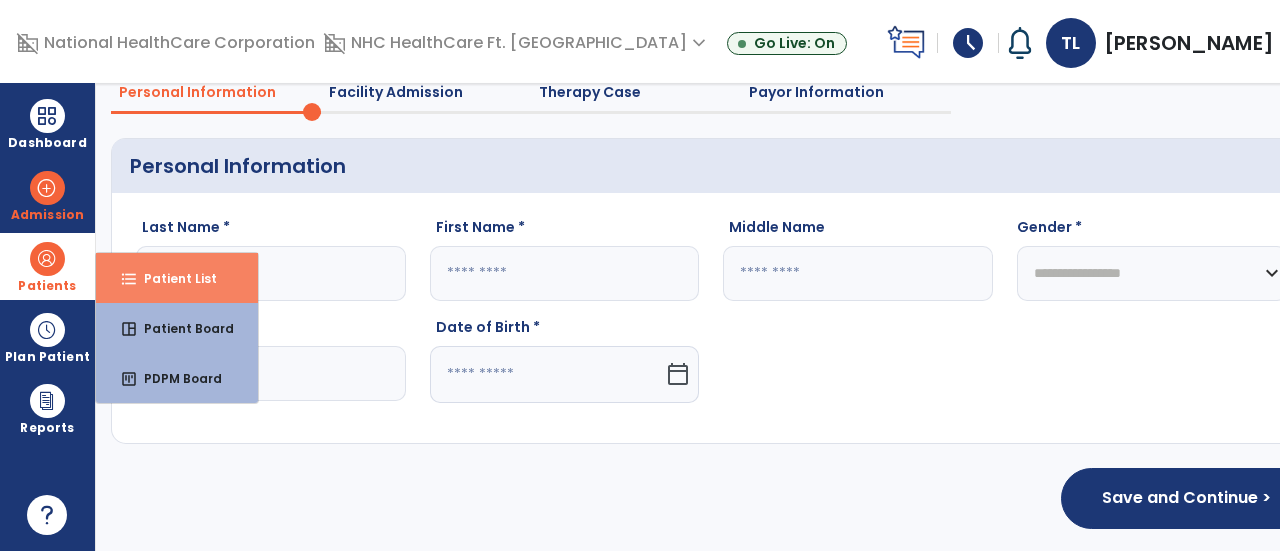 click on "Patient List" at bounding box center [172, 278] 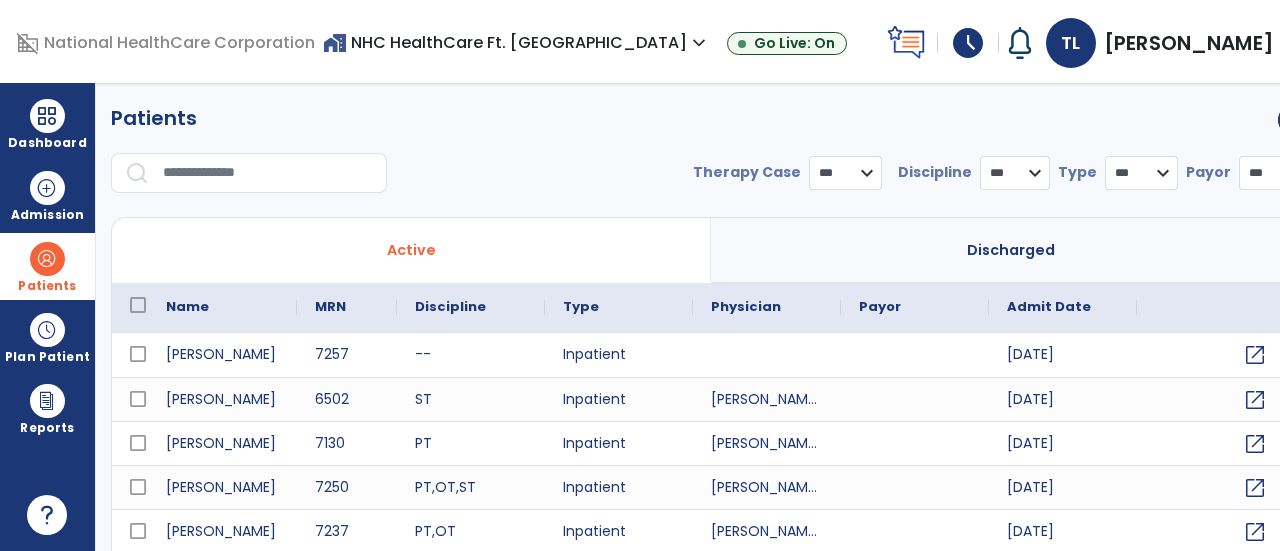 scroll, scrollTop: 0, scrollLeft: 0, axis: both 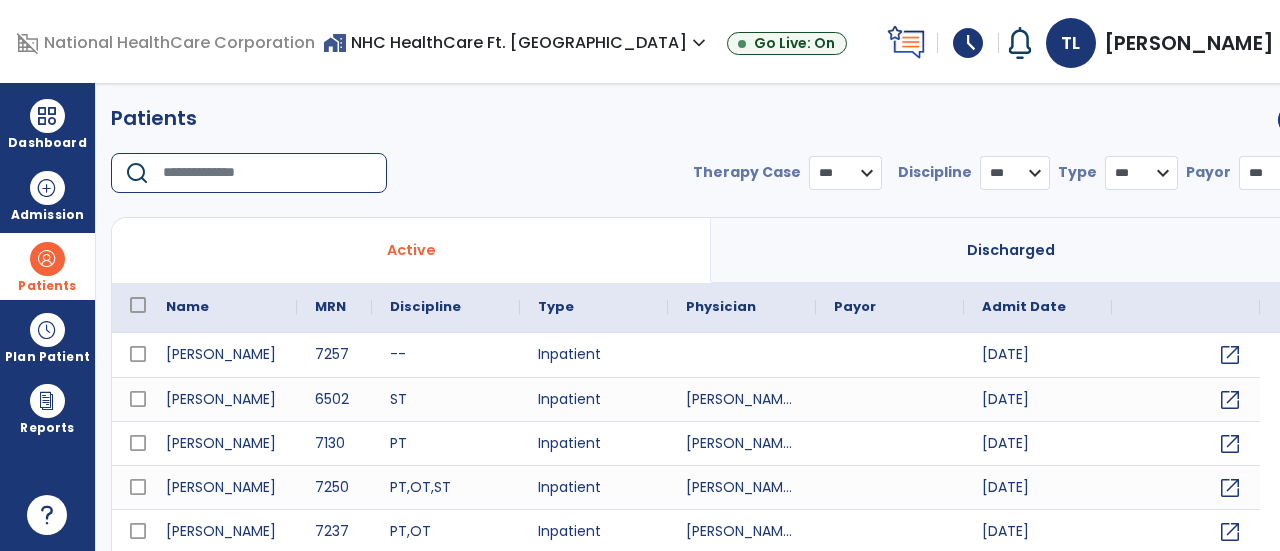 click at bounding box center (268, 173) 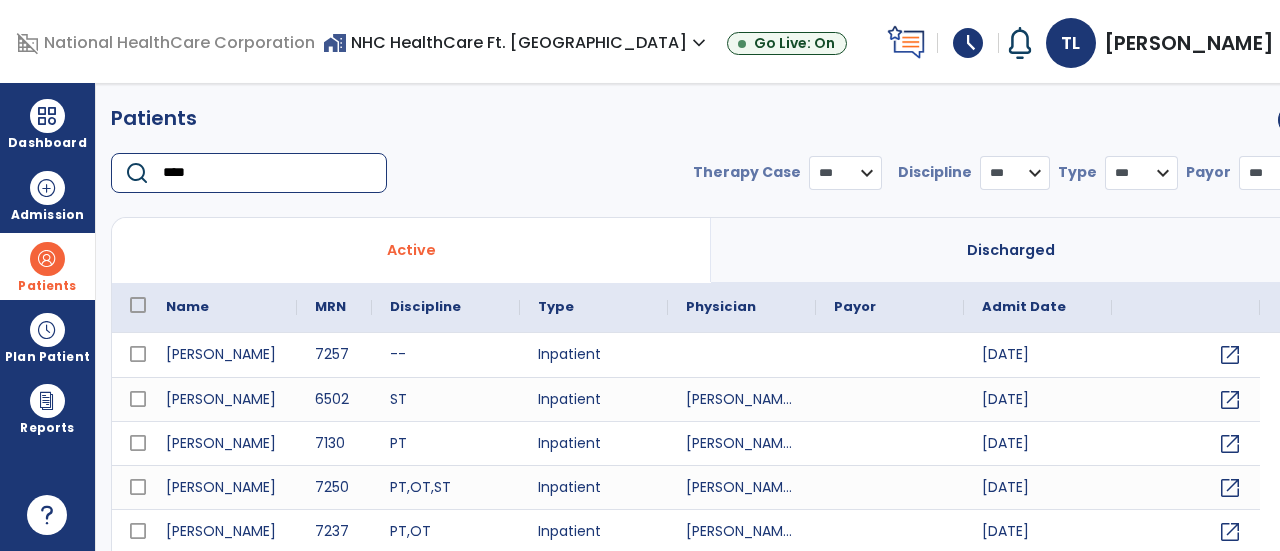 type on "*****" 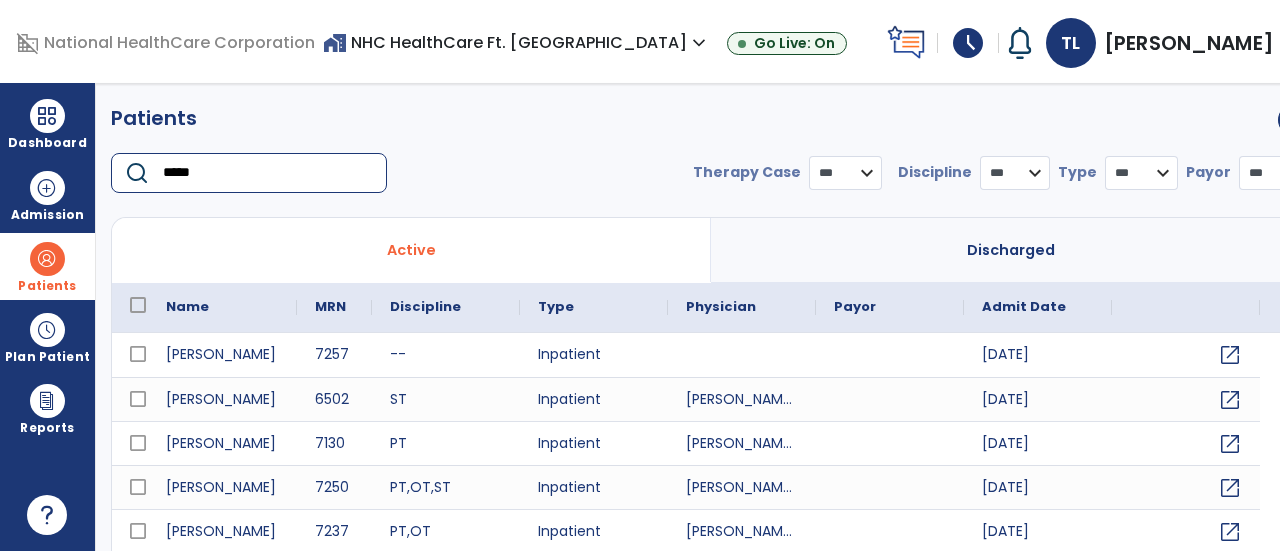 select on "***" 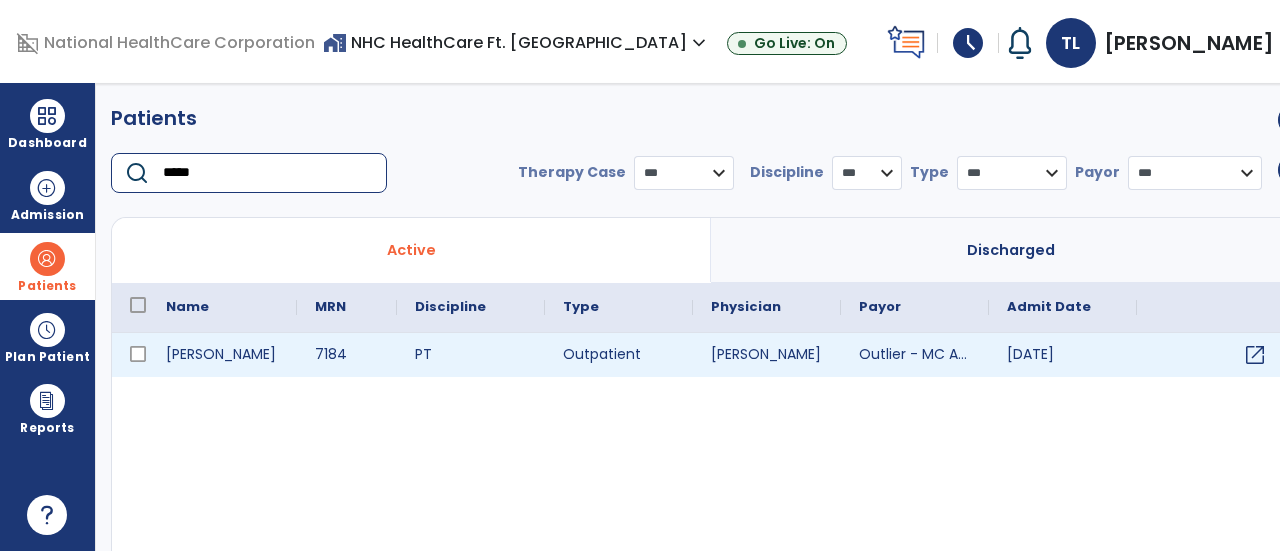scroll, scrollTop: 28, scrollLeft: 0, axis: vertical 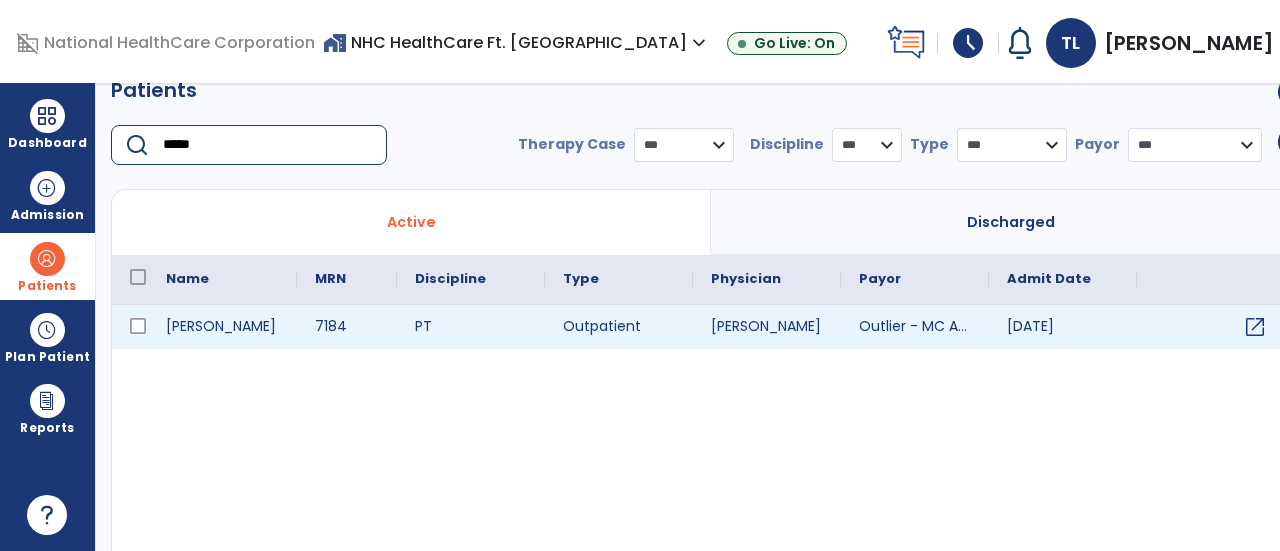 type on "*****" 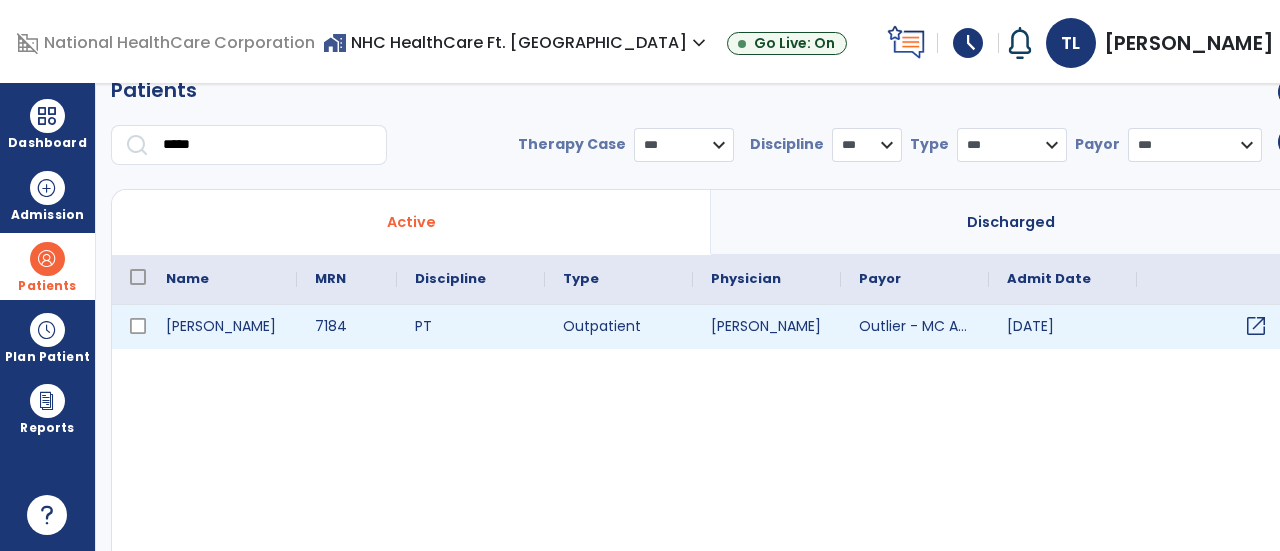 click on "open_in_new" at bounding box center (1256, 326) 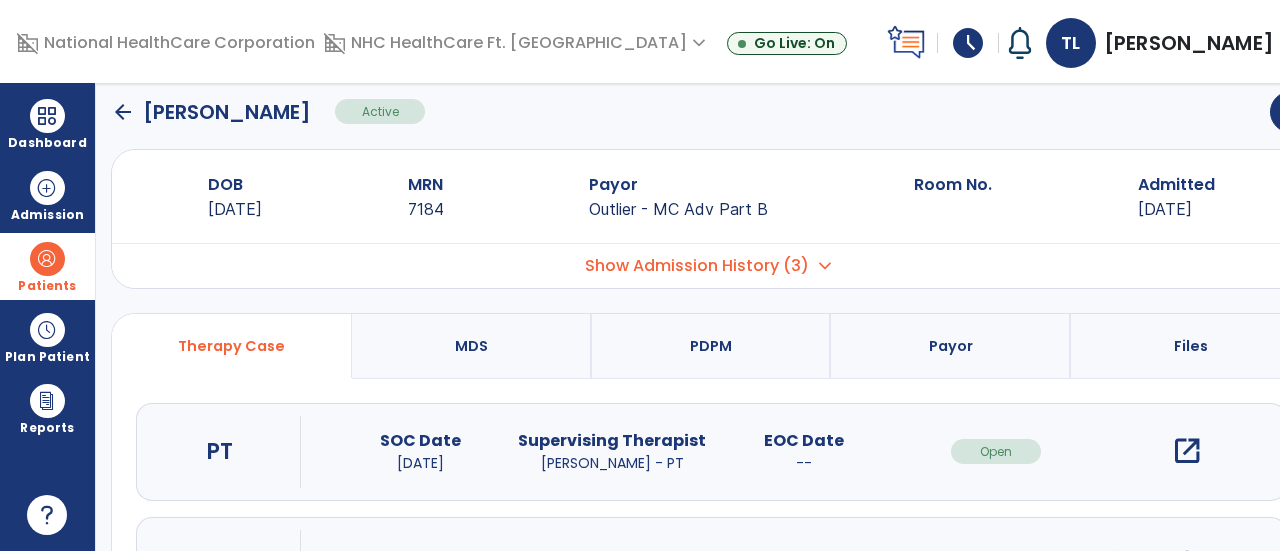 click on "open_in_new" at bounding box center [1187, 451] 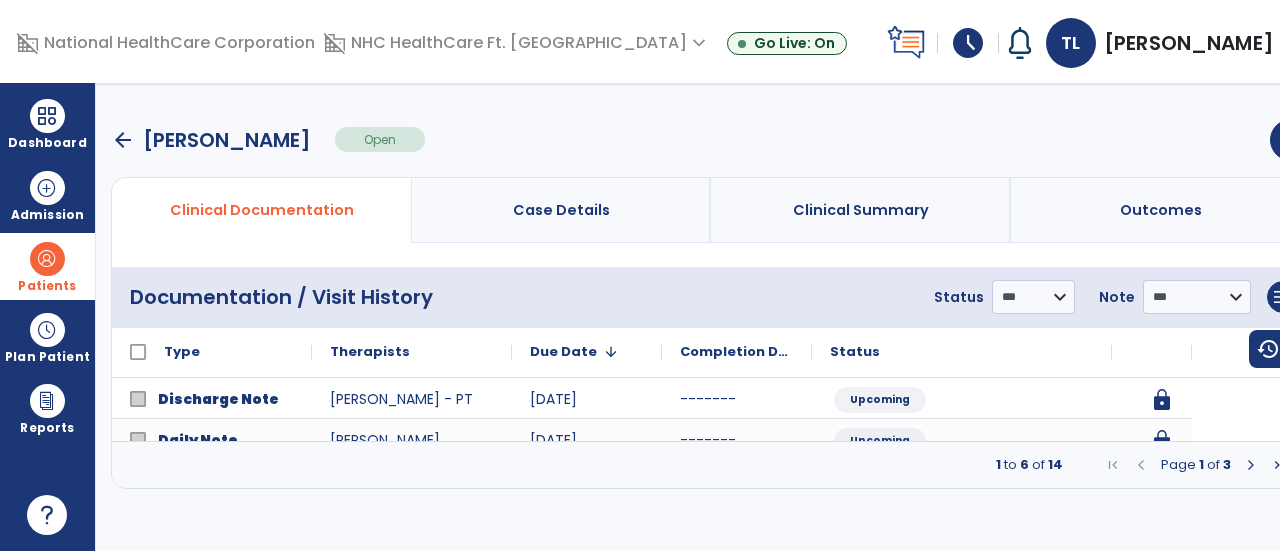 scroll, scrollTop: 0, scrollLeft: 0, axis: both 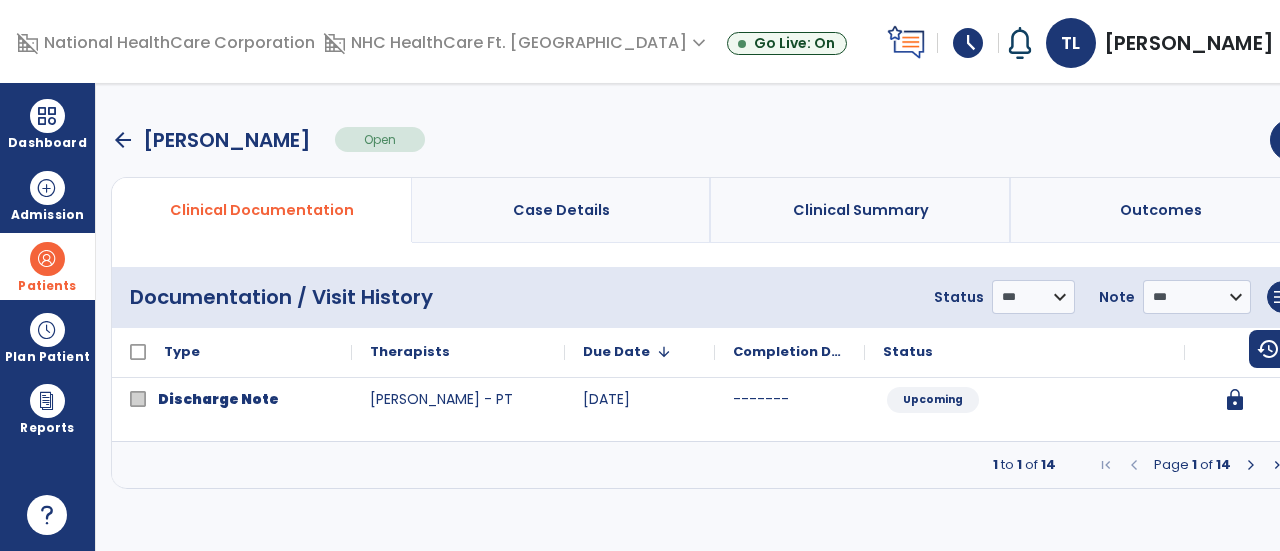 click at bounding box center [1251, 465] 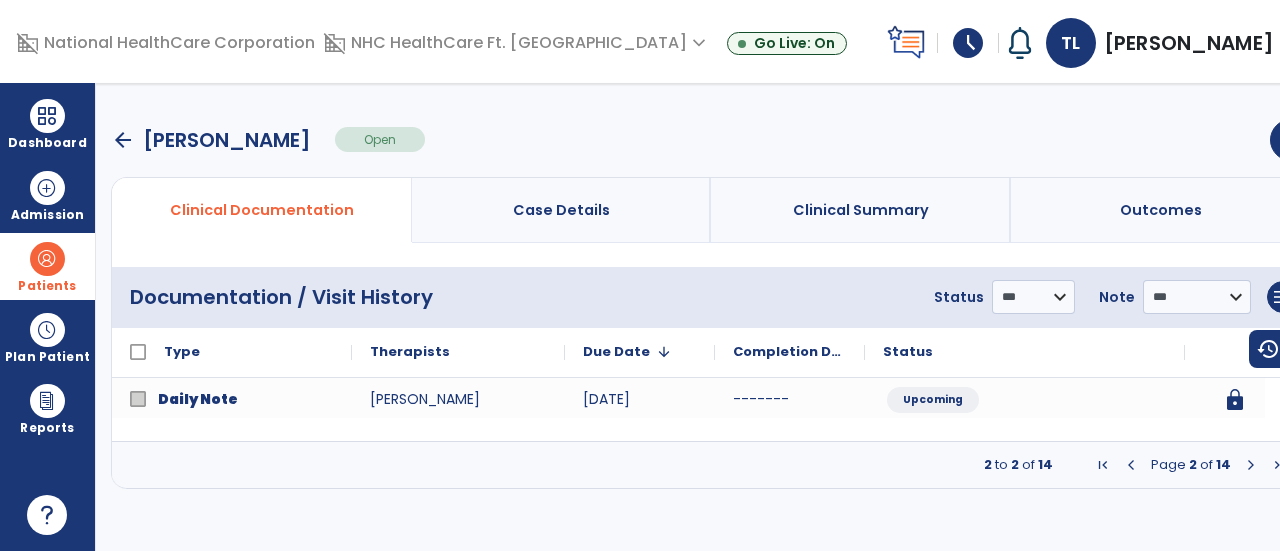 click at bounding box center [1251, 465] 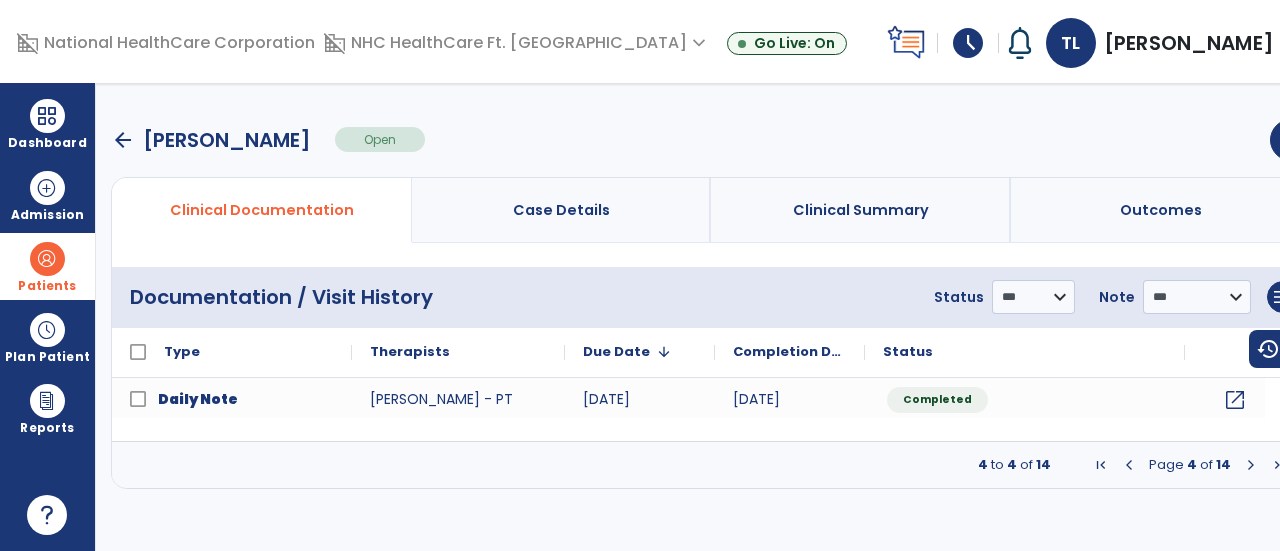 click at bounding box center [1251, 465] 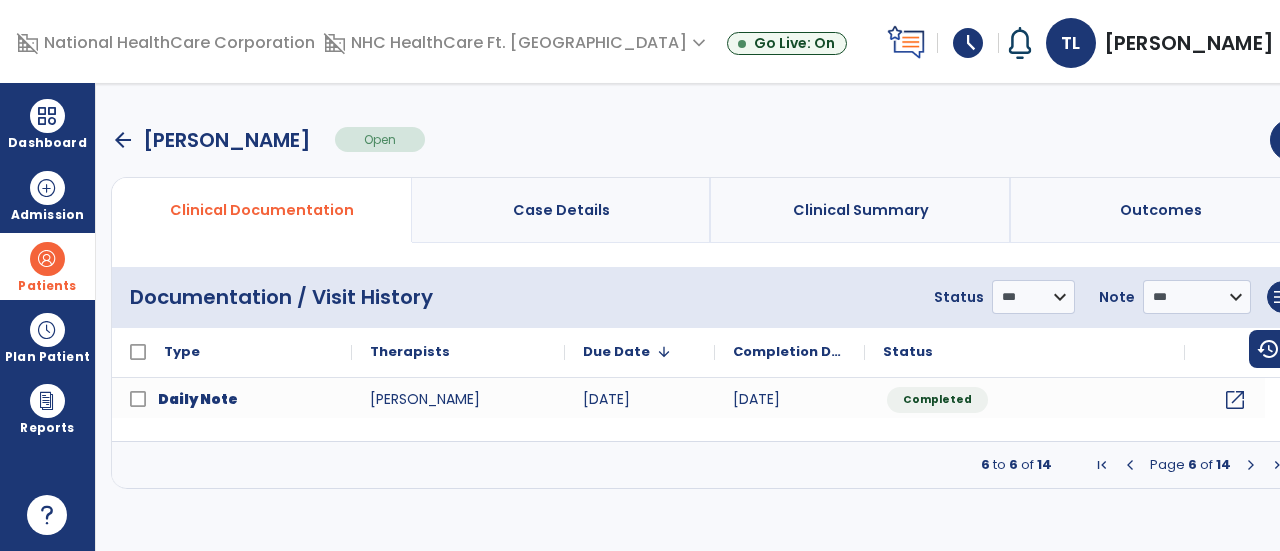 click at bounding box center [1251, 465] 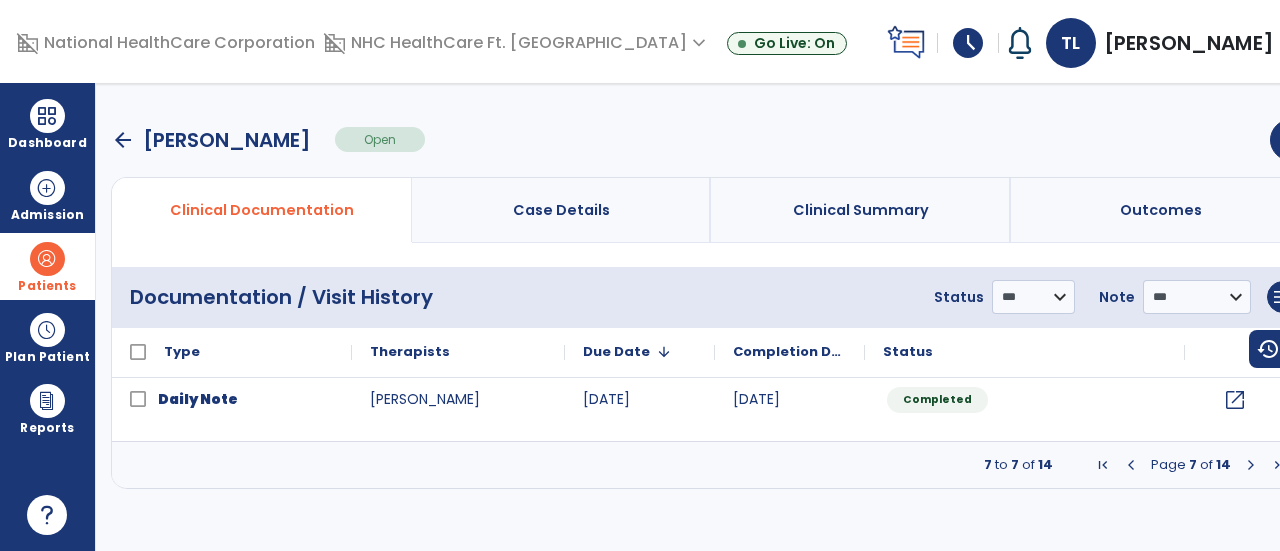 click at bounding box center [1251, 465] 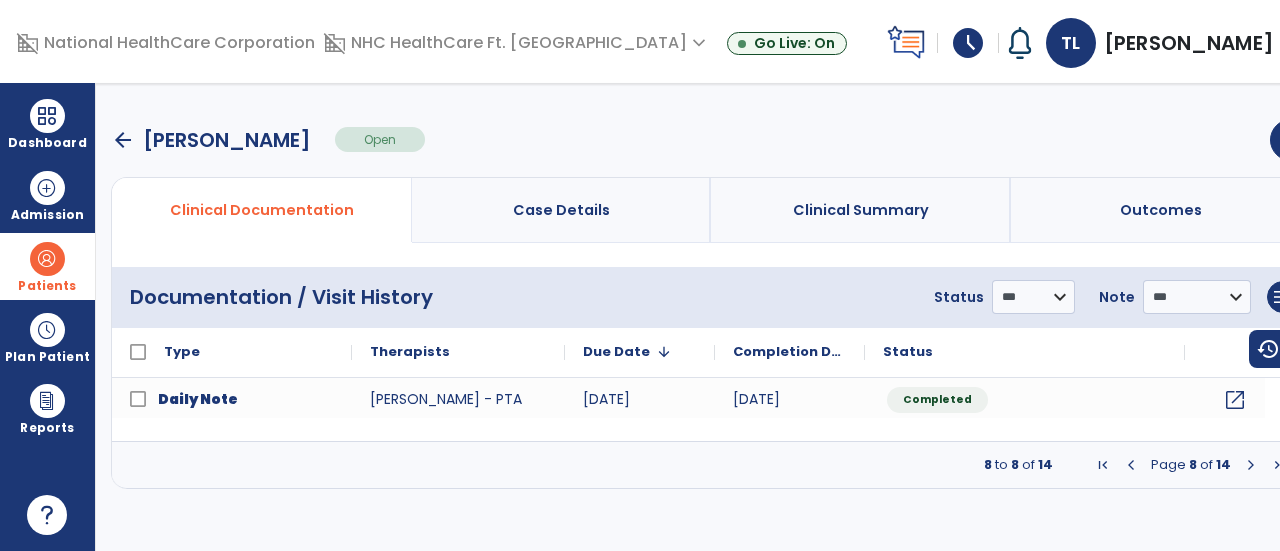 click at bounding box center [1251, 465] 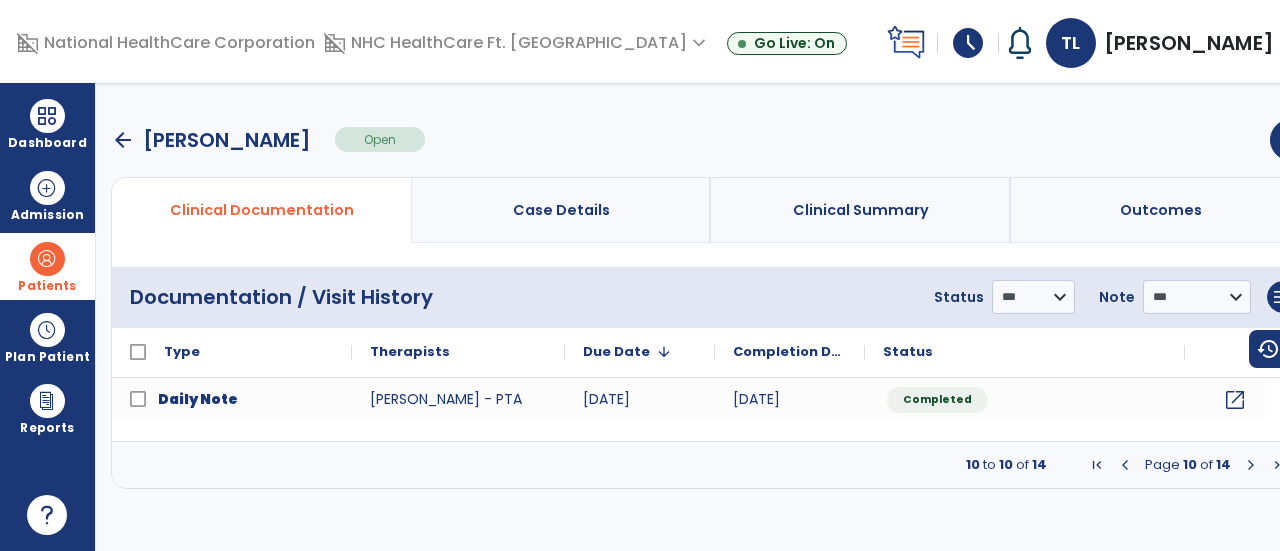 click at bounding box center (1251, 465) 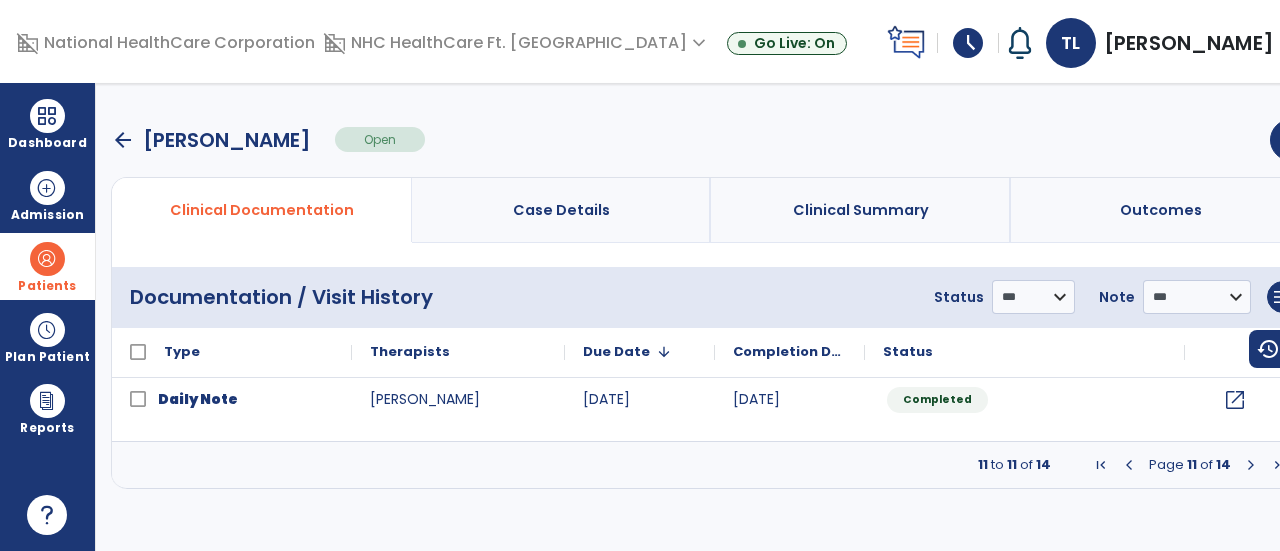 click at bounding box center (1129, 465) 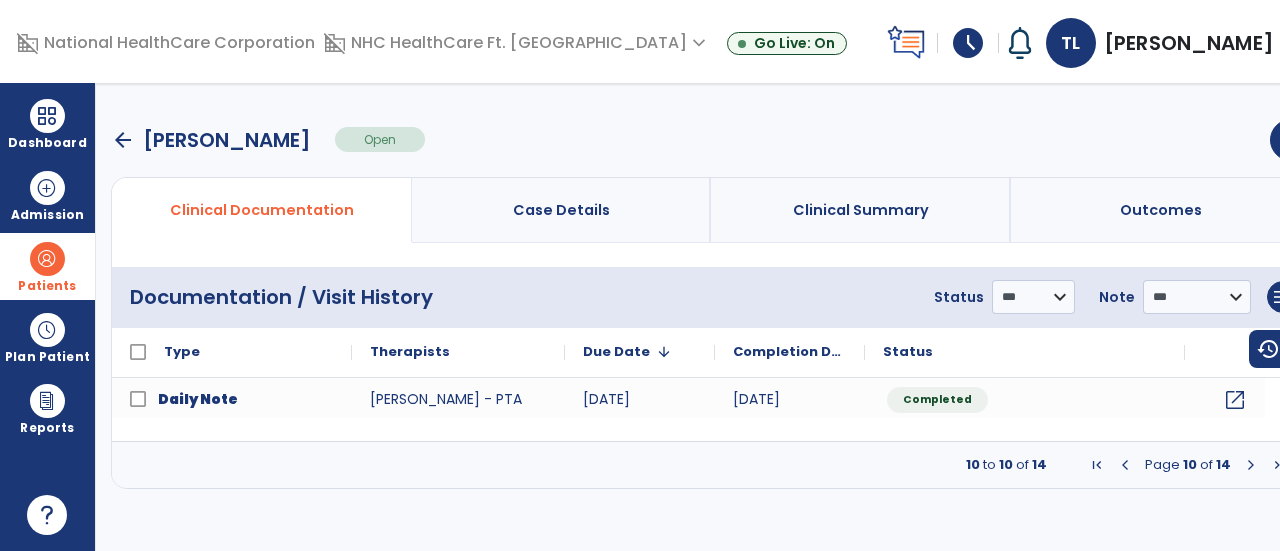click at bounding box center [1125, 465] 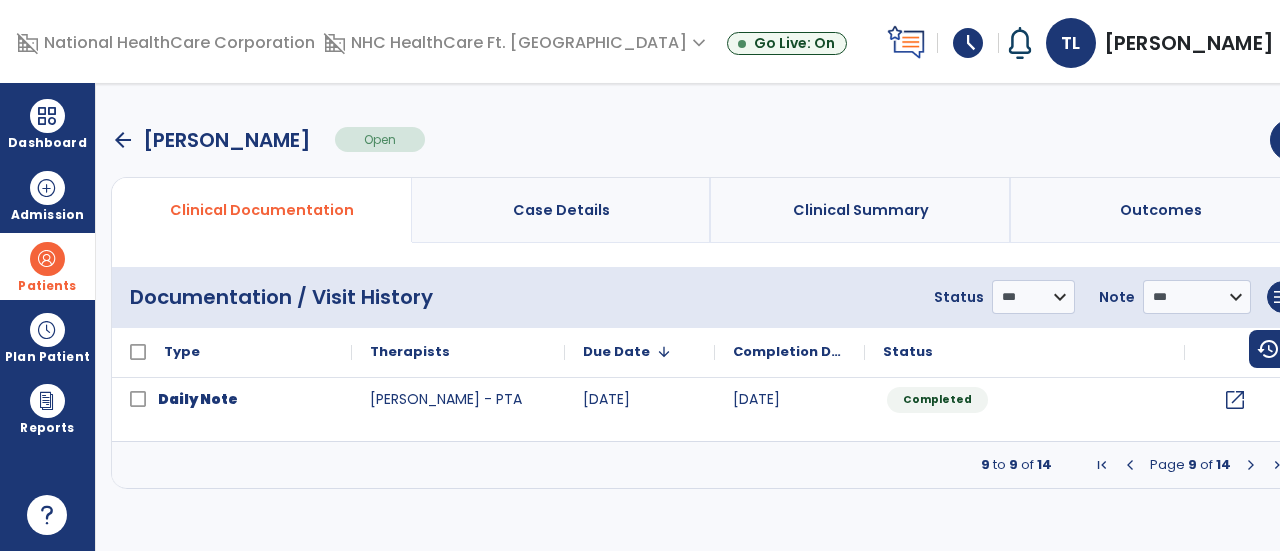 click at bounding box center [1130, 465] 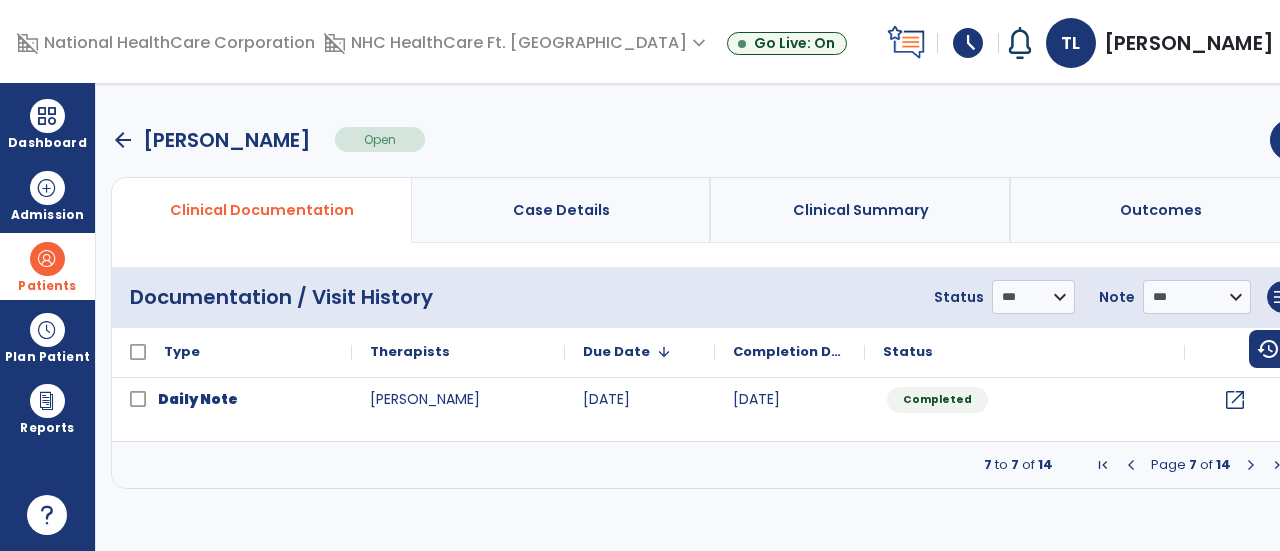 click at bounding box center (1131, 465) 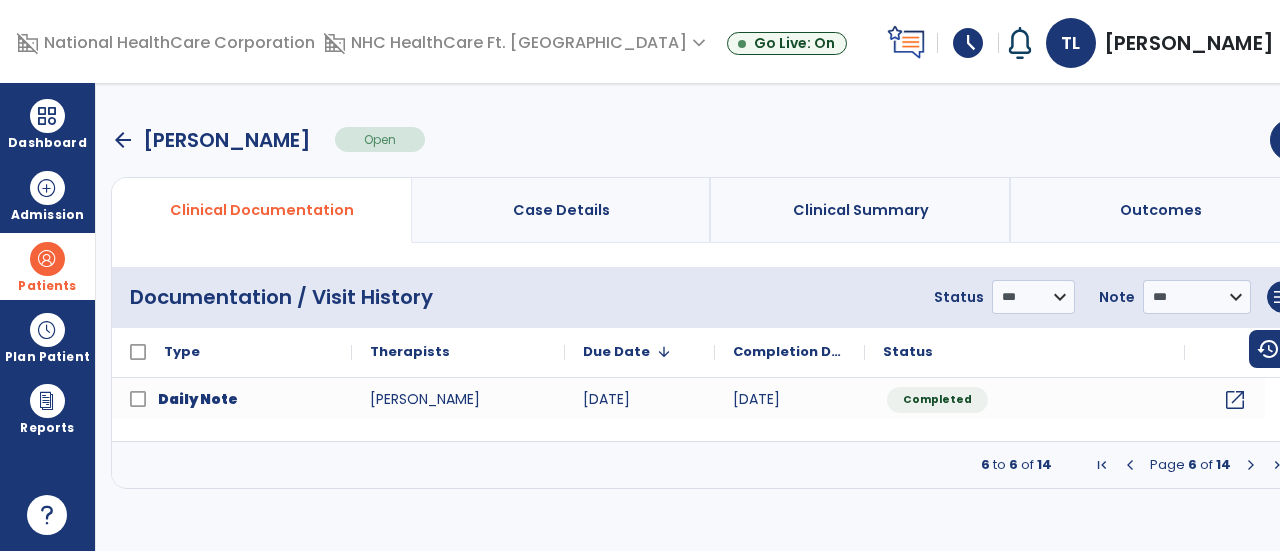 click at bounding box center [1130, 465] 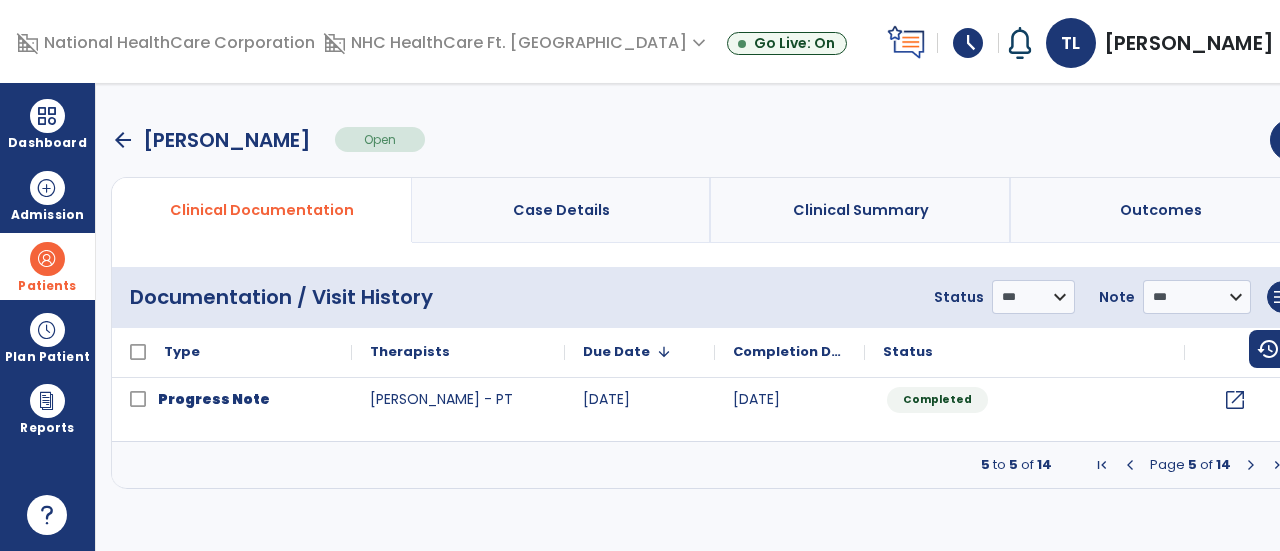 click at bounding box center (1130, 465) 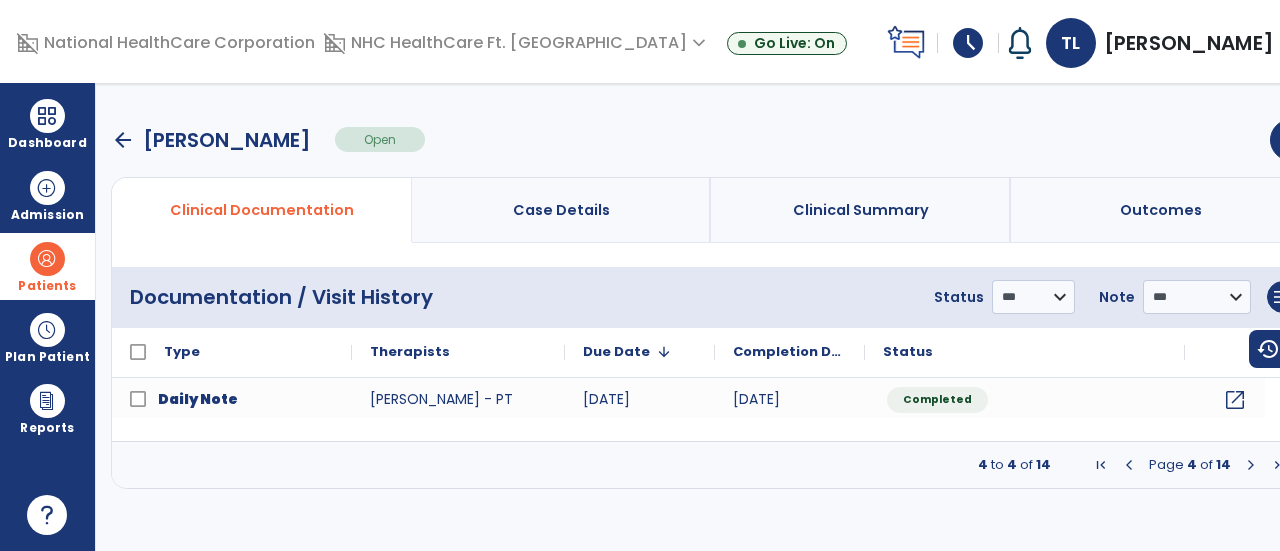 click at bounding box center [1129, 465] 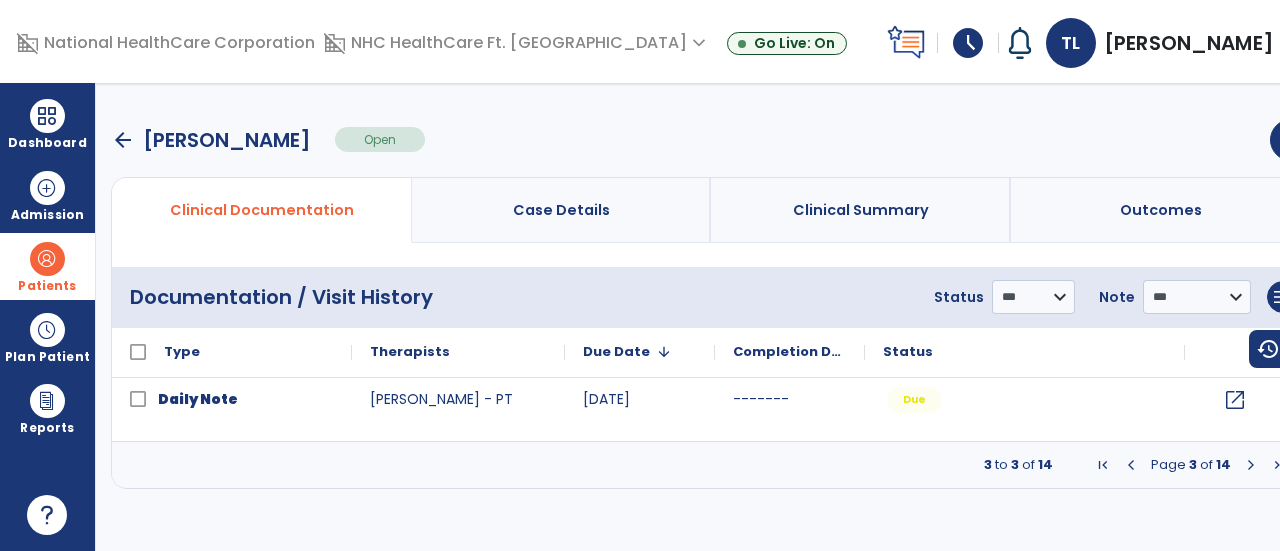 click at bounding box center (1251, 465) 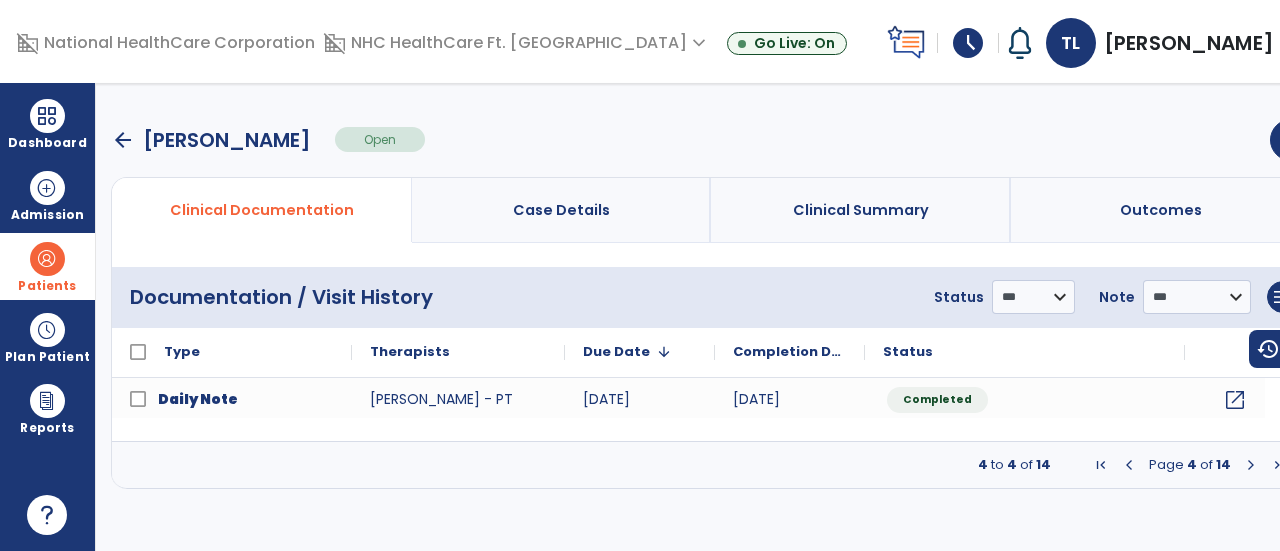 click at bounding box center (1251, 465) 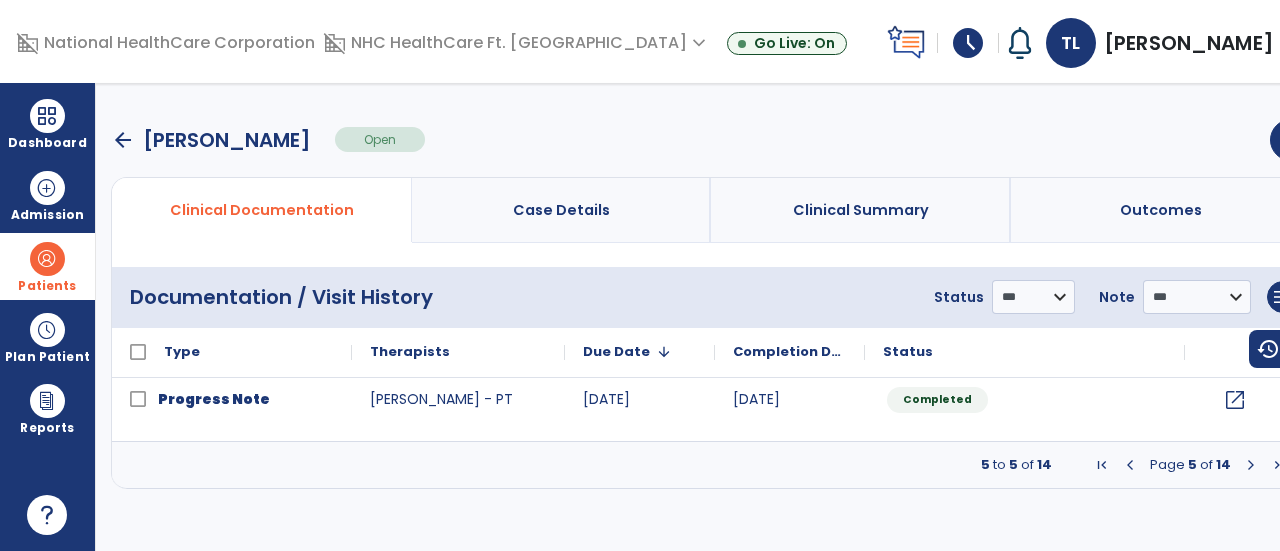 click at bounding box center (1251, 465) 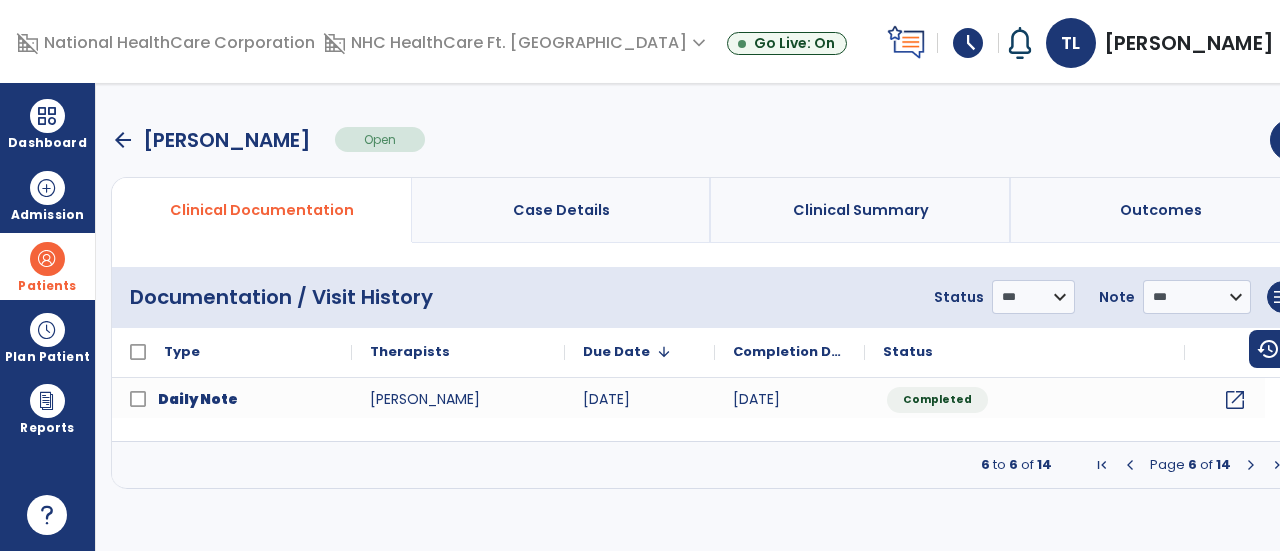 click at bounding box center [1130, 465] 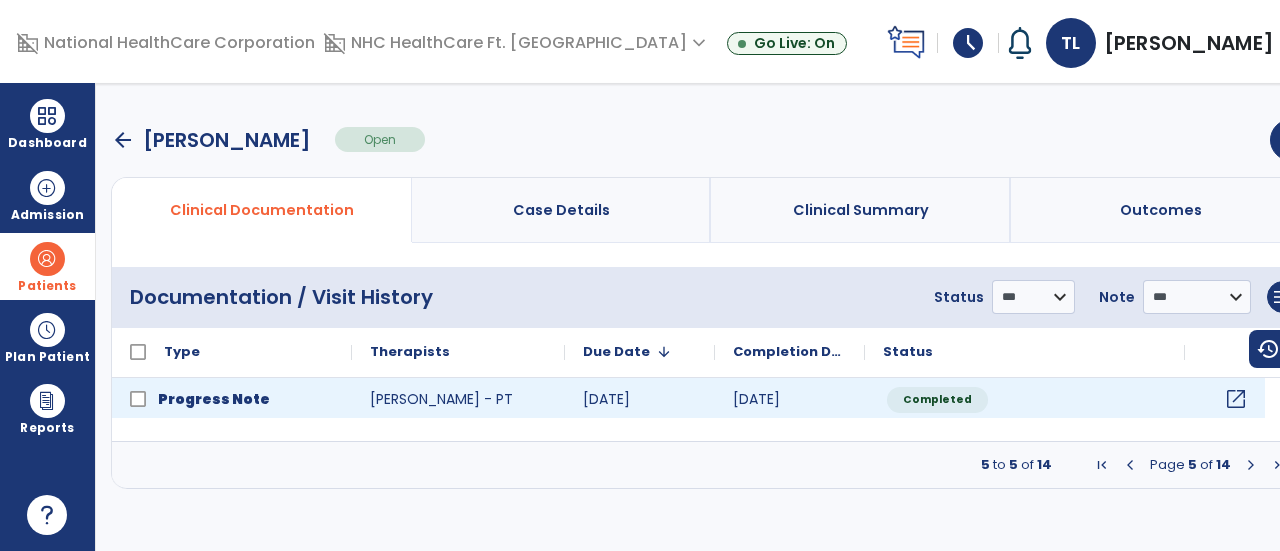 click on "open_in_new" 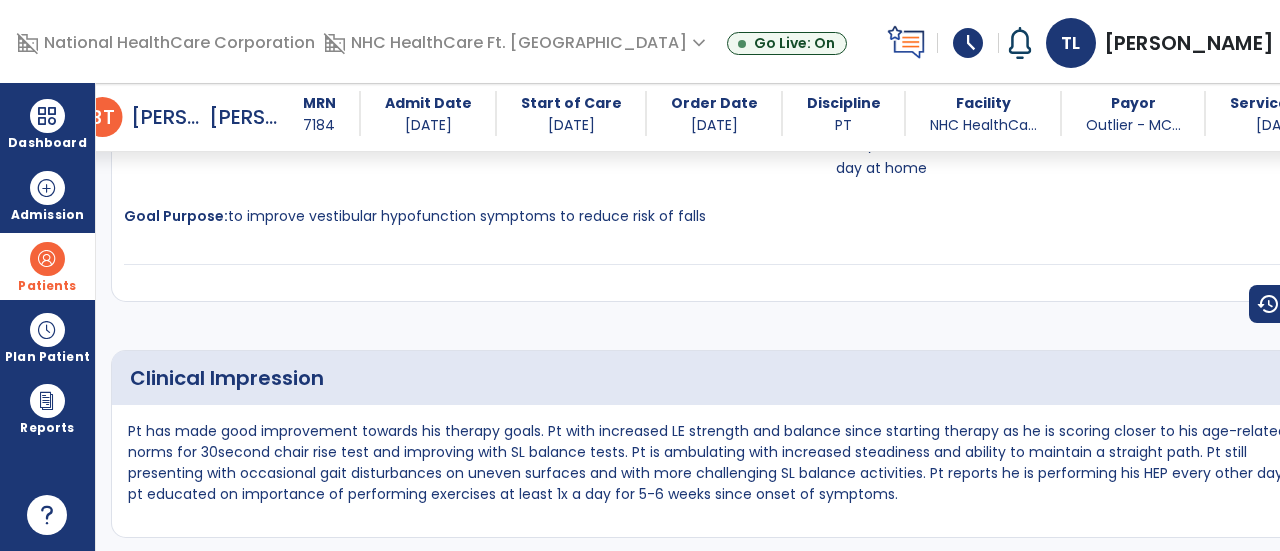 scroll, scrollTop: 2261, scrollLeft: 0, axis: vertical 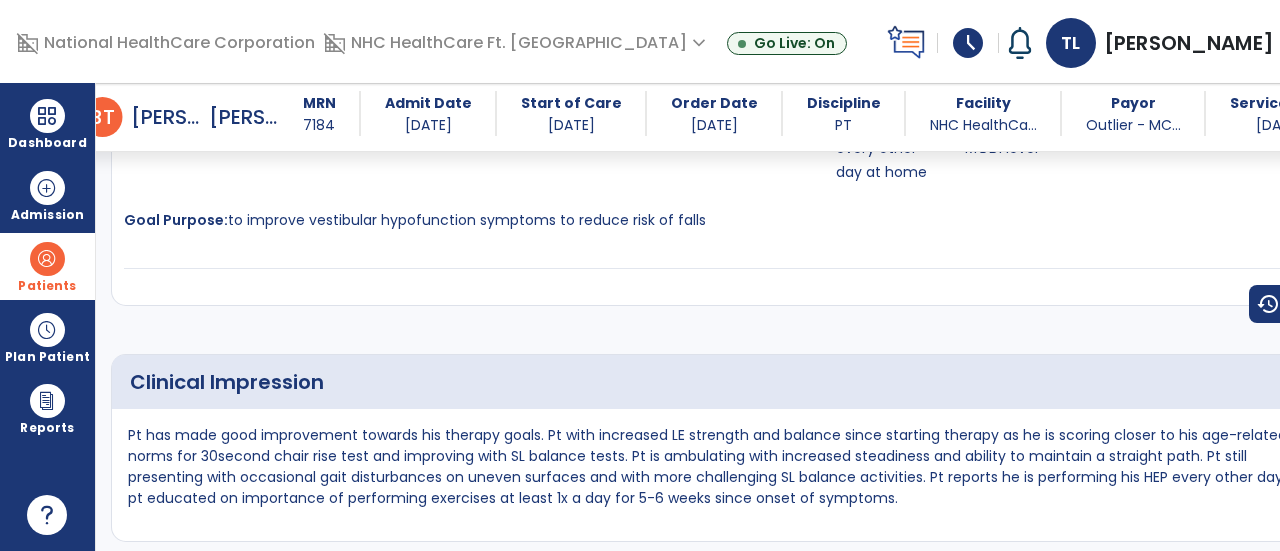 click on "correctly perform HEP for vestibular hypofunction at MODI level" at bounding box center (1024, 100) 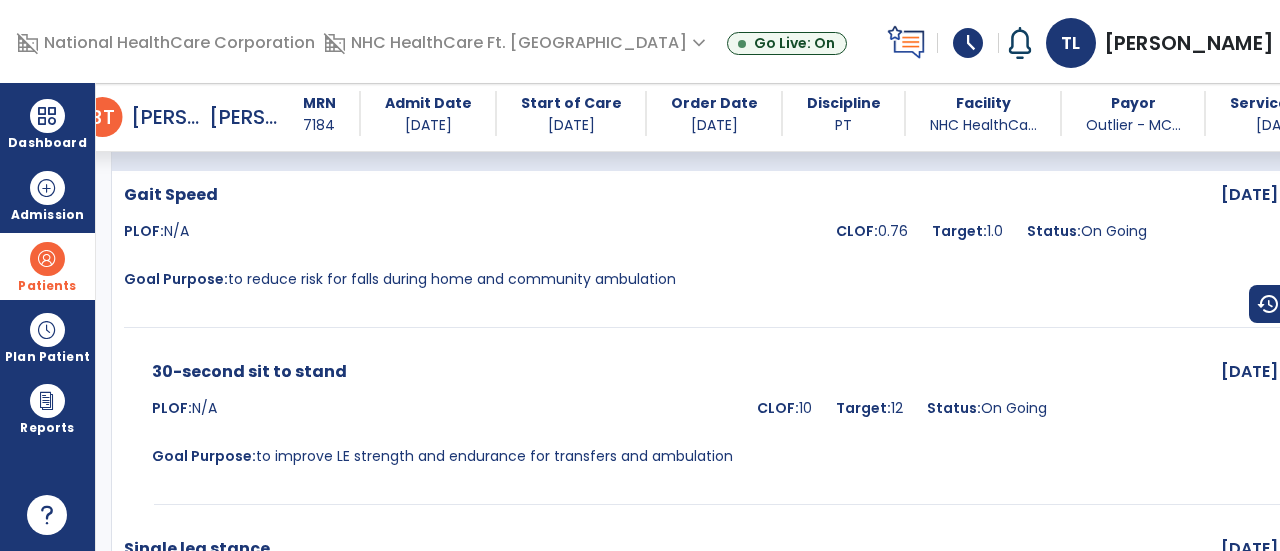 scroll, scrollTop: 0, scrollLeft: 0, axis: both 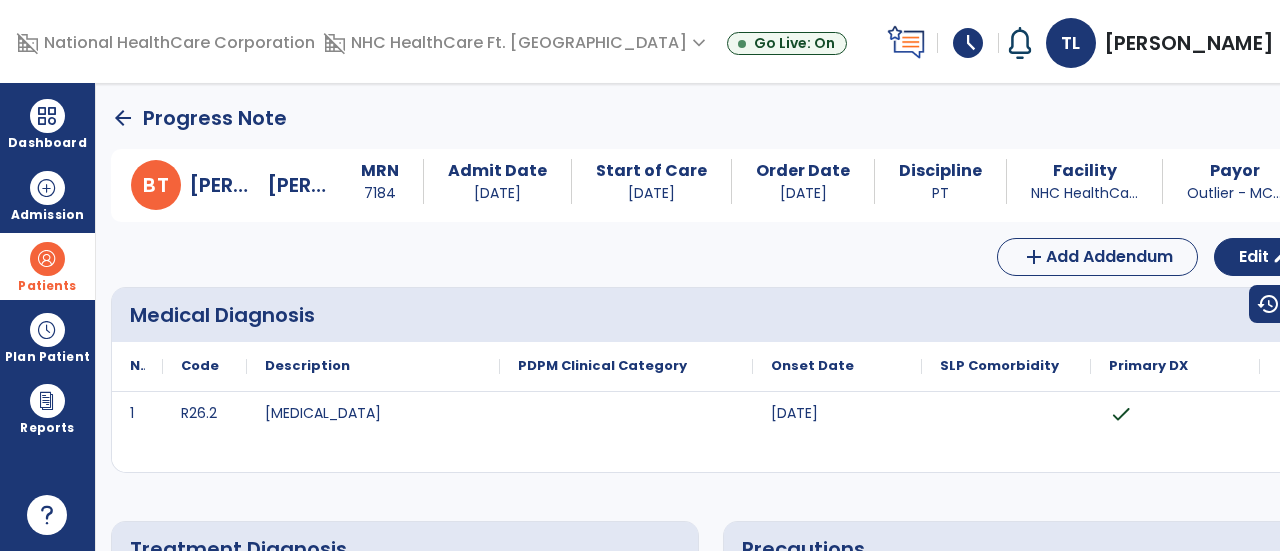 click on "arrow_back" 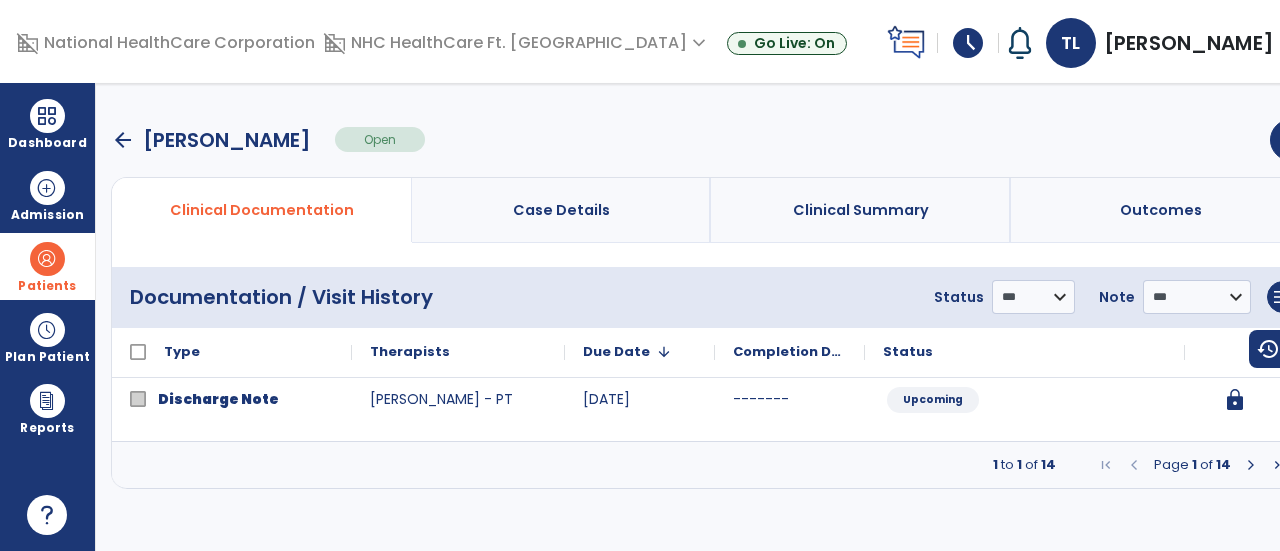 click at bounding box center (1251, 465) 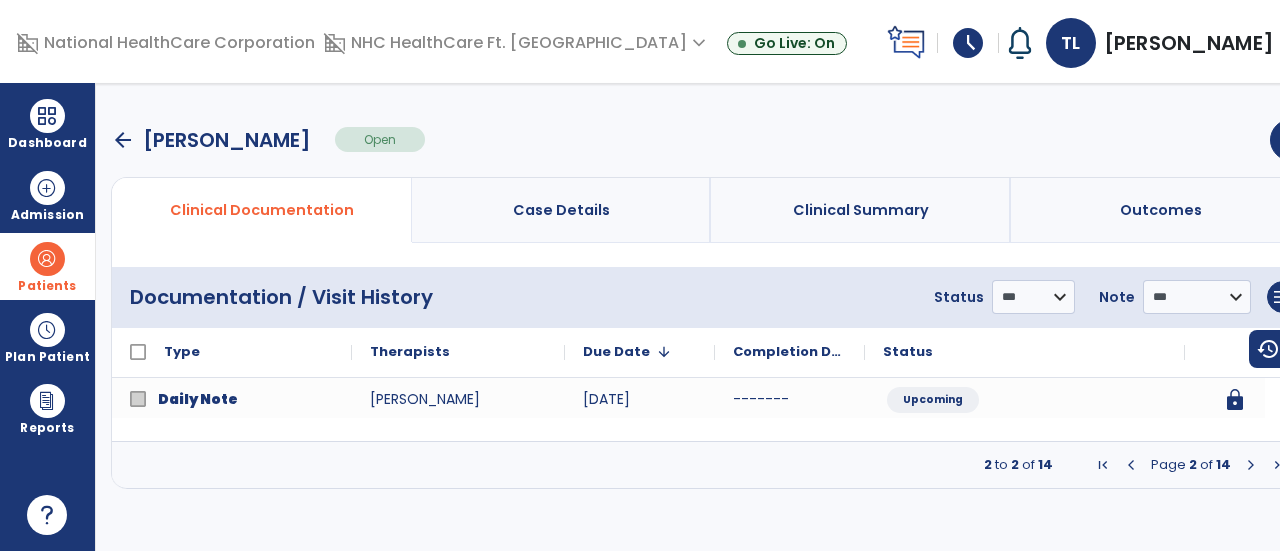 click at bounding box center (1251, 465) 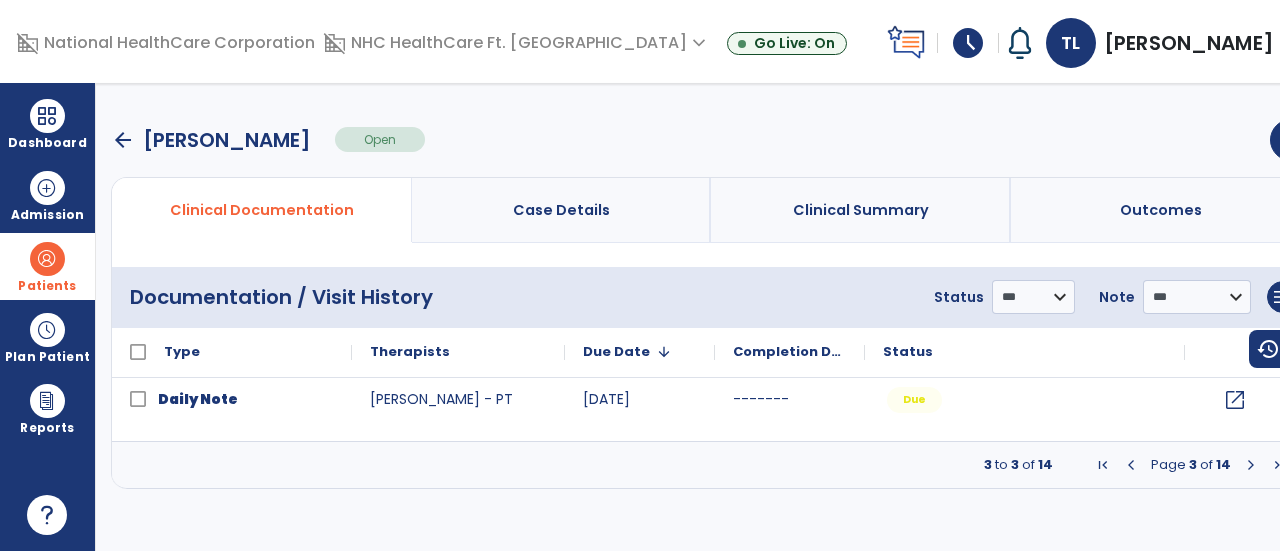 click at bounding box center [1251, 465] 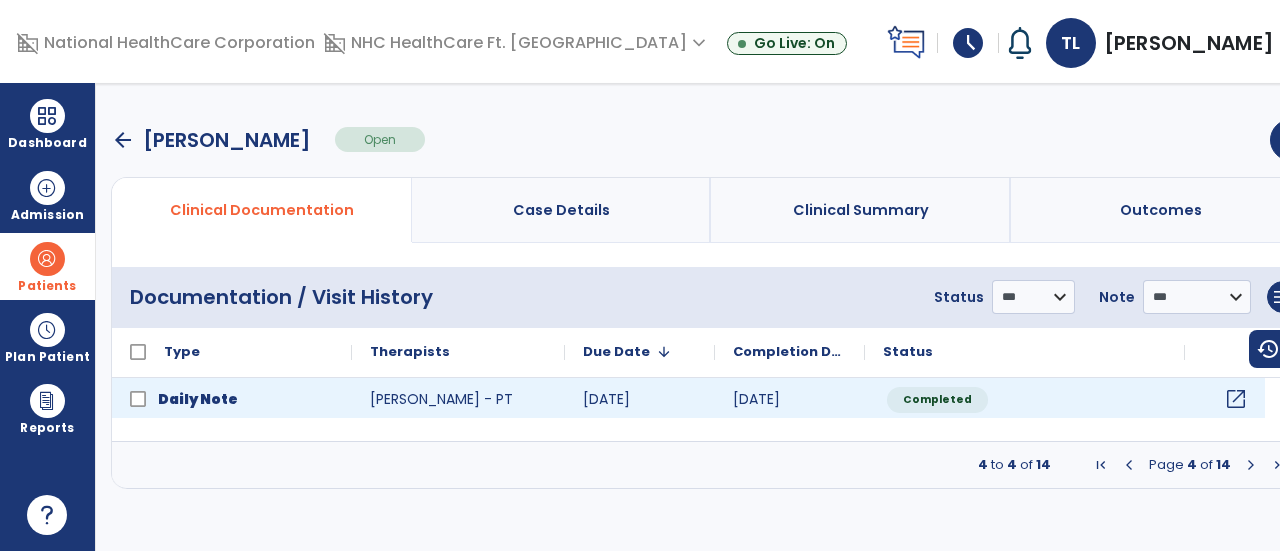 click on "open_in_new" 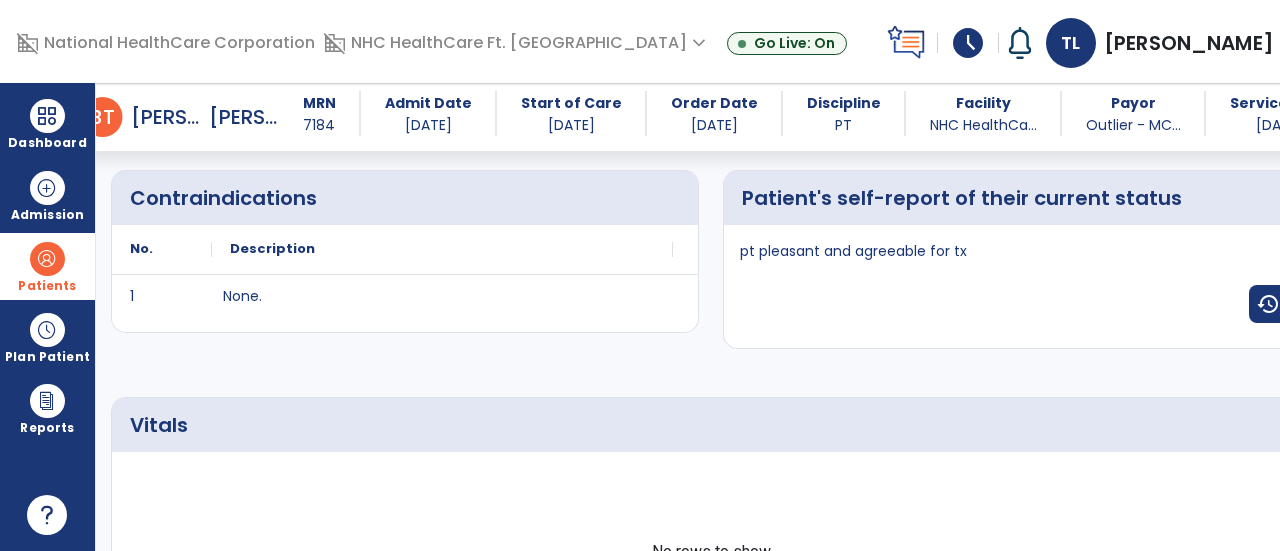 scroll, scrollTop: 0, scrollLeft: 0, axis: both 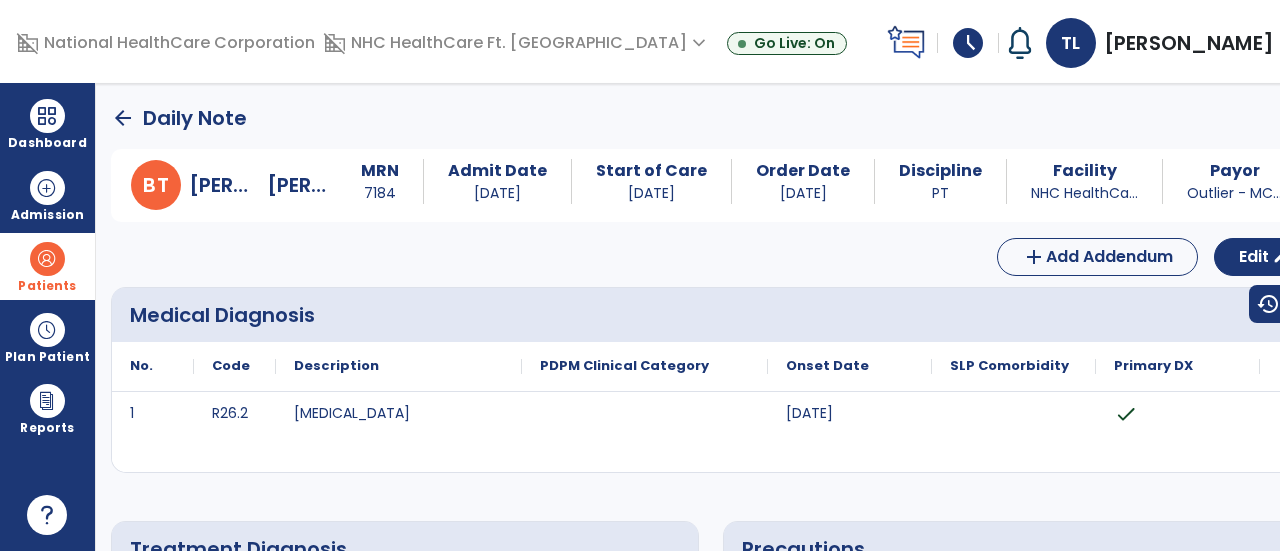 click on "arrow_back" 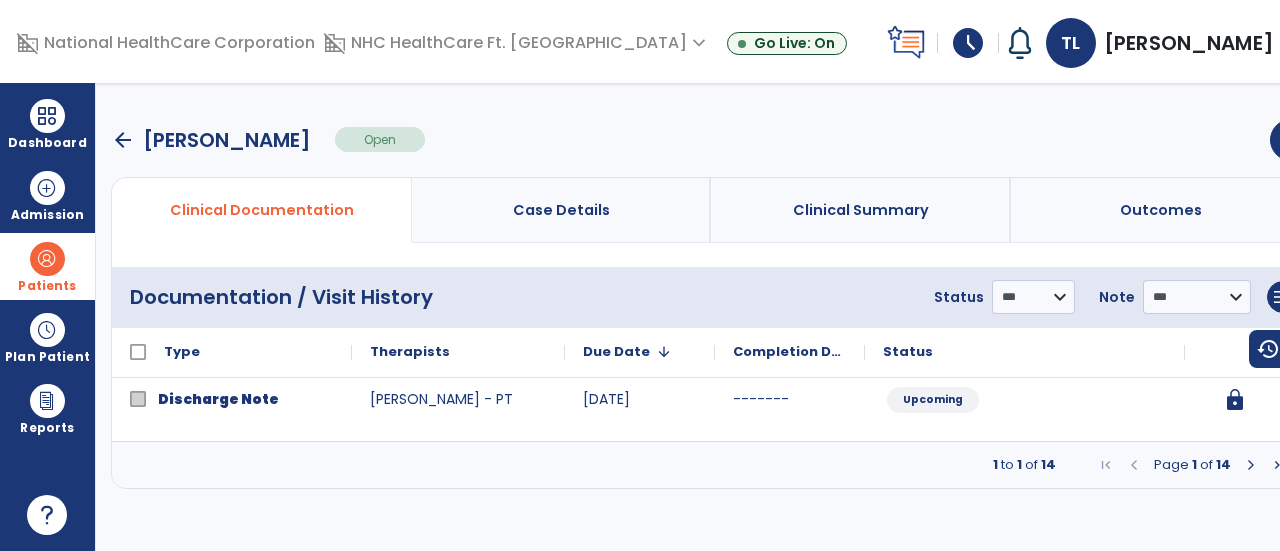 click on "arrow_back" at bounding box center [123, 140] 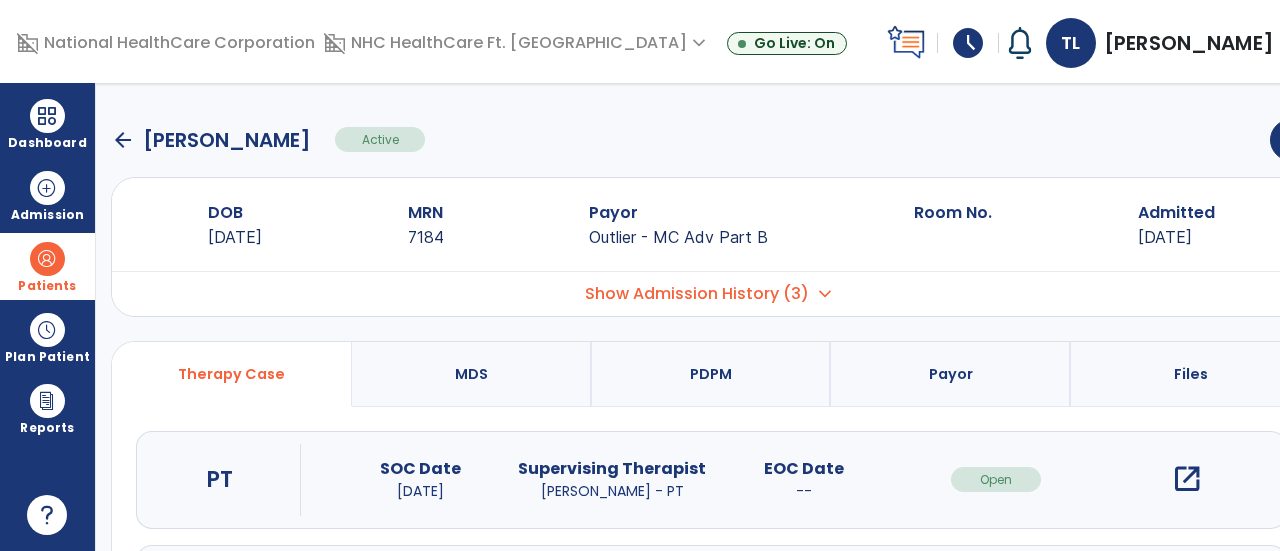 click at bounding box center (47, 259) 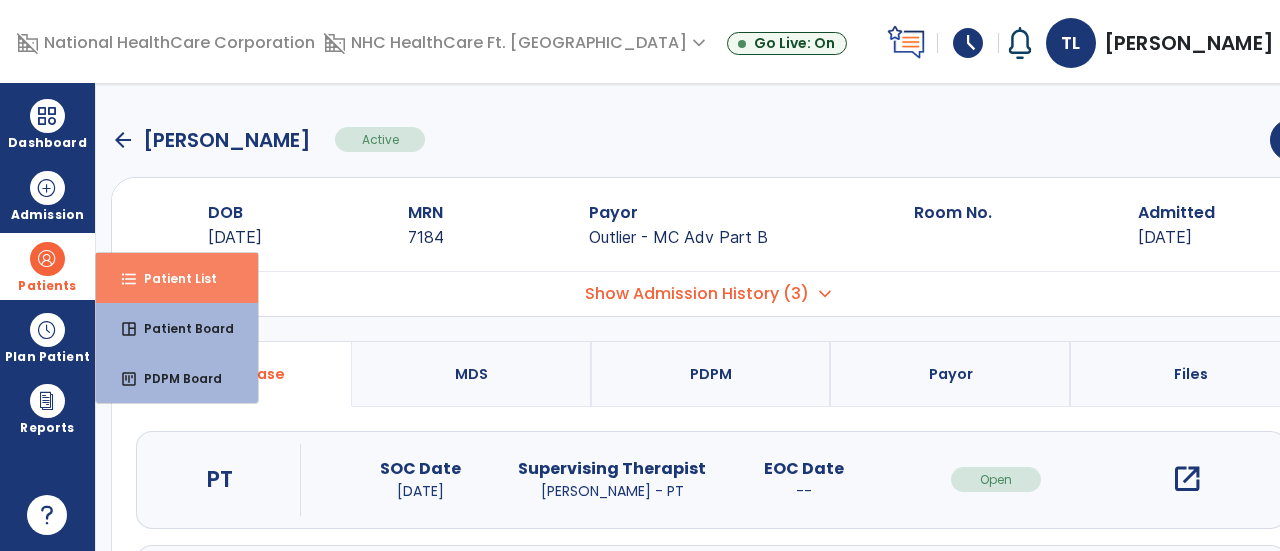 click on "format_list_bulleted  Patient List" at bounding box center [177, 278] 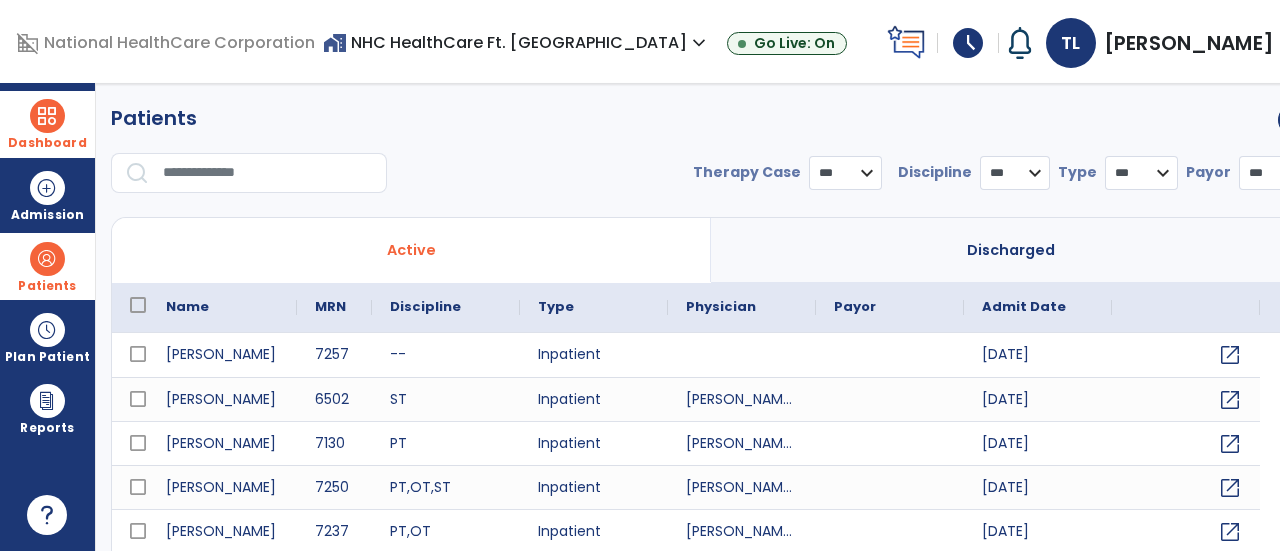click at bounding box center [47, 116] 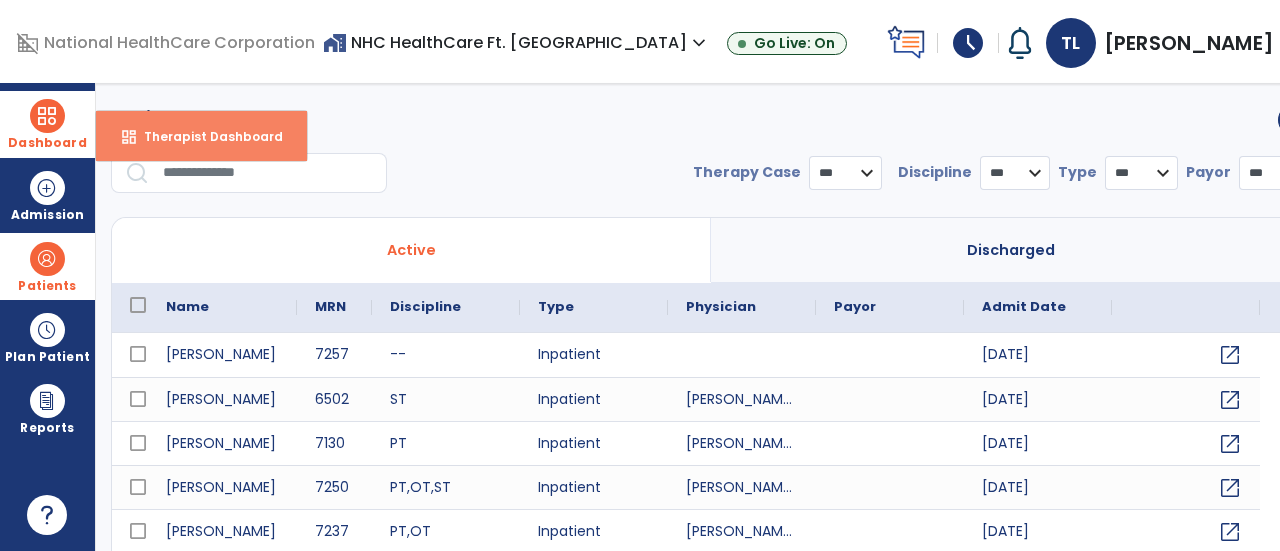 click on "Therapist Dashboard" at bounding box center [205, 136] 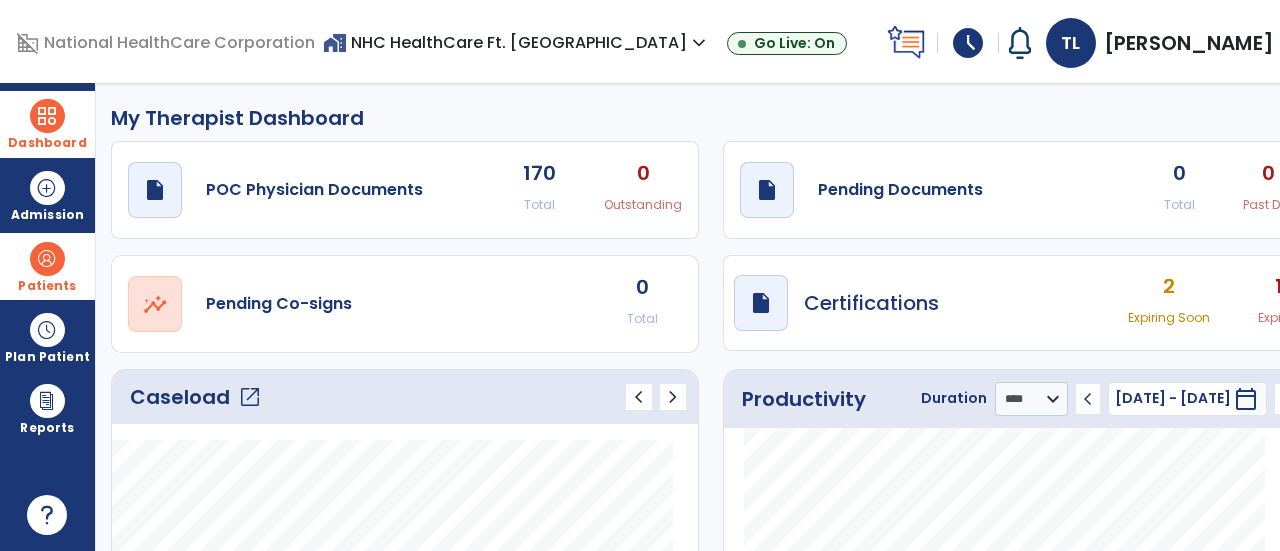 click on "Caseload   open_in_new" 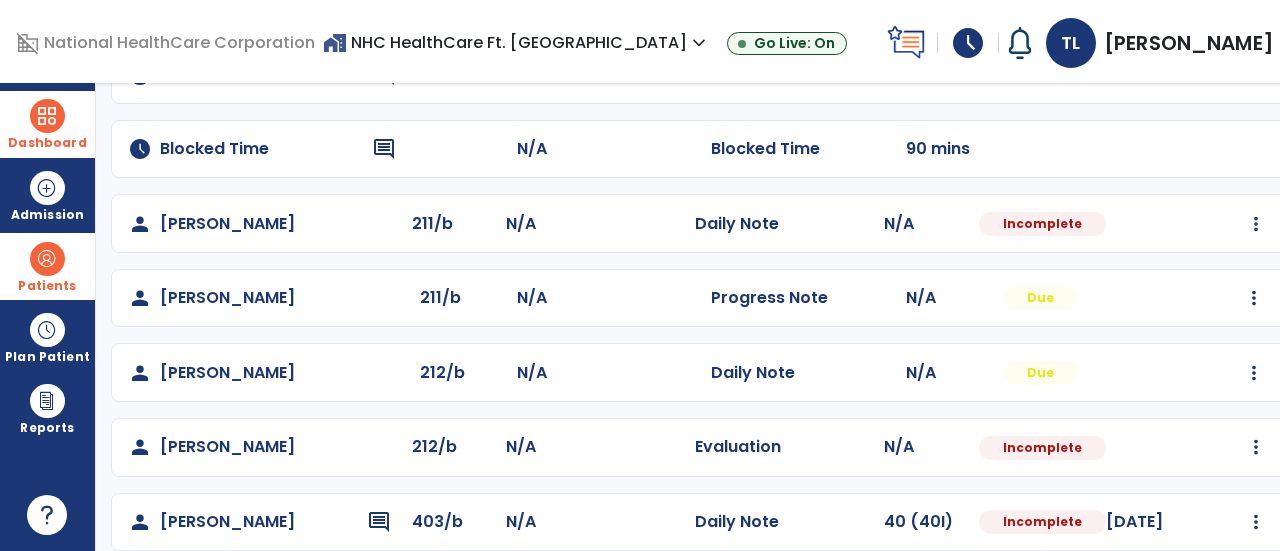 scroll, scrollTop: 386, scrollLeft: 0, axis: vertical 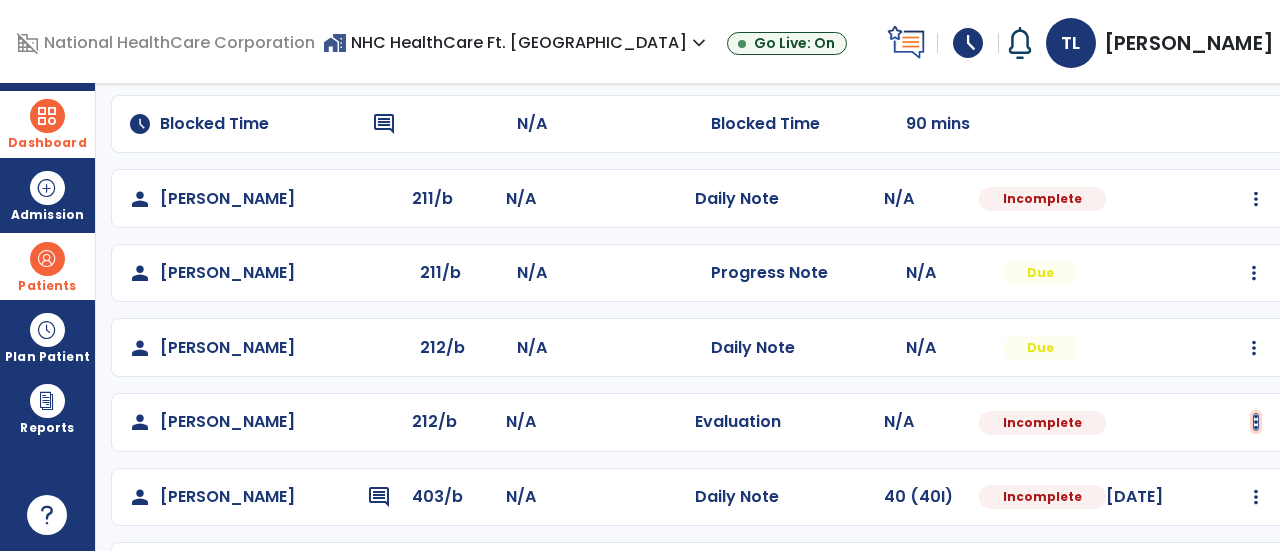 click at bounding box center (1254, -98) 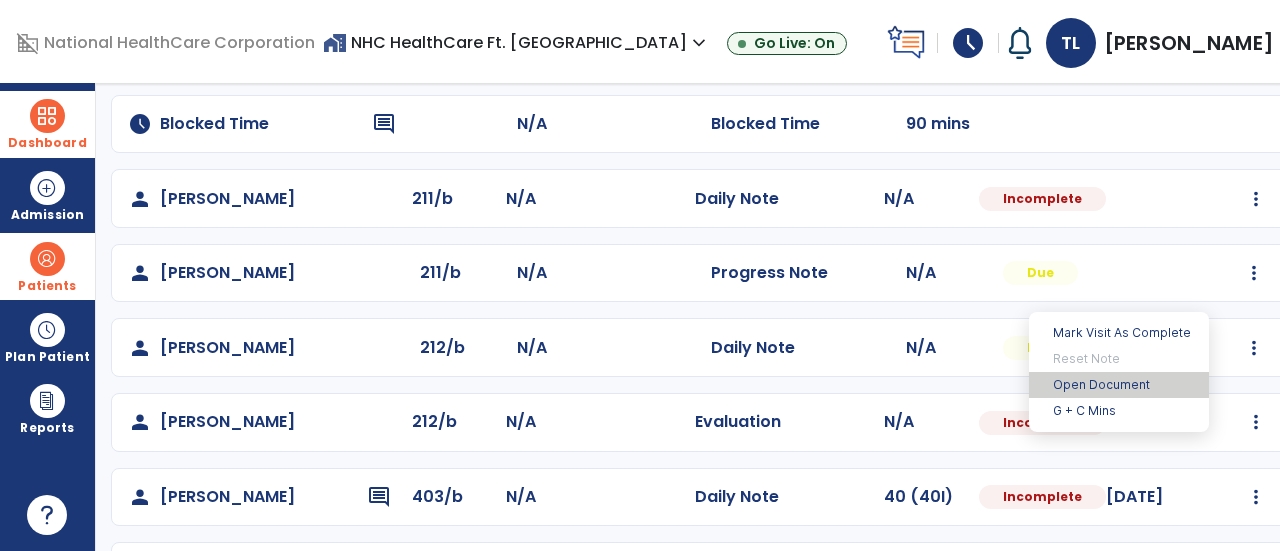 click on "Open Document" at bounding box center (1119, 385) 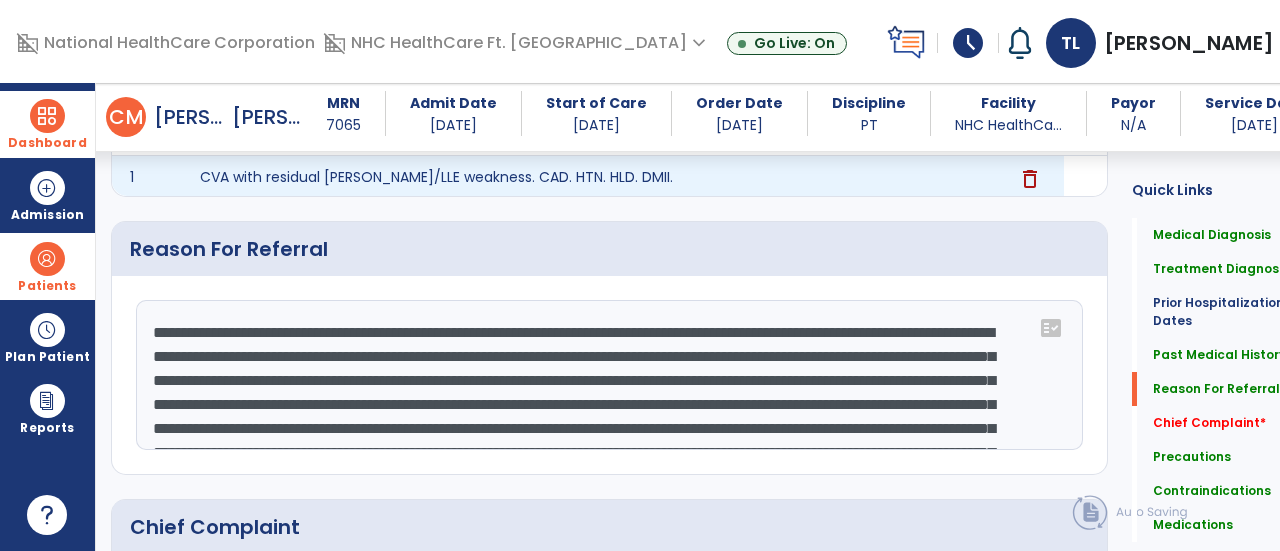 scroll, scrollTop: 871, scrollLeft: 0, axis: vertical 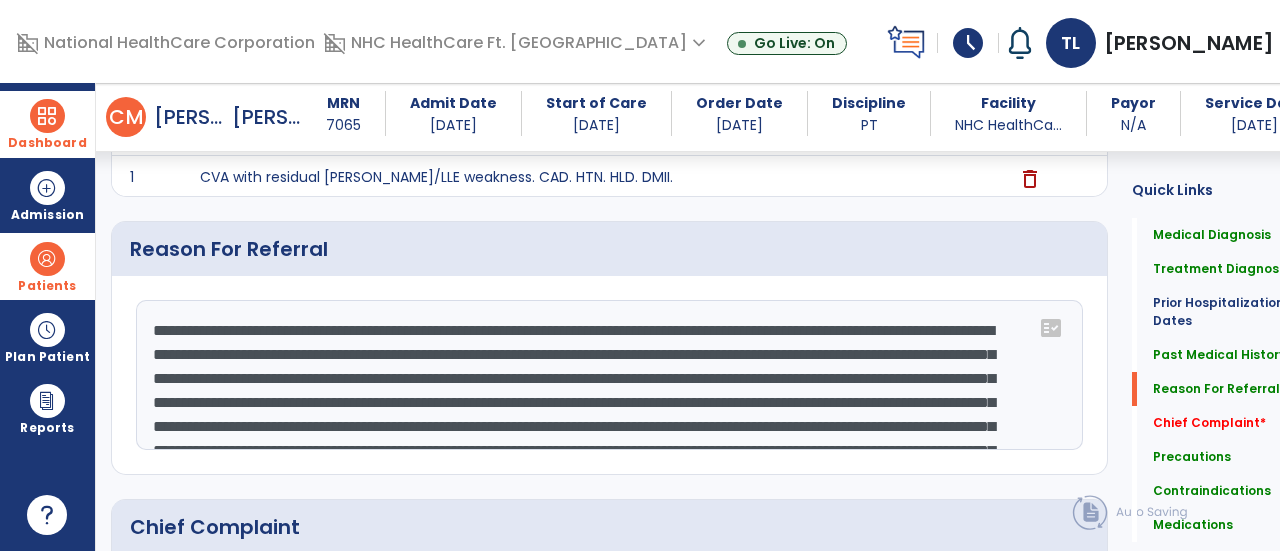 click on "**********" 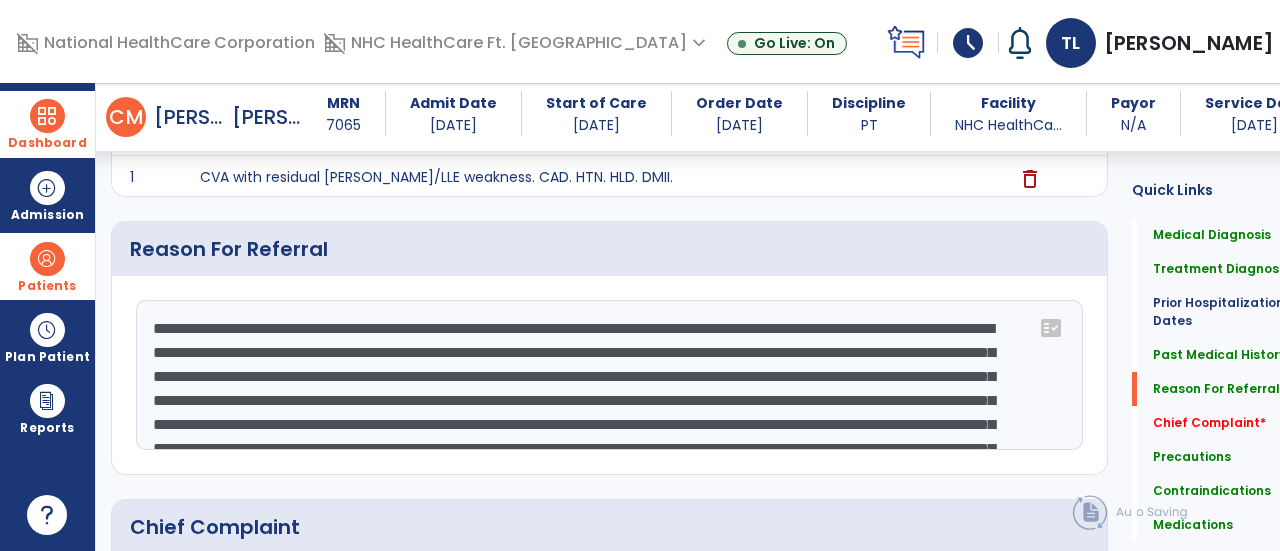 scroll, scrollTop: 6, scrollLeft: 0, axis: vertical 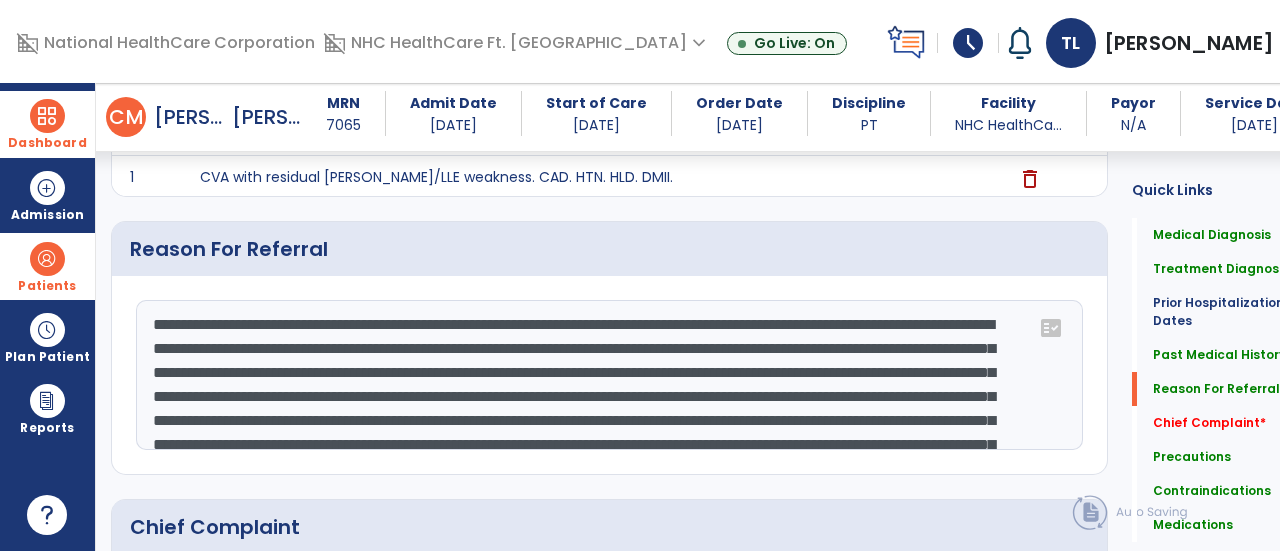 click on "**********" 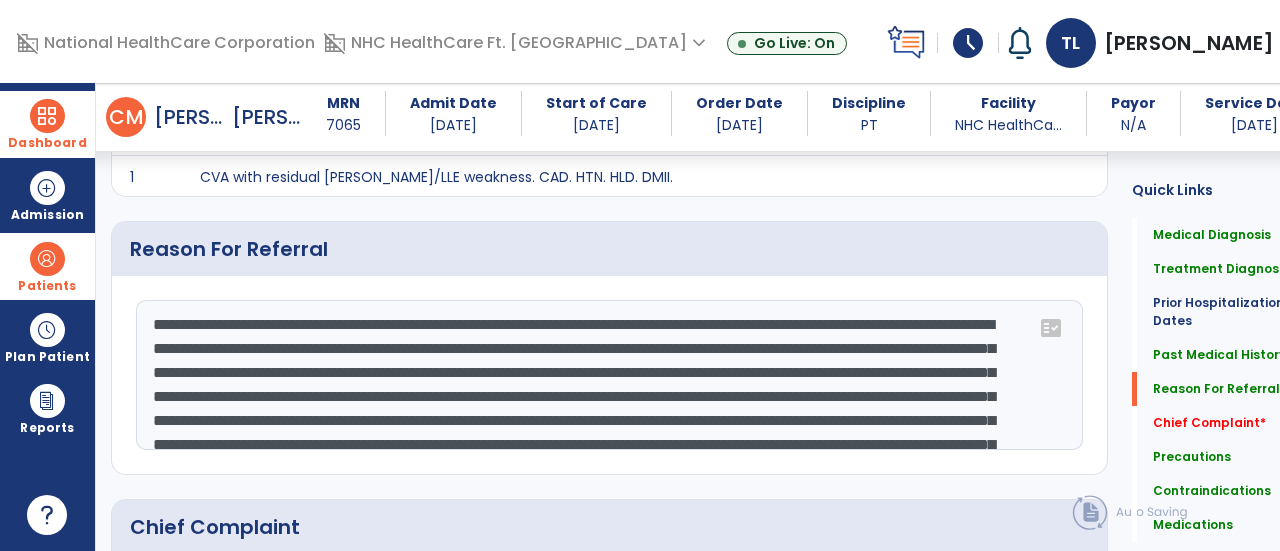 scroll, scrollTop: 39, scrollLeft: 0, axis: vertical 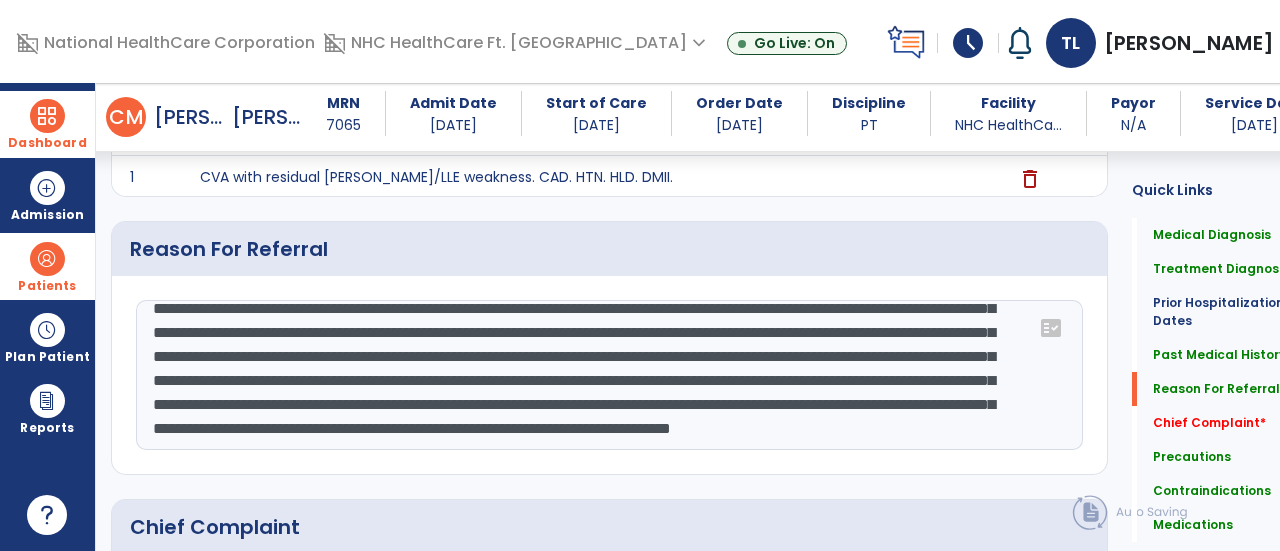 click on "**********" 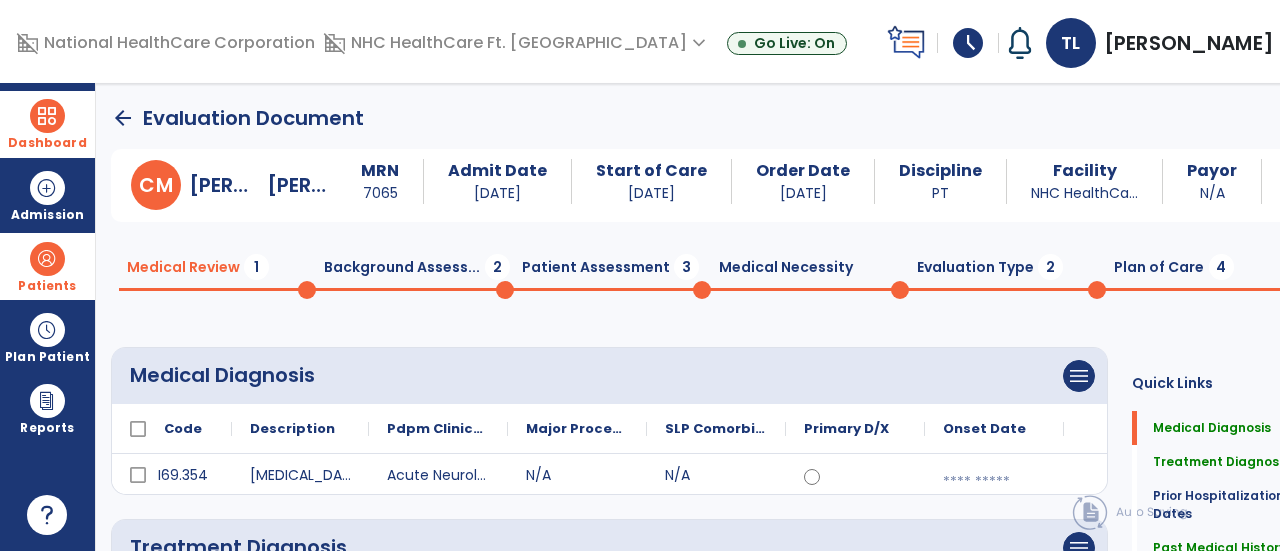 type on "**********" 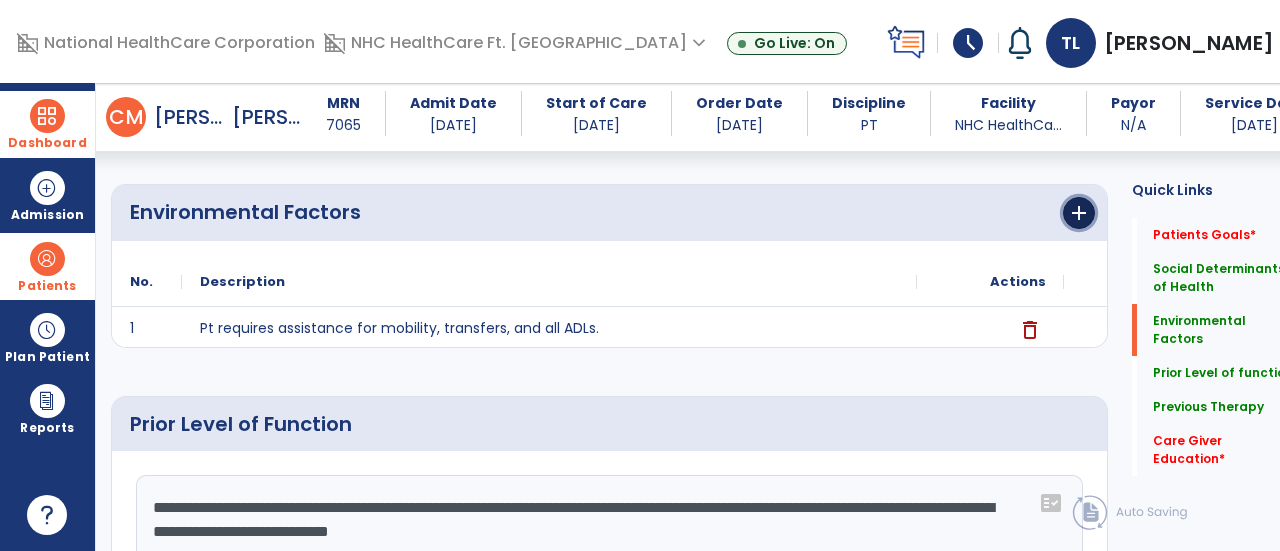 click on "add" 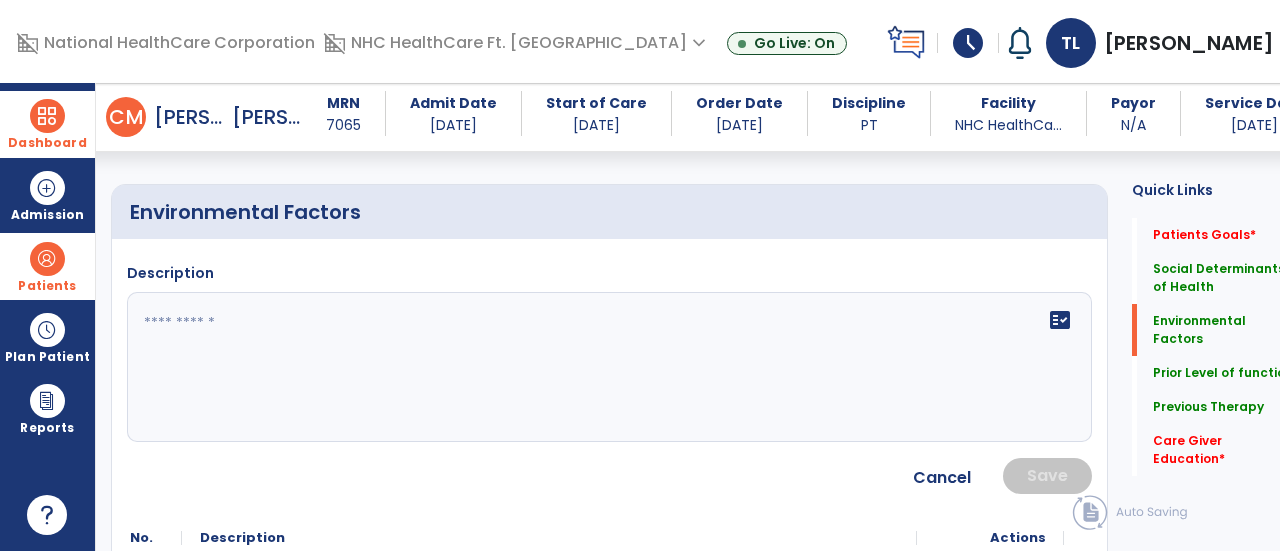 click 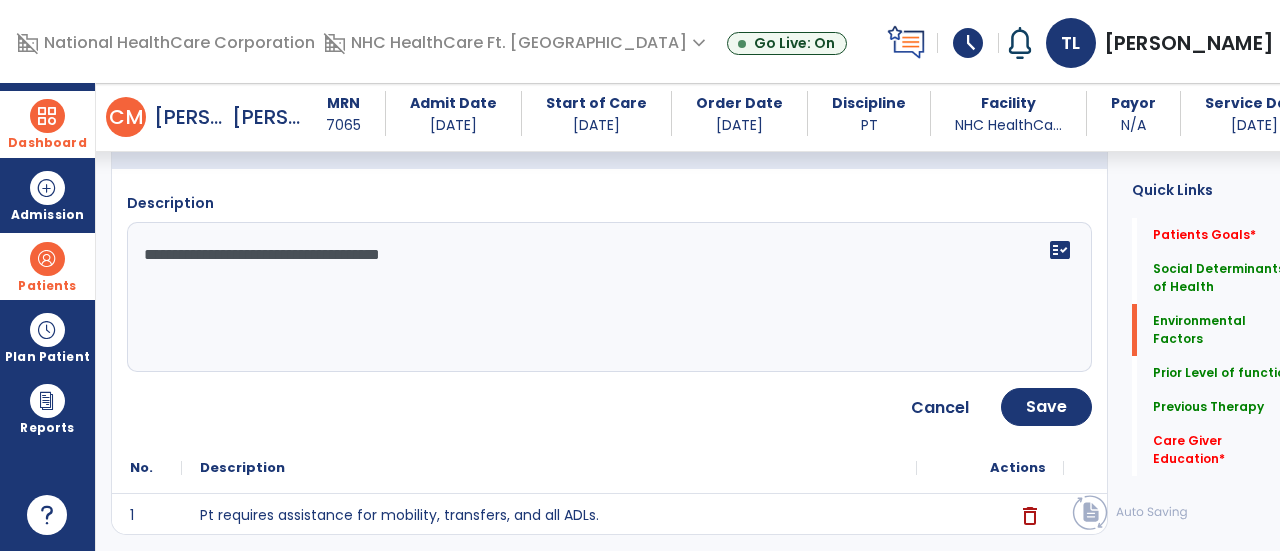 scroll, scrollTop: 641, scrollLeft: 0, axis: vertical 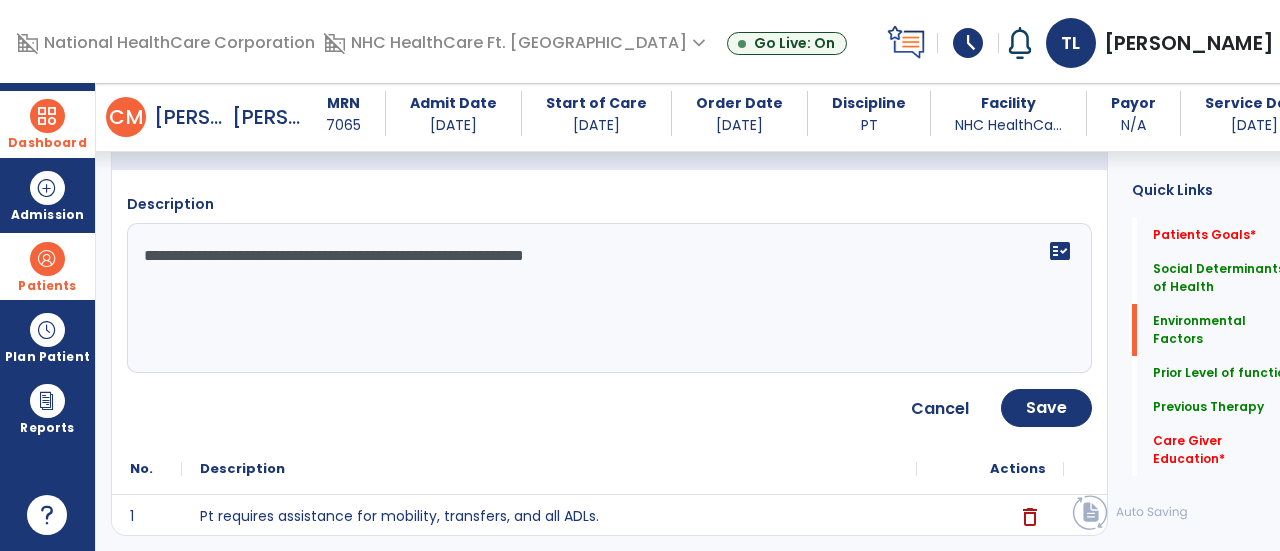 click on "**********" 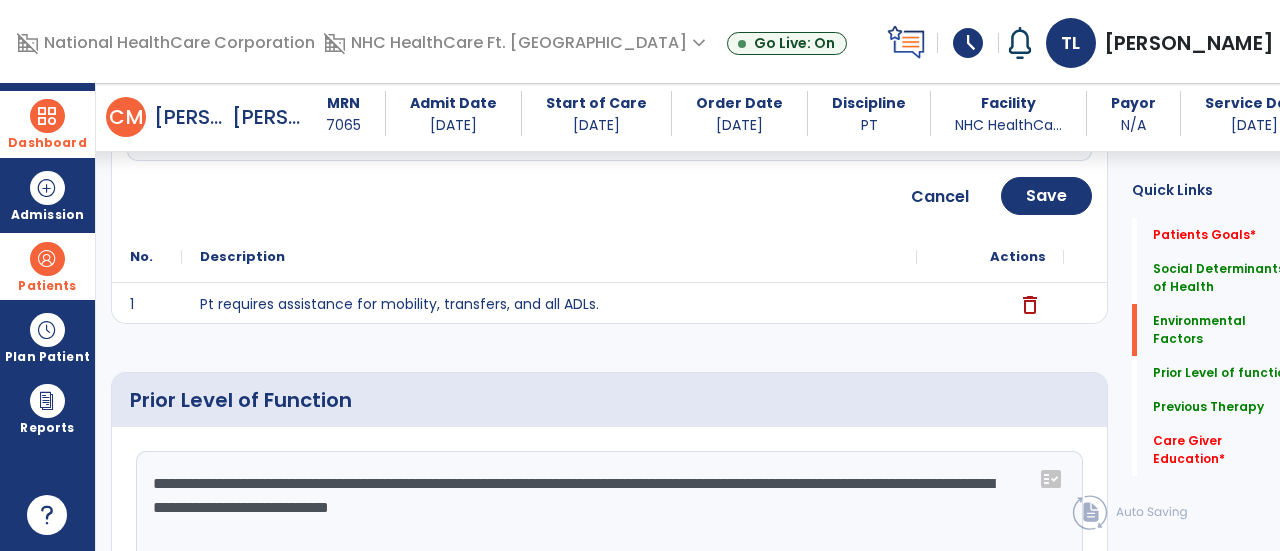 scroll, scrollTop: 921, scrollLeft: 0, axis: vertical 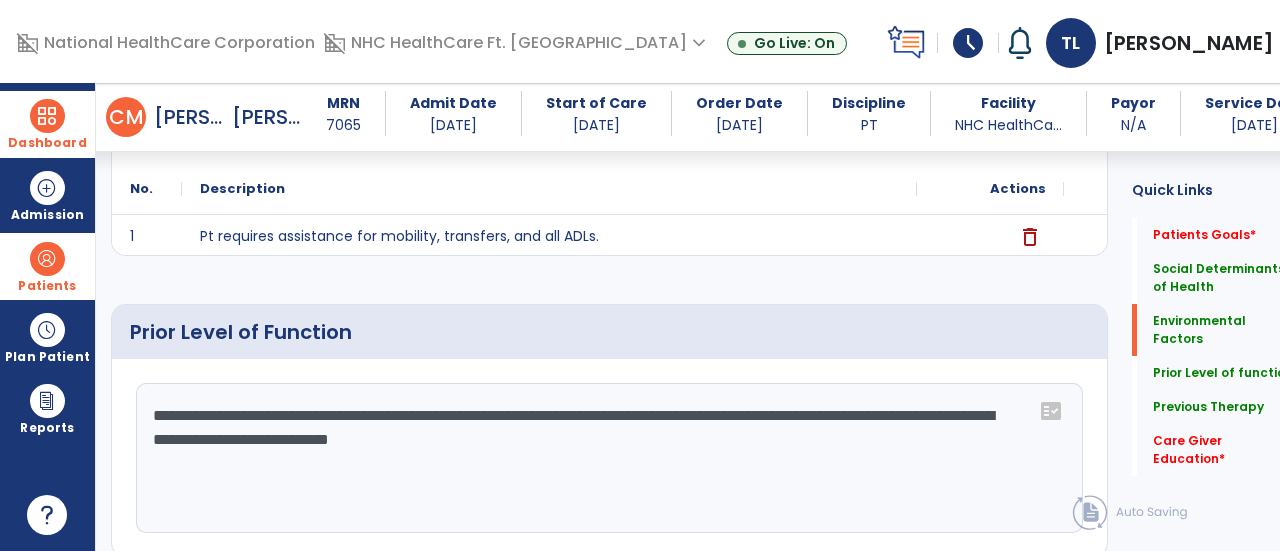 type on "**********" 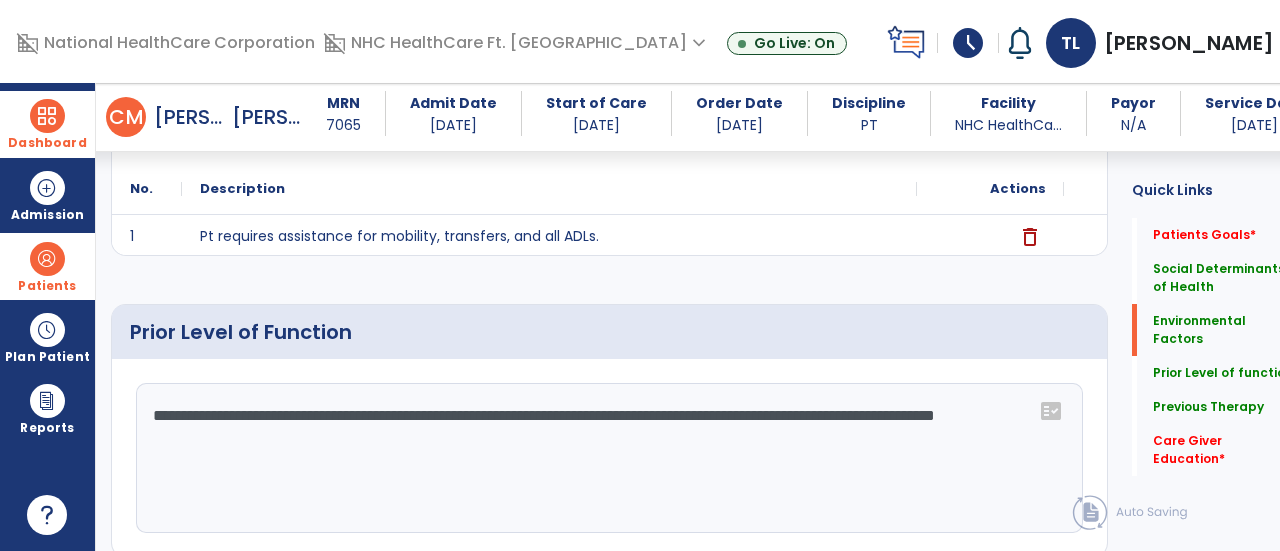 click on "**********" 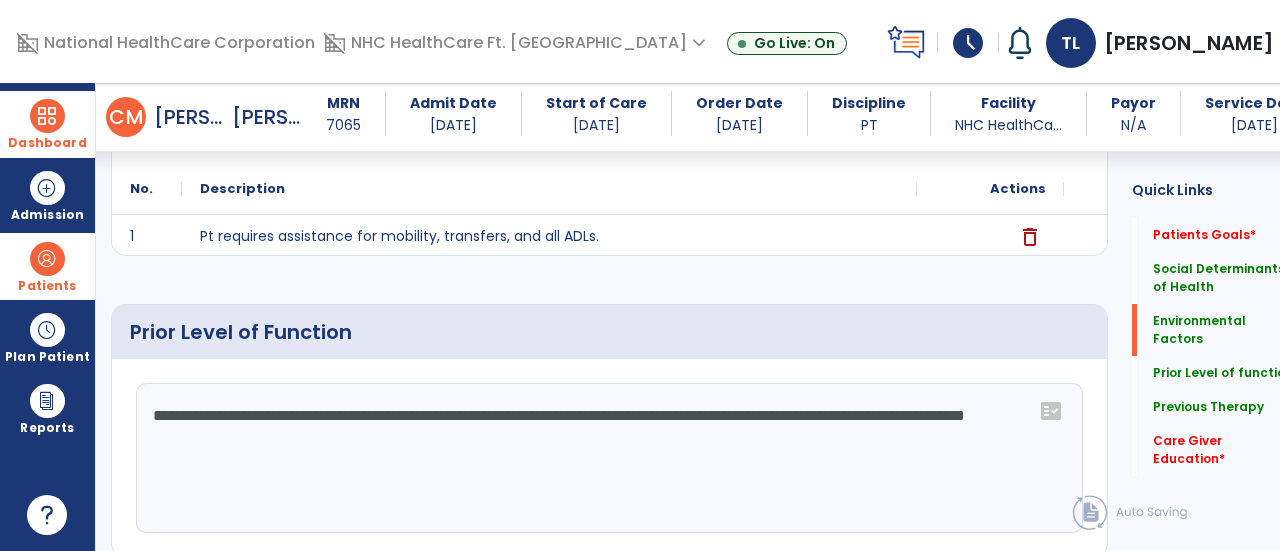 click on "**********" 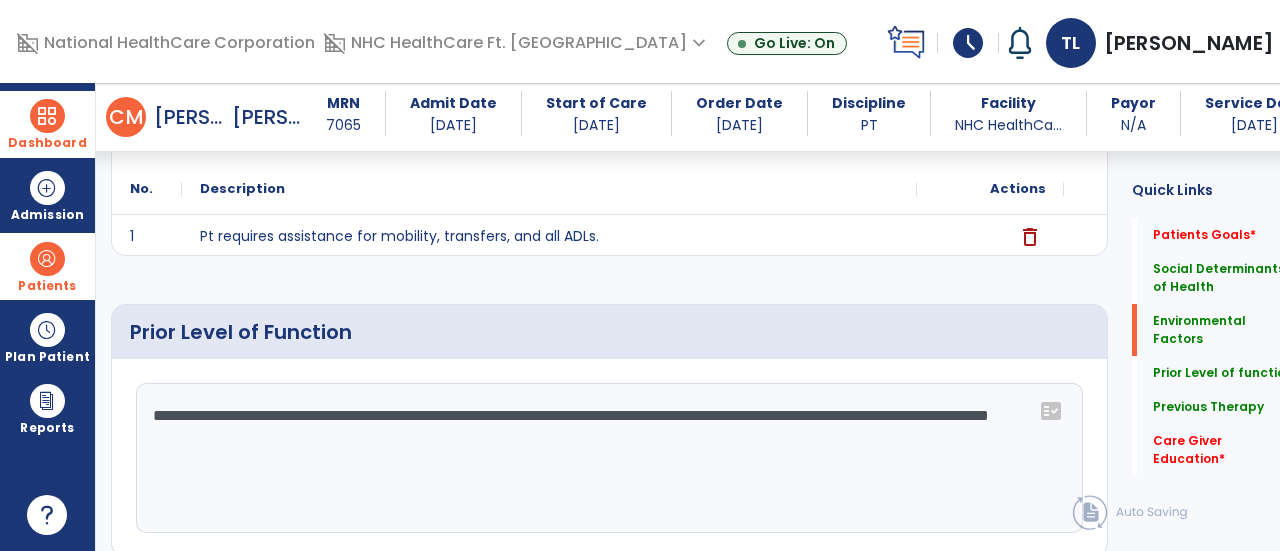 click on "**********" 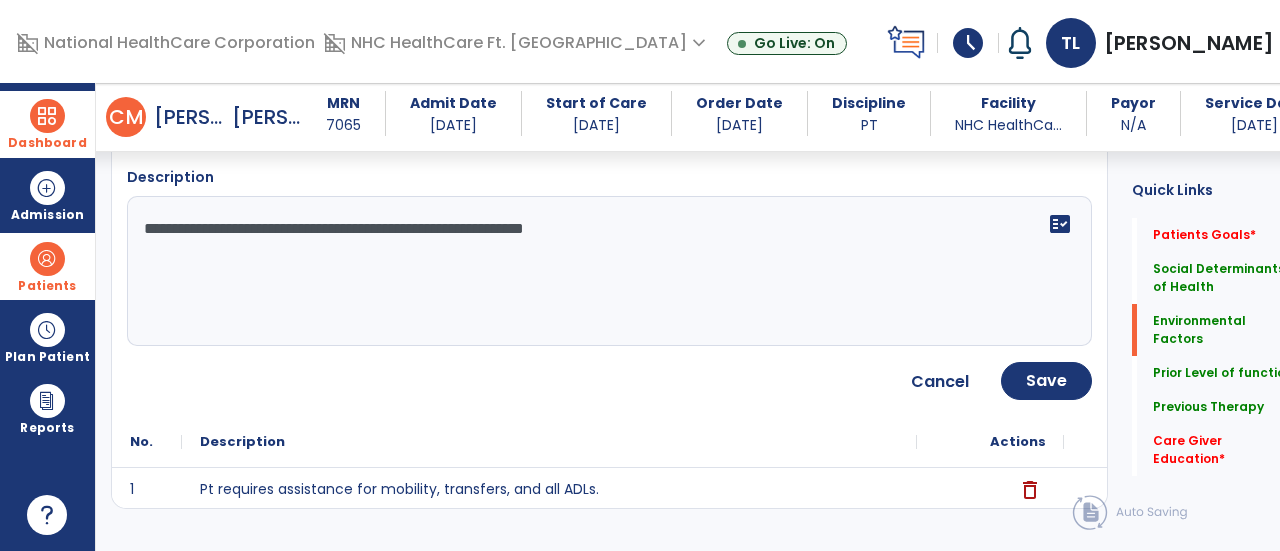 scroll, scrollTop: 667, scrollLeft: 0, axis: vertical 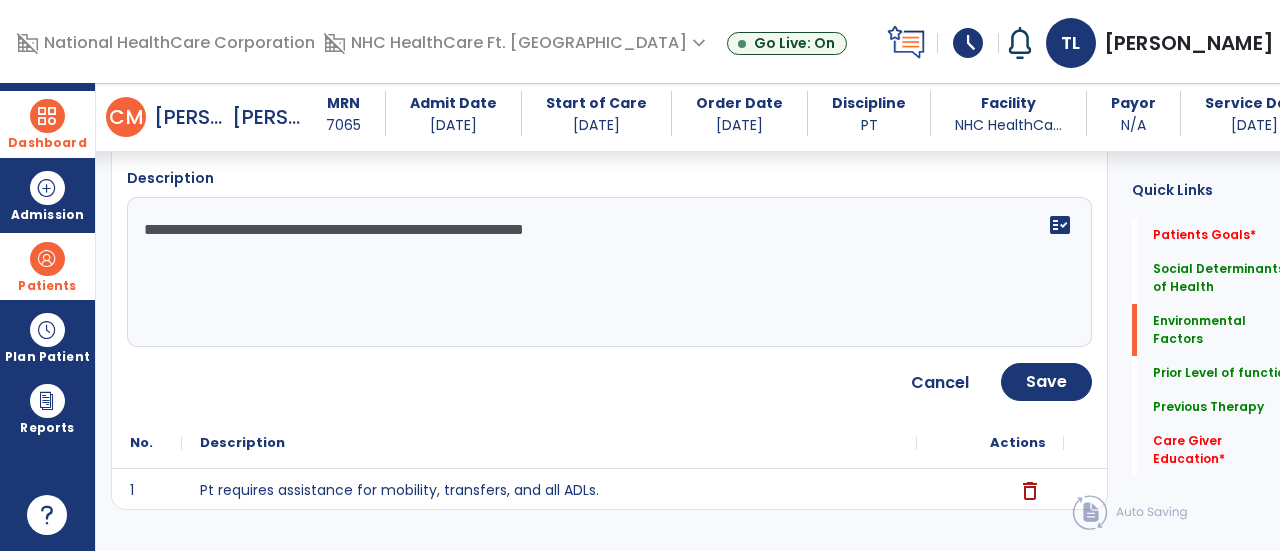 type on "**********" 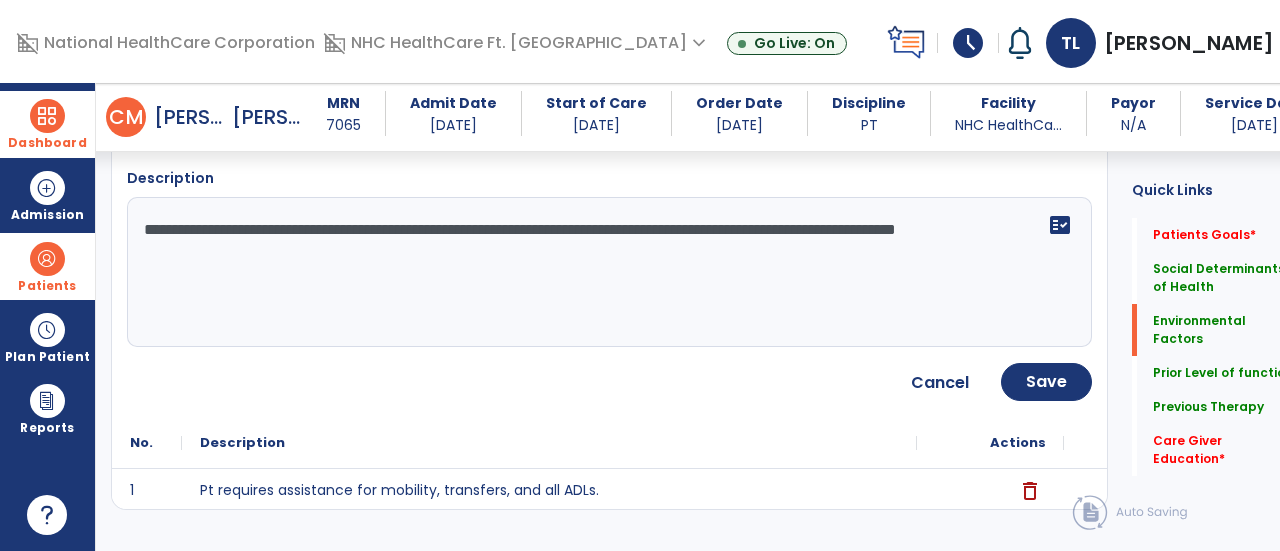 drag, startPoint x: 341, startPoint y: 269, endPoint x: 136, endPoint y: 270, distance: 205.00244 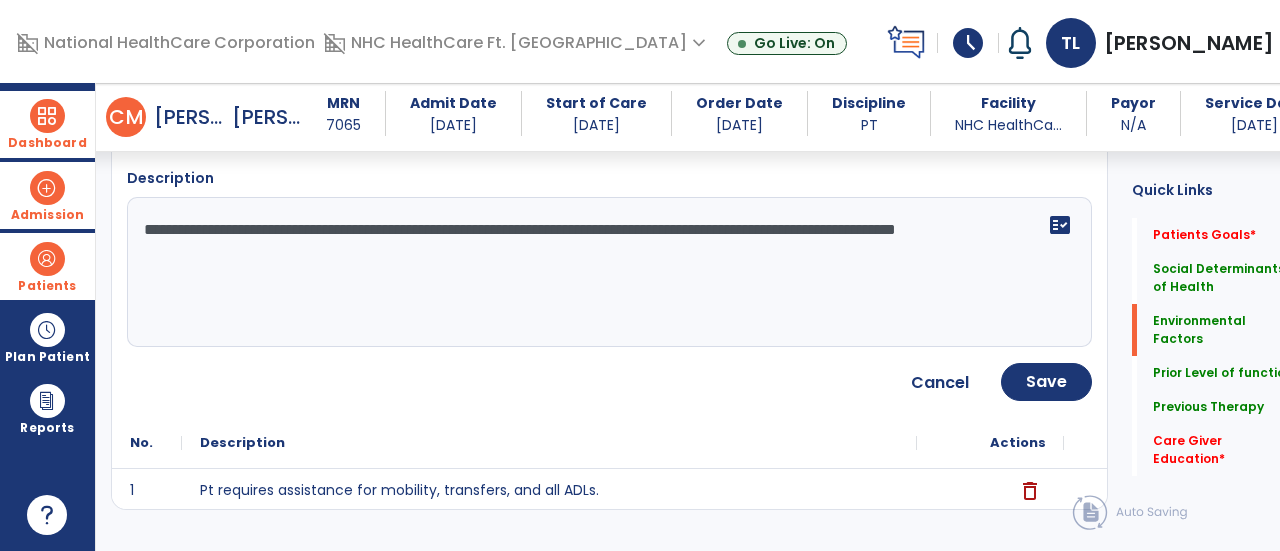 drag, startPoint x: 353, startPoint y: 272, endPoint x: 58, endPoint y: 218, distance: 299.90164 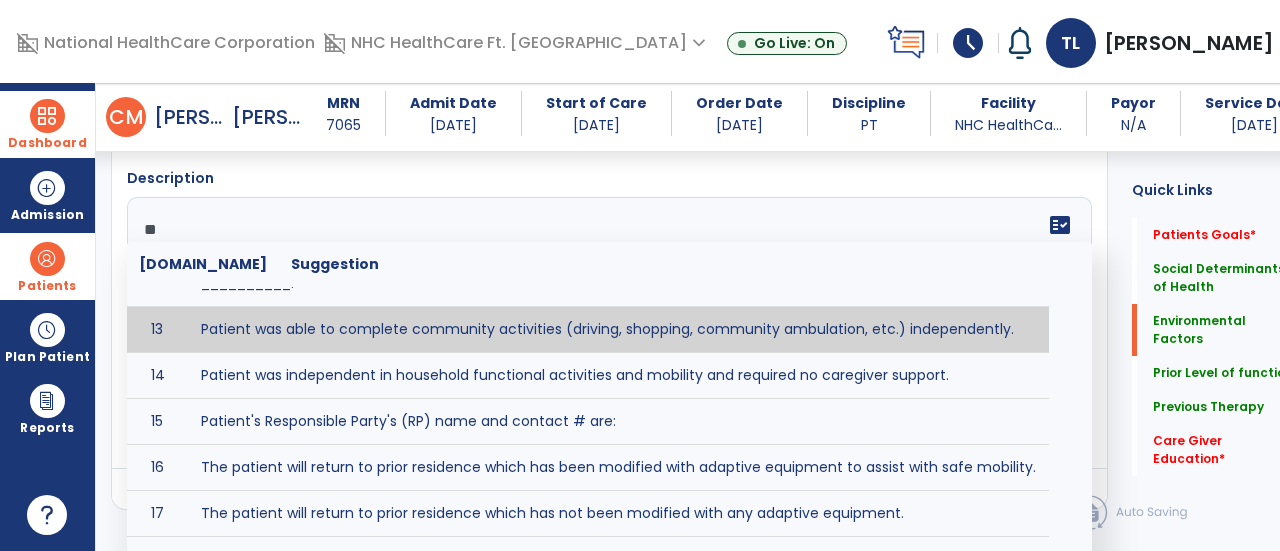 scroll, scrollTop: 0, scrollLeft: 0, axis: both 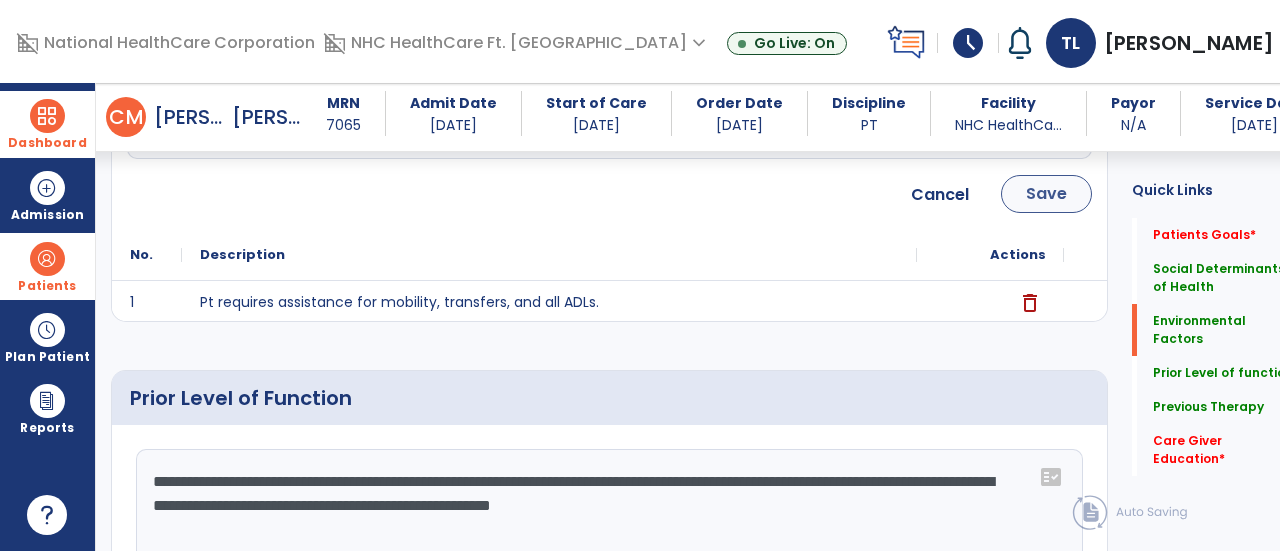 type on "**********" 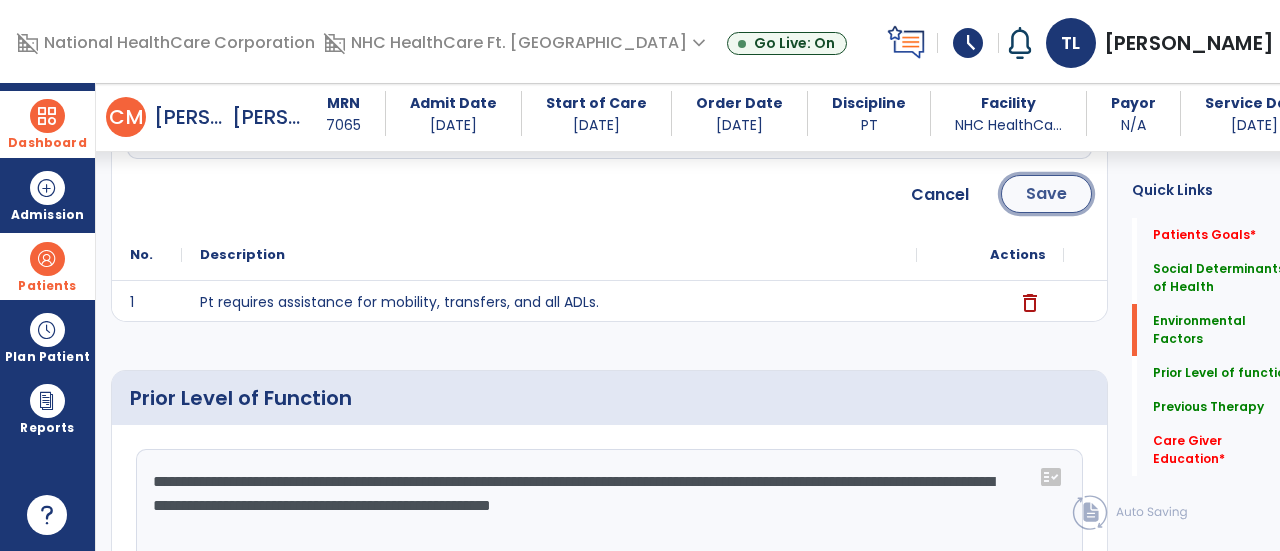 click on "Save" 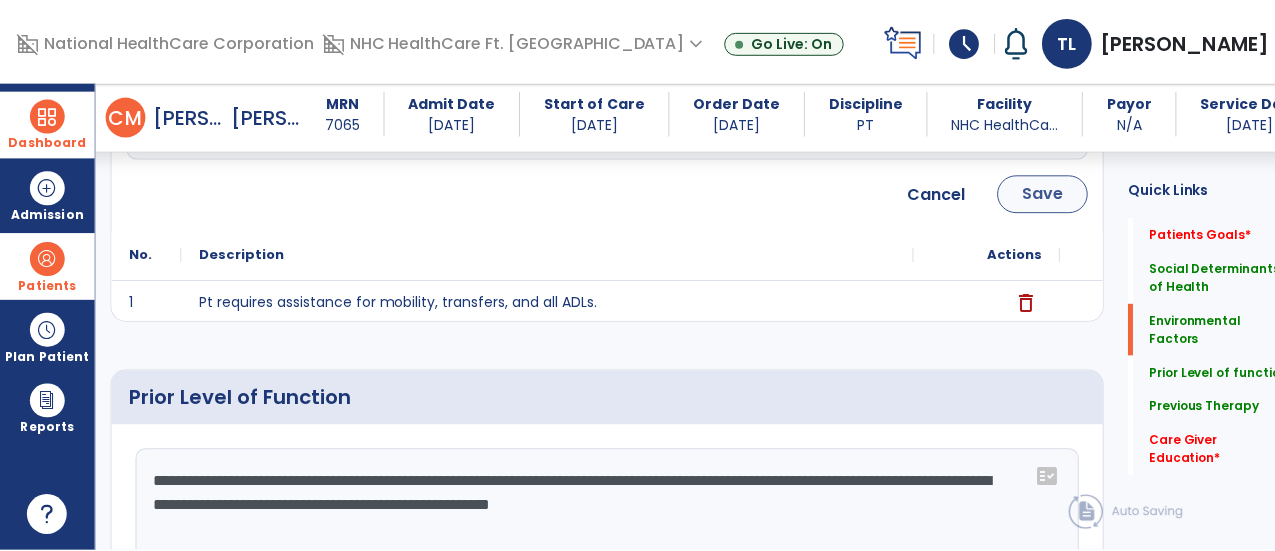 scroll, scrollTop: 646, scrollLeft: 0, axis: vertical 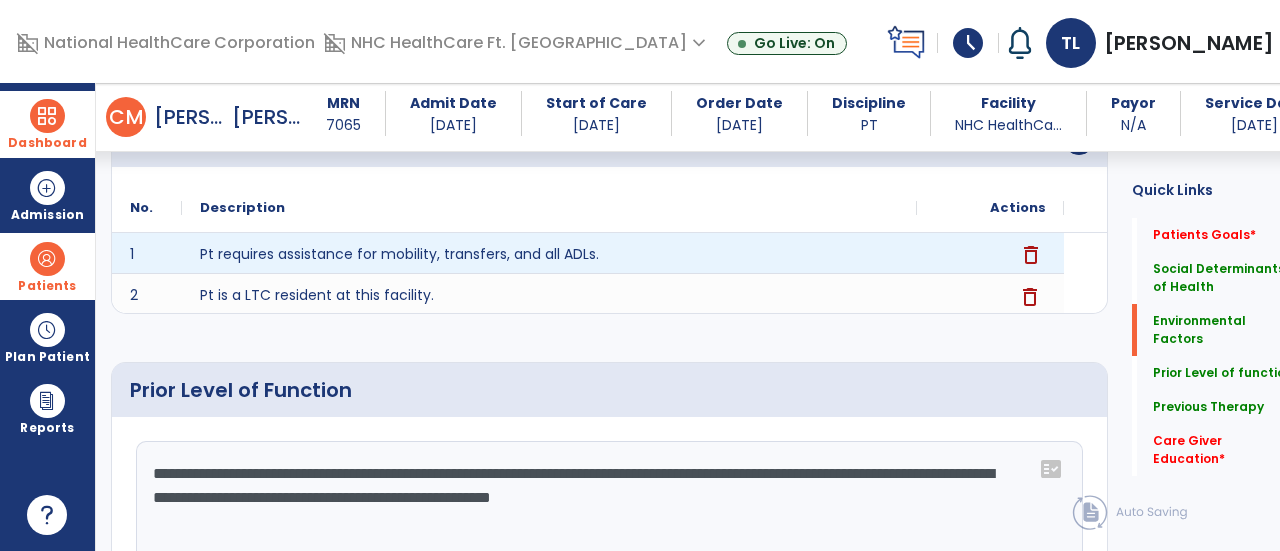 click on "delete" 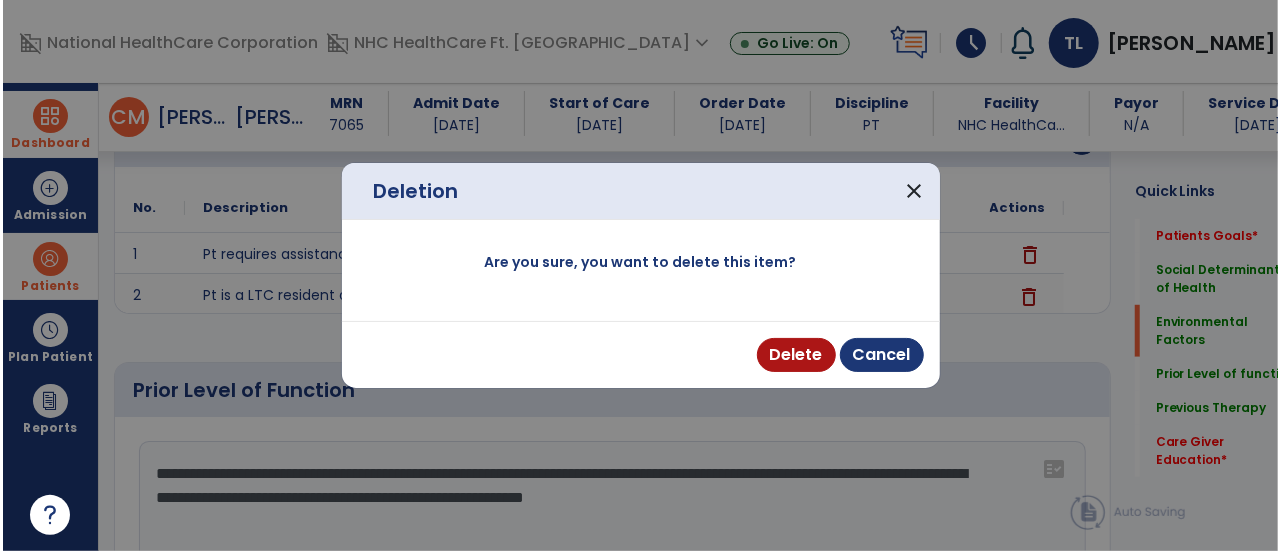 scroll, scrollTop: 646, scrollLeft: 0, axis: vertical 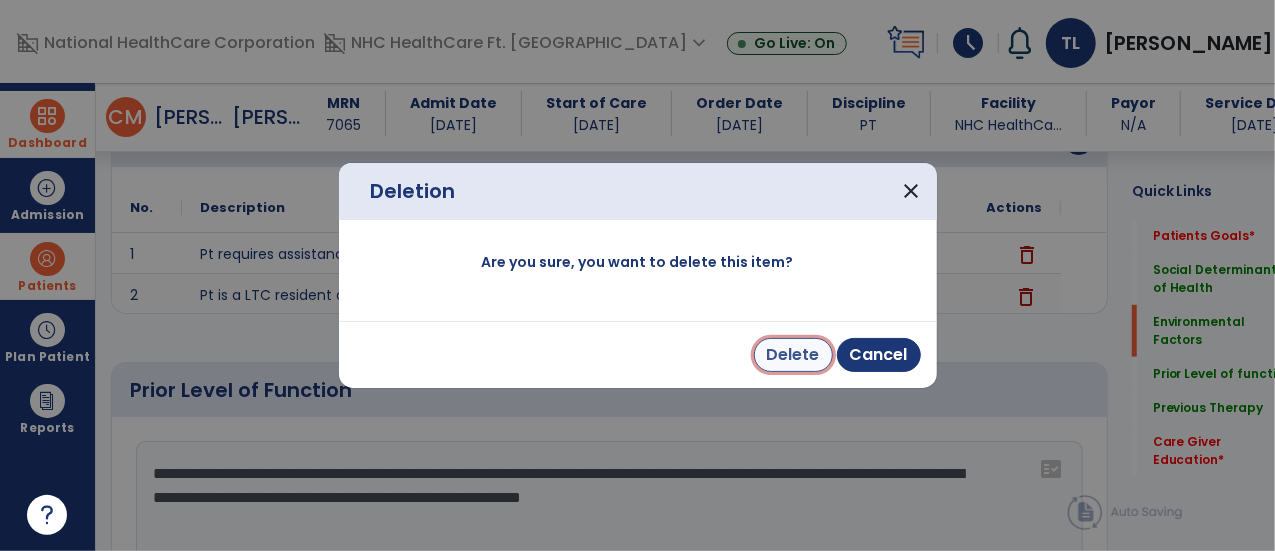 click on "Delete" at bounding box center (793, 355) 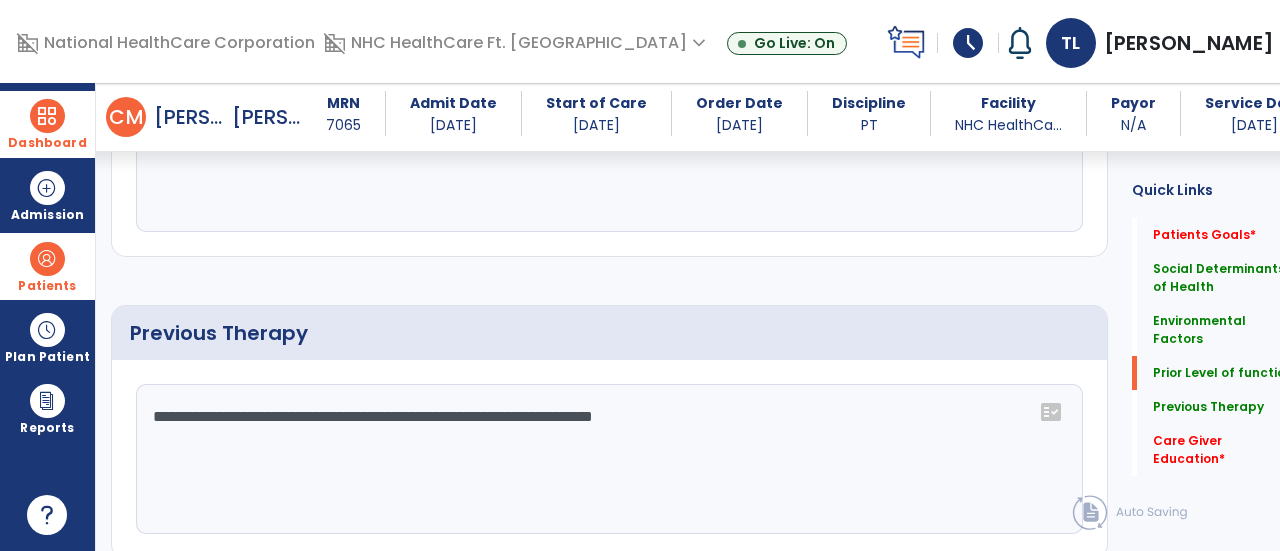 scroll, scrollTop: 1337, scrollLeft: 0, axis: vertical 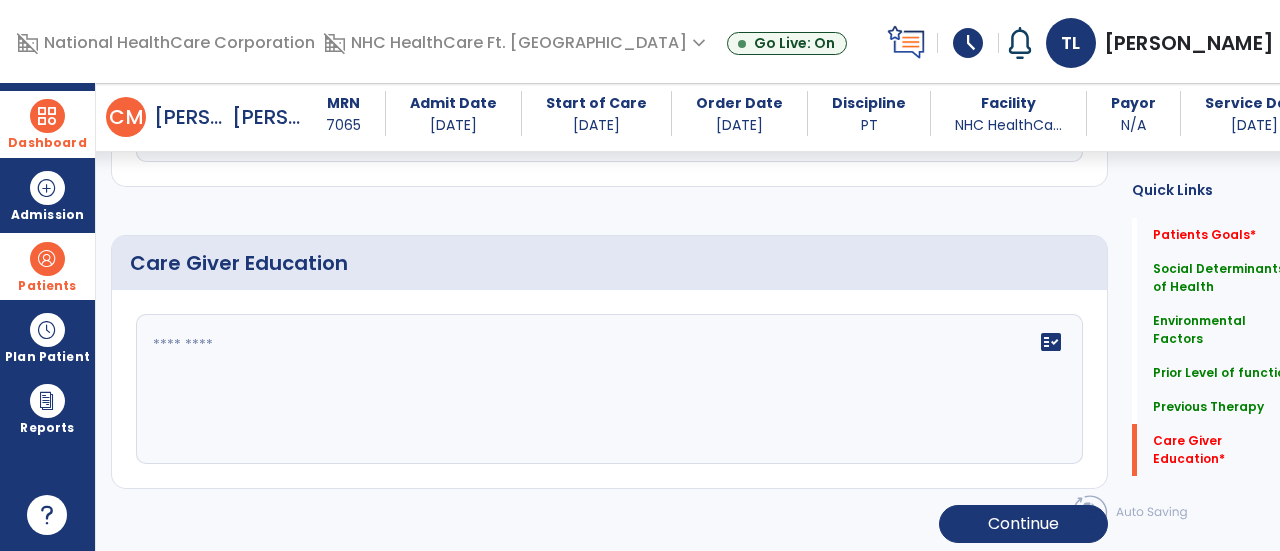 click on "fact_check" 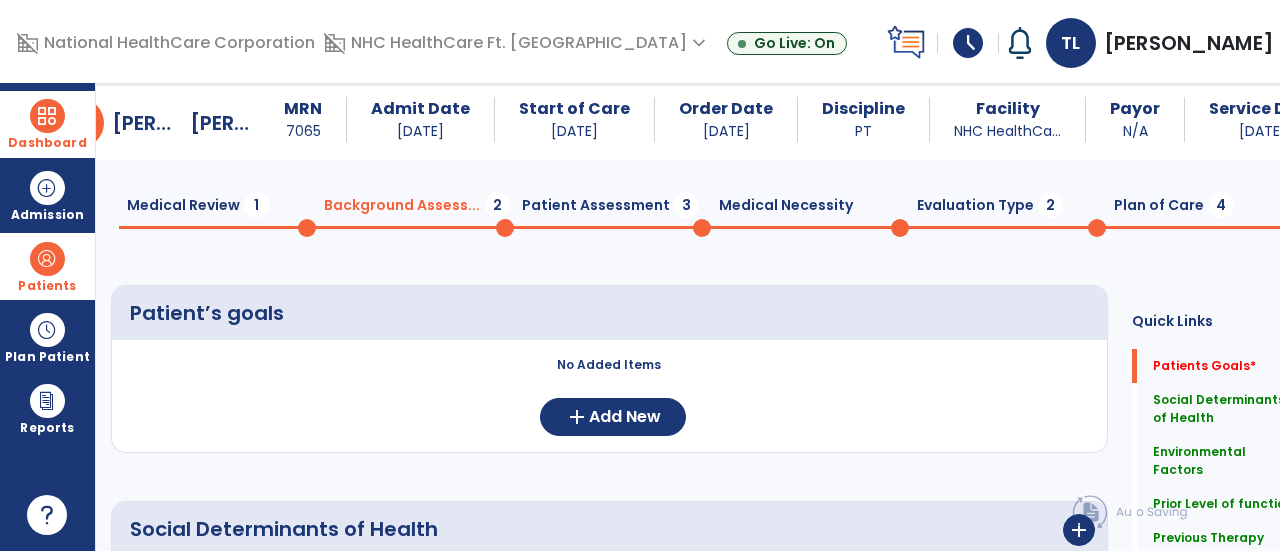 scroll, scrollTop: 0, scrollLeft: 0, axis: both 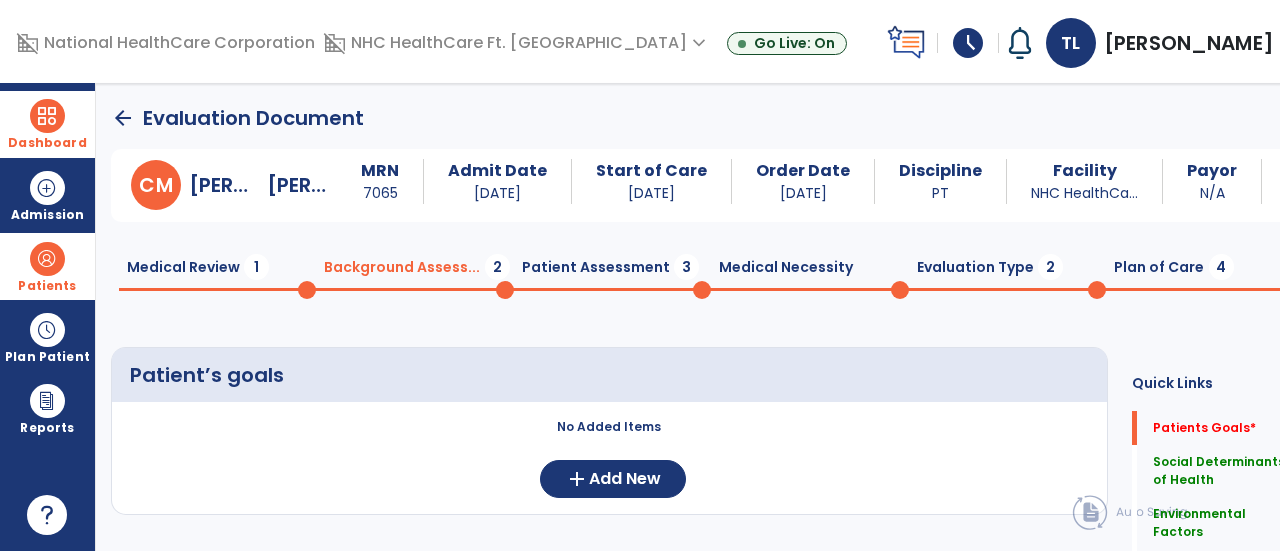 click on "Patient Assessment  3" 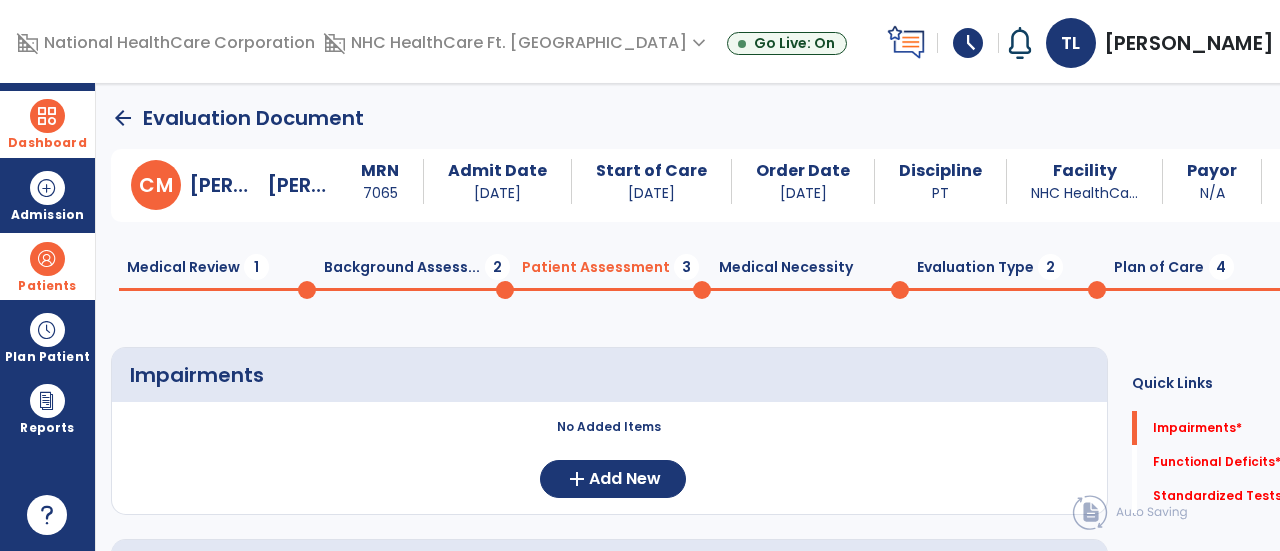click on "Medical Necessity  0" 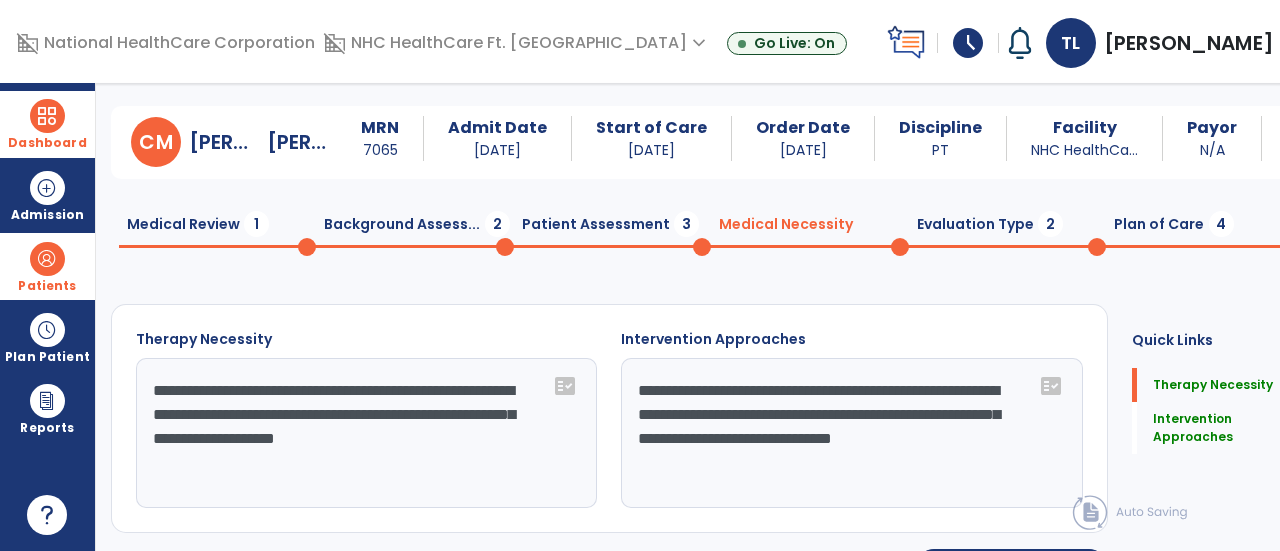 scroll, scrollTop: 44, scrollLeft: 0, axis: vertical 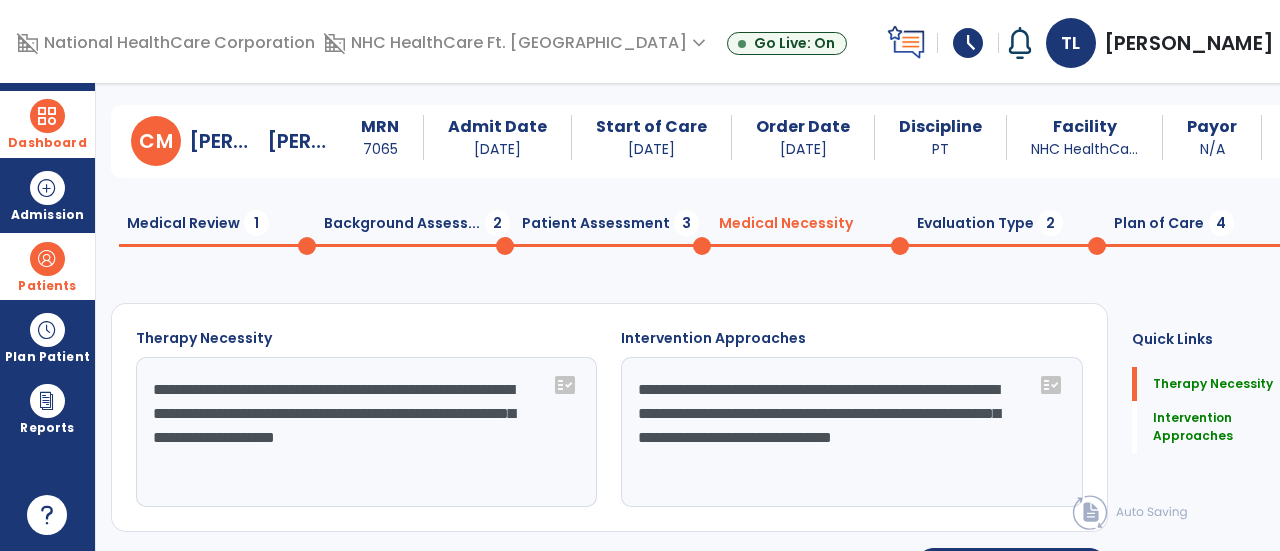 click on "Evaluation Type  2" 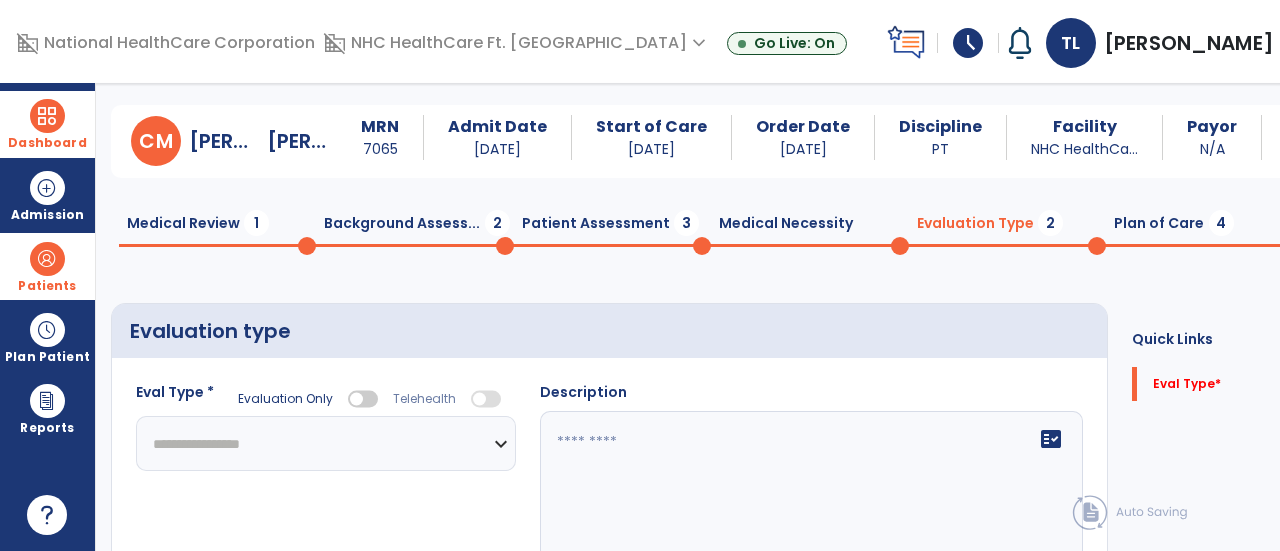click on "**********" 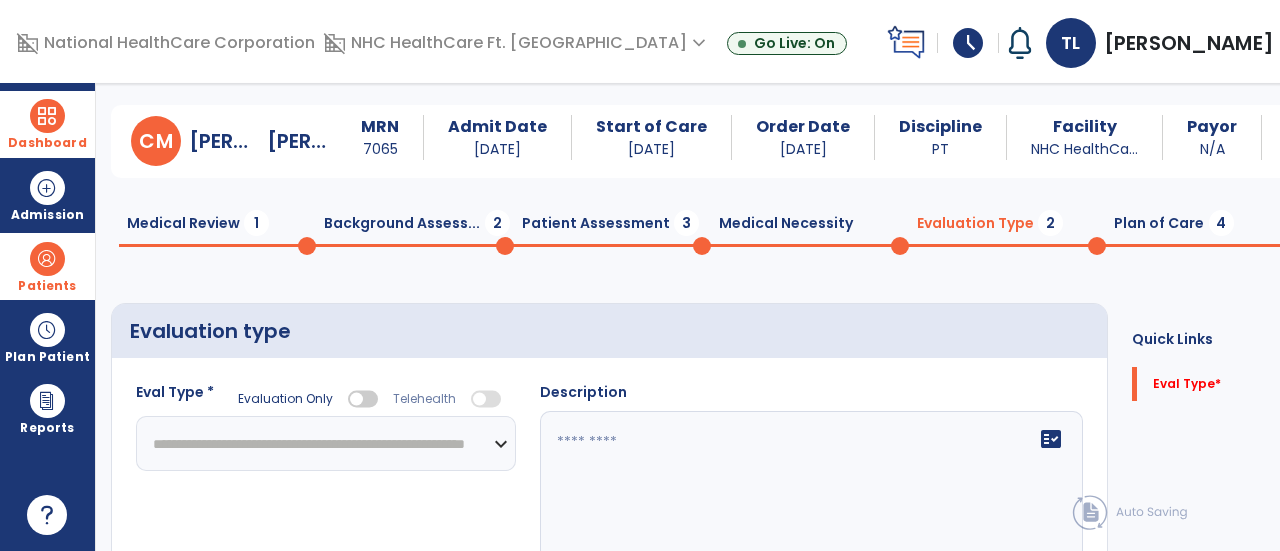 click on "**********" 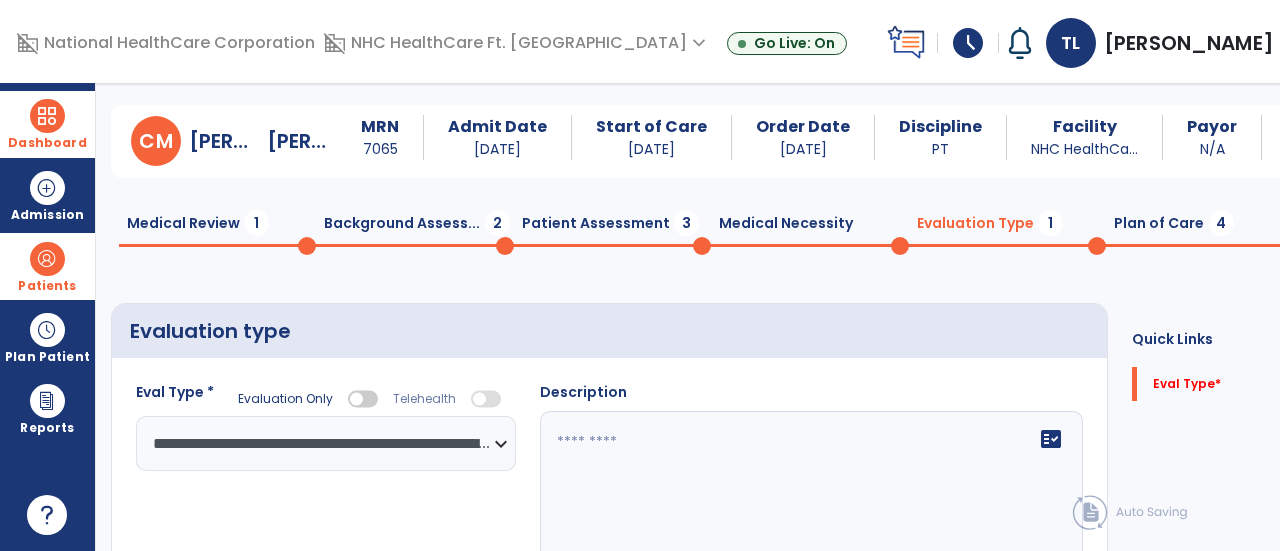 click 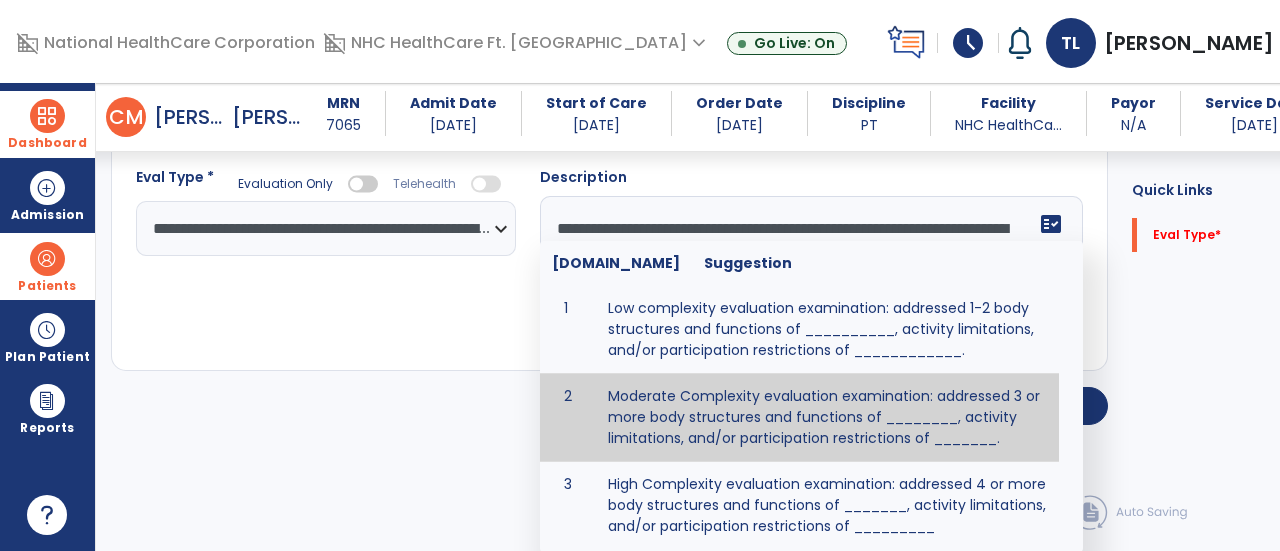 scroll, scrollTop: 128, scrollLeft: 0, axis: vertical 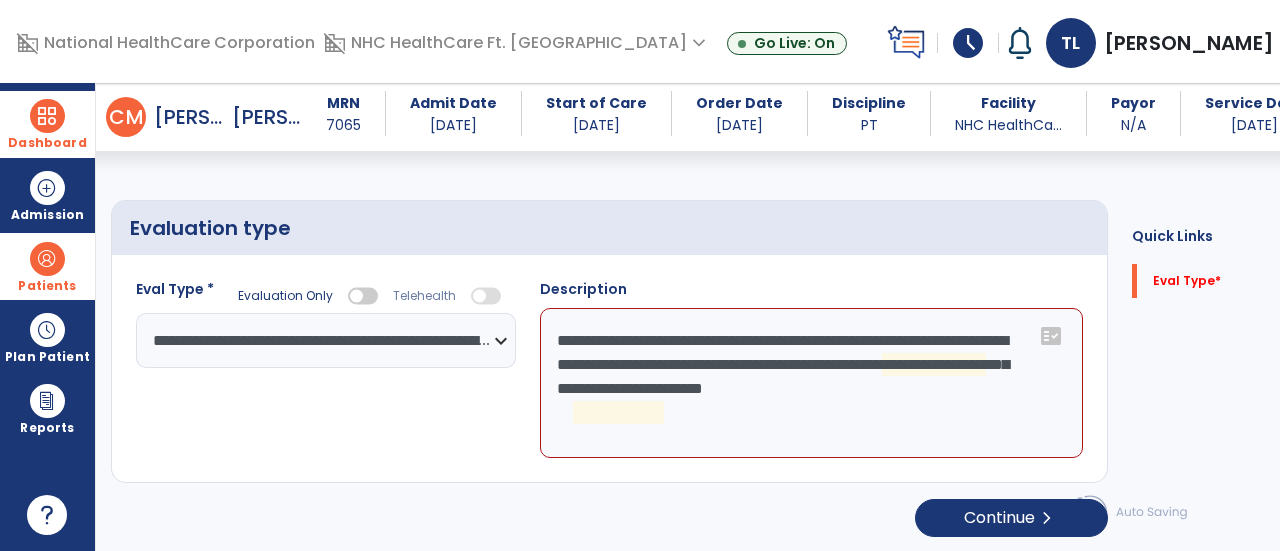 click on "**********" 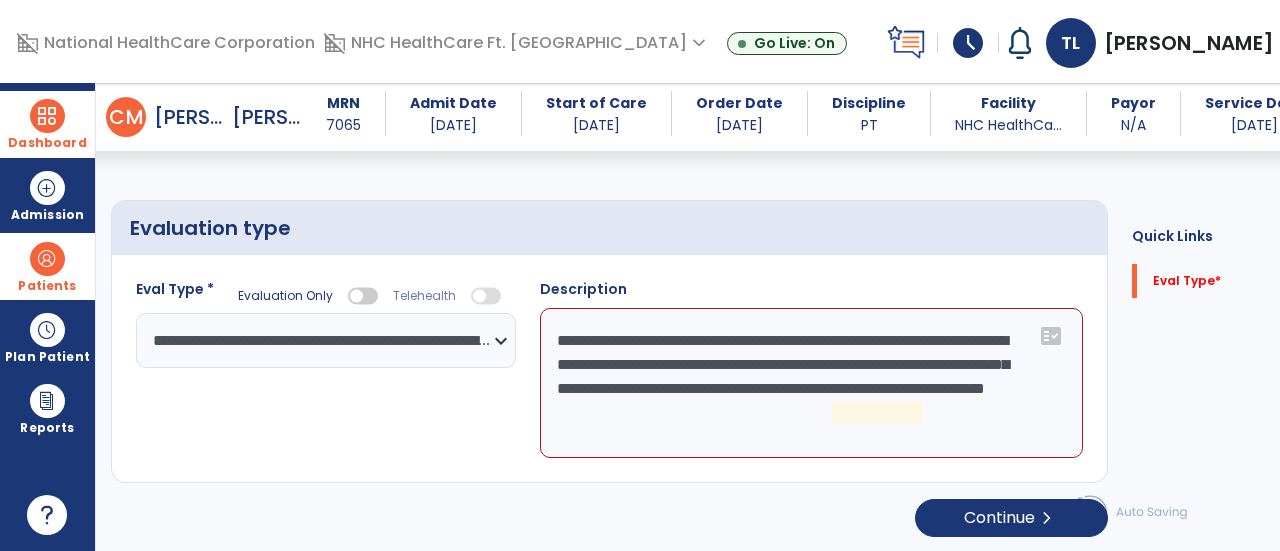 click on "**********" 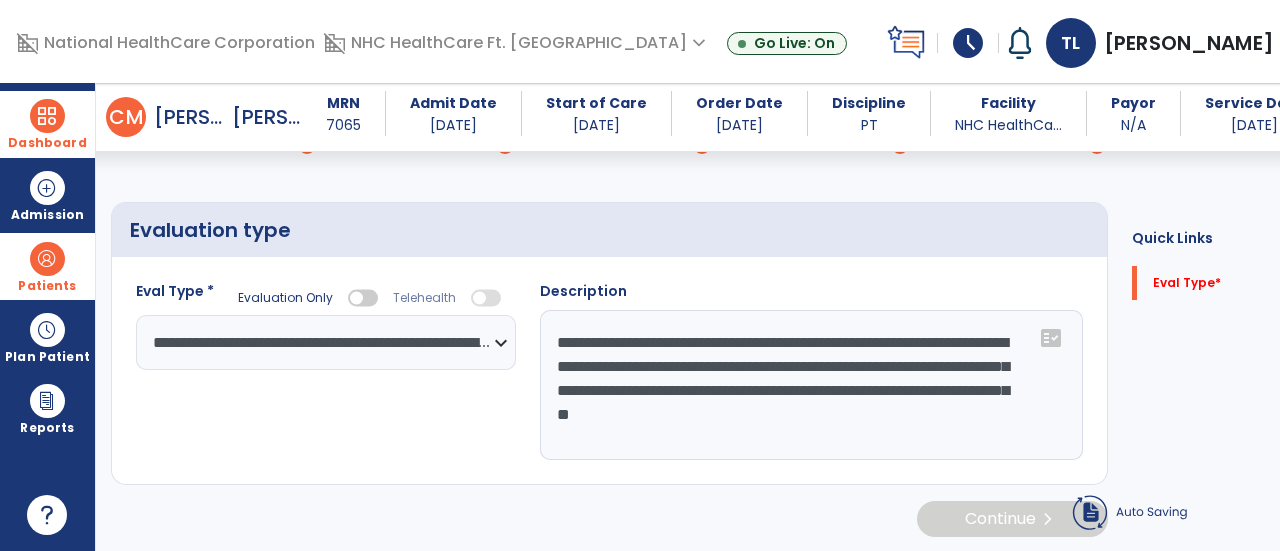 scroll, scrollTop: 128, scrollLeft: 0, axis: vertical 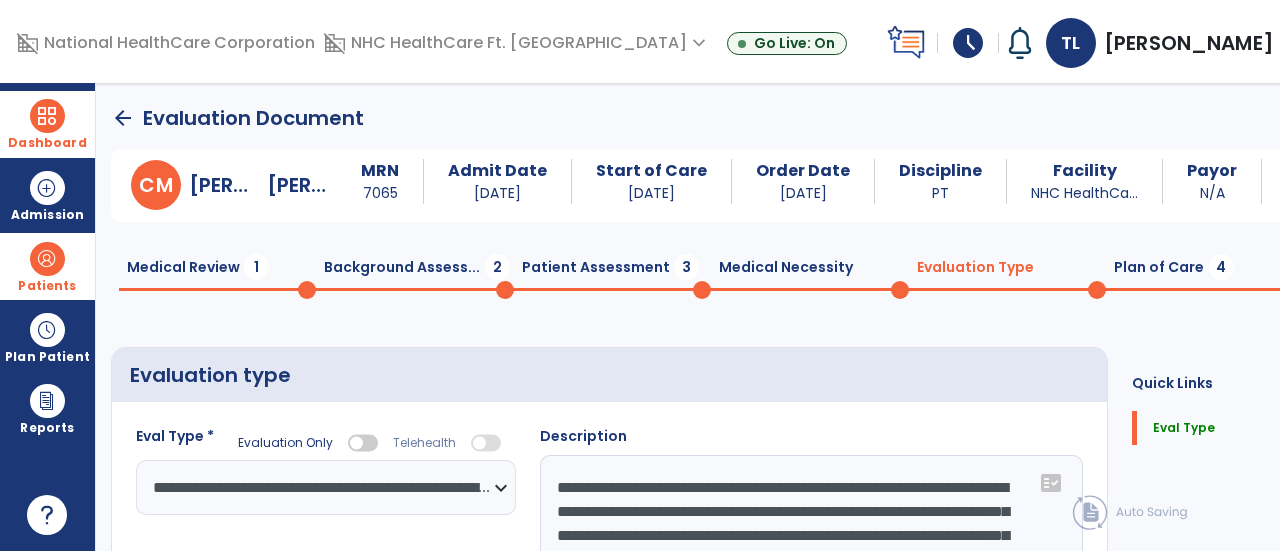 type on "**********" 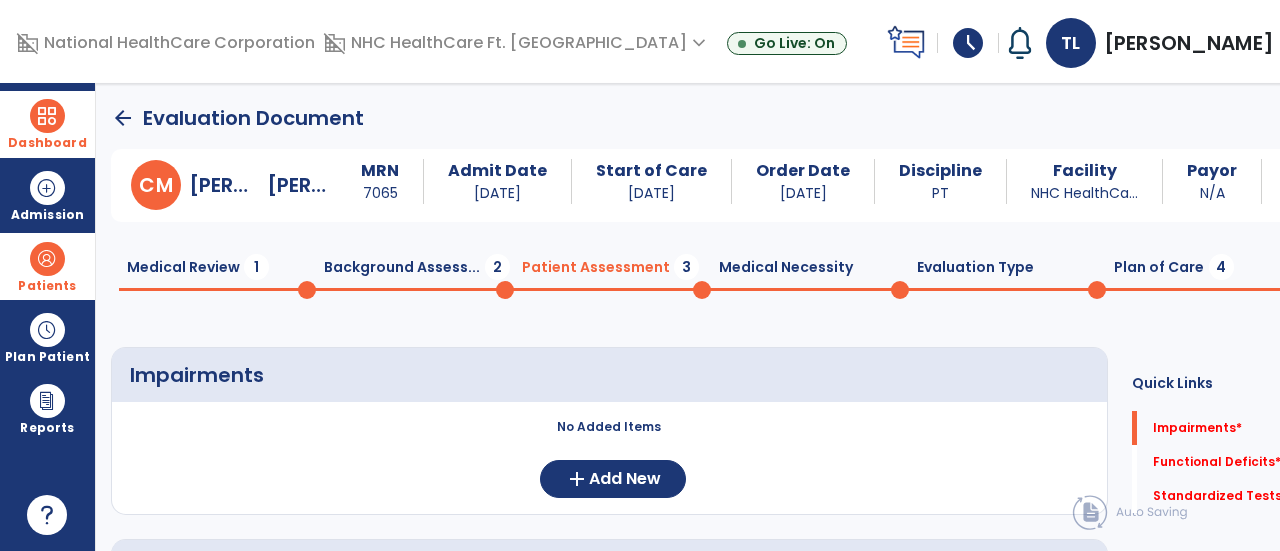 click on "Medical Necessity  0" 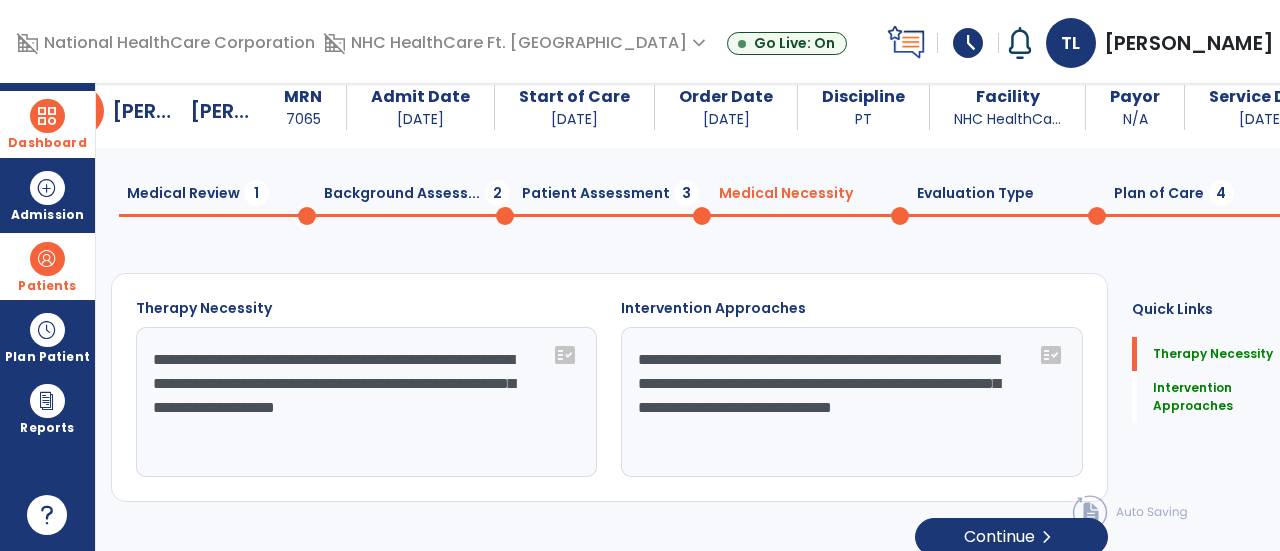 scroll, scrollTop: 0, scrollLeft: 0, axis: both 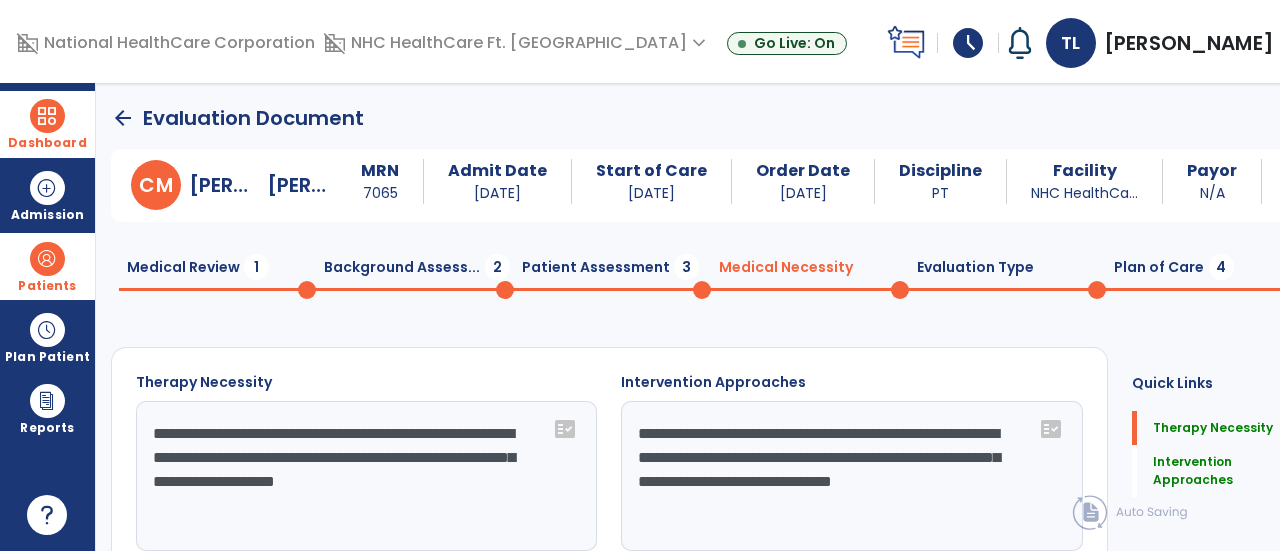 click on "Evaluation Type  0" 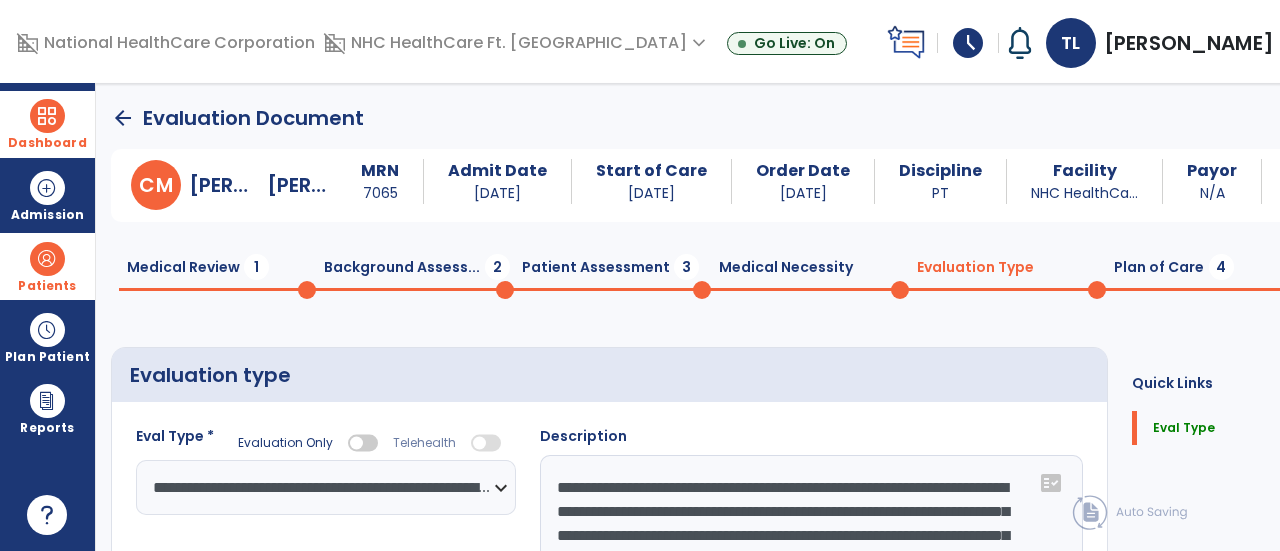click on "4" 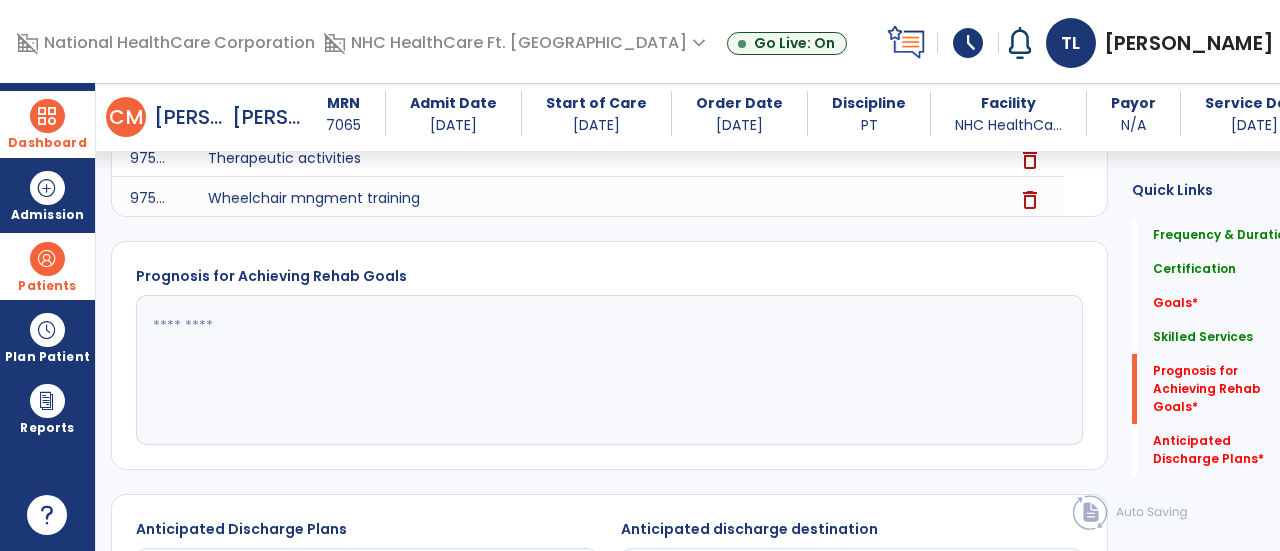 scroll, scrollTop: 1282, scrollLeft: 0, axis: vertical 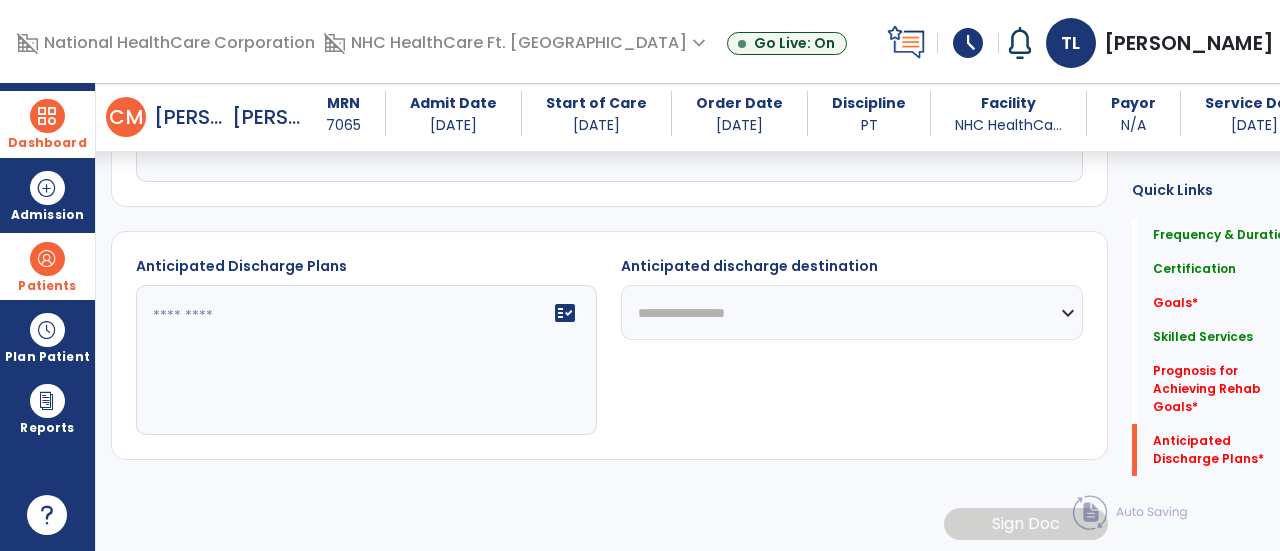 click on "fact_check" 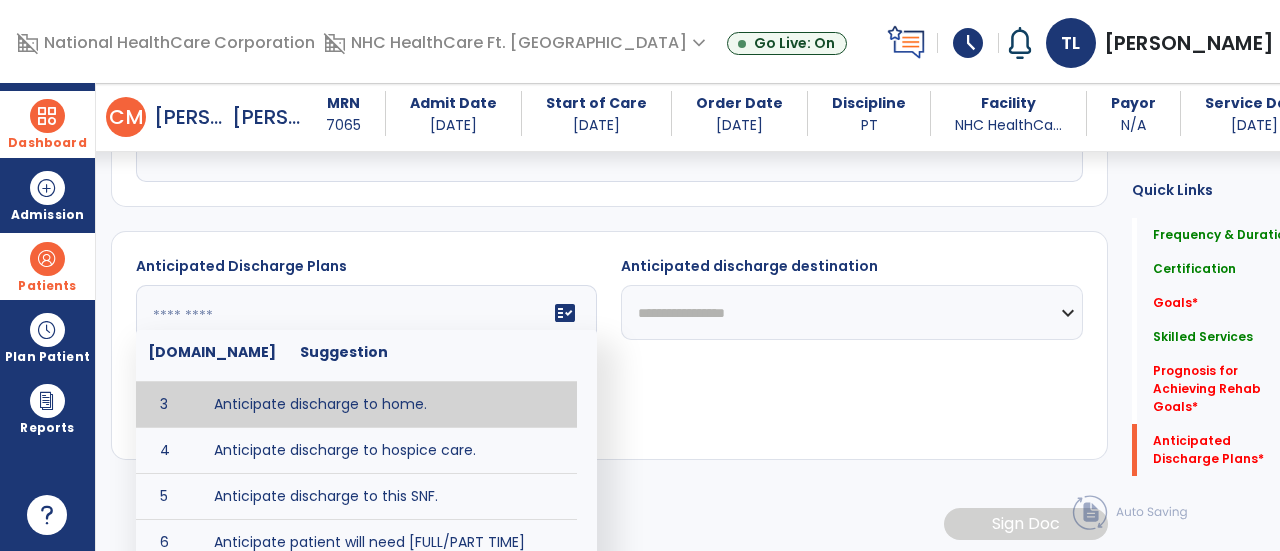 scroll, scrollTop: 92, scrollLeft: 0, axis: vertical 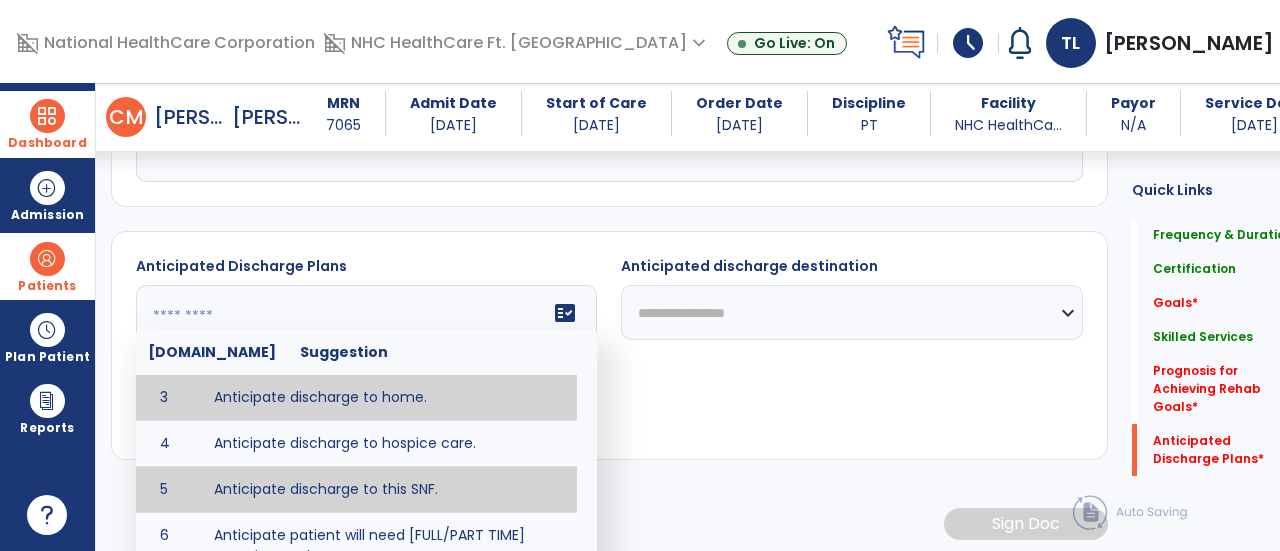 type on "**********" 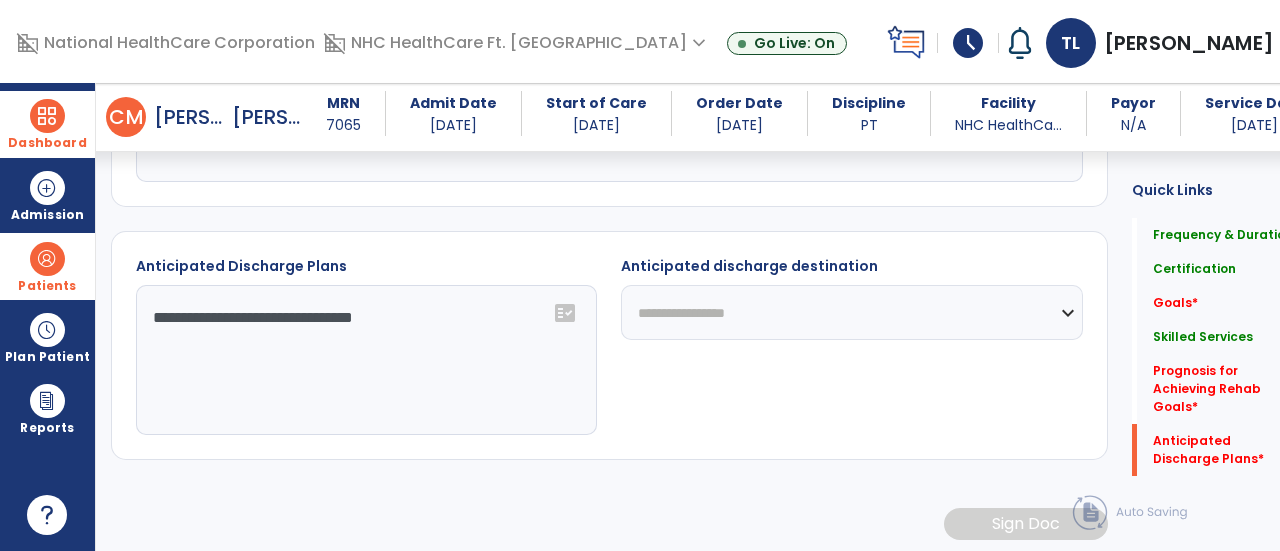 click on "**********" 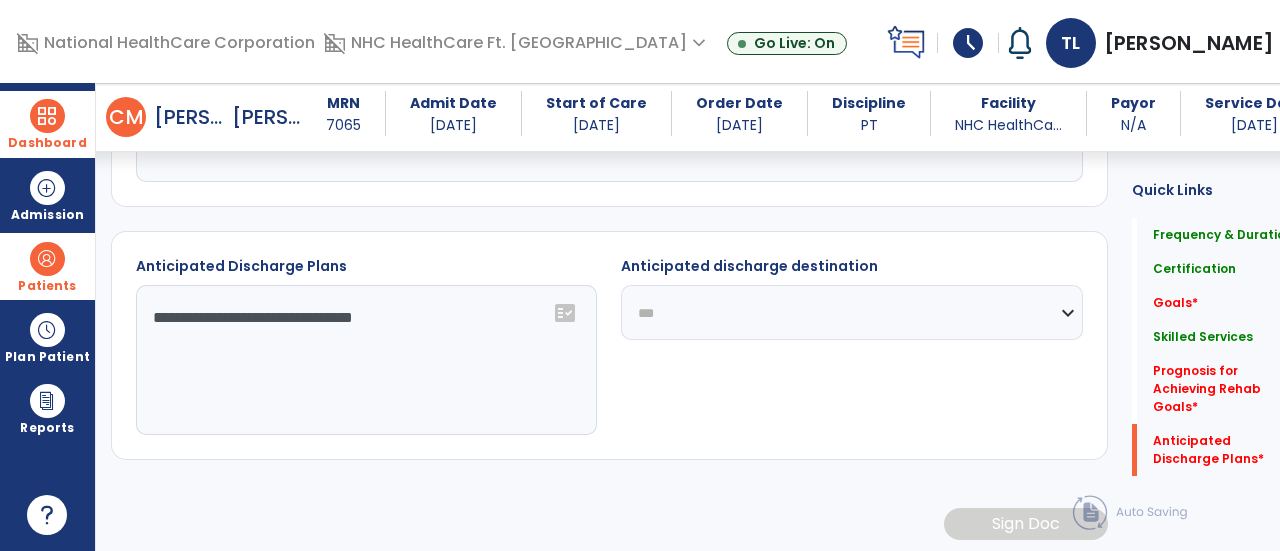 click on "**********" 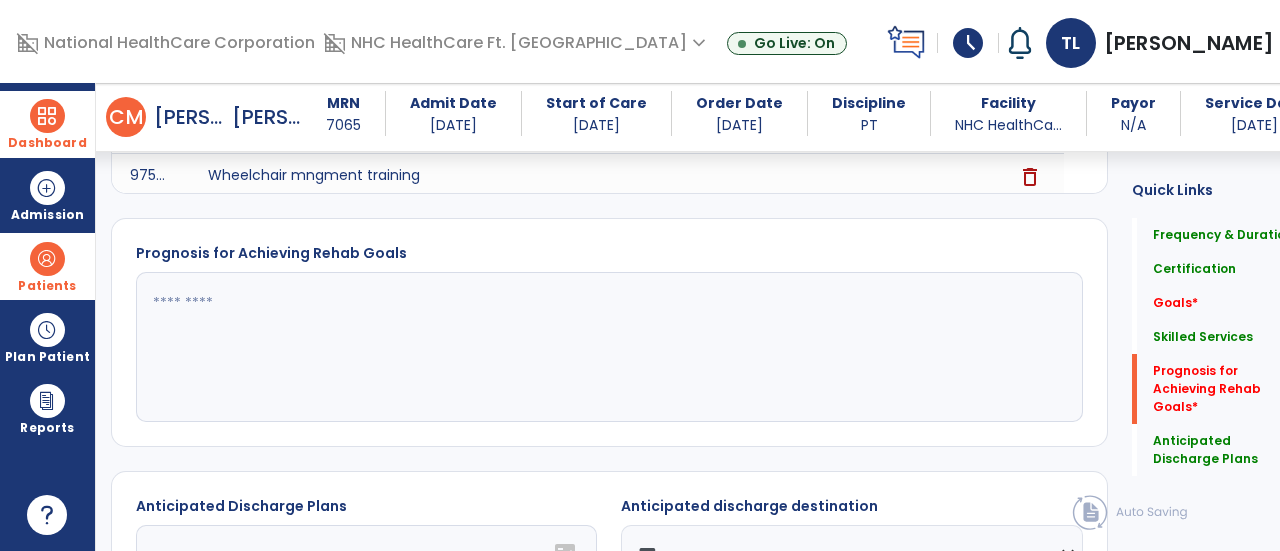 scroll, scrollTop: 940, scrollLeft: 0, axis: vertical 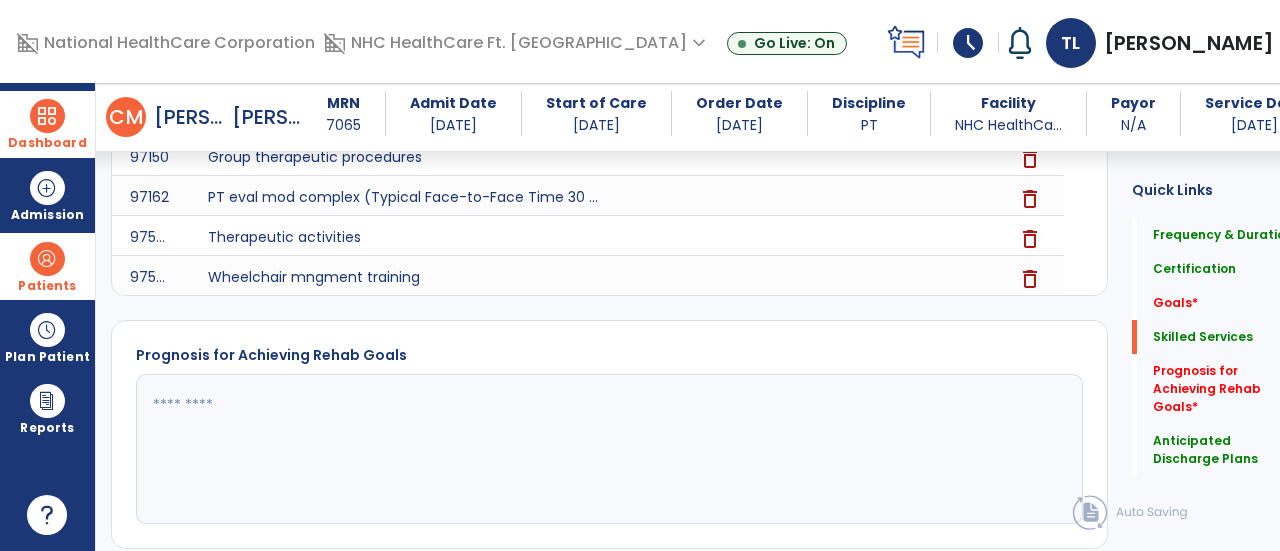 click 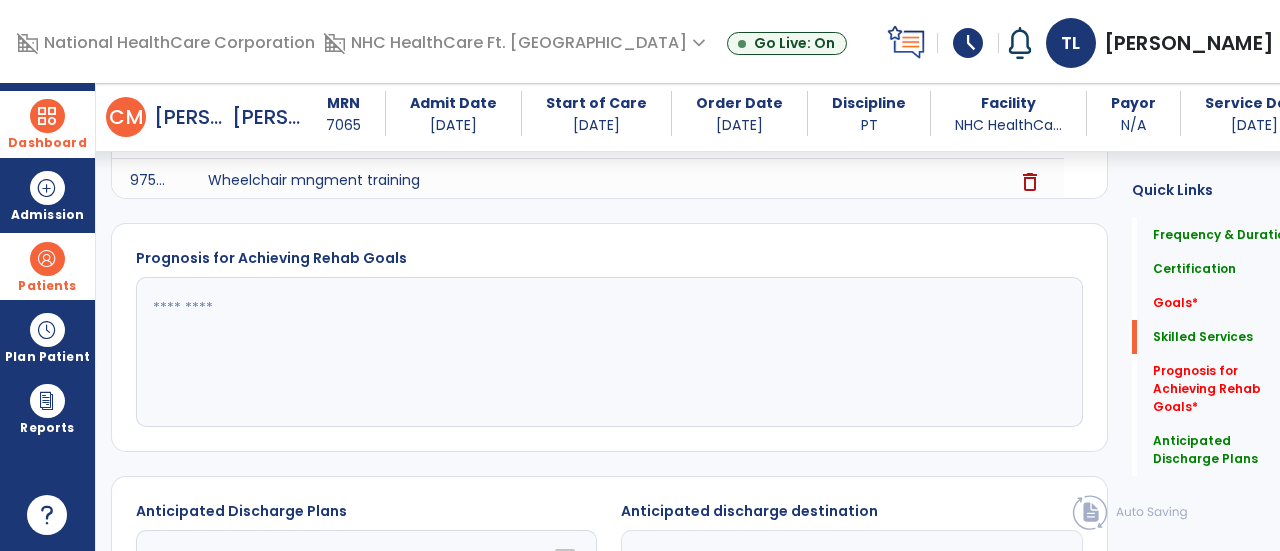 scroll, scrollTop: 945, scrollLeft: 0, axis: vertical 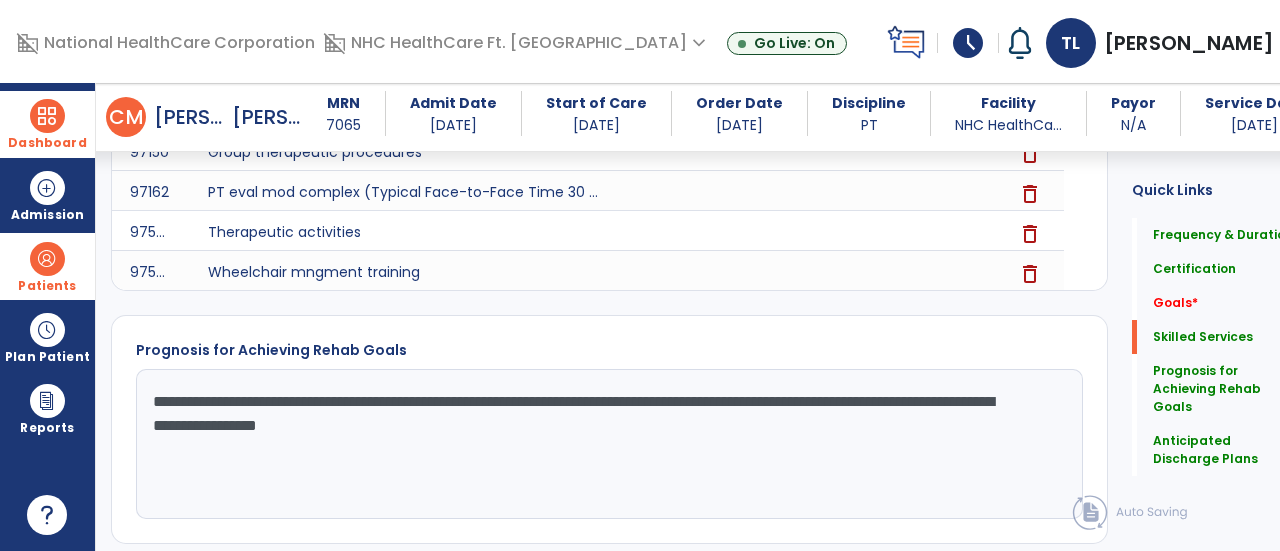 click on "**********" 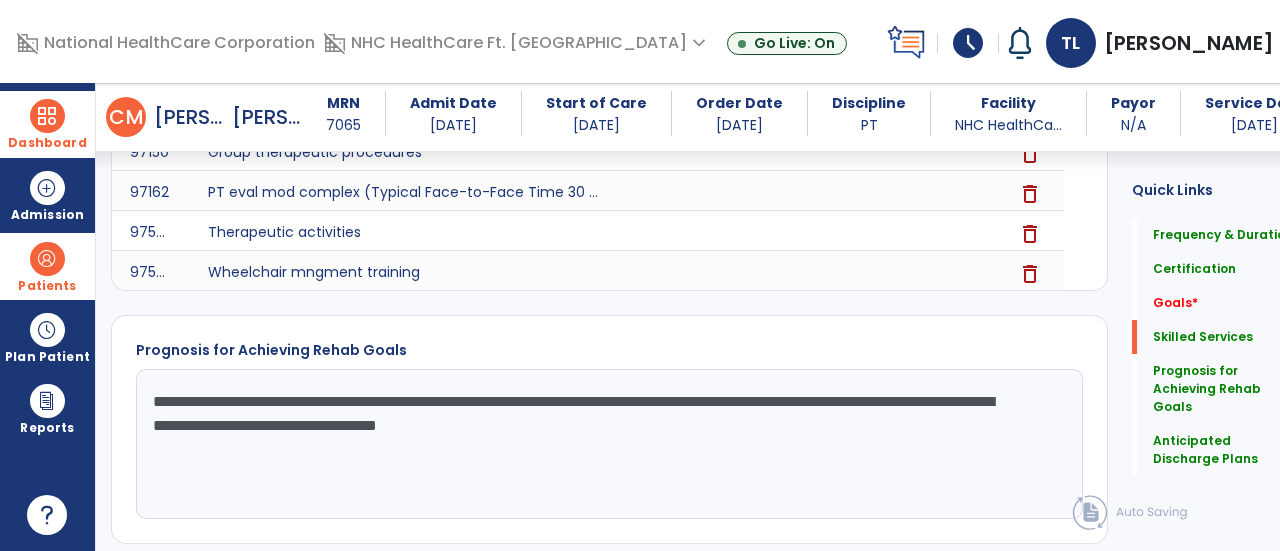 click on "**********" 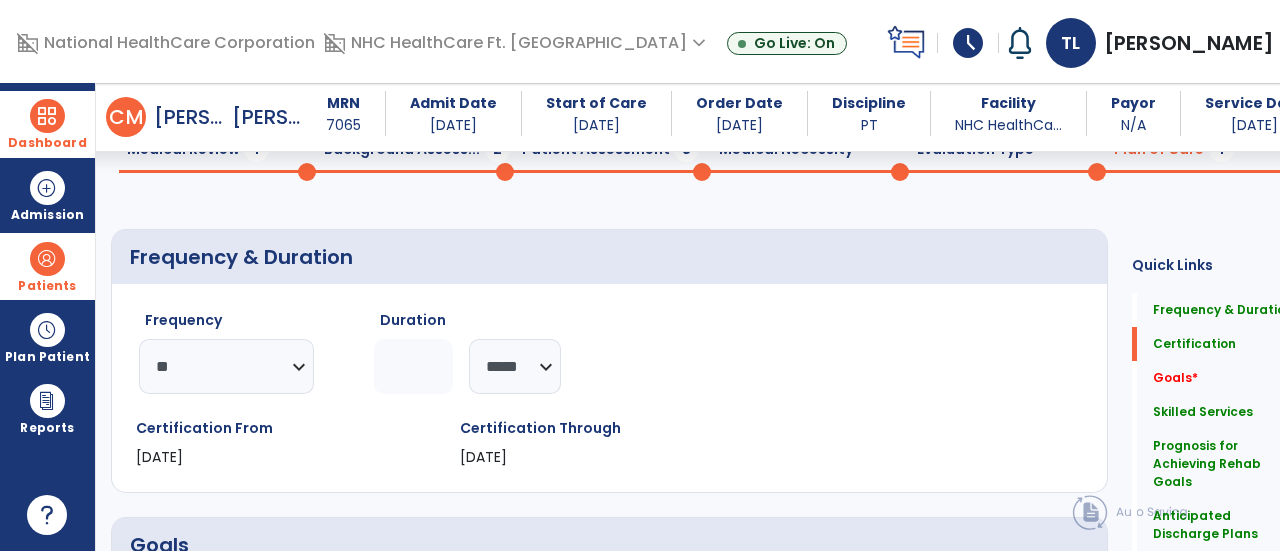 scroll, scrollTop: 0, scrollLeft: 0, axis: both 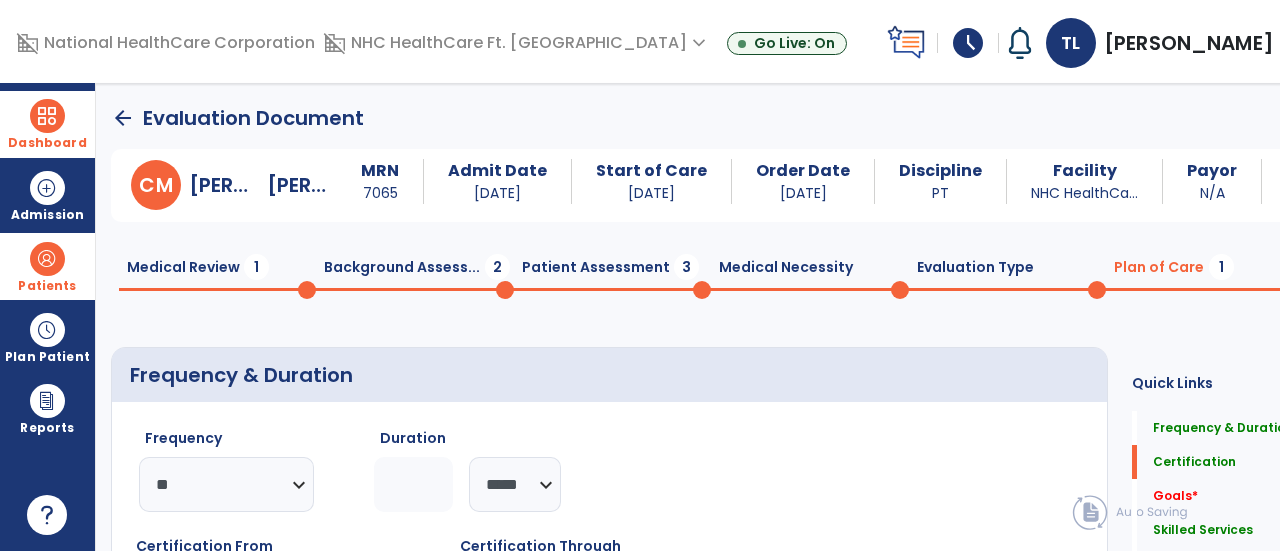 type on "**********" 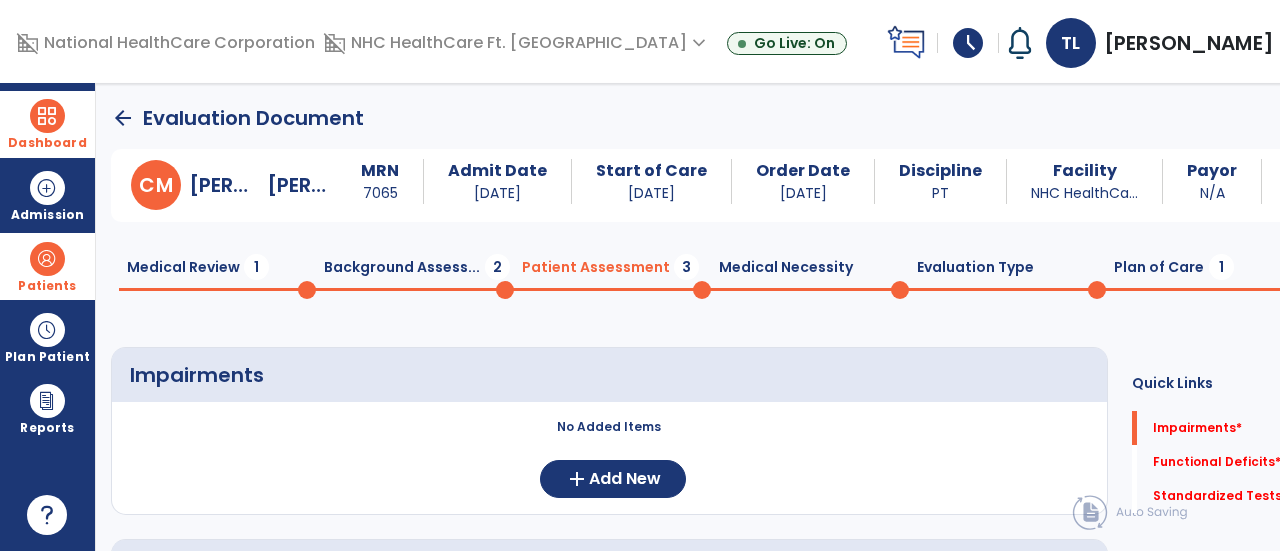 click on "Background Assess...  2" 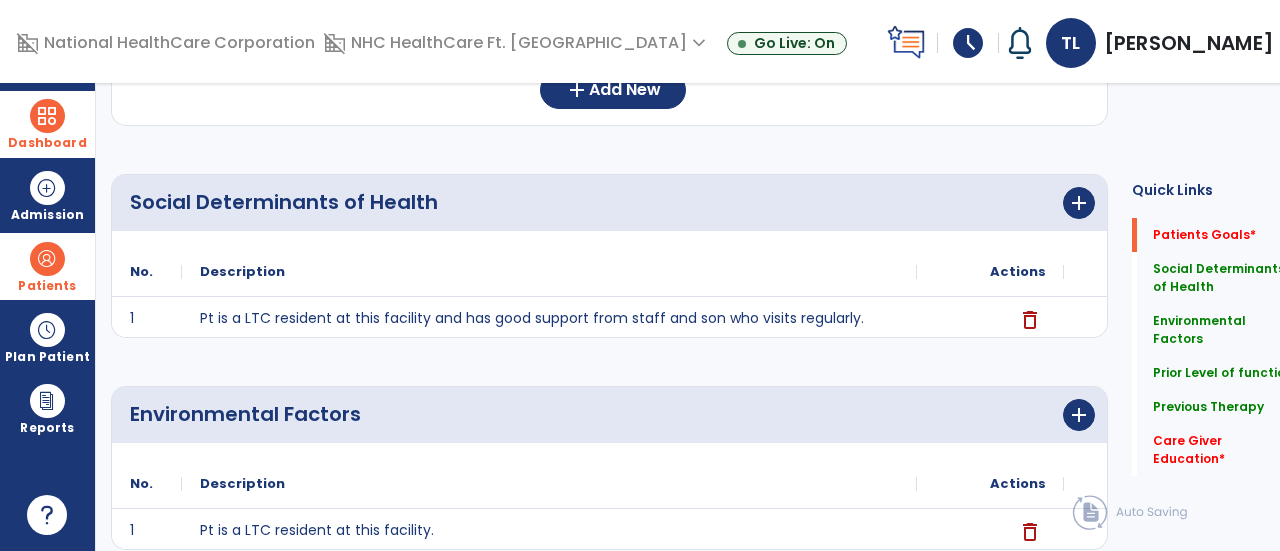 scroll, scrollTop: 0, scrollLeft: 0, axis: both 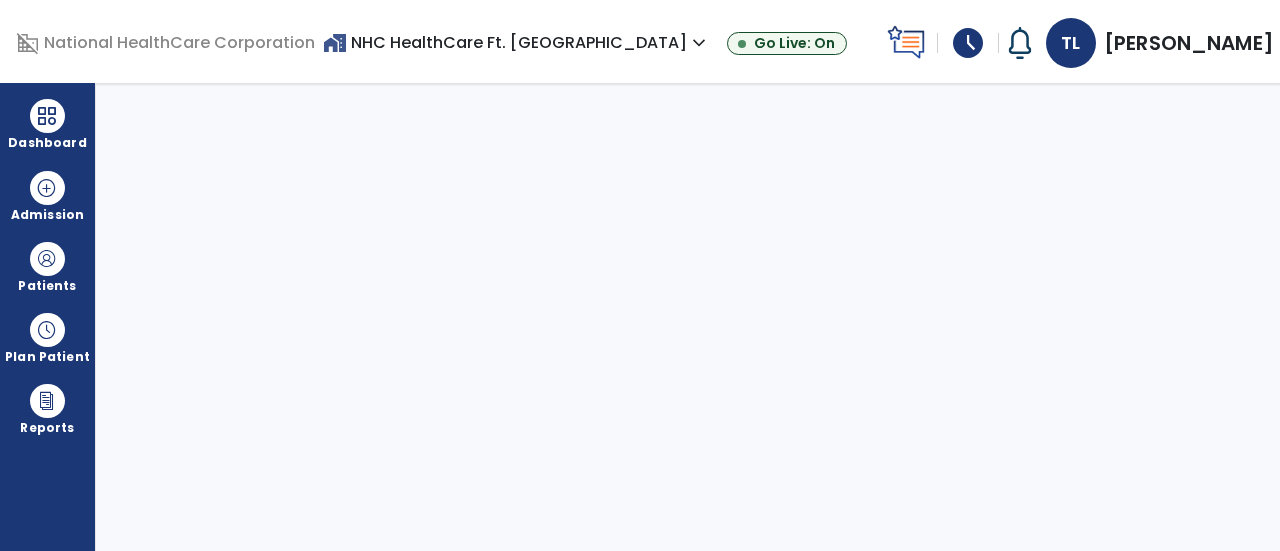 select on "****" 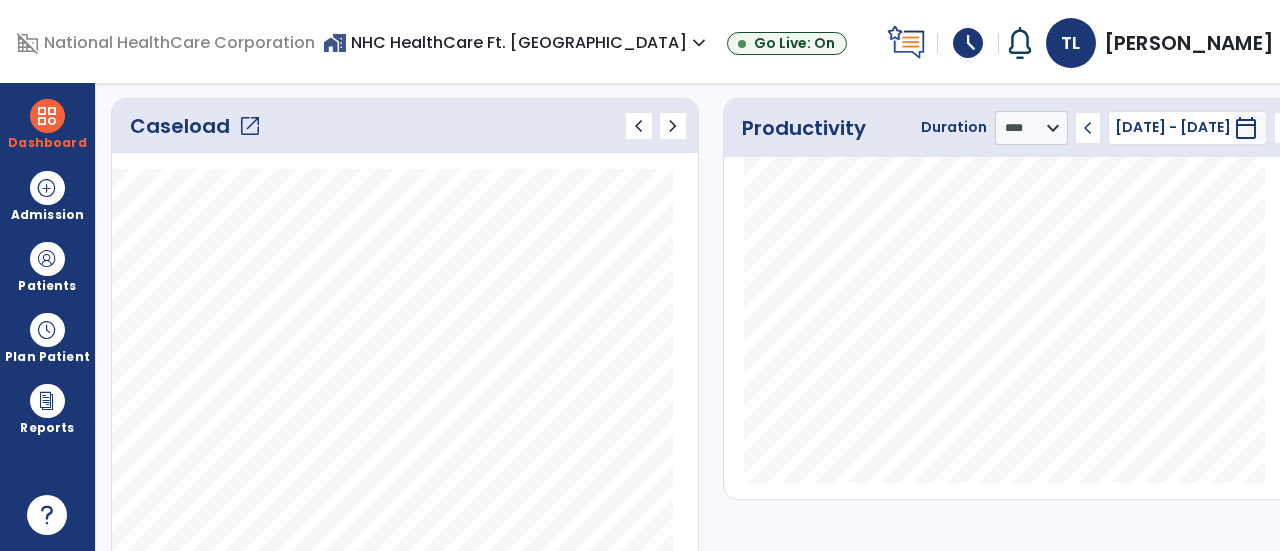 scroll, scrollTop: 272, scrollLeft: 0, axis: vertical 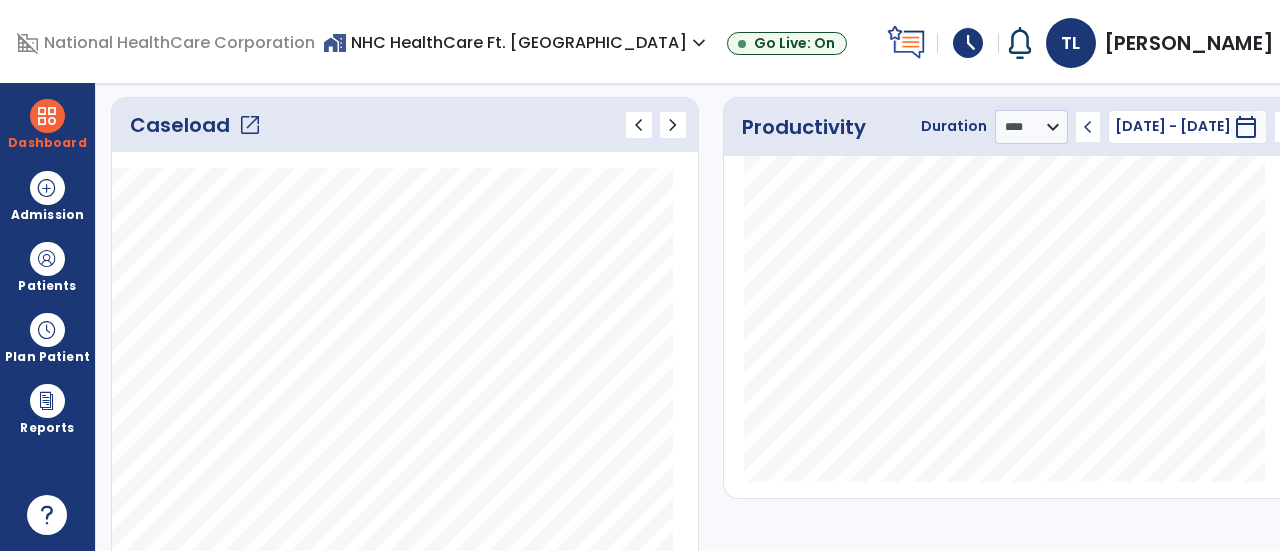 click on "Caseload   open_in_new" 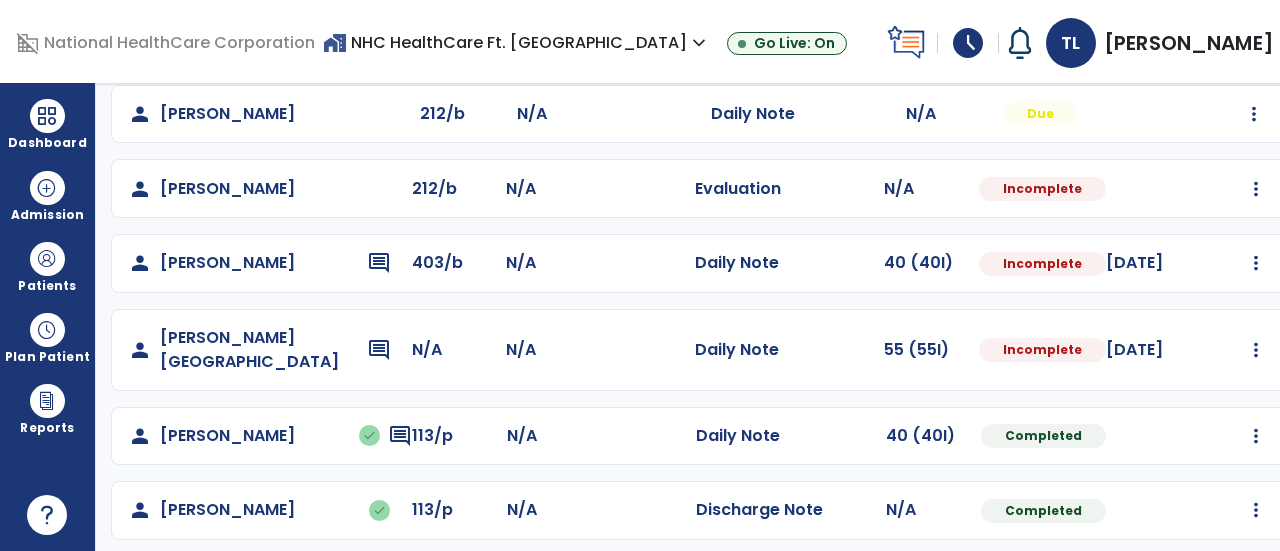 scroll, scrollTop: 543, scrollLeft: 0, axis: vertical 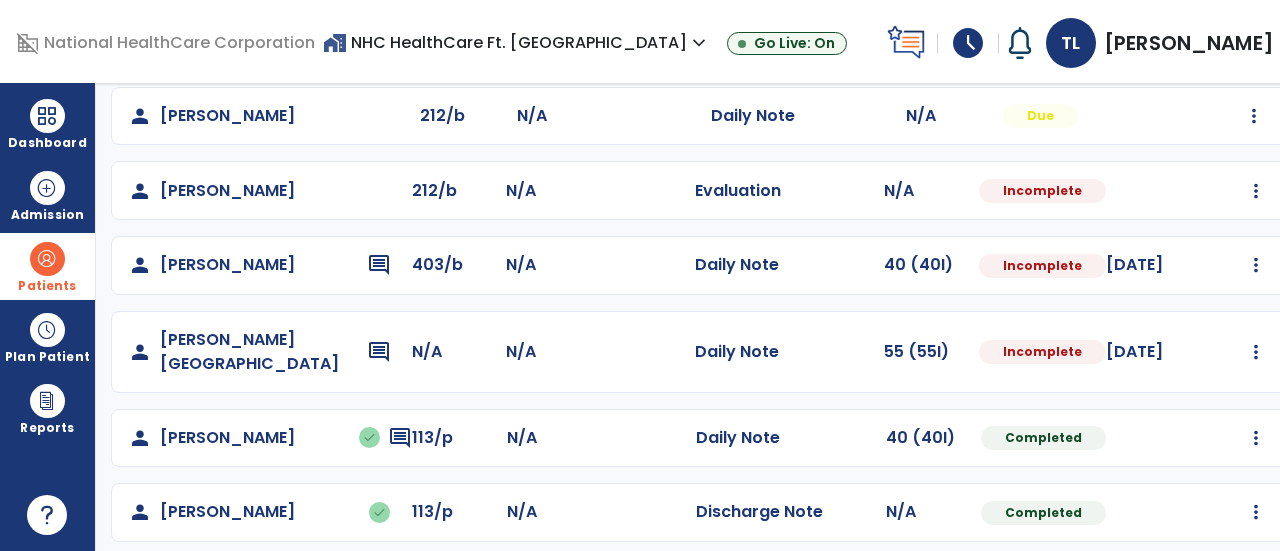 click at bounding box center [47, 259] 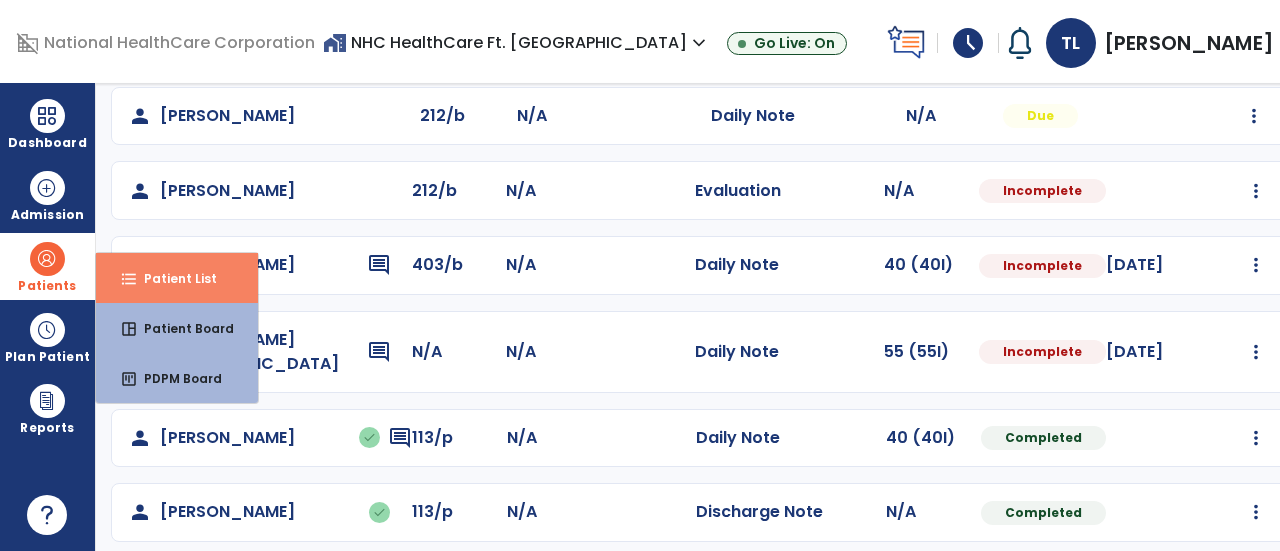 click on "format_list_bulleted  Patient List" at bounding box center (177, 278) 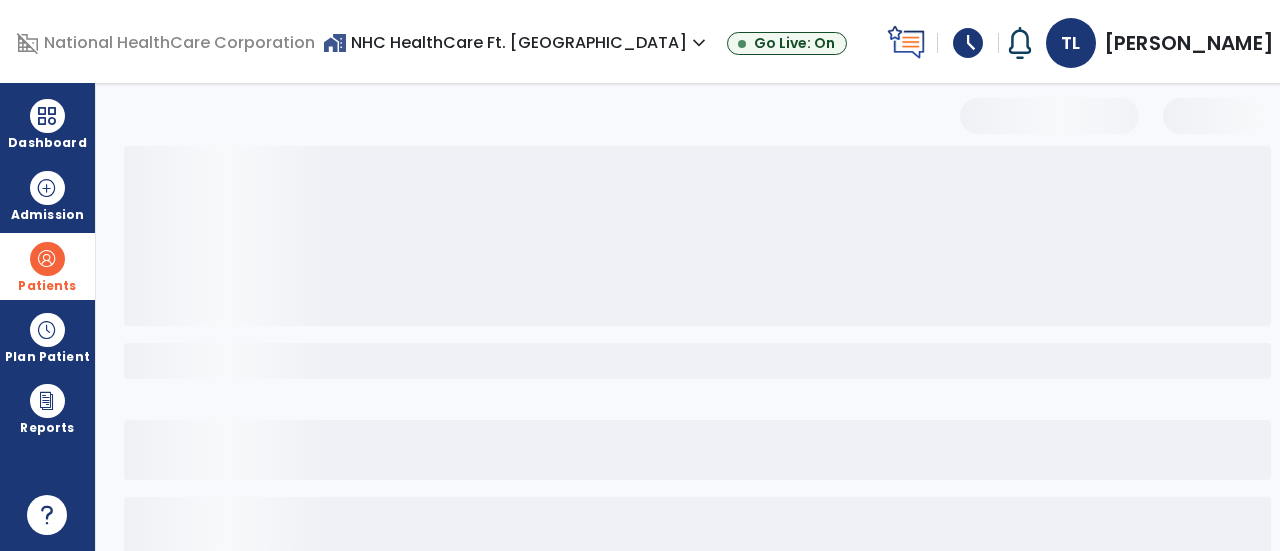 scroll, scrollTop: 190, scrollLeft: 0, axis: vertical 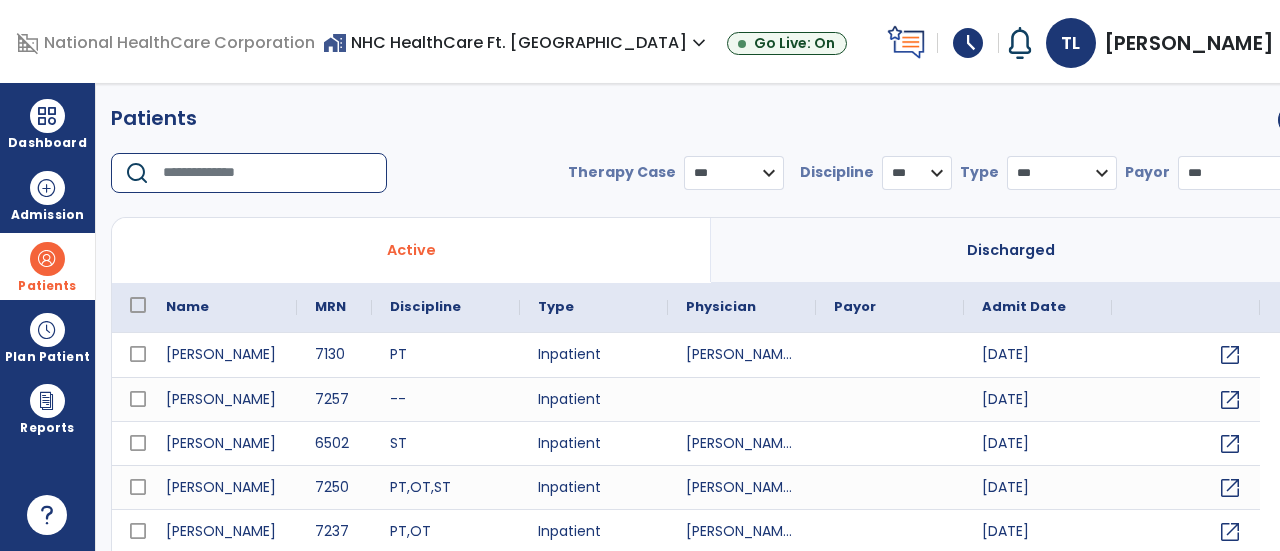 click at bounding box center (268, 173) 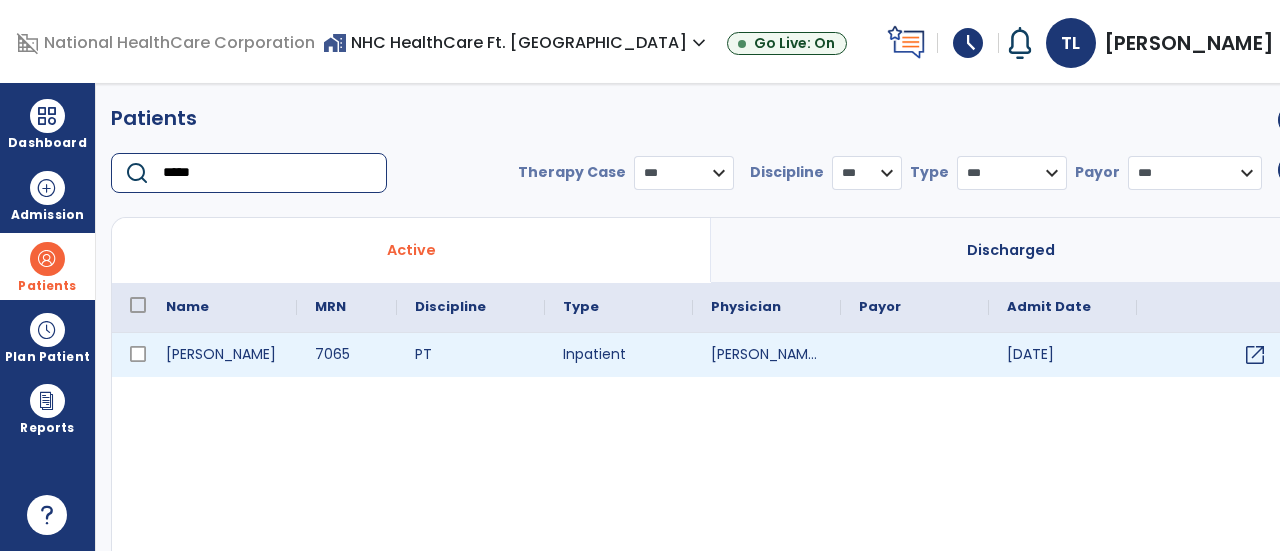 type on "*****" 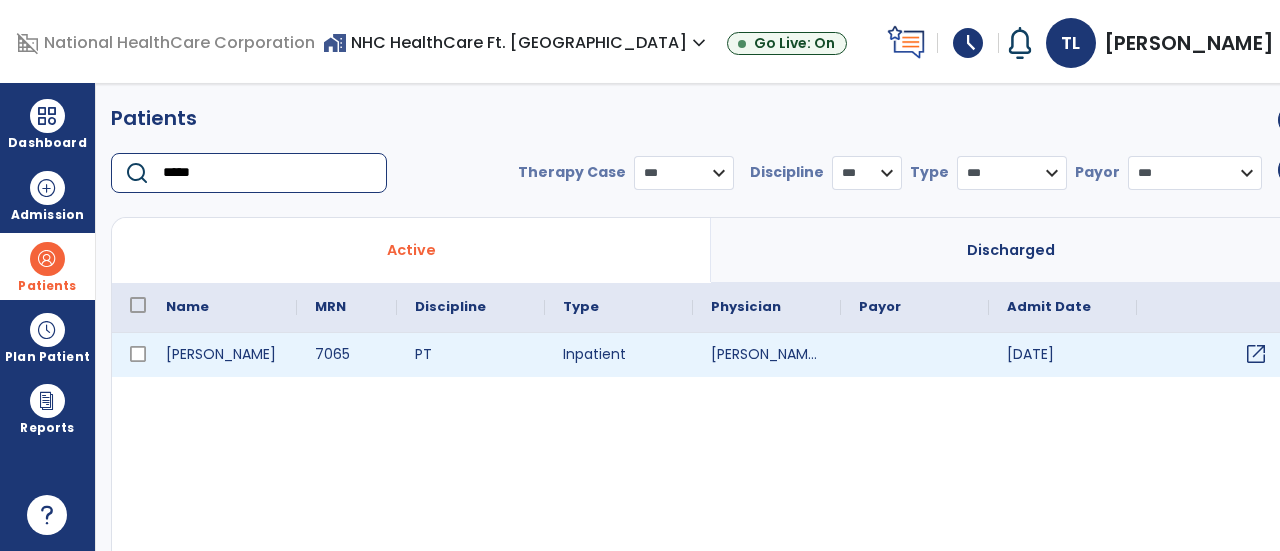 click on "open_in_new" at bounding box center (1256, 354) 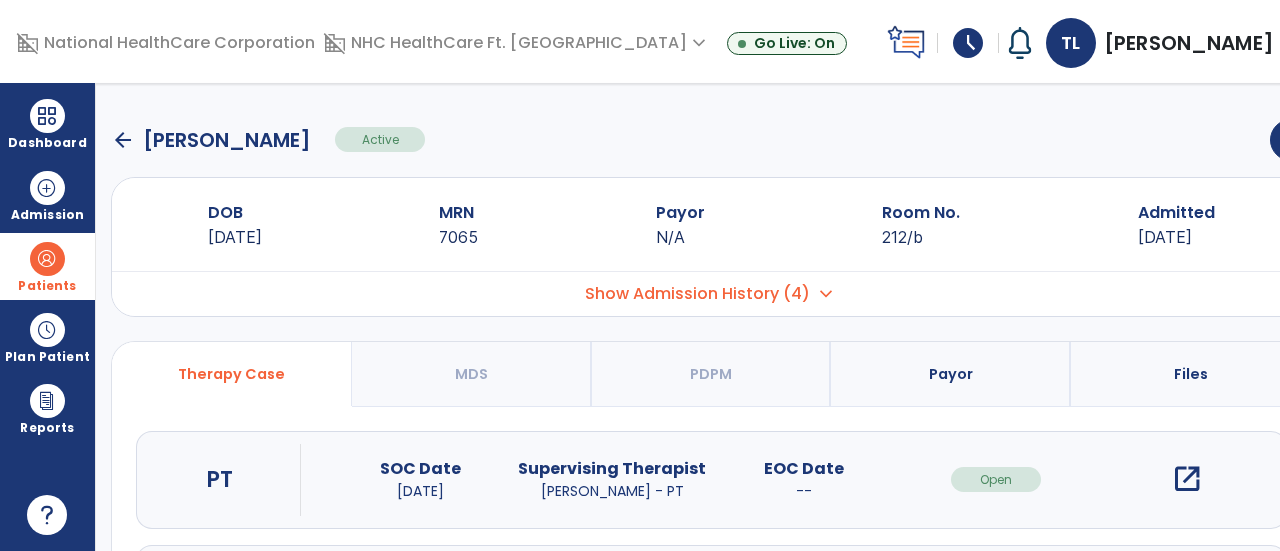 click on "Show Admission History (4)" at bounding box center (697, 294) 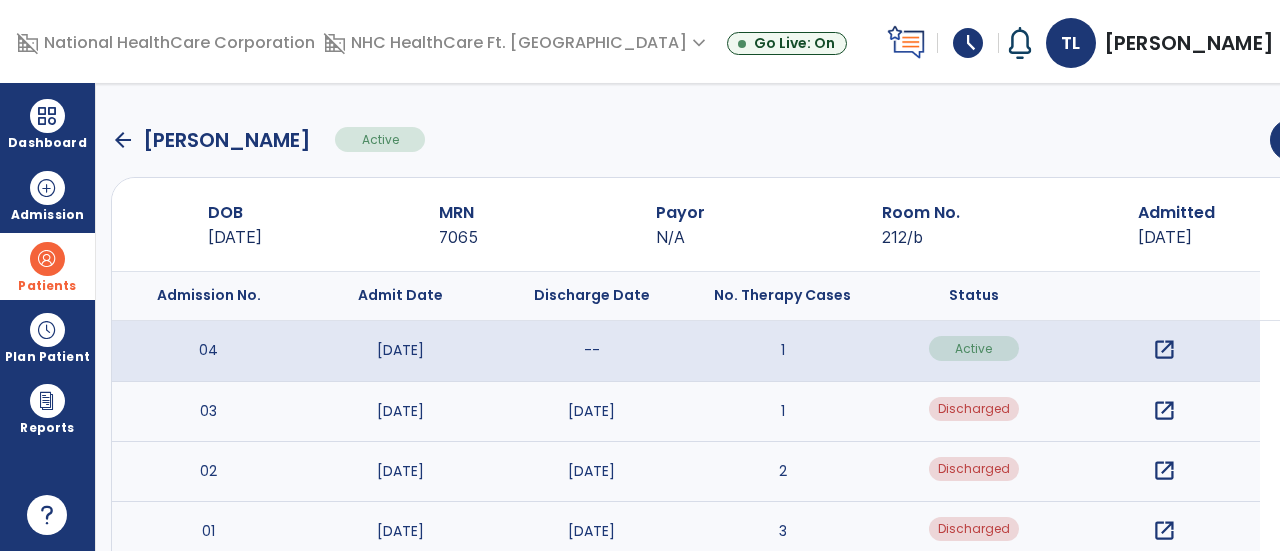 click on "open_in_new" at bounding box center (1164, 411) 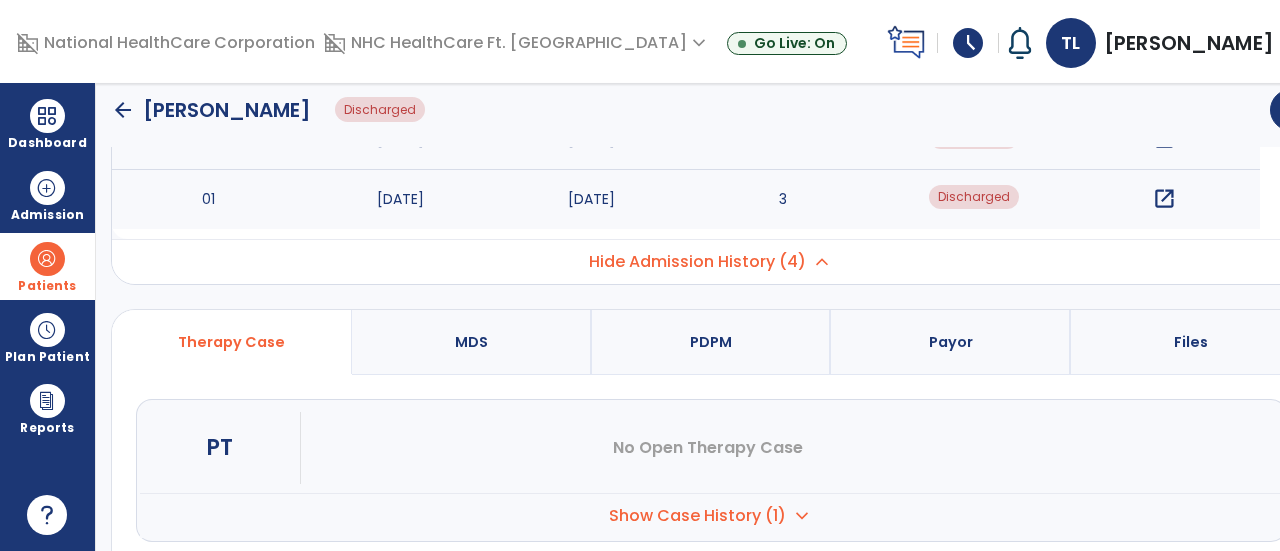 scroll, scrollTop: 332, scrollLeft: 0, axis: vertical 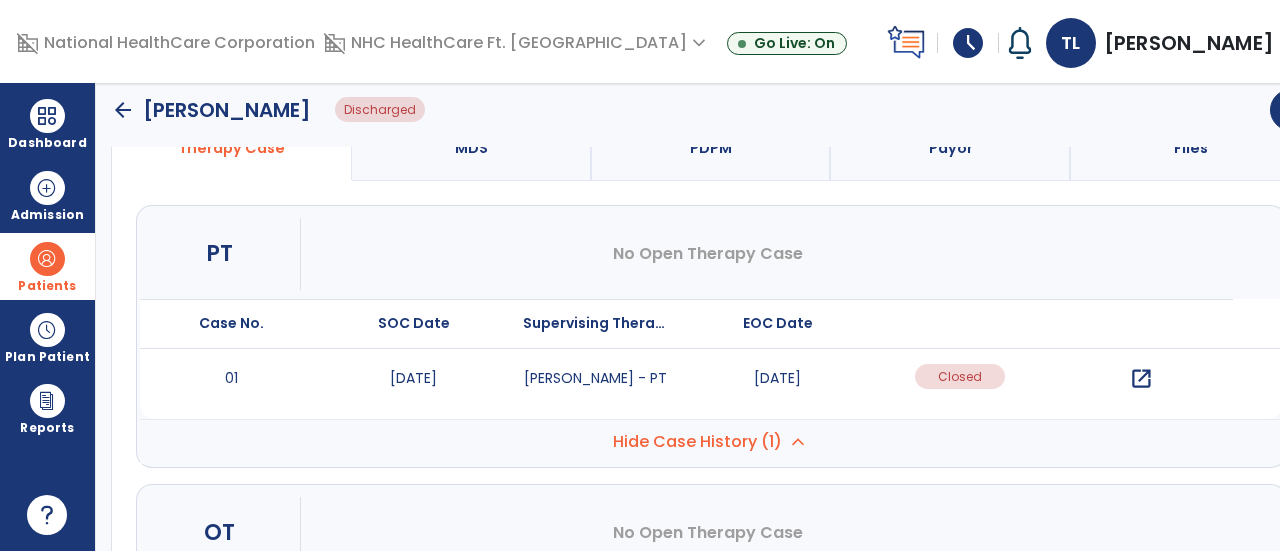 click on "open_in_new" at bounding box center [1141, 379] 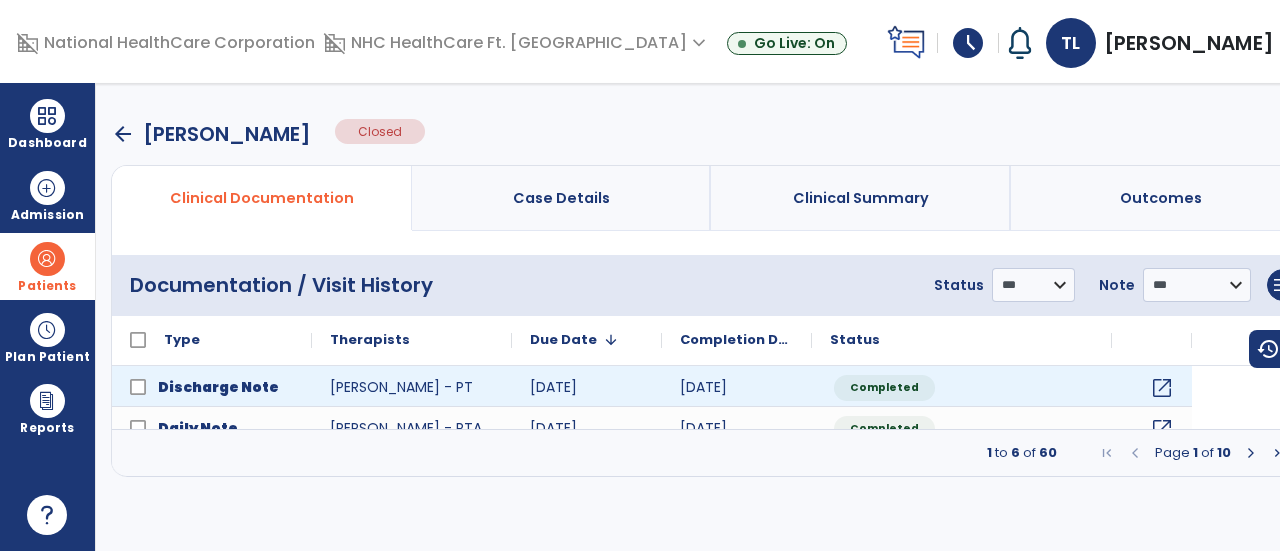 scroll, scrollTop: 0, scrollLeft: 0, axis: both 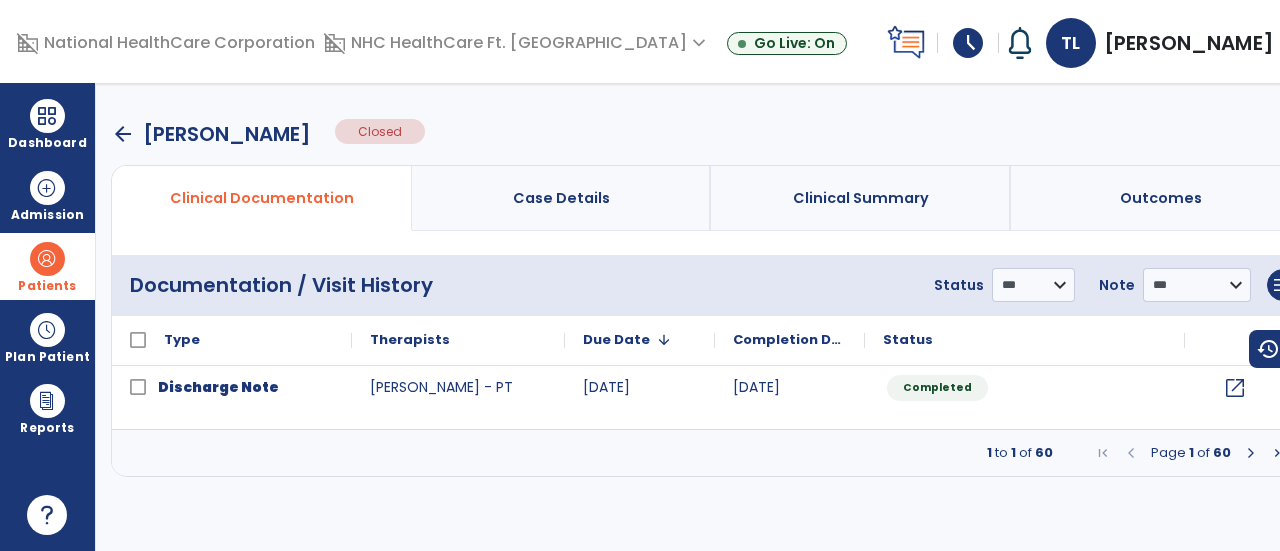 click at bounding box center [1251, 453] 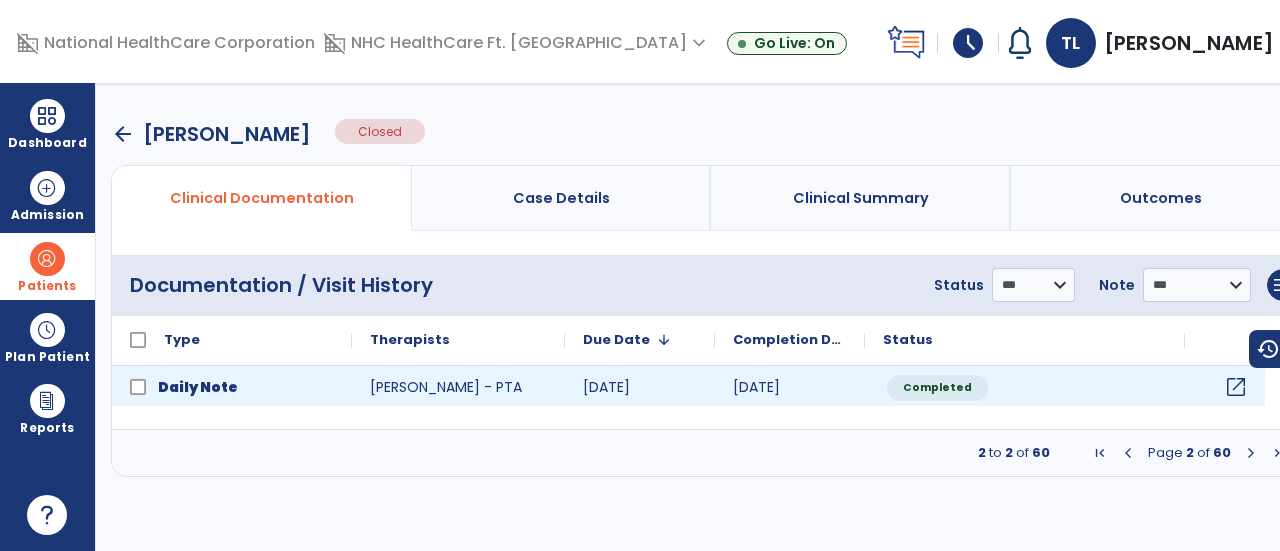 click on "open_in_new" 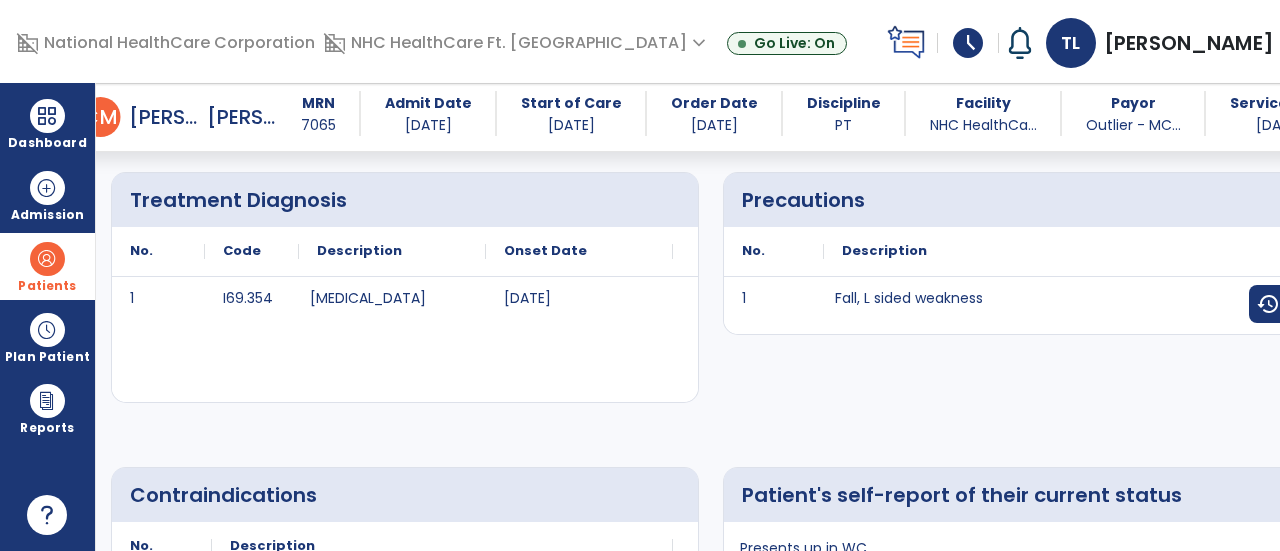 scroll, scrollTop: 0, scrollLeft: 0, axis: both 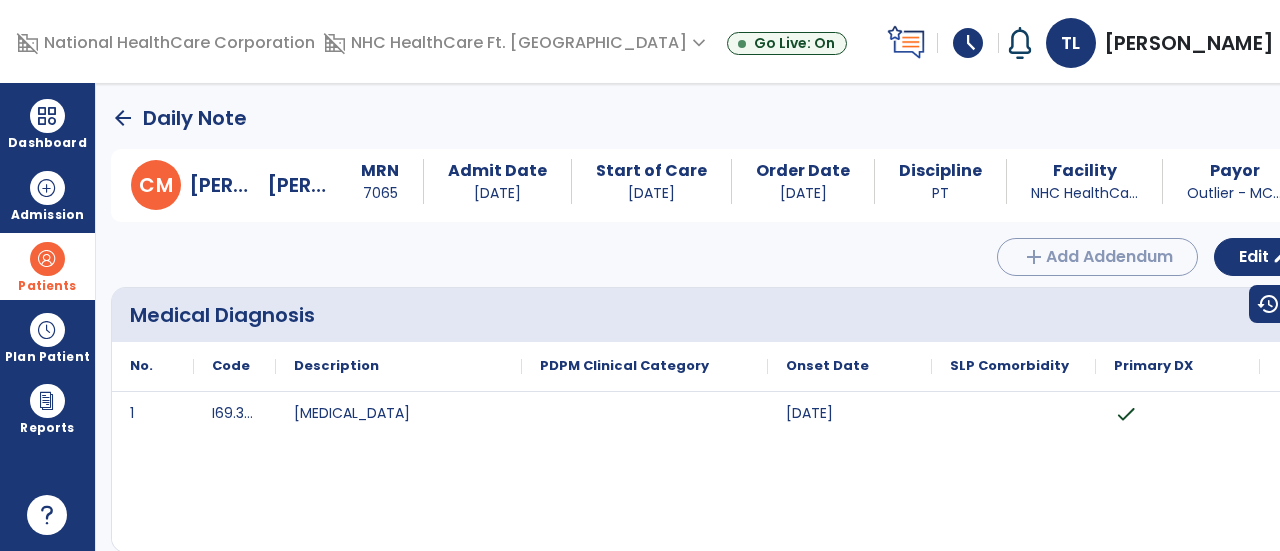 click on "arrow_back" 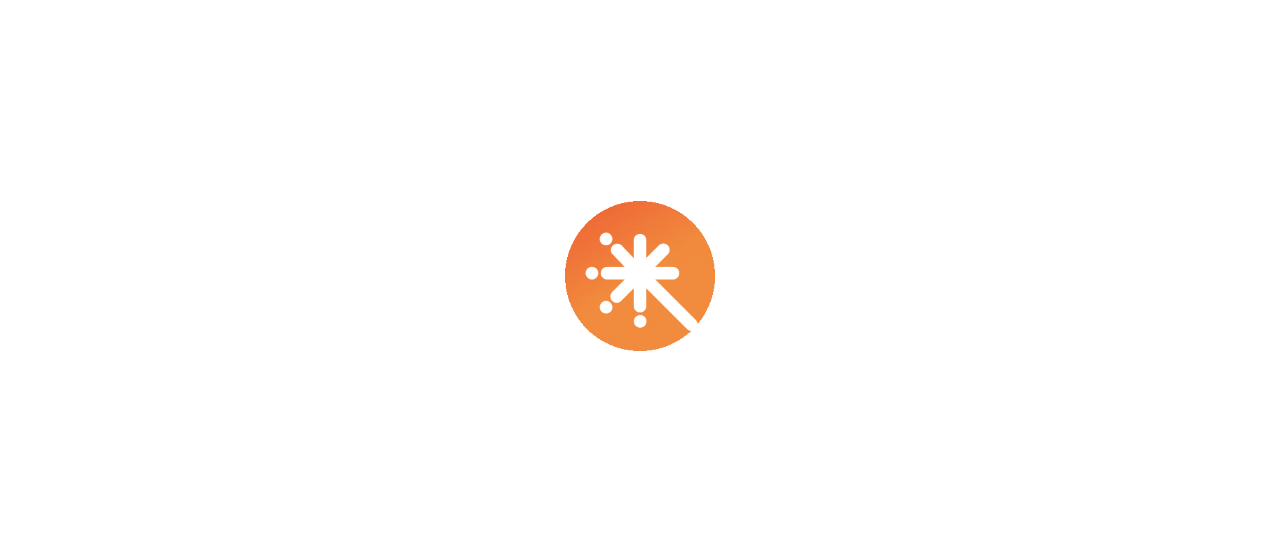 scroll, scrollTop: 0, scrollLeft: 0, axis: both 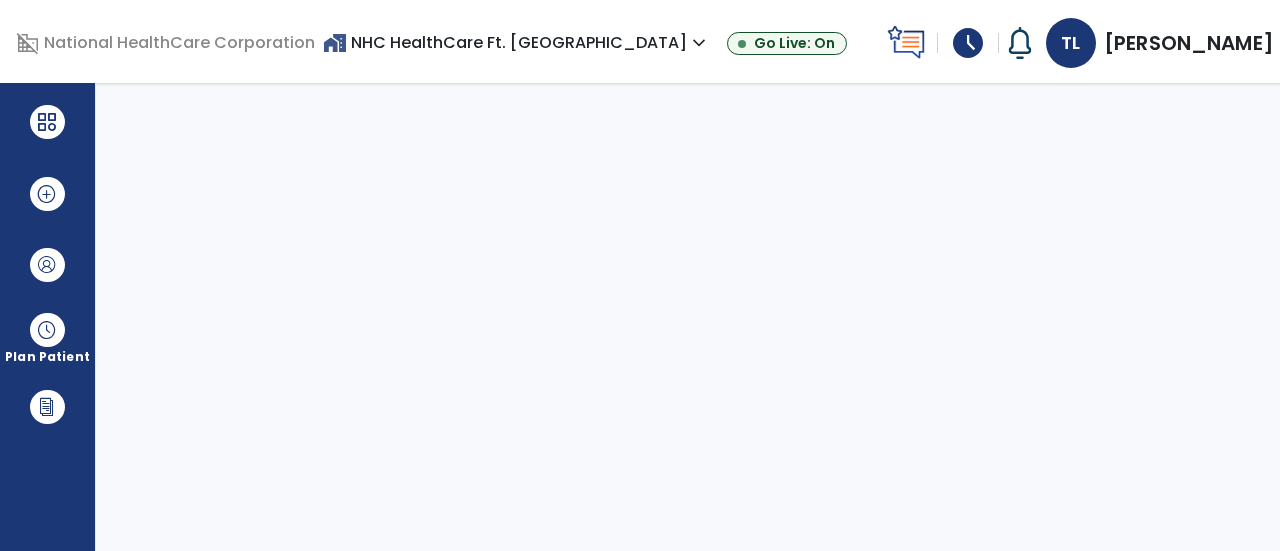 select on "****" 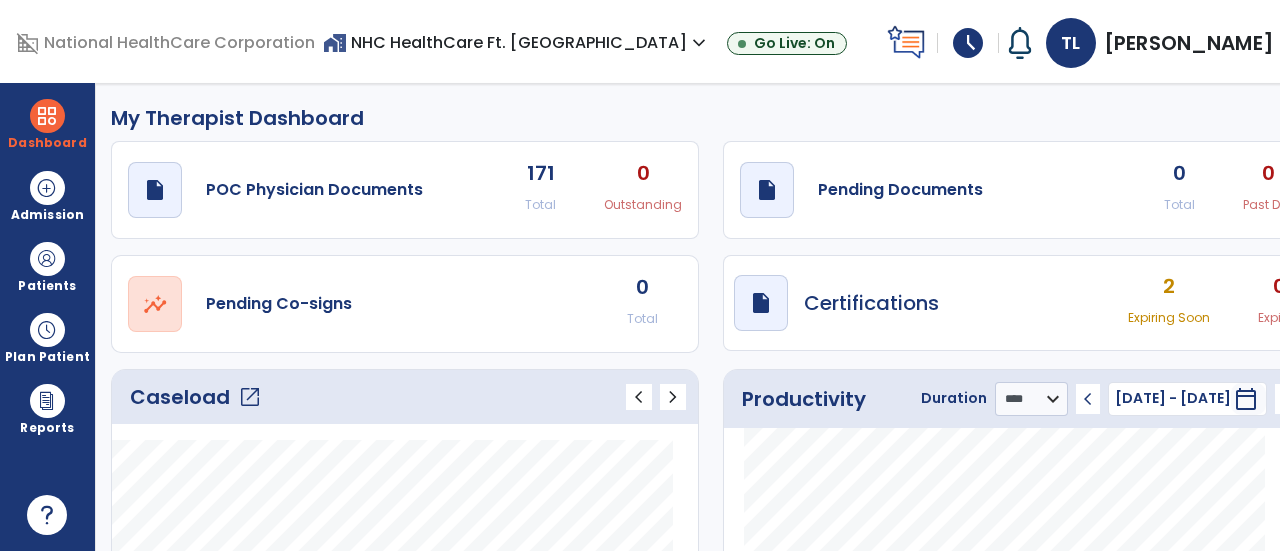 click on "Caseload   open_in_new" 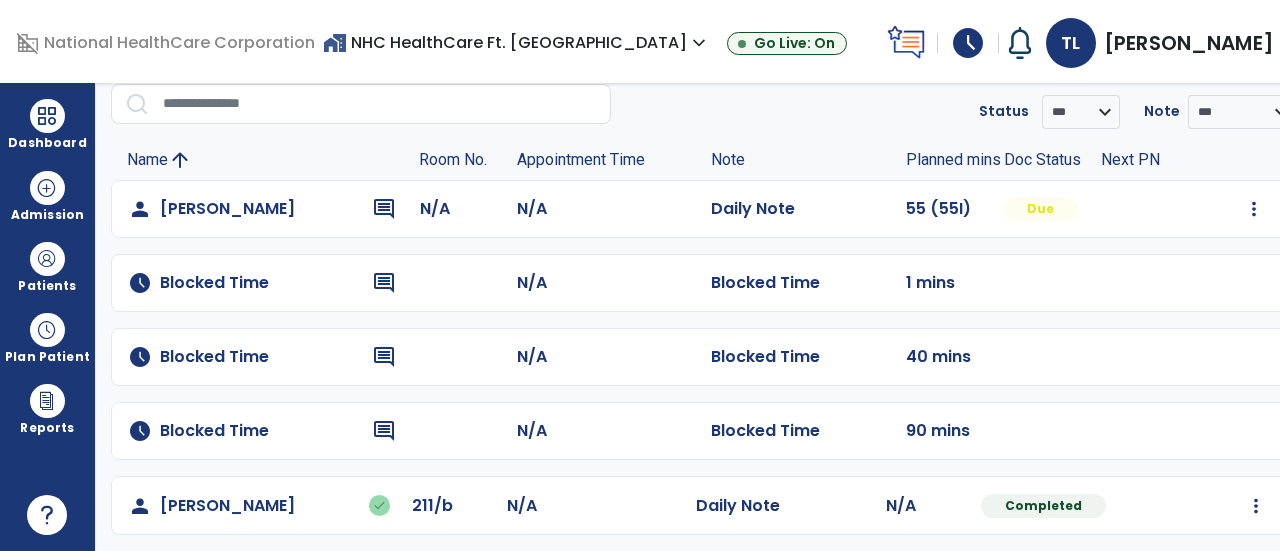 scroll, scrollTop: 80, scrollLeft: 0, axis: vertical 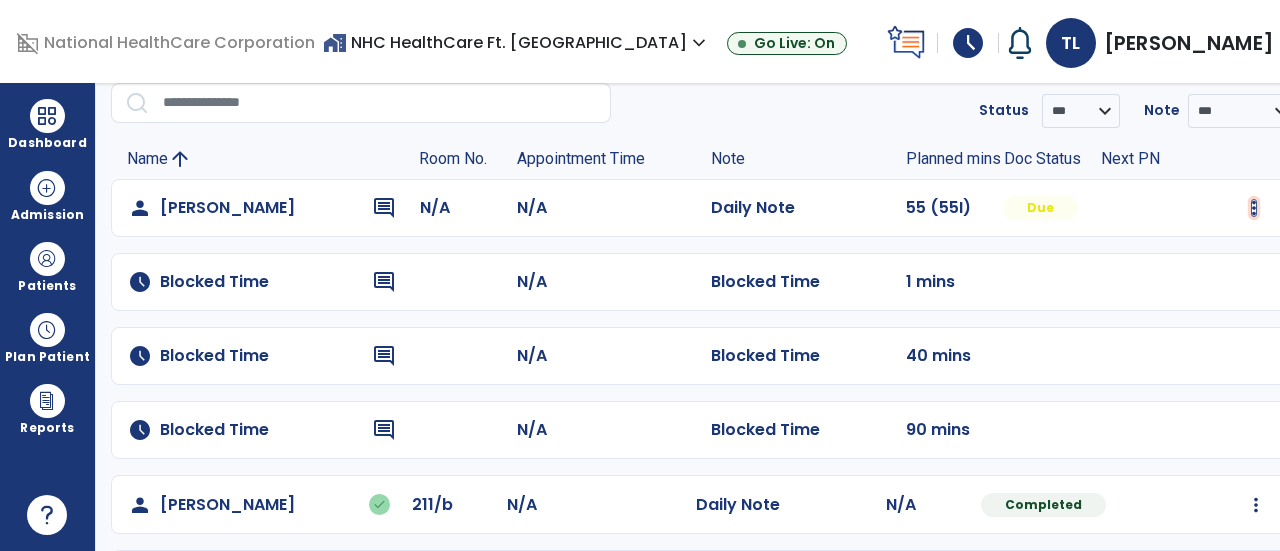 click at bounding box center (1254, 208) 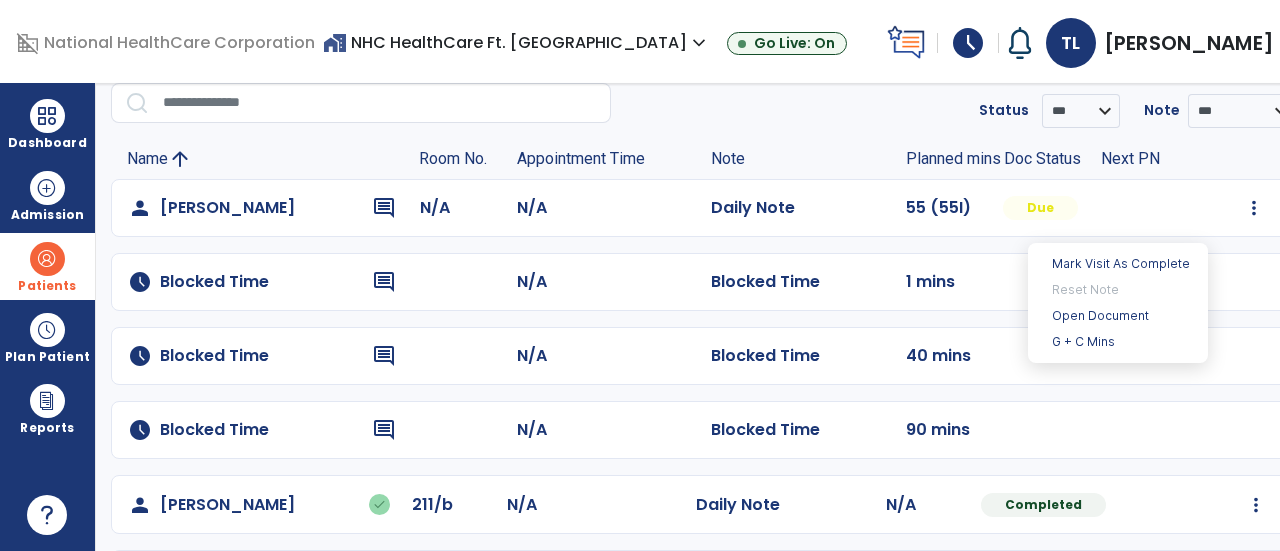 click on "Patients" at bounding box center (47, 286) 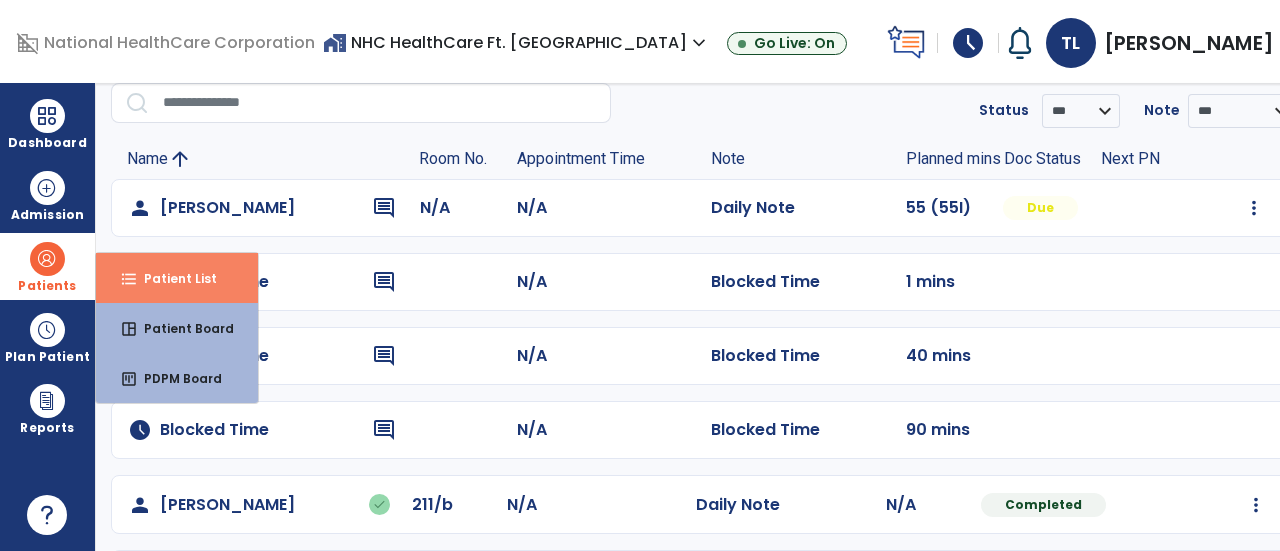 click on "format_list_bulleted  Patient List" at bounding box center [177, 278] 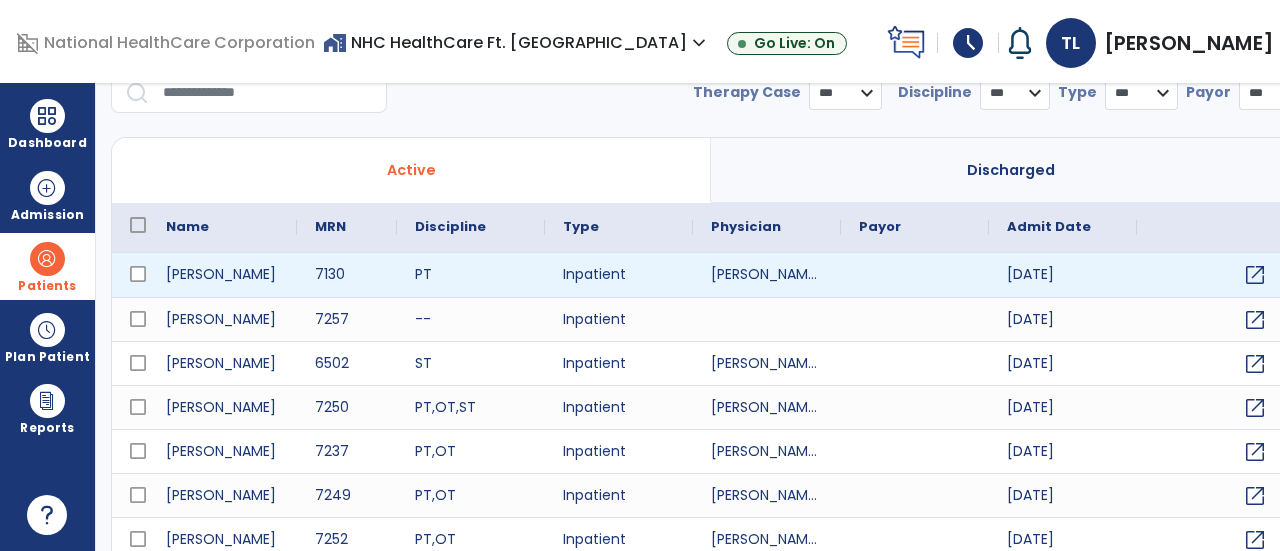 select on "***" 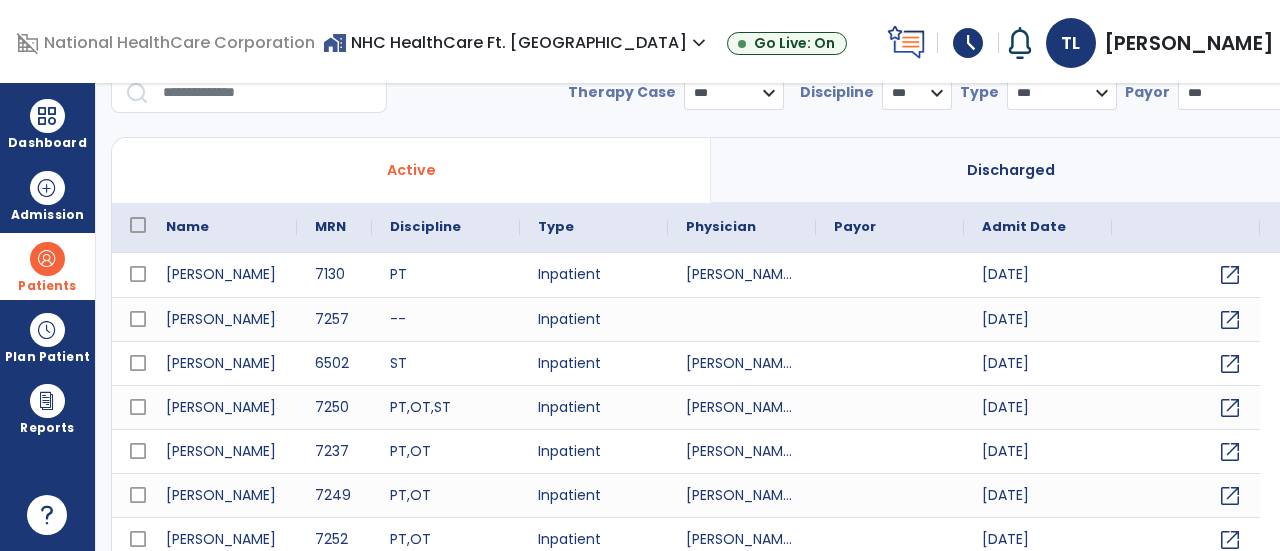 click at bounding box center (268, 93) 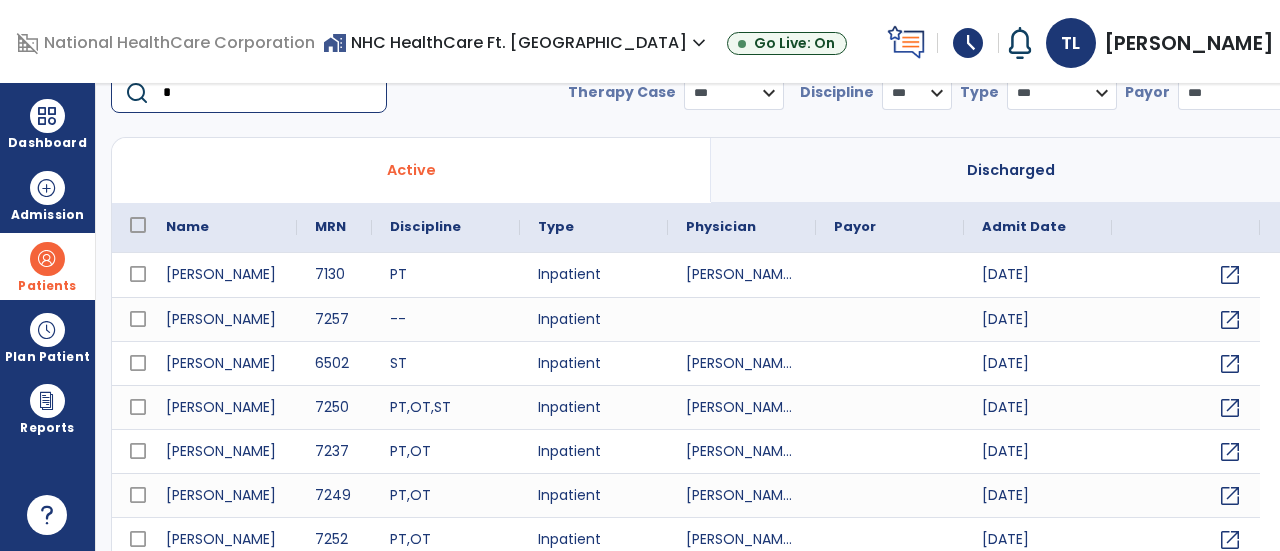 scroll, scrollTop: 79, scrollLeft: 0, axis: vertical 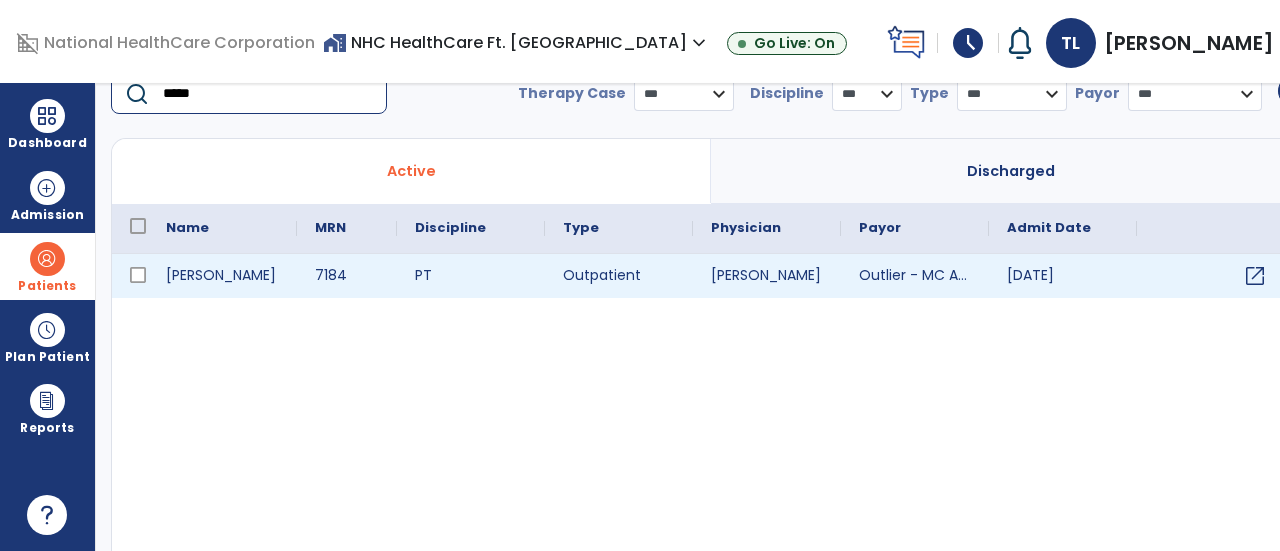 type on "*****" 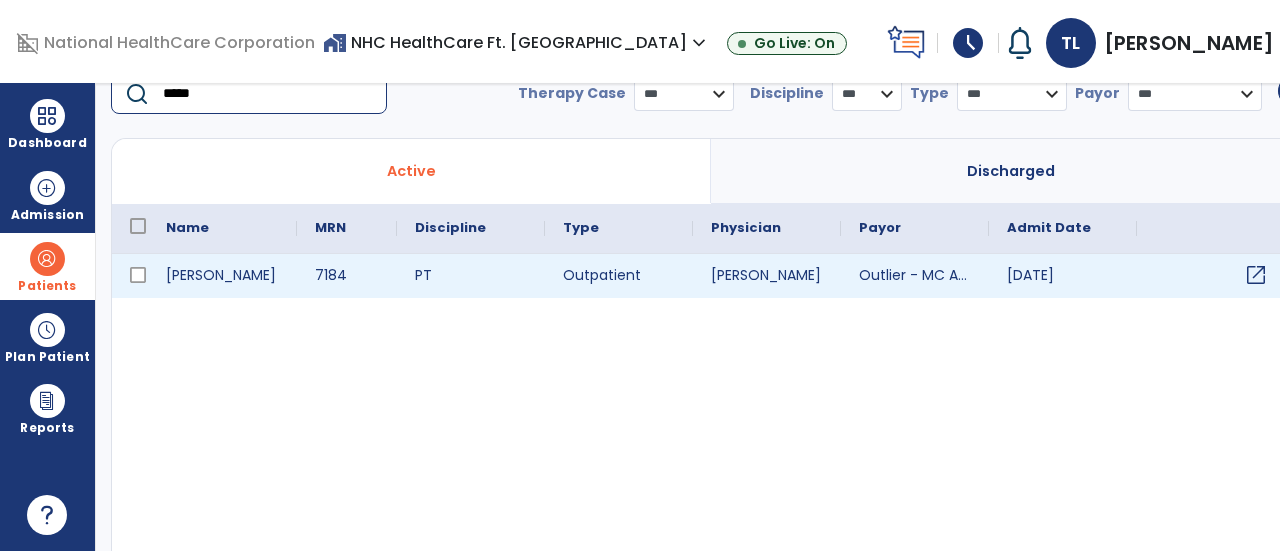 click on "open_in_new" at bounding box center (1256, 275) 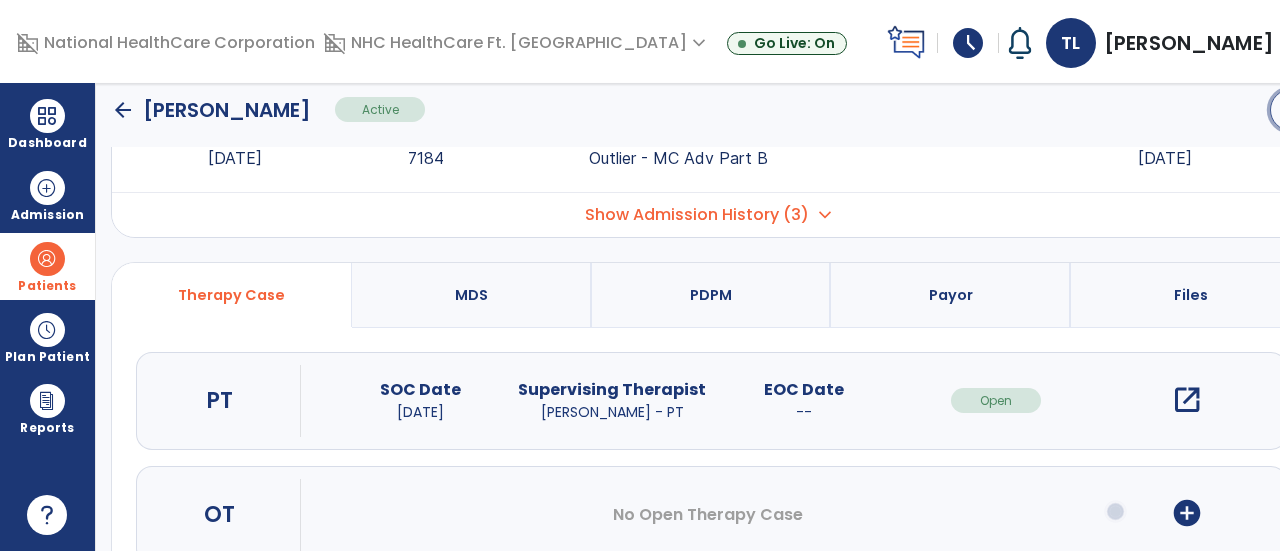 click on "menu" at bounding box center [1291, 110] 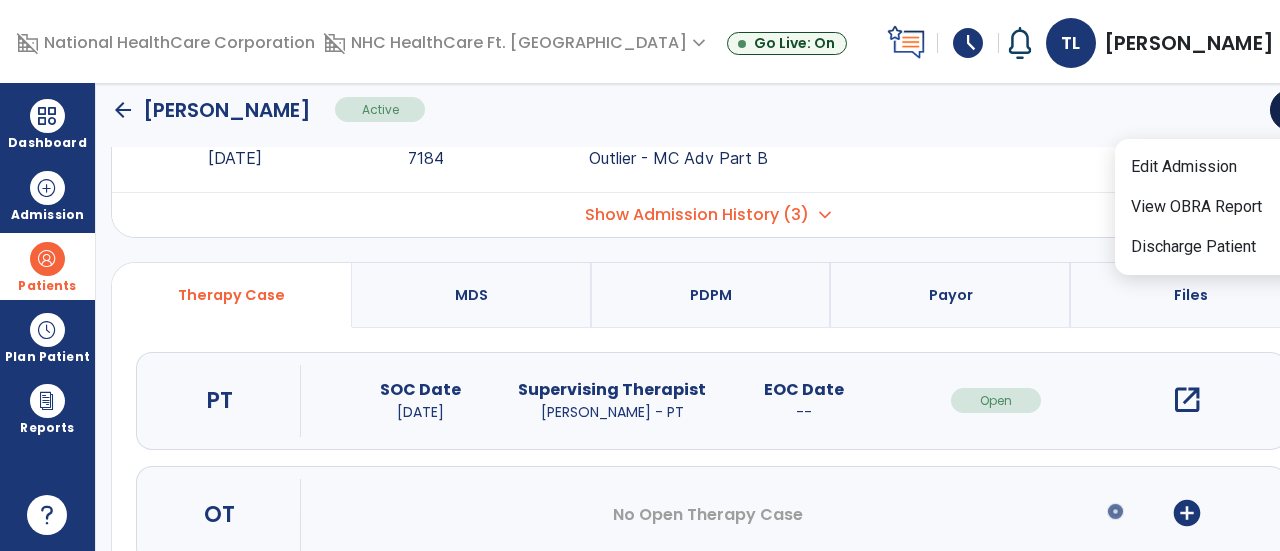 click on "Show Admission History (3)     expand_more" at bounding box center (711, 214) 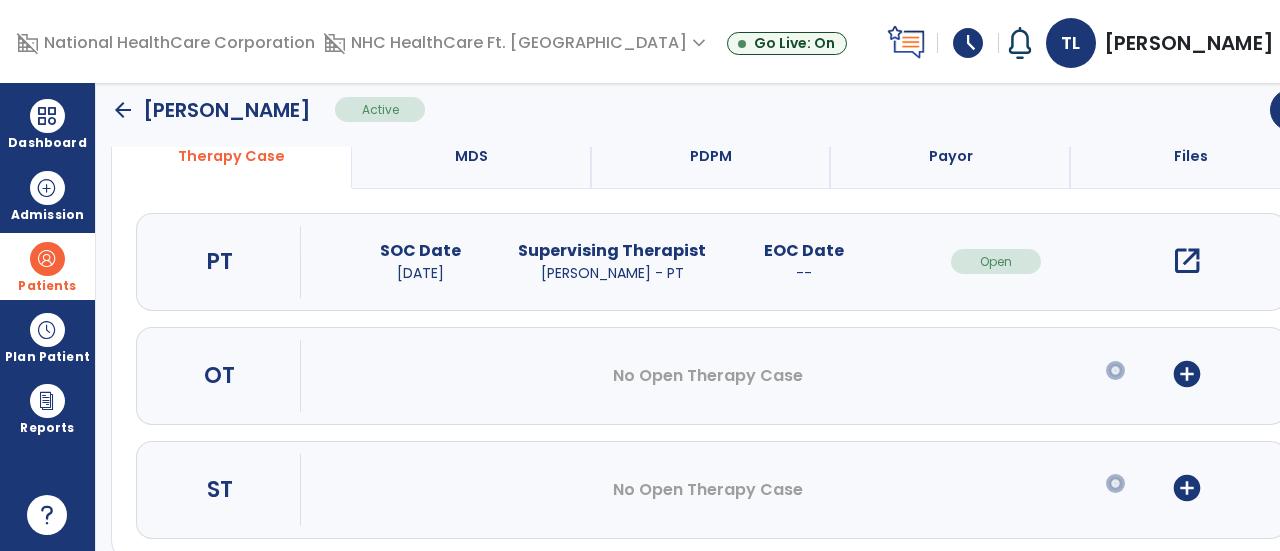 scroll, scrollTop: 460, scrollLeft: 0, axis: vertical 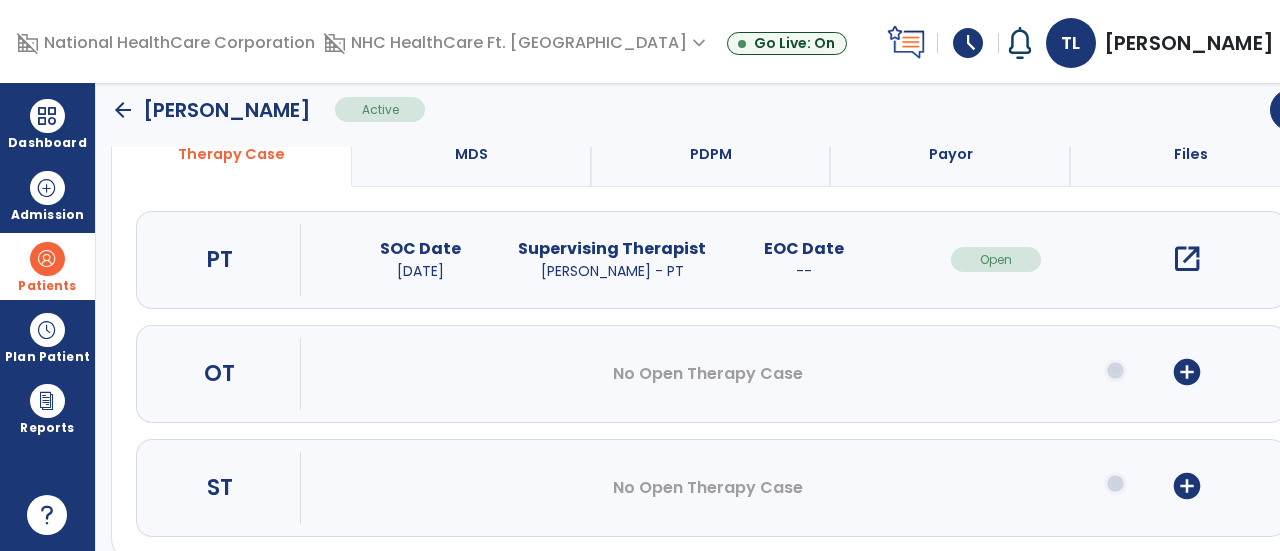 click on "open_in_new" at bounding box center [1187, 259] 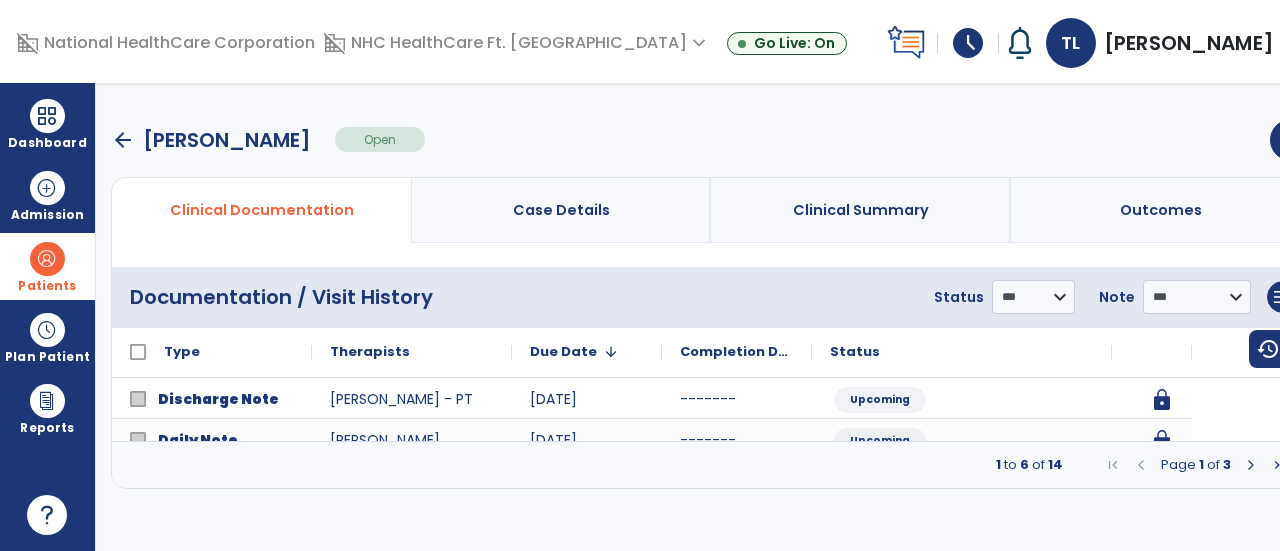 scroll, scrollTop: 0, scrollLeft: 0, axis: both 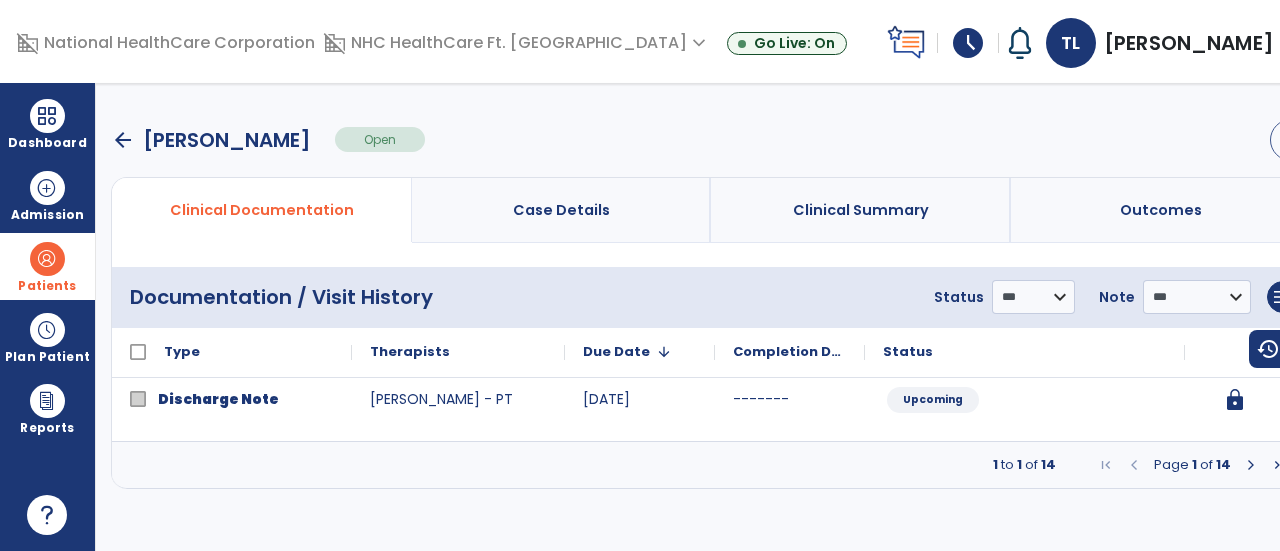 click on "menu" at bounding box center [1291, 140] 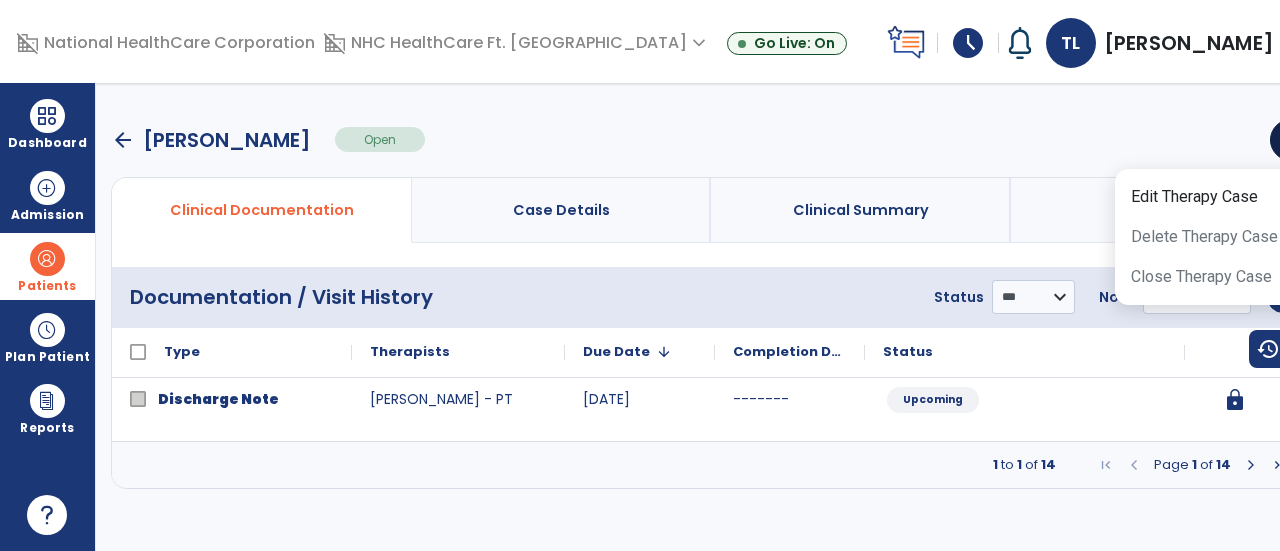 click on "arrow_back   Ballew, Terry  Open  menu   Edit Therapy Case   Delete Therapy Case   Close Therapy Case" at bounding box center (711, 140) 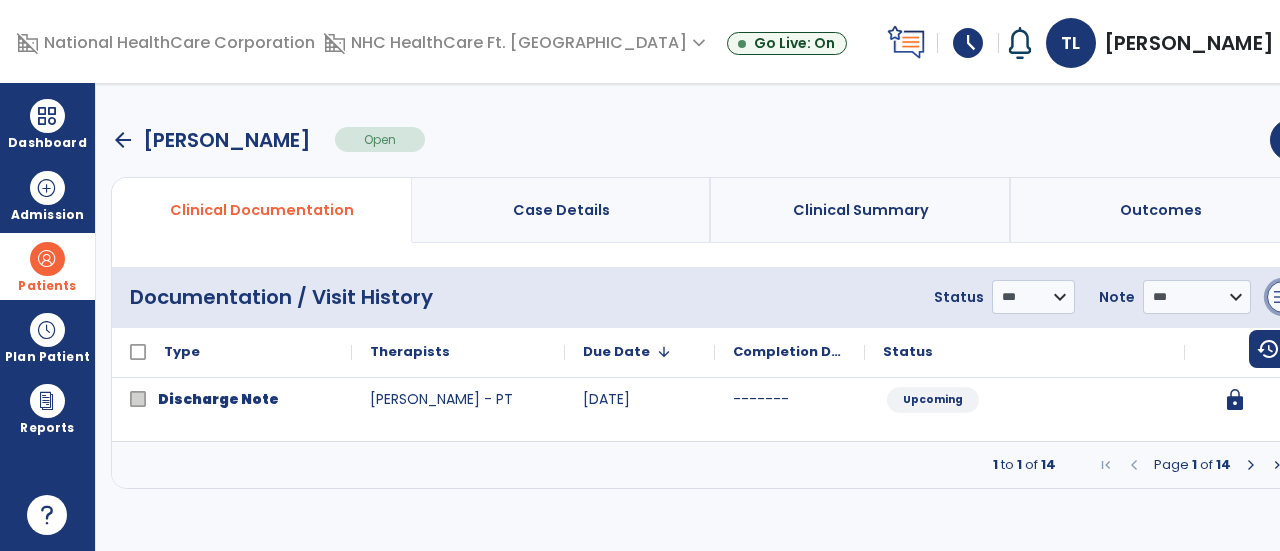 click on "menu" at bounding box center [1283, 297] 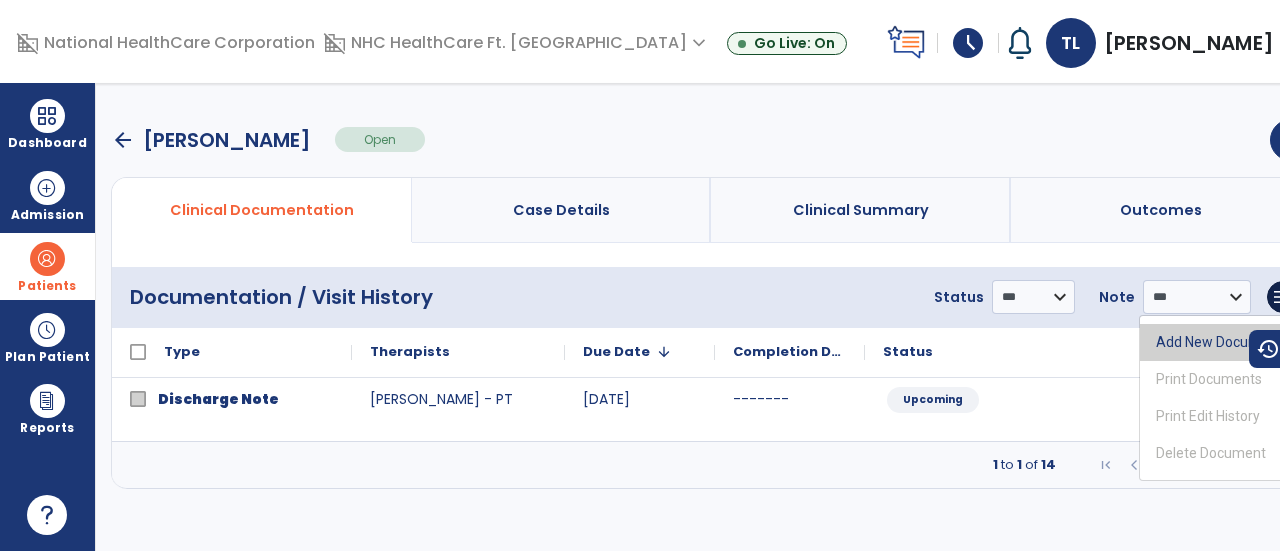 click on "Add New Document" at bounding box center [1219, 342] 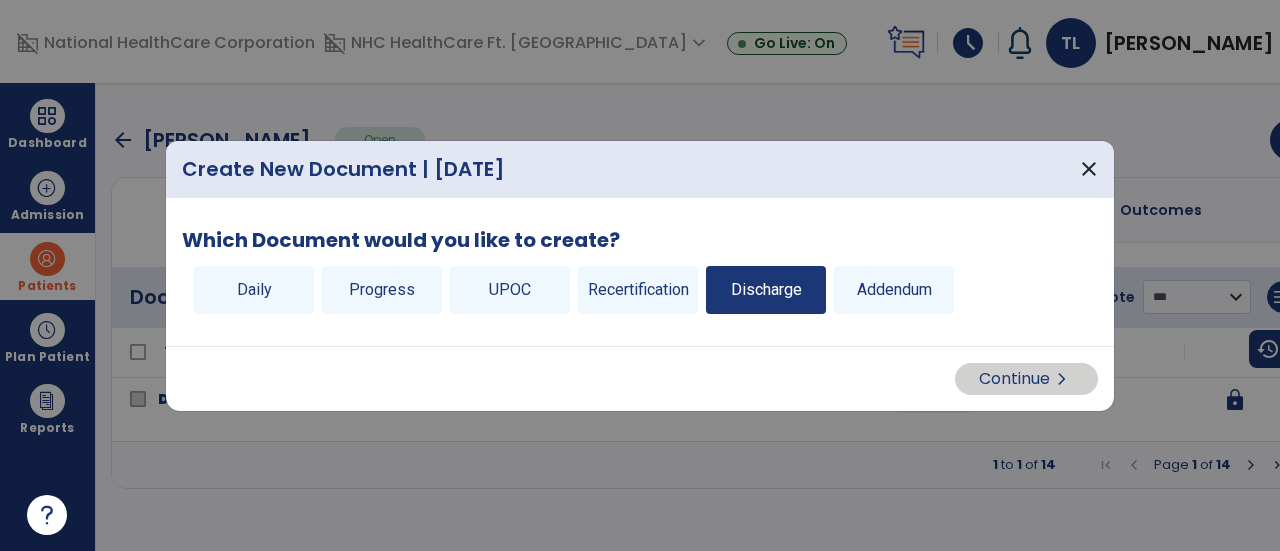 click on "Discharge" at bounding box center [766, 290] 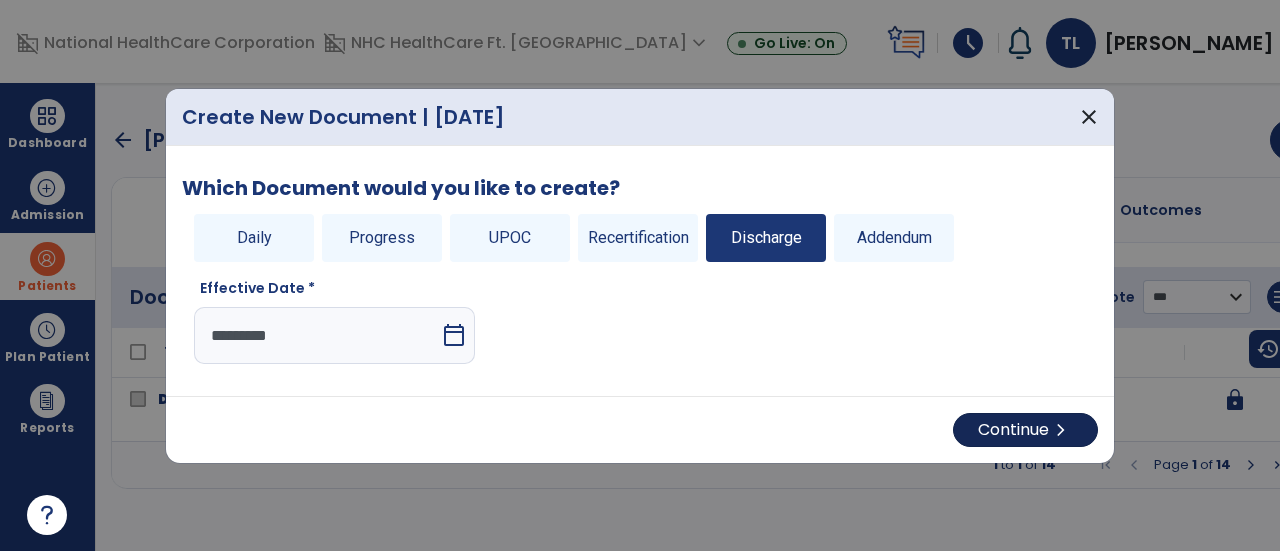 click on "Continue   chevron_right" at bounding box center (1025, 430) 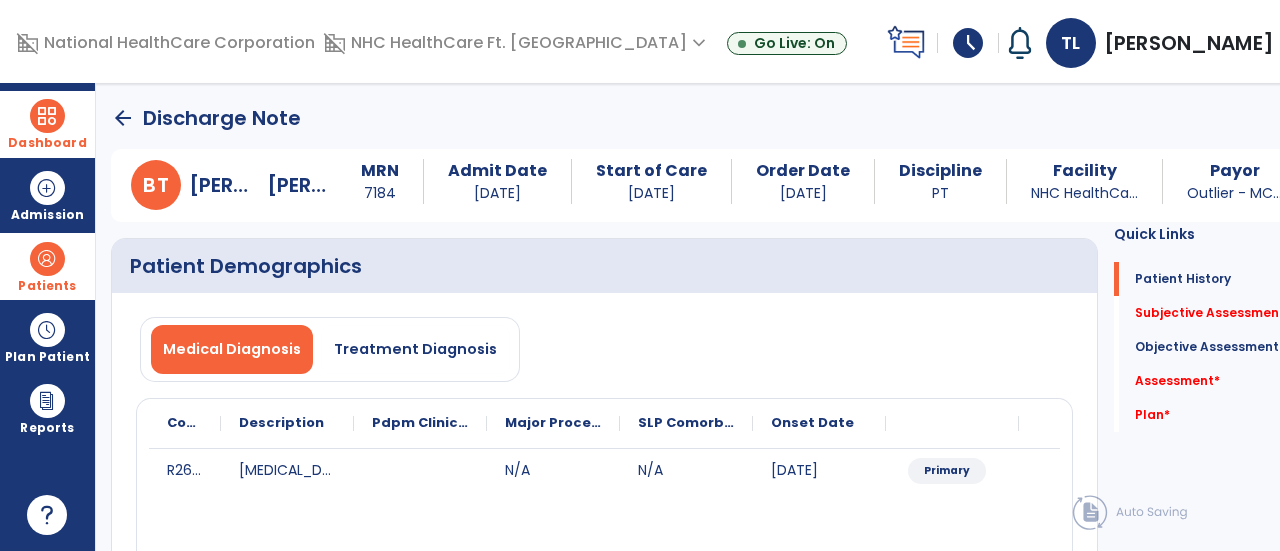 click at bounding box center (47, 116) 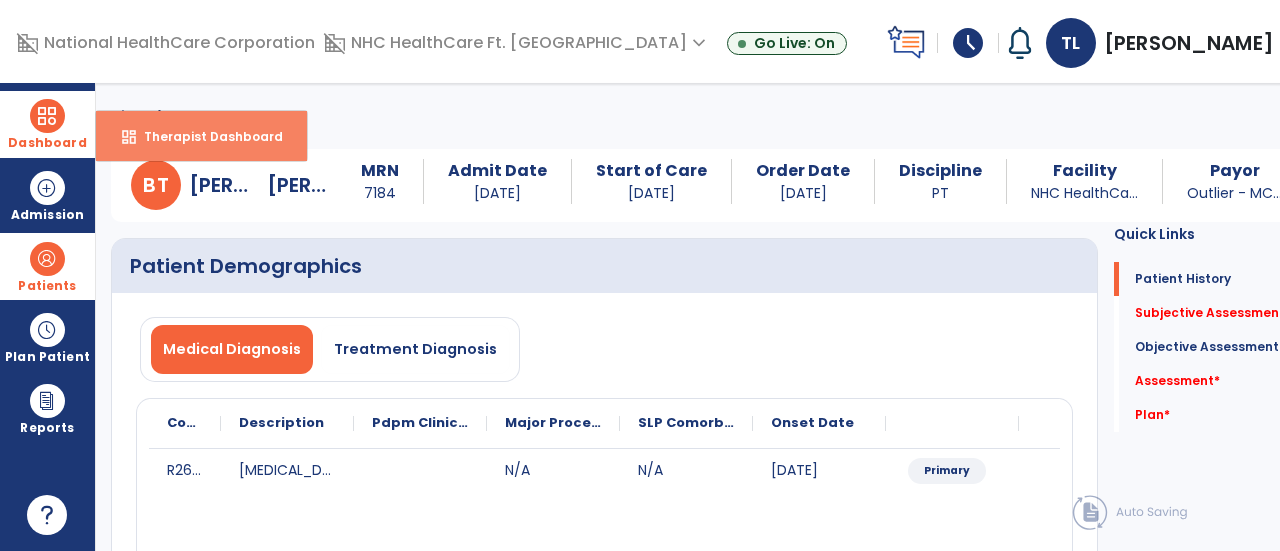 click on "Therapist Dashboard" at bounding box center (205, 136) 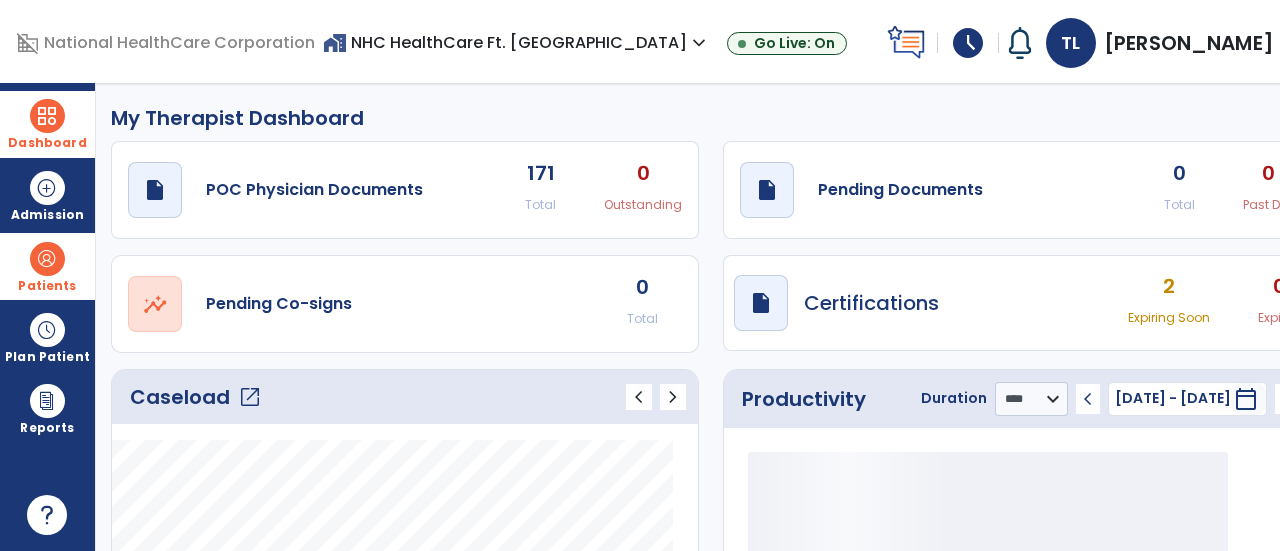 click on "Caseload   open_in_new" 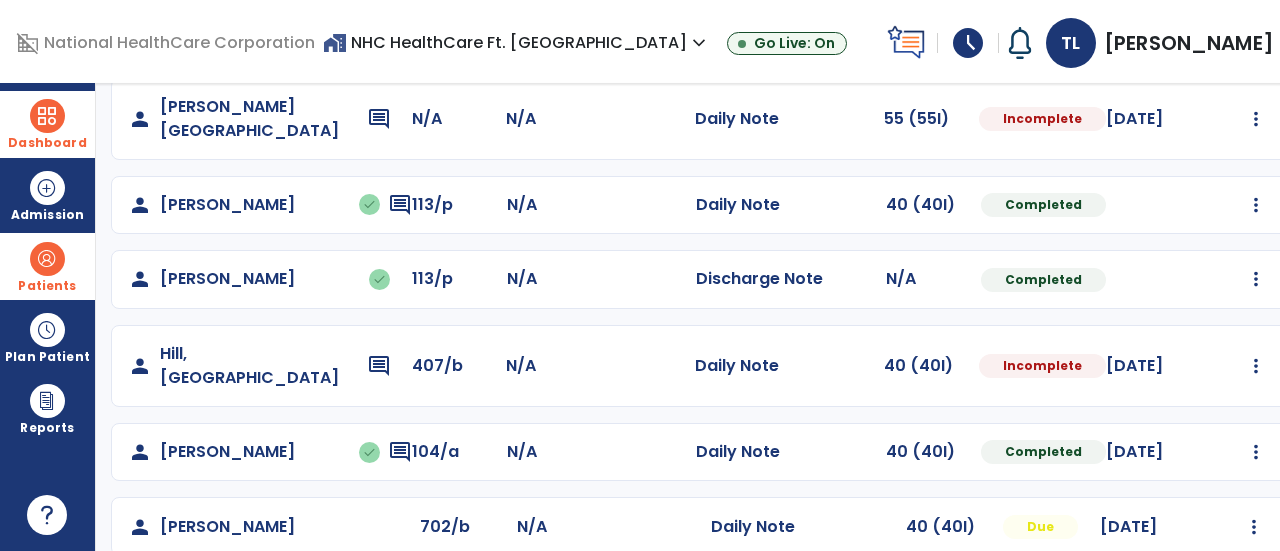 scroll, scrollTop: 0, scrollLeft: 0, axis: both 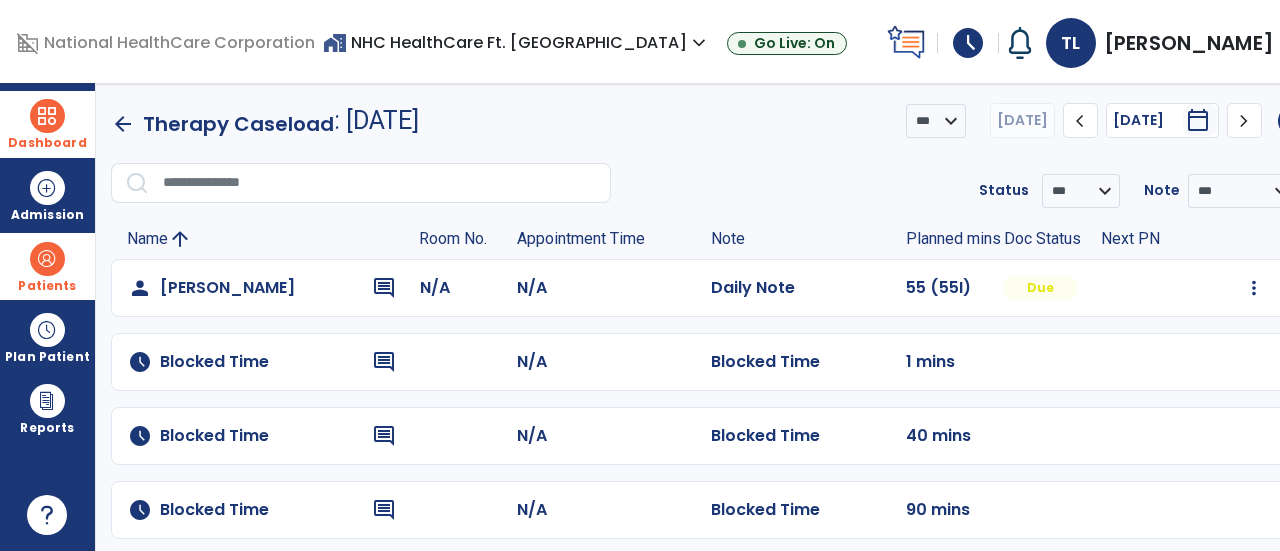 click on "Patients" at bounding box center [47, 286] 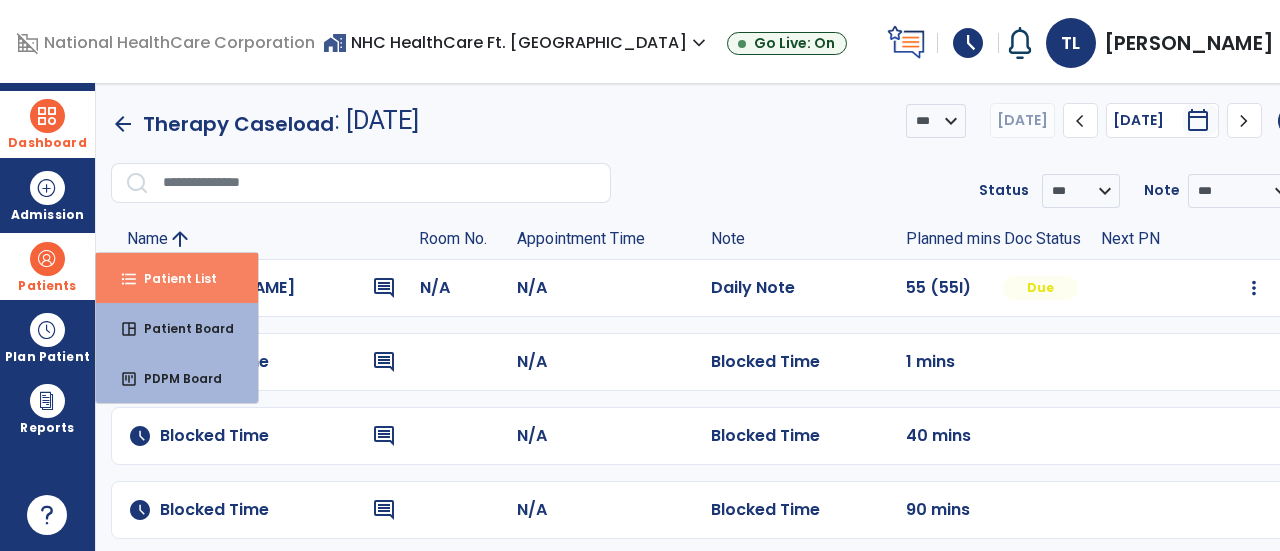 click on "format_list_bulleted  Patient List" at bounding box center [177, 278] 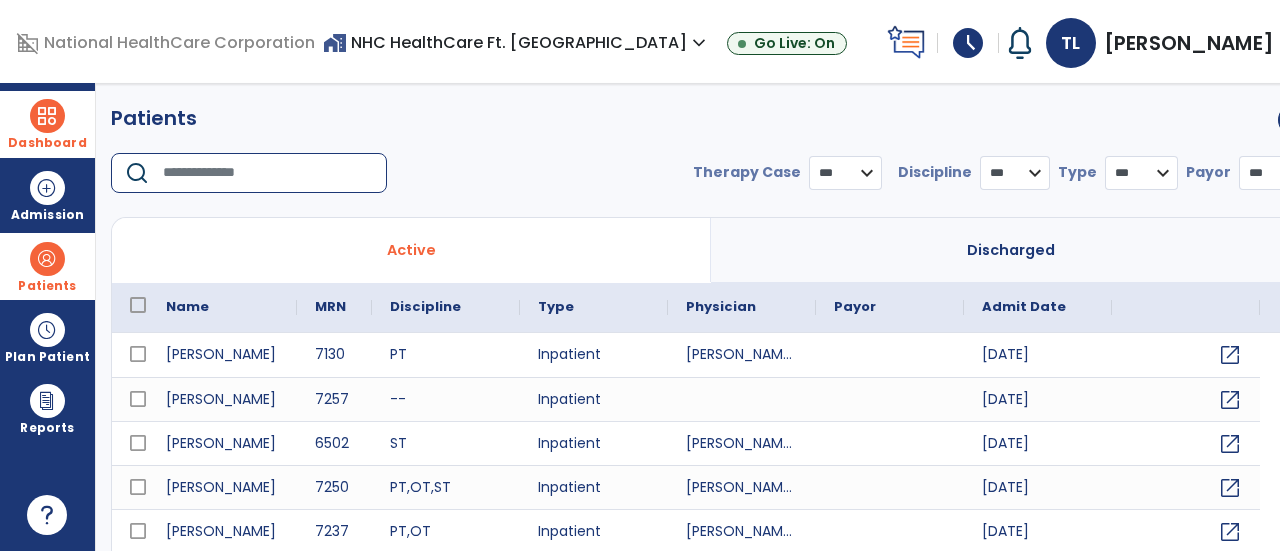 click at bounding box center [268, 173] 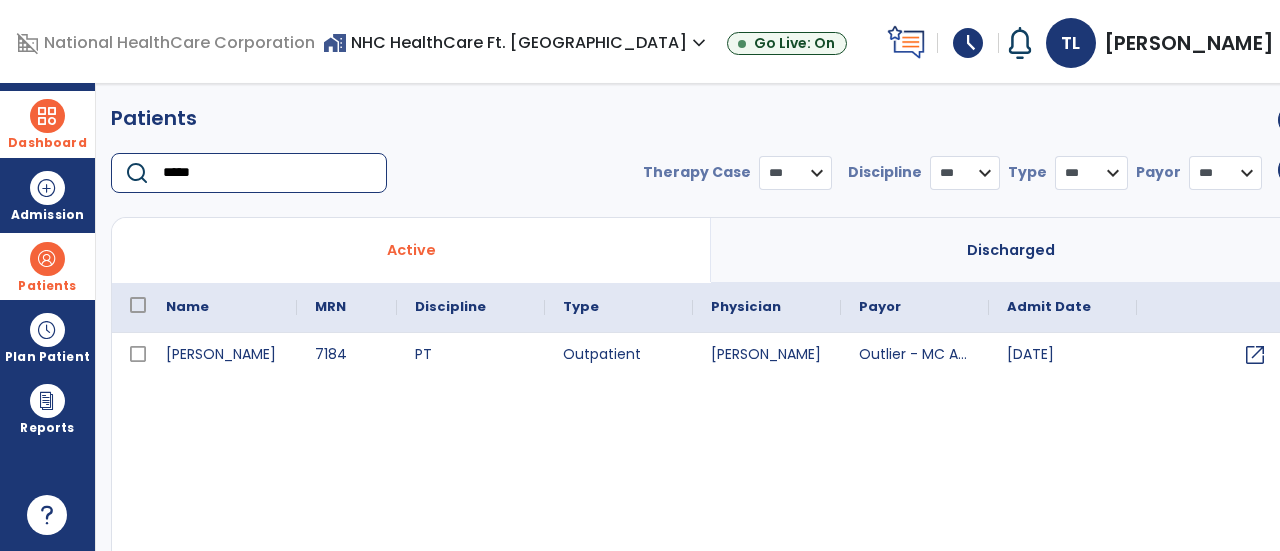 type on "*****" 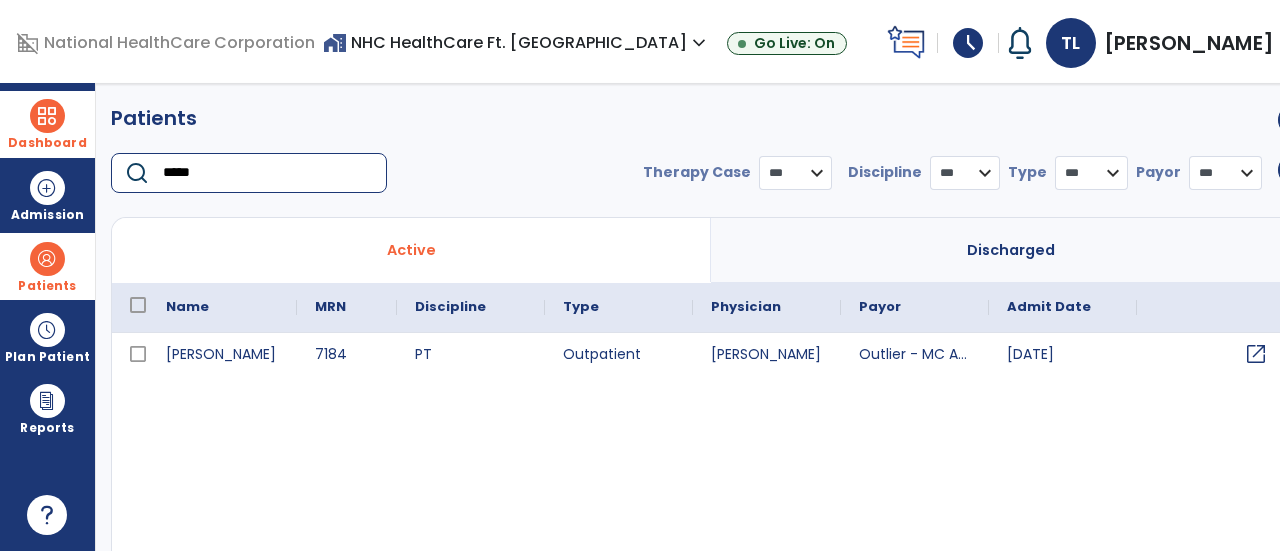 click on "open_in_new" at bounding box center [1256, 354] 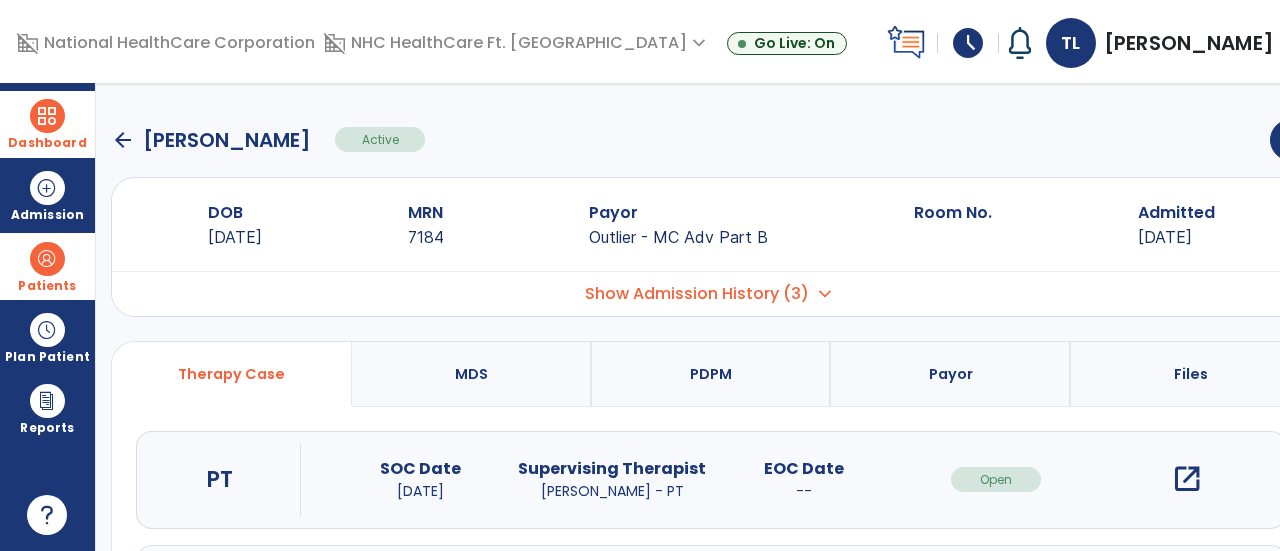 click on "open_in_new" at bounding box center (1187, 479) 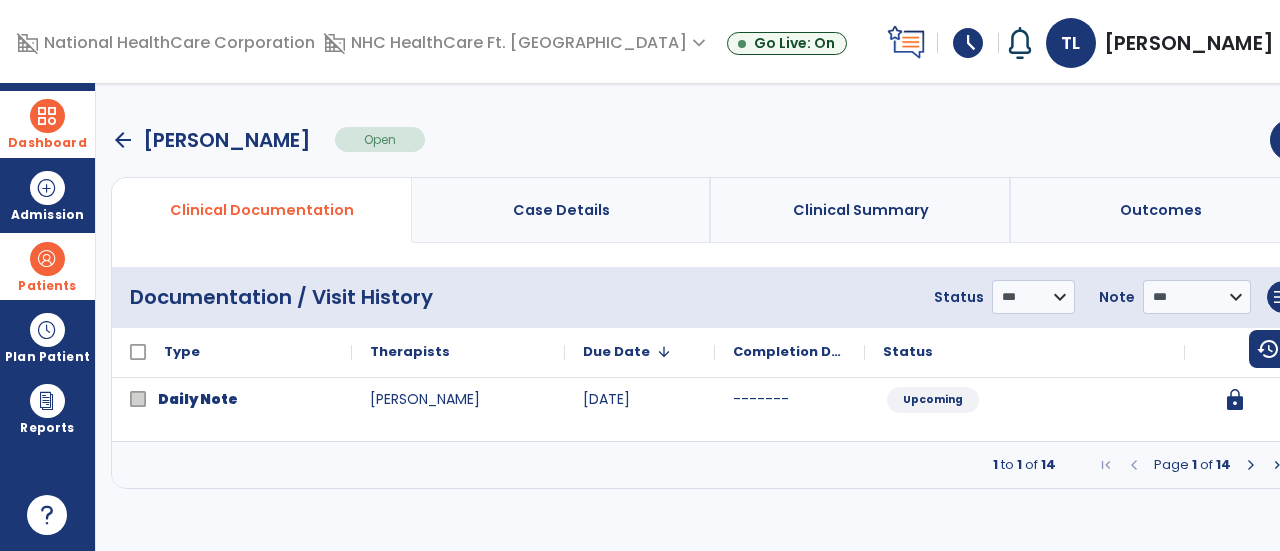 click at bounding box center [1251, 465] 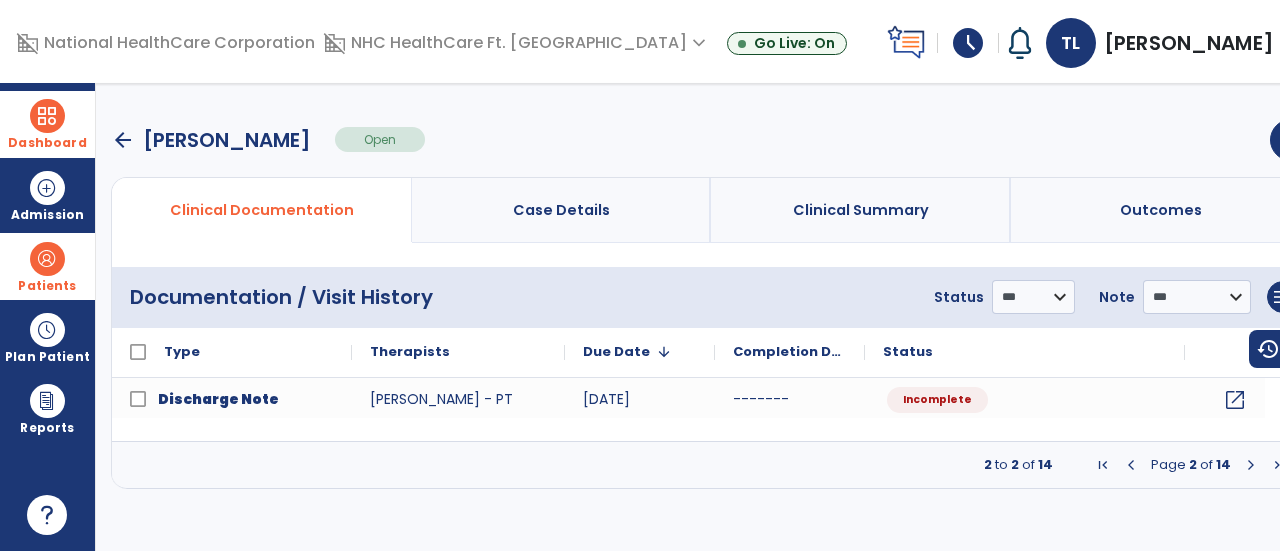 click at bounding box center (1251, 465) 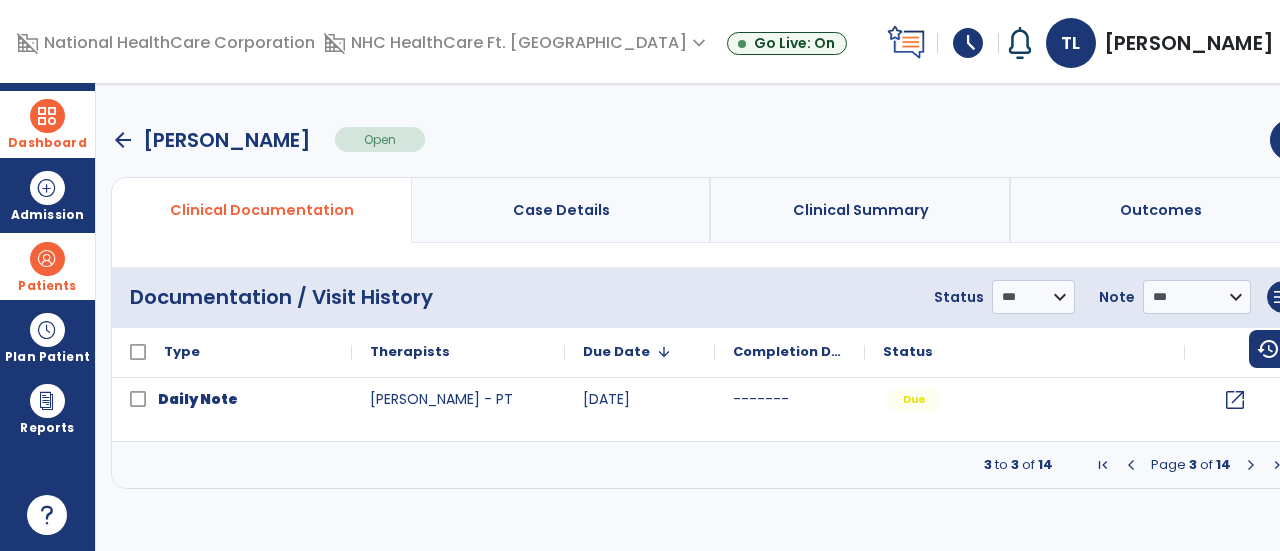 click at bounding box center [1251, 465] 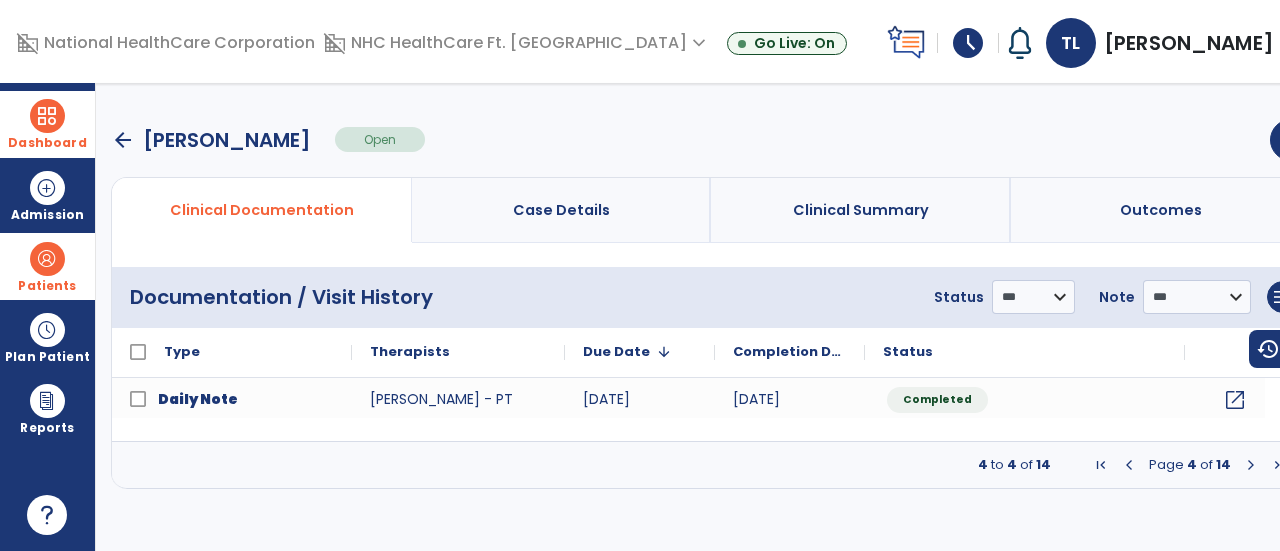 click at bounding box center (1129, 465) 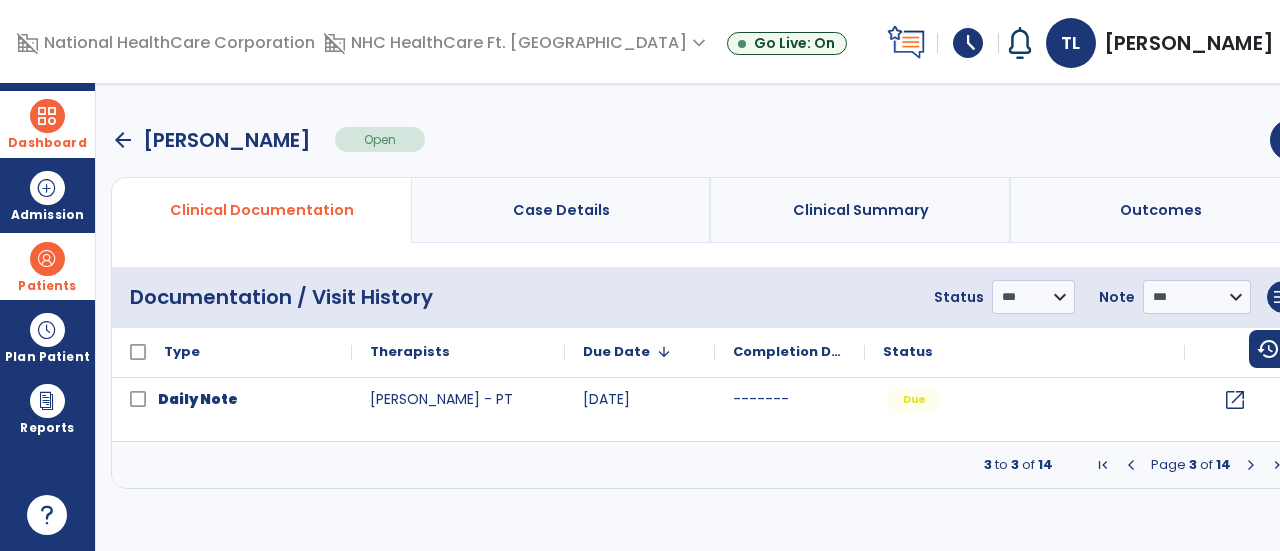 click at bounding box center [1131, 465] 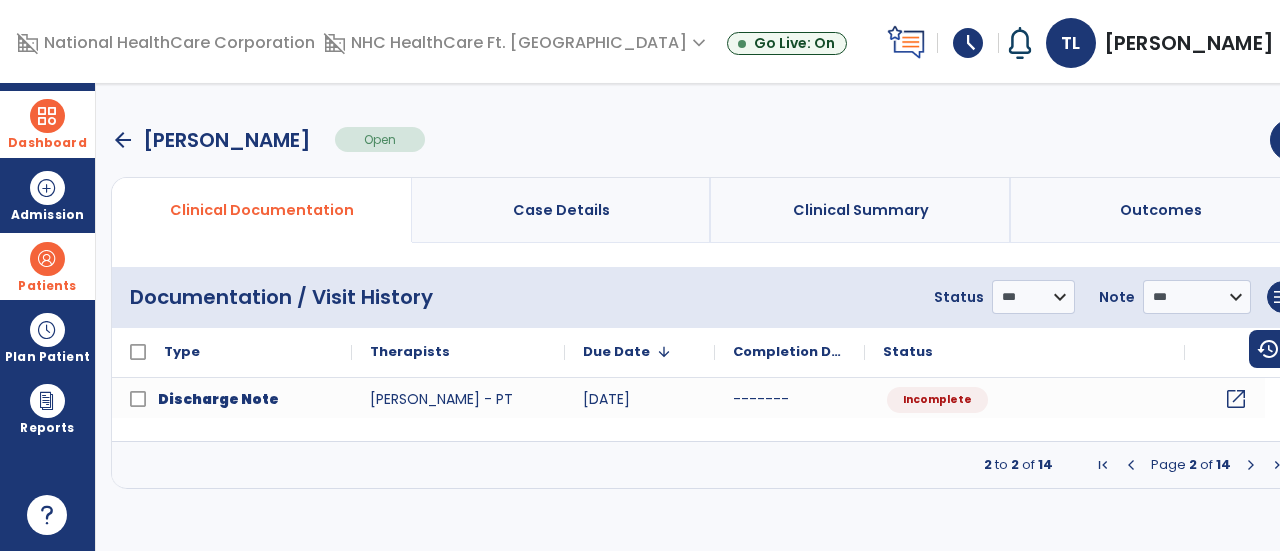 click on "open_in_new" 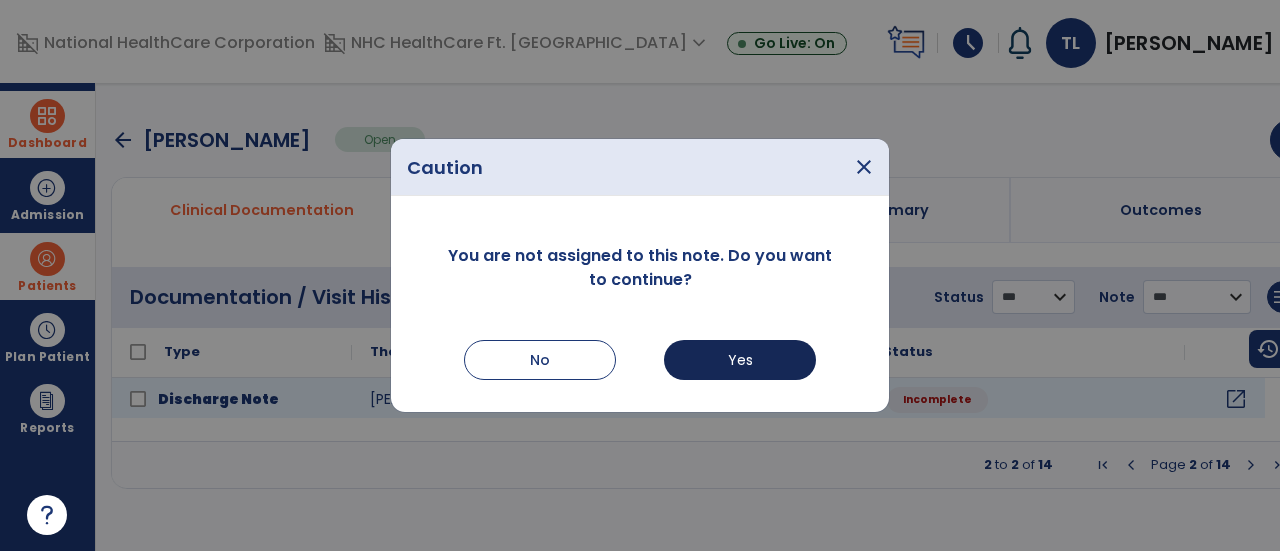 click on "Yes" at bounding box center (740, 360) 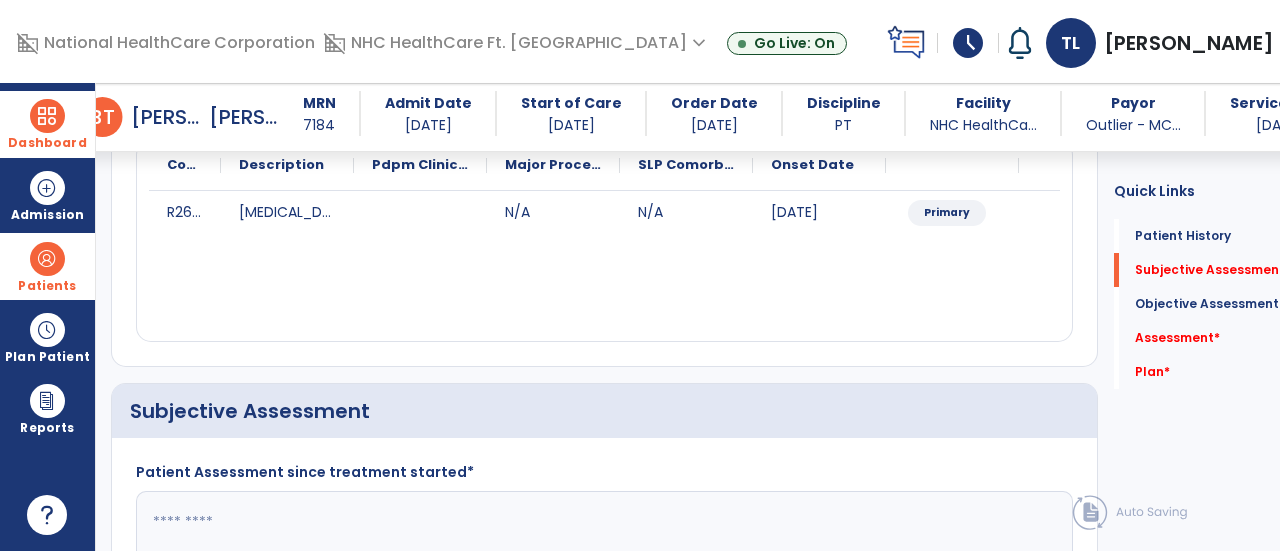 scroll, scrollTop: 436, scrollLeft: 0, axis: vertical 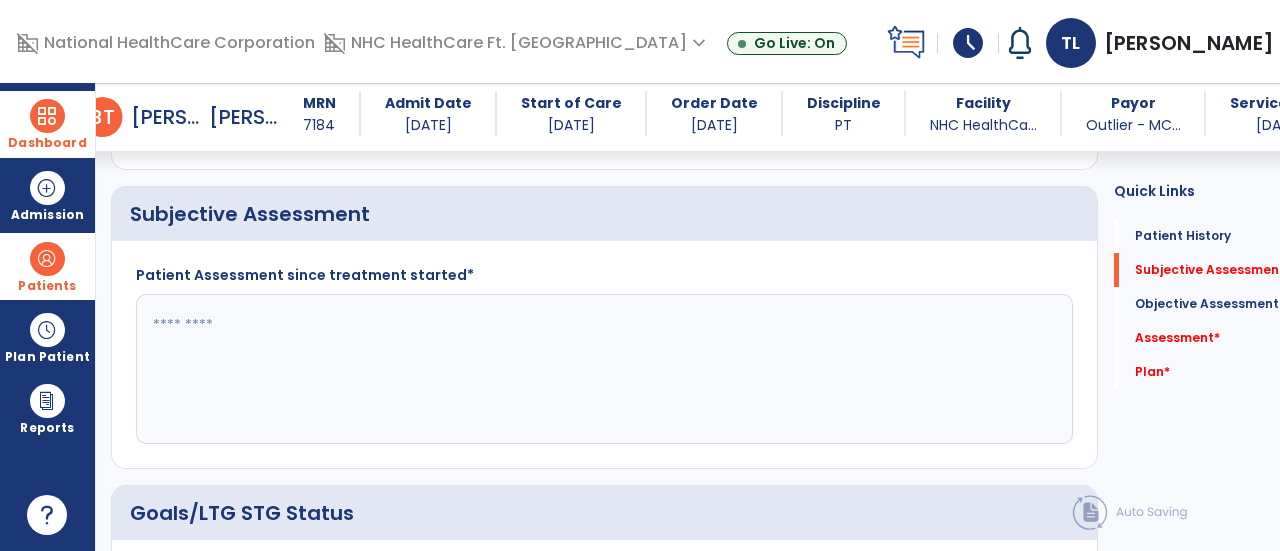 click 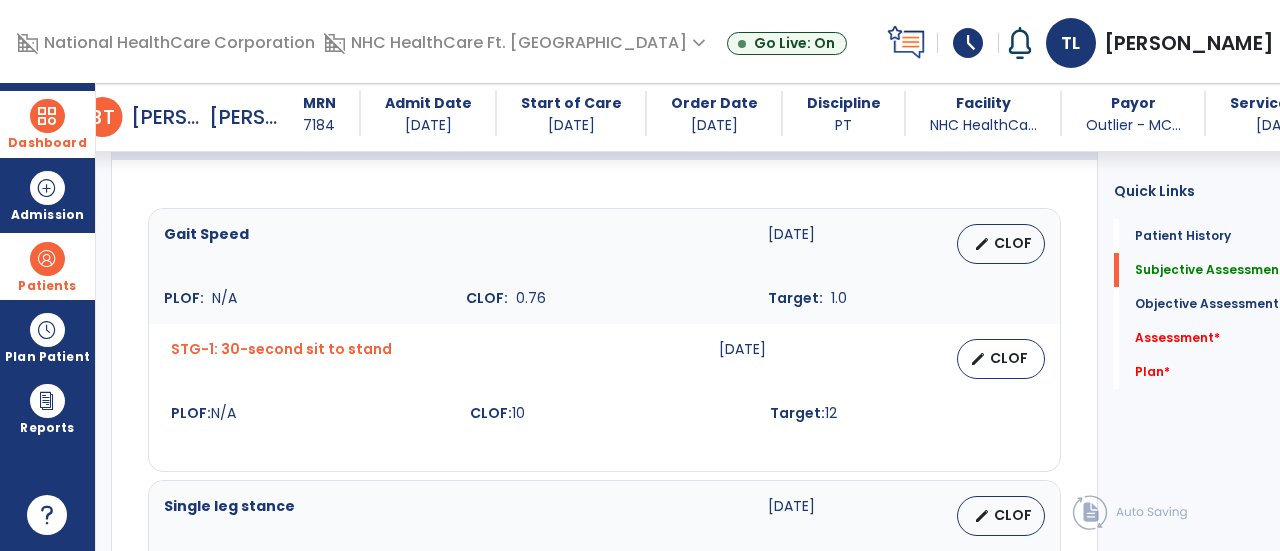 scroll, scrollTop: 816, scrollLeft: 0, axis: vertical 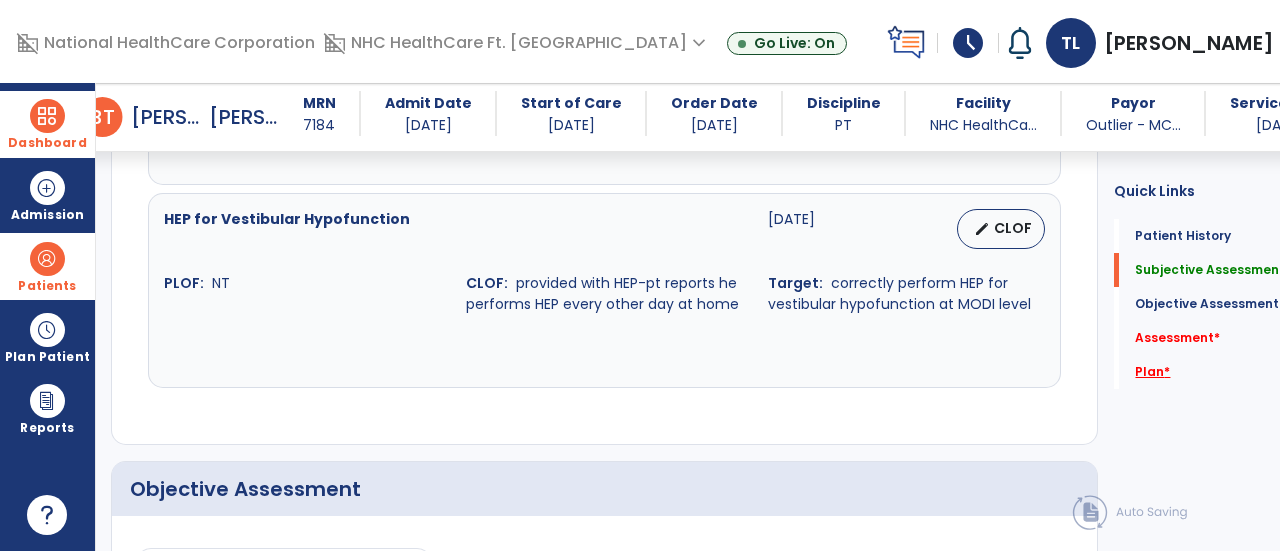 type on "**********" 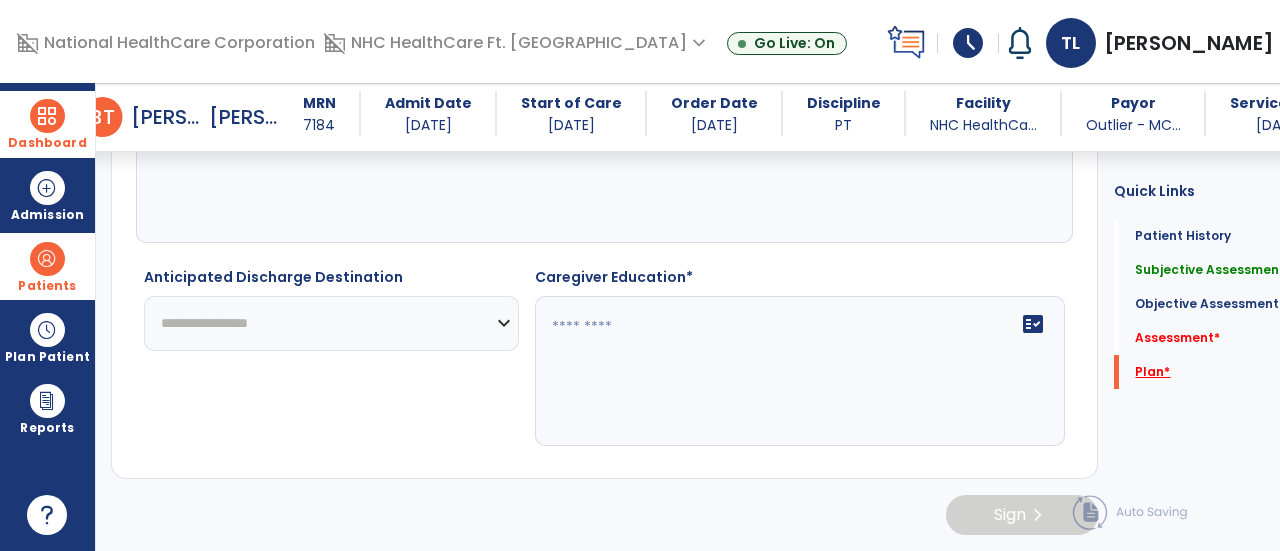 scroll, scrollTop: 3116, scrollLeft: 0, axis: vertical 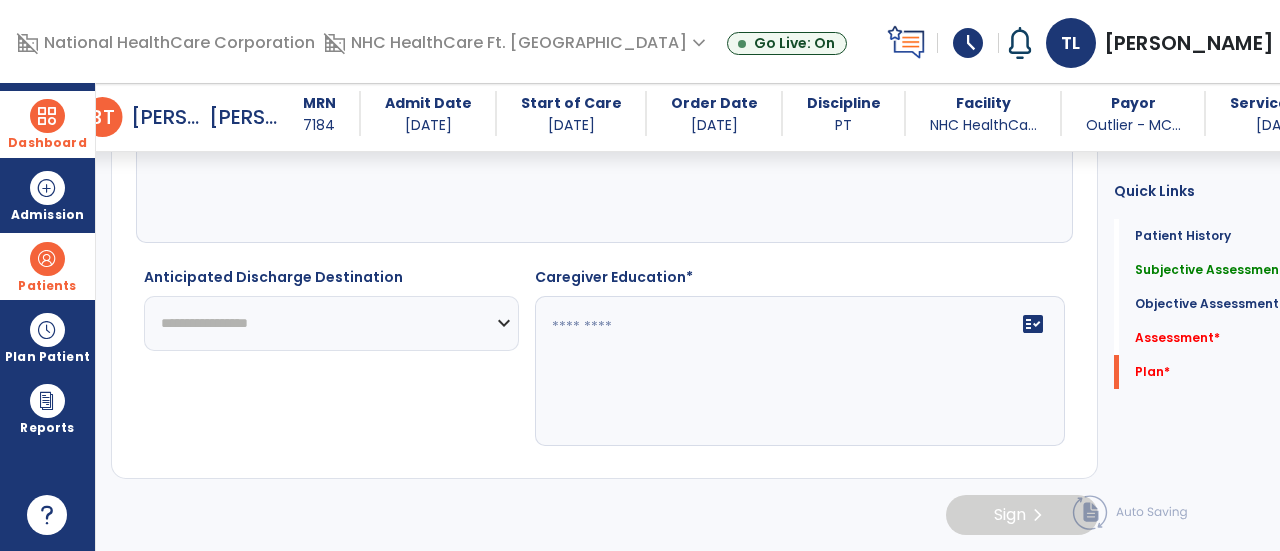 click on "**********" 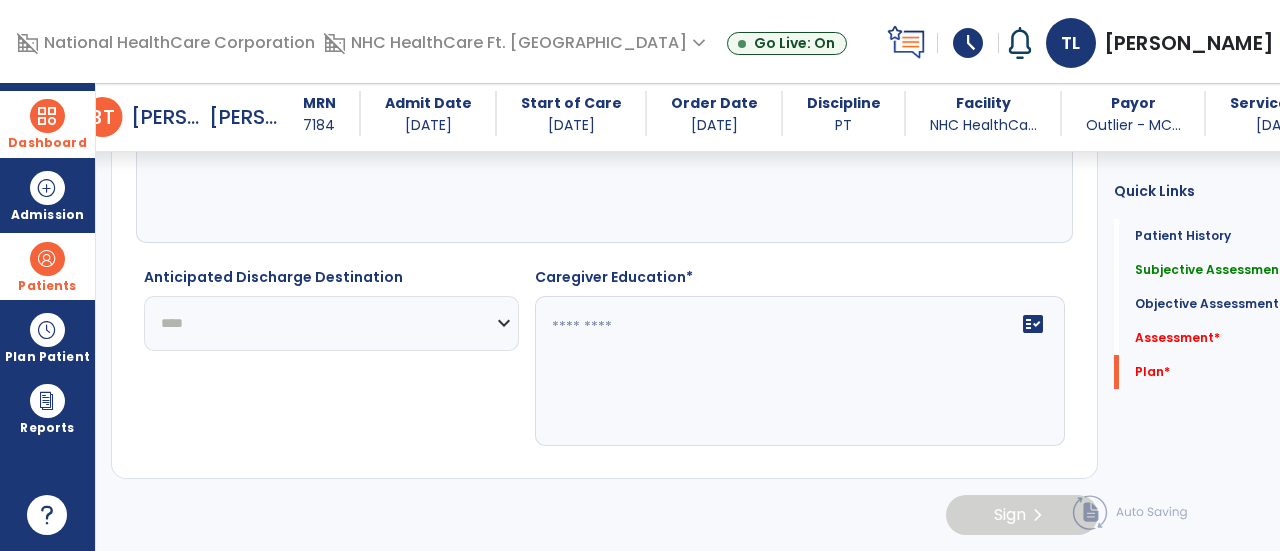click on "**********" 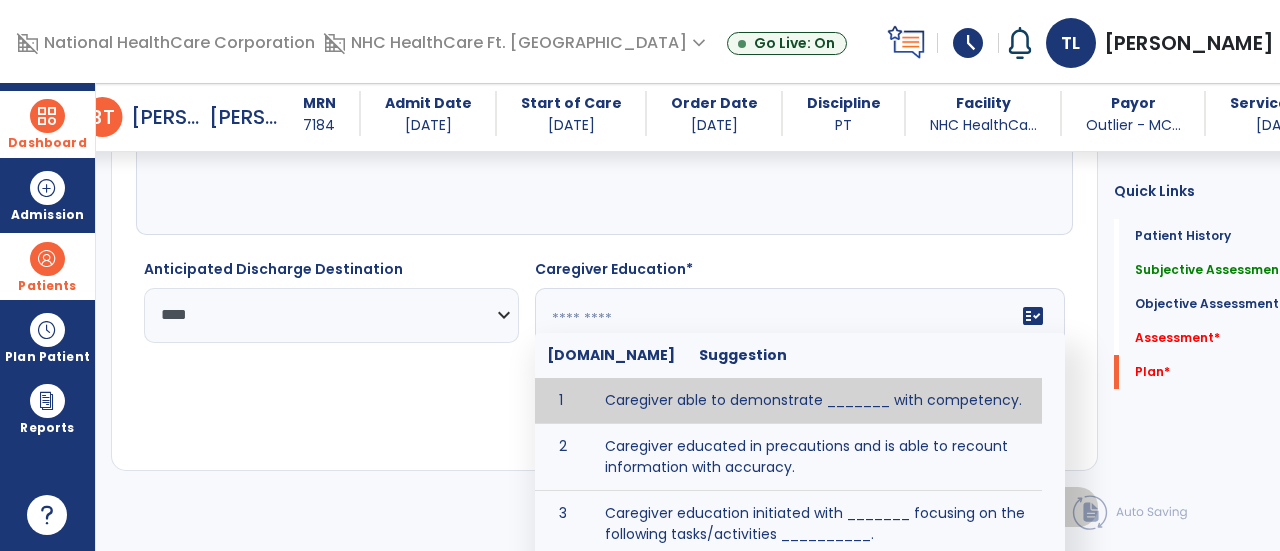 click on "fact_check  Sr.No Suggestion 1 Caregiver able to demonstrate _______ with competency. 2 Caregiver educated in precautions and is able to recount information with accuracy. 3 Caregiver education initiated with _______ focusing on the following tasks/activities __________. 4 Home exercise program initiated with caregiver focusing on __________. 5 Patient educated in precautions and is able to recount information with [VALUE]% accuracy." 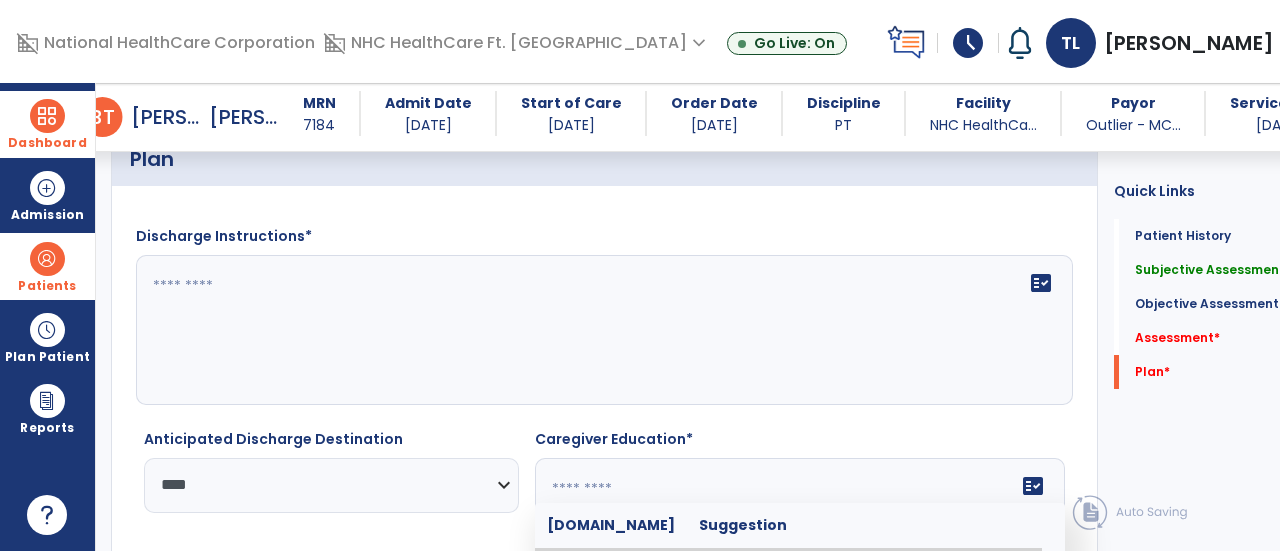 scroll, scrollTop: 2934, scrollLeft: 0, axis: vertical 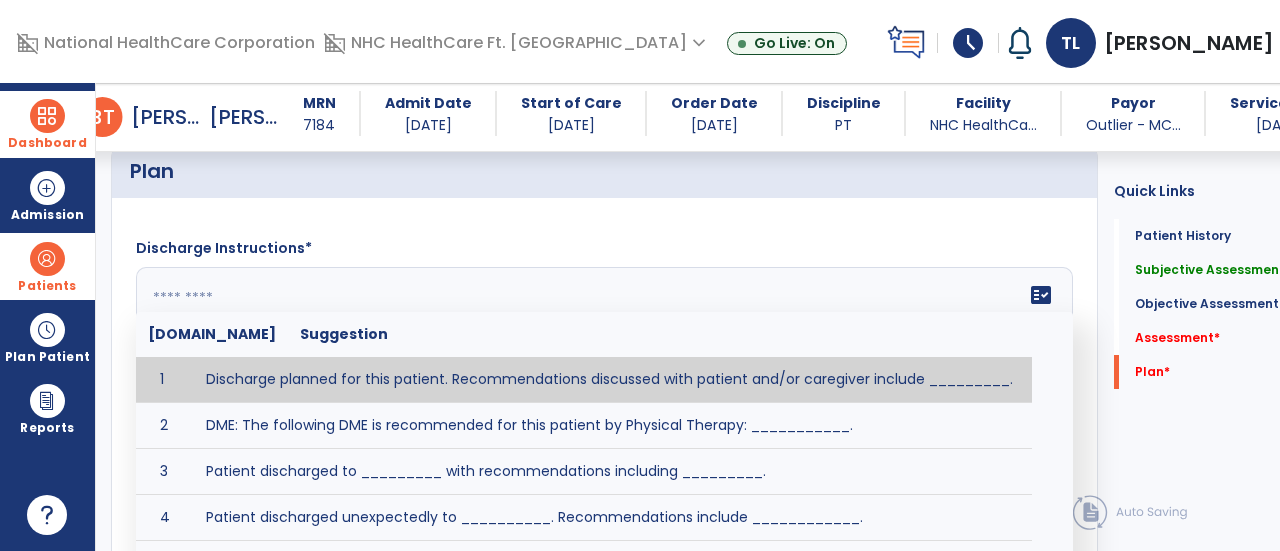 click on "fact_check  Sr.No Suggestion 1 Discharge planned for this patient. Recommendations discussed with patient and/or caregiver include _________. 2 DME: The following DME is recommended for this patient by Physical Therapy: ___________. 3 Patient discharged to _________ with recommendations including _________. 4 Patient discharged unexpectedly to __________. Recommendations include ____________." 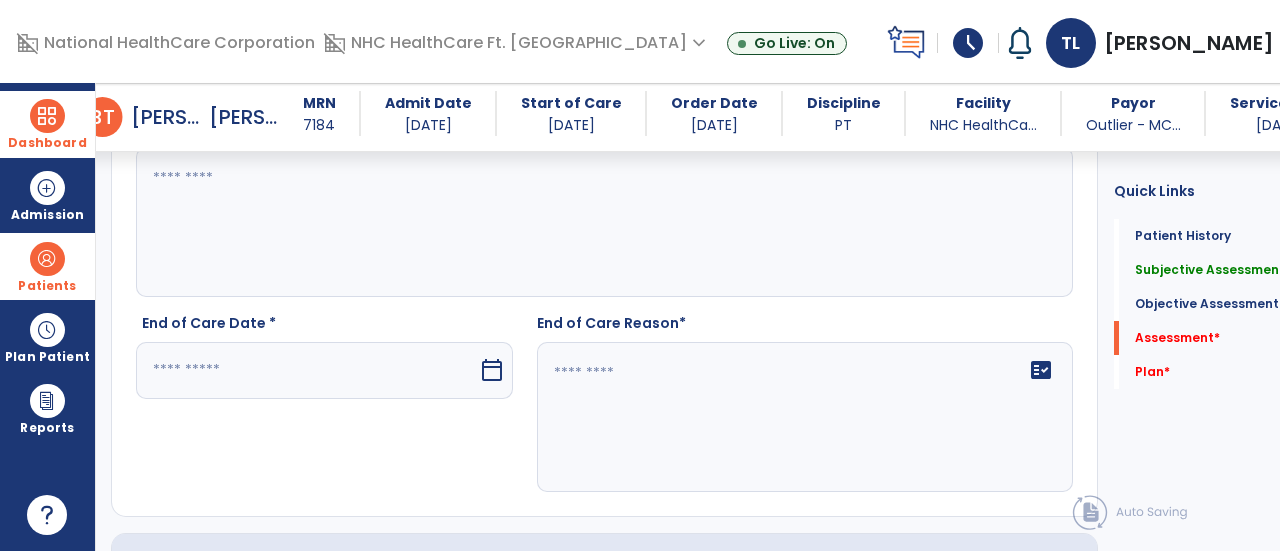 scroll, scrollTop: 2578, scrollLeft: 0, axis: vertical 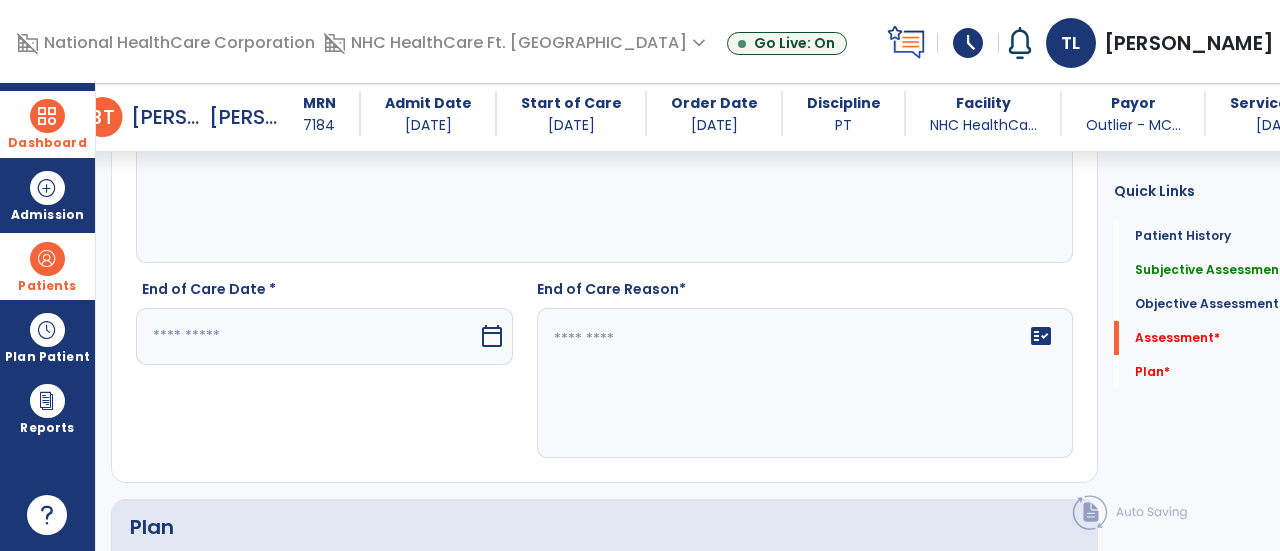 type on "**********" 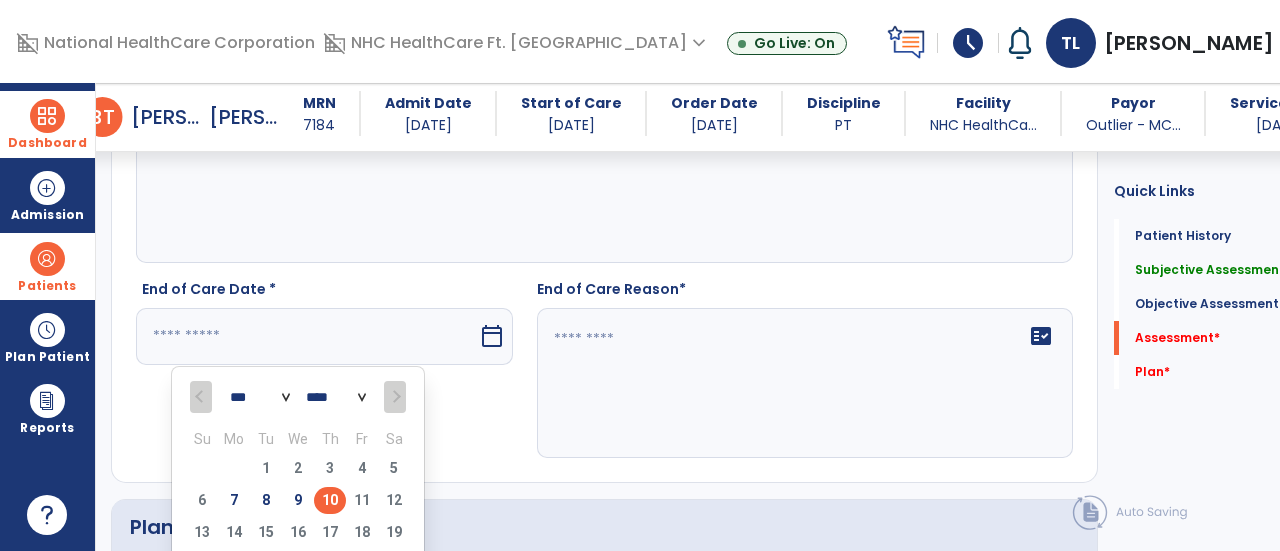 click on "10" at bounding box center (330, 500) 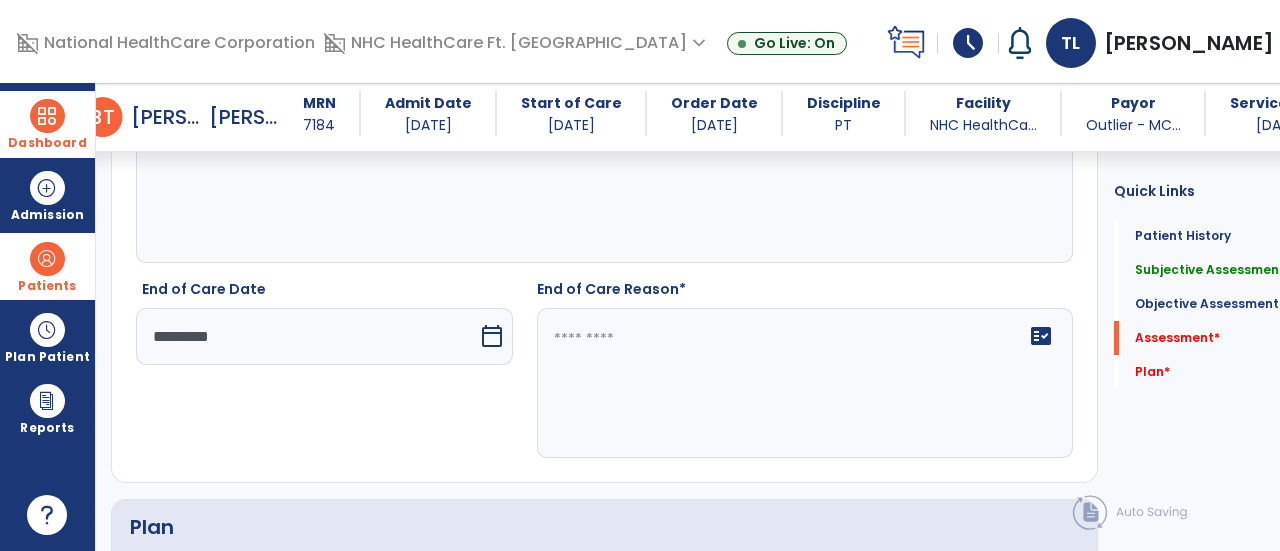 click 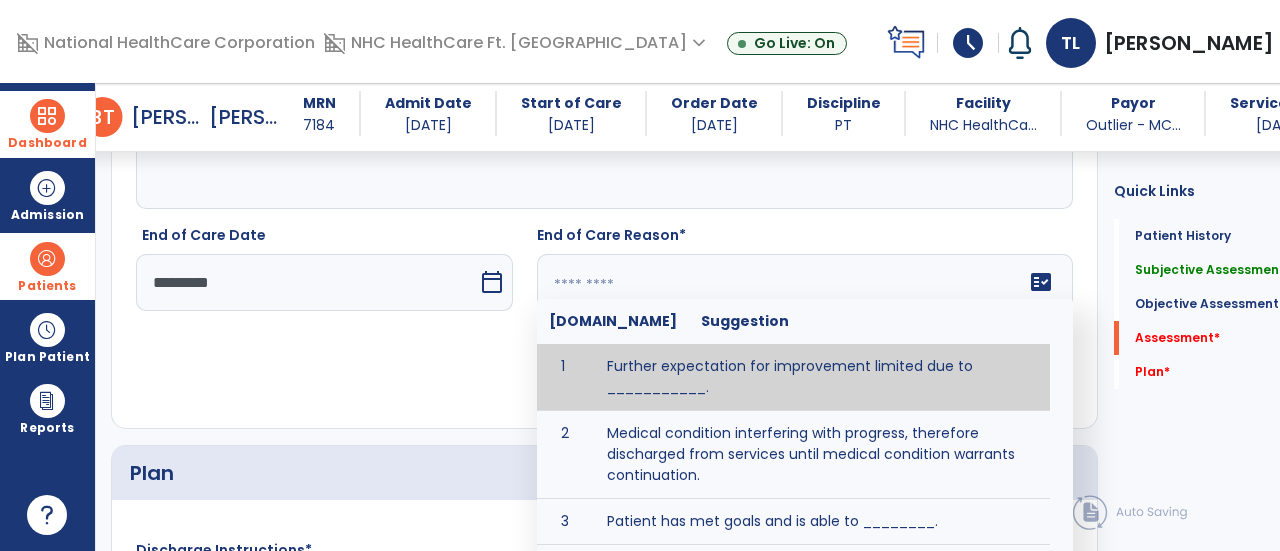 scroll, scrollTop: 2648, scrollLeft: 0, axis: vertical 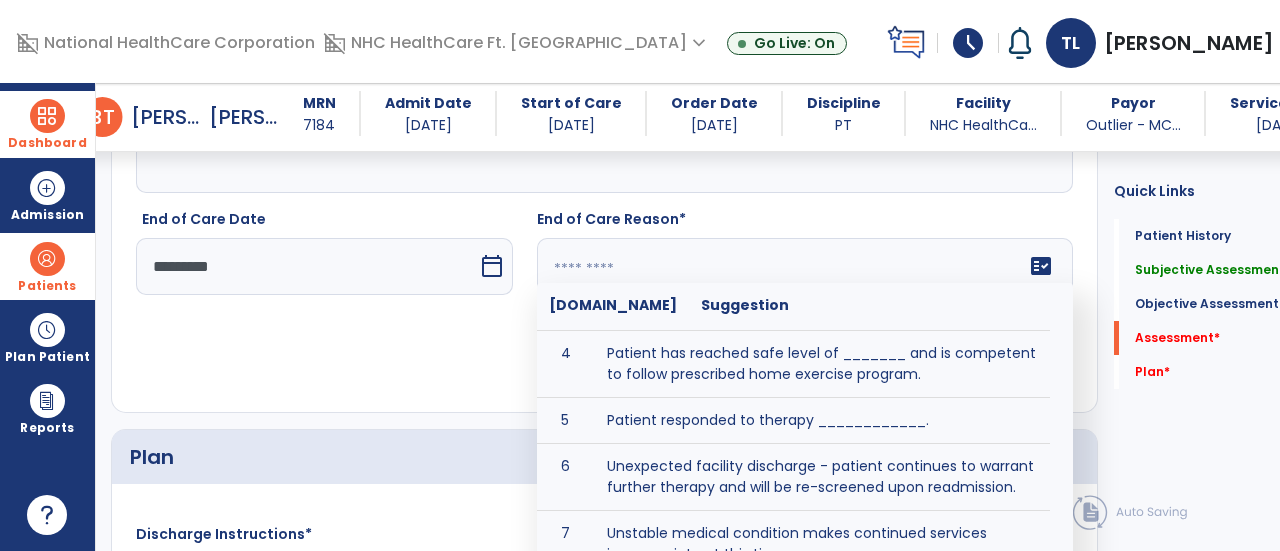 click on "End of Care Date  *********  calendar_today" 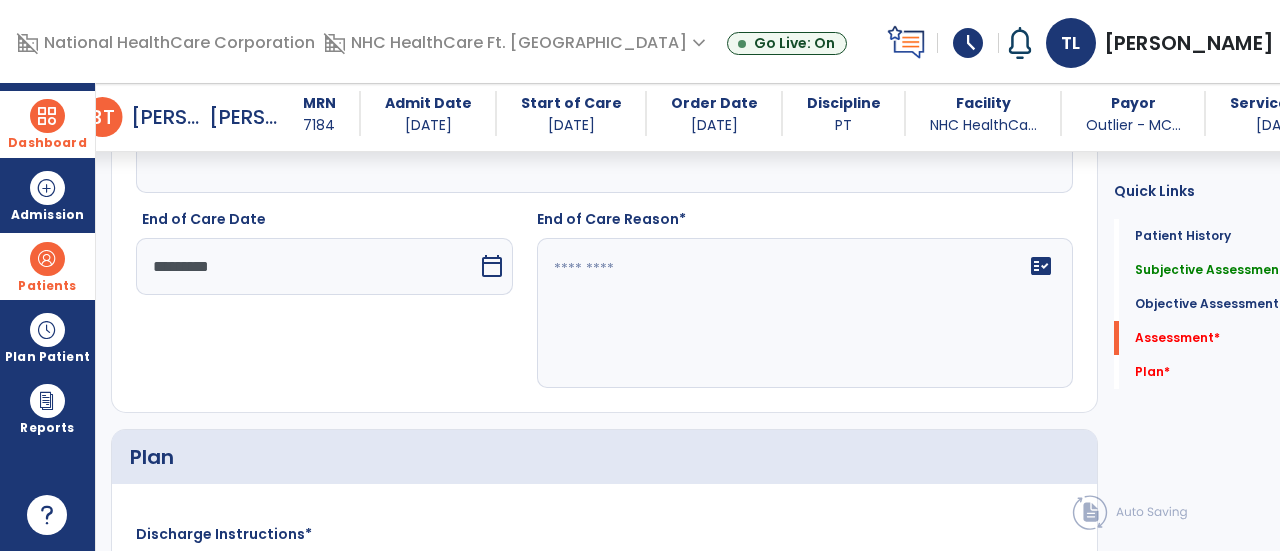 click on "fact_check" 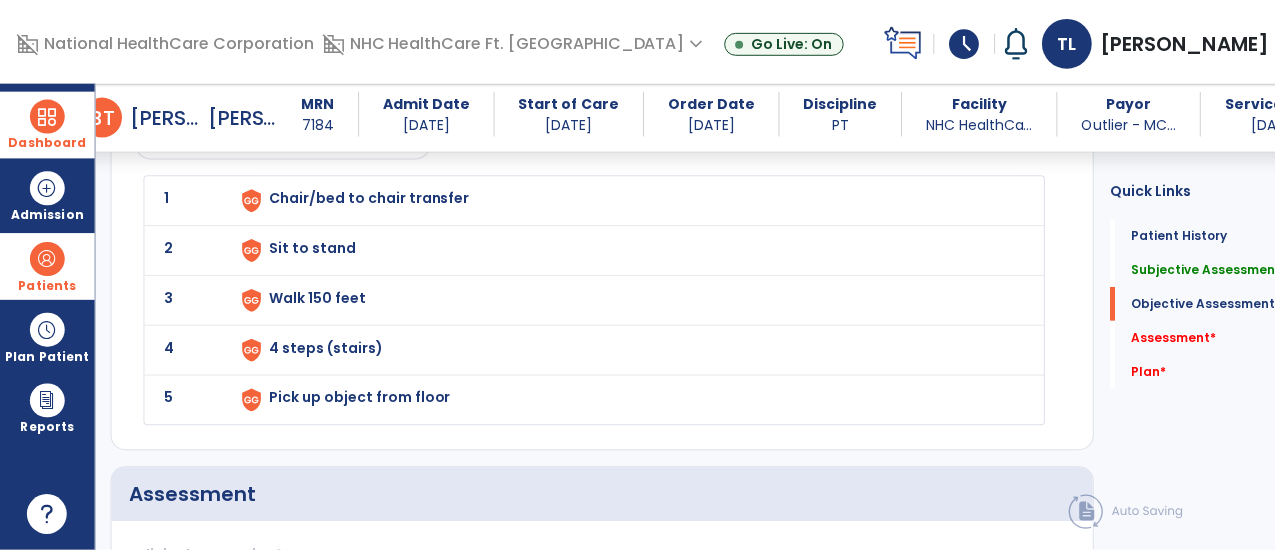 scroll, scrollTop: 2112, scrollLeft: 0, axis: vertical 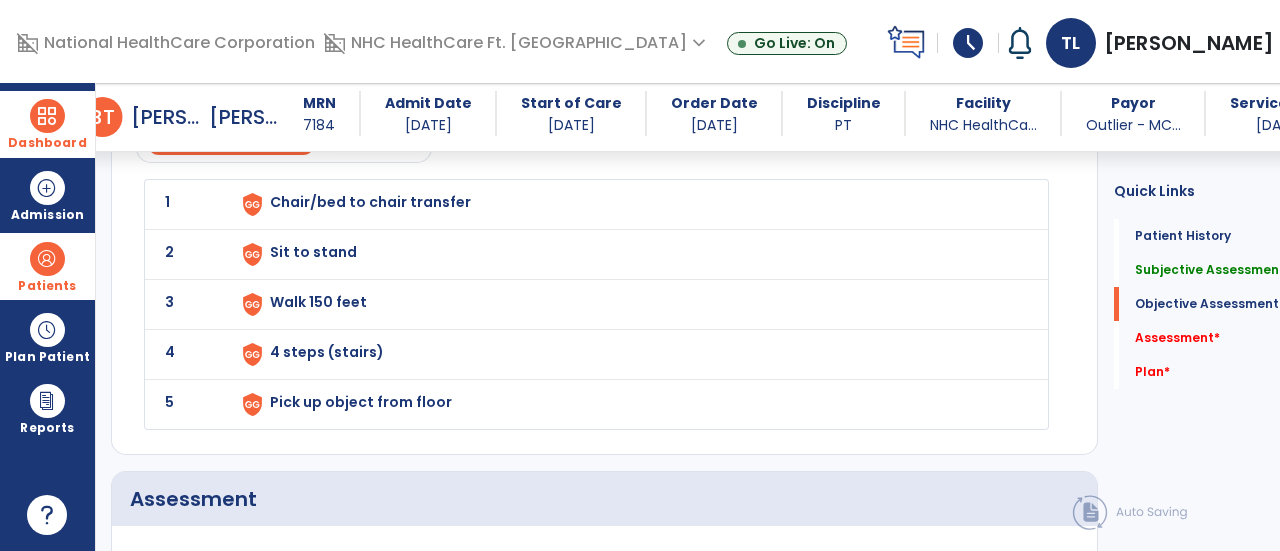 click on "5 Pick up object from floor" 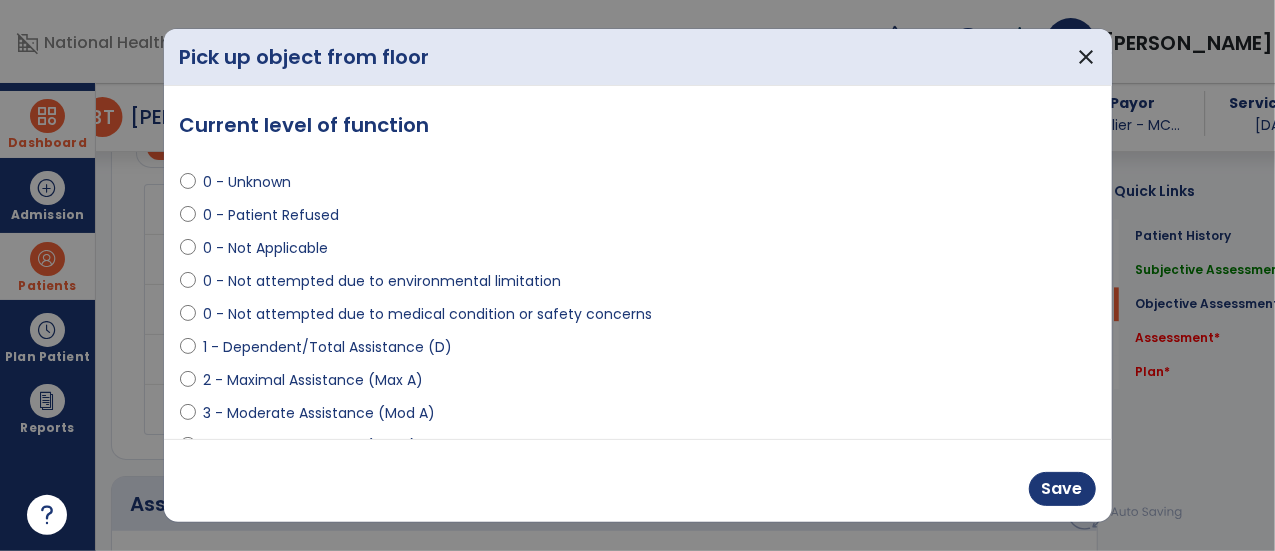 scroll, scrollTop: 2112, scrollLeft: 0, axis: vertical 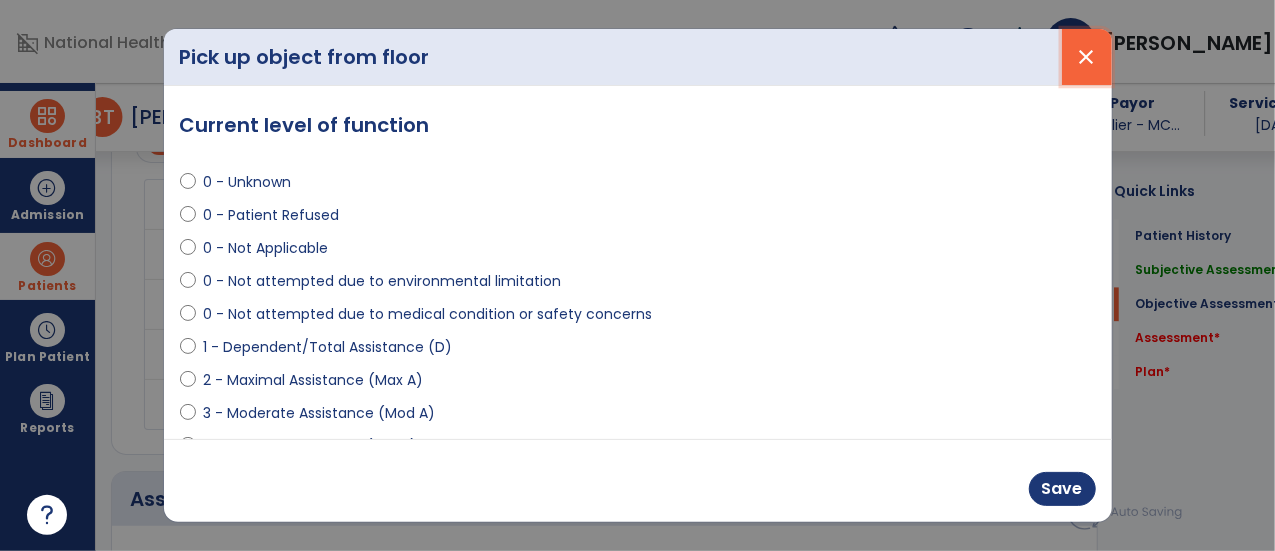 click on "close" at bounding box center (1087, 57) 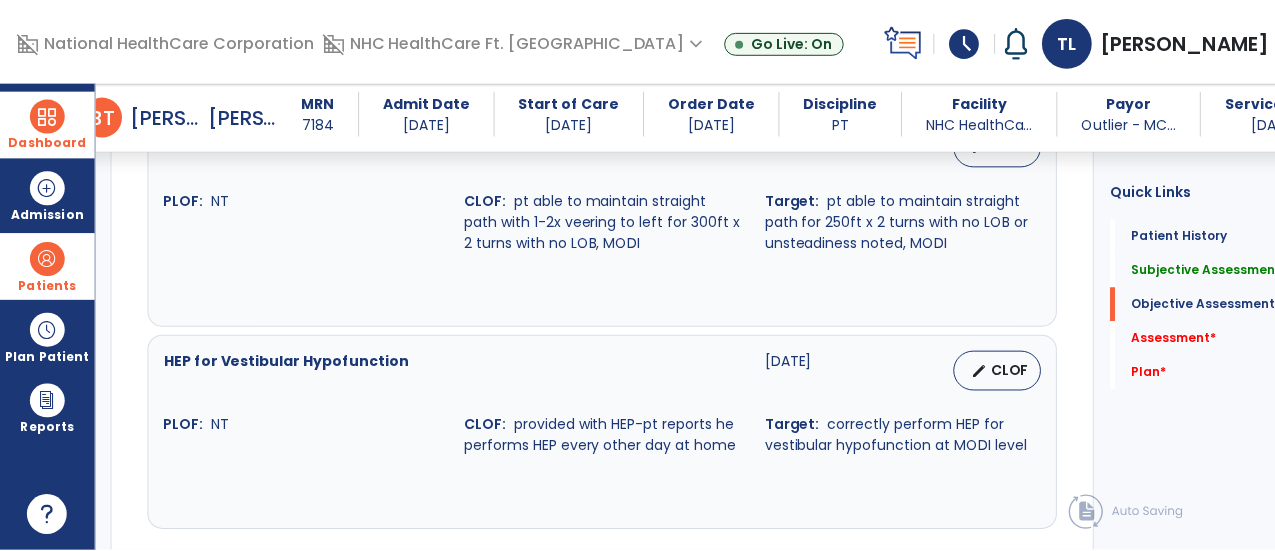 scroll, scrollTop: 1550, scrollLeft: 0, axis: vertical 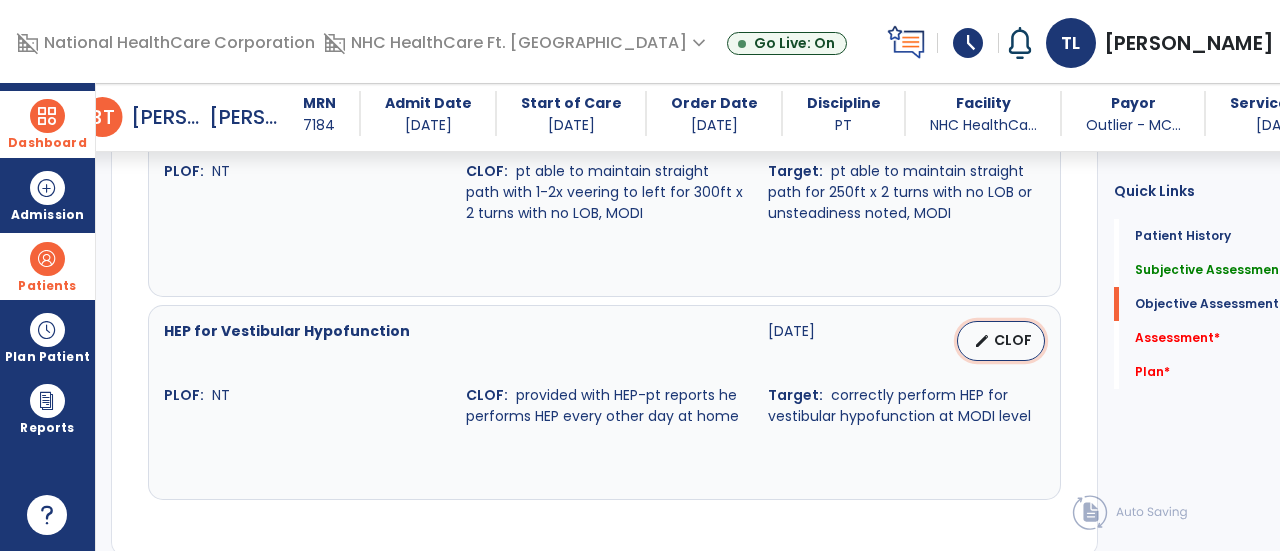 click on "CLOF" at bounding box center [1013, 340] 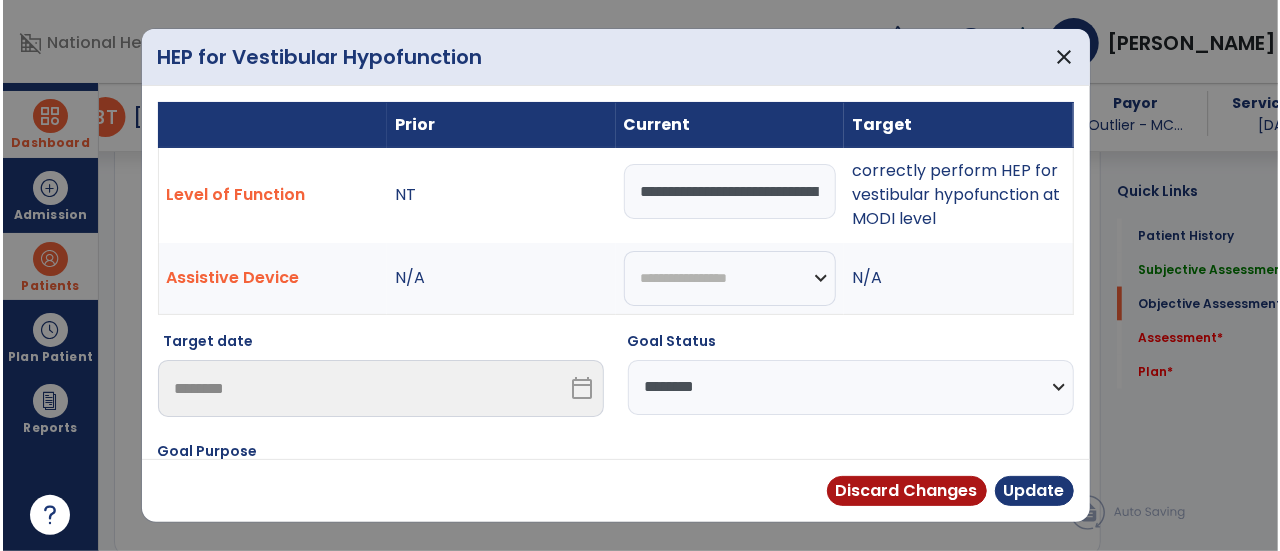 scroll, scrollTop: 1550, scrollLeft: 0, axis: vertical 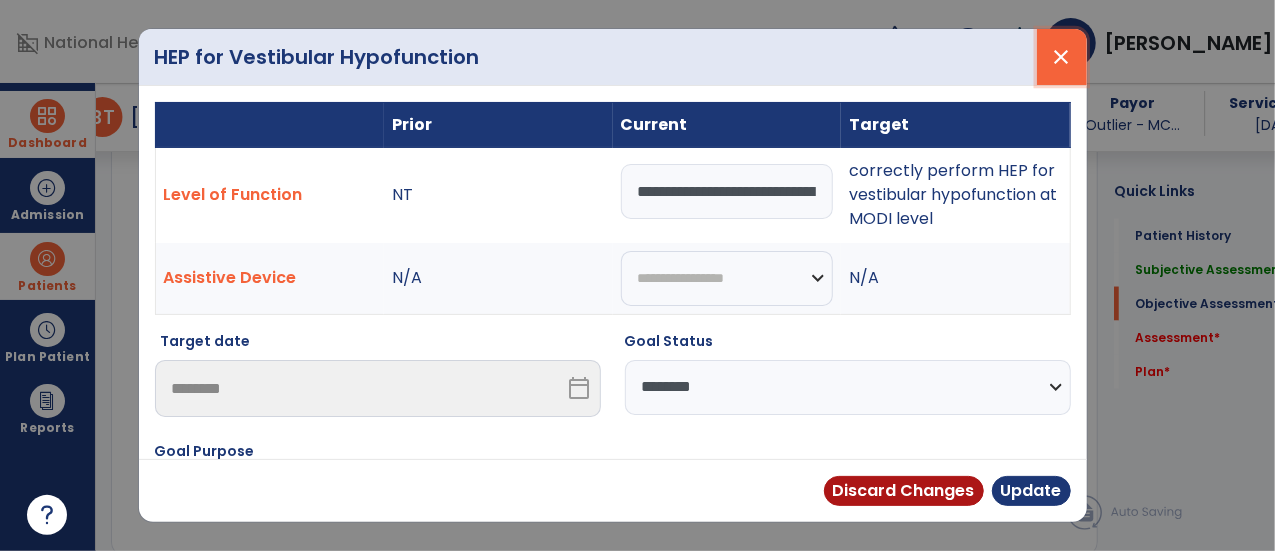 click on "close" at bounding box center [1062, 57] 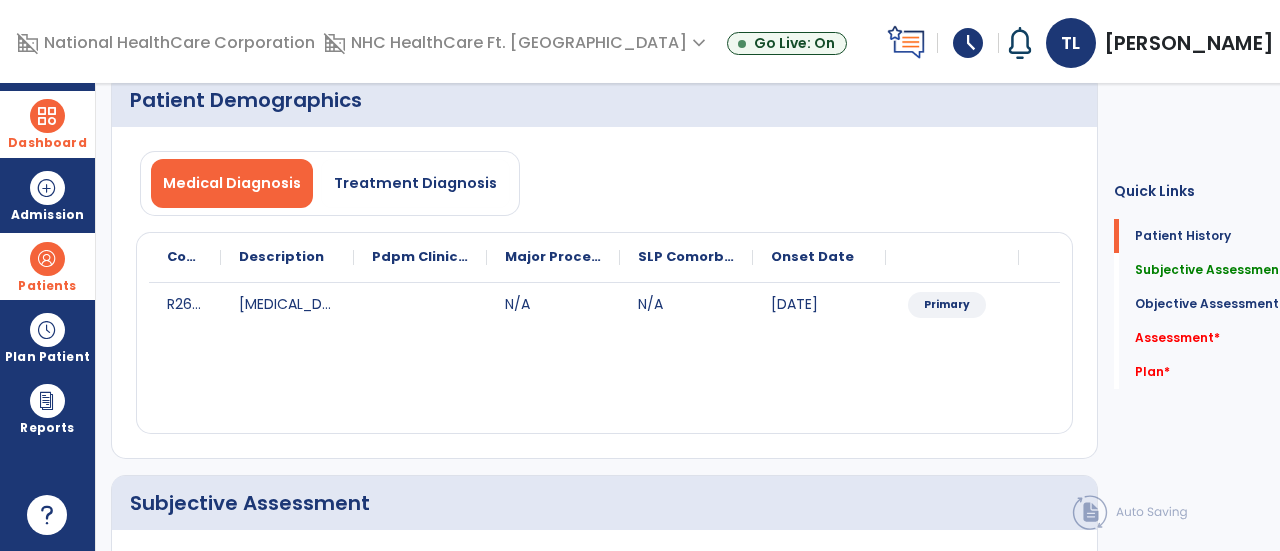 scroll, scrollTop: 0, scrollLeft: 0, axis: both 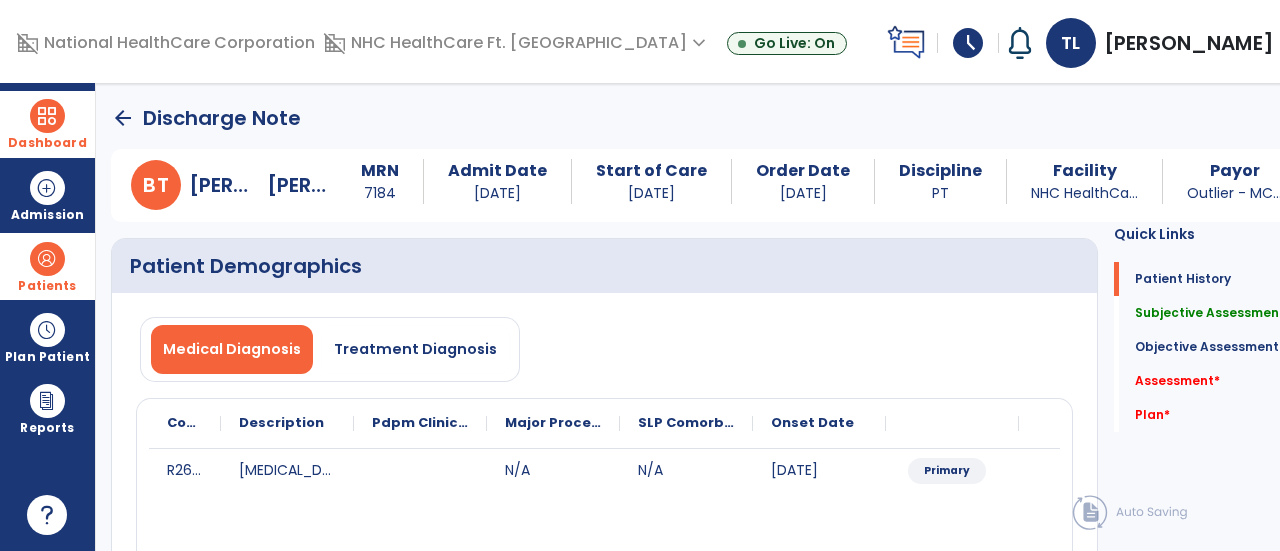 click on "arrow_back" 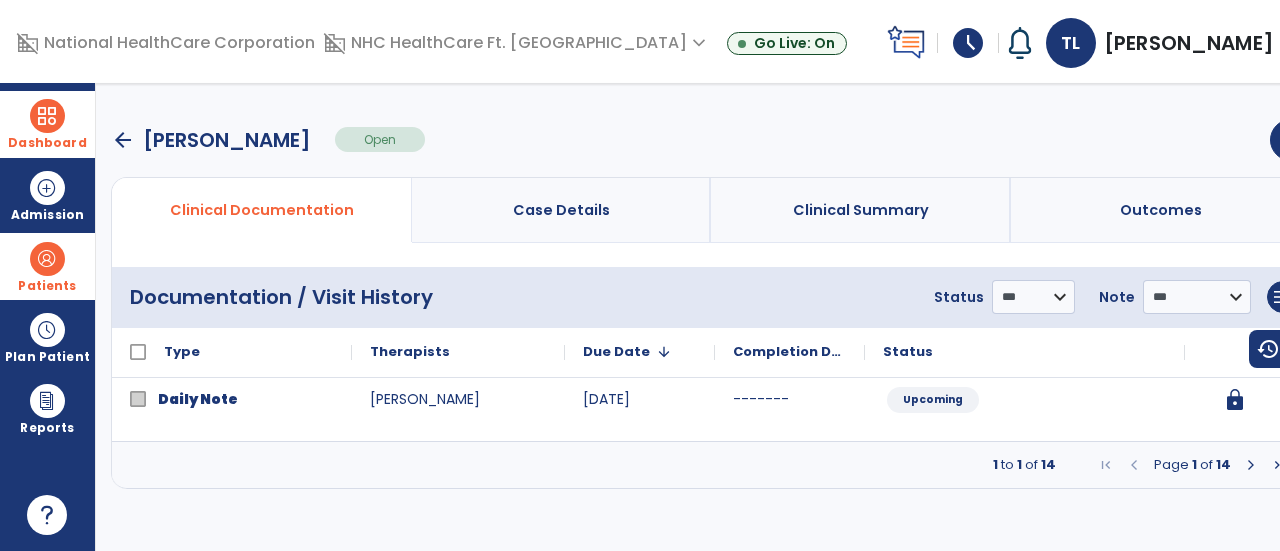 click at bounding box center (1251, 465) 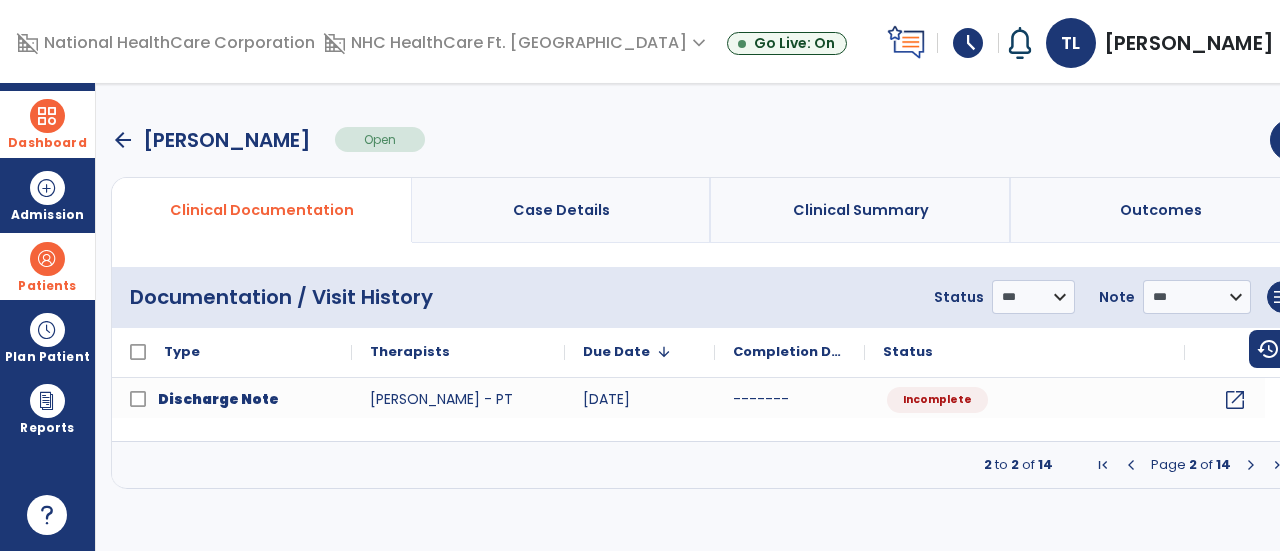click at bounding box center [1251, 465] 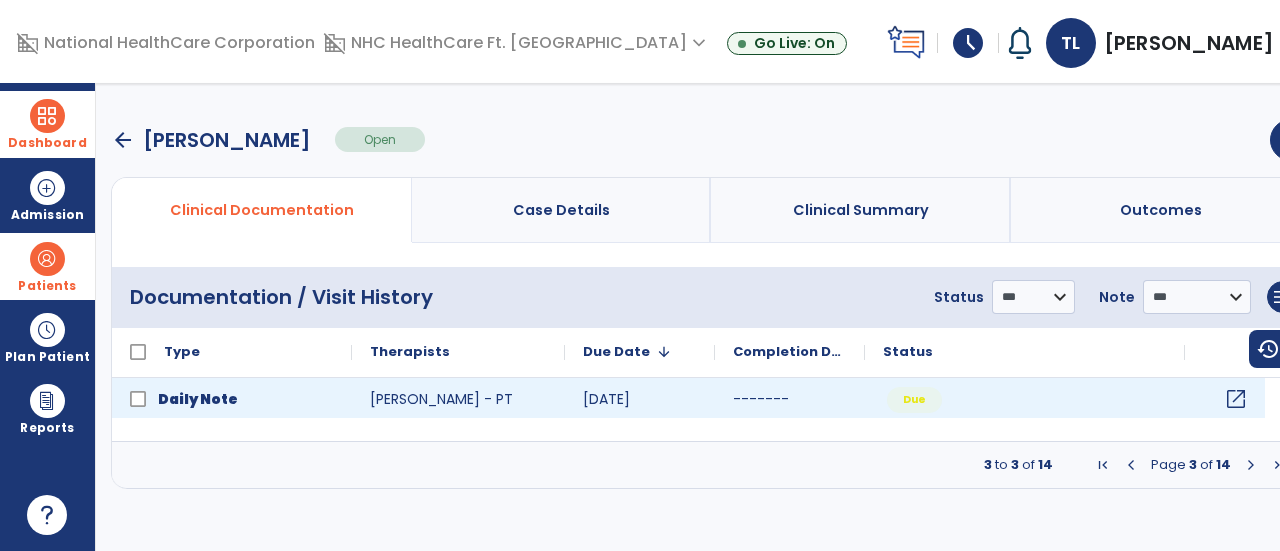 click on "open_in_new" 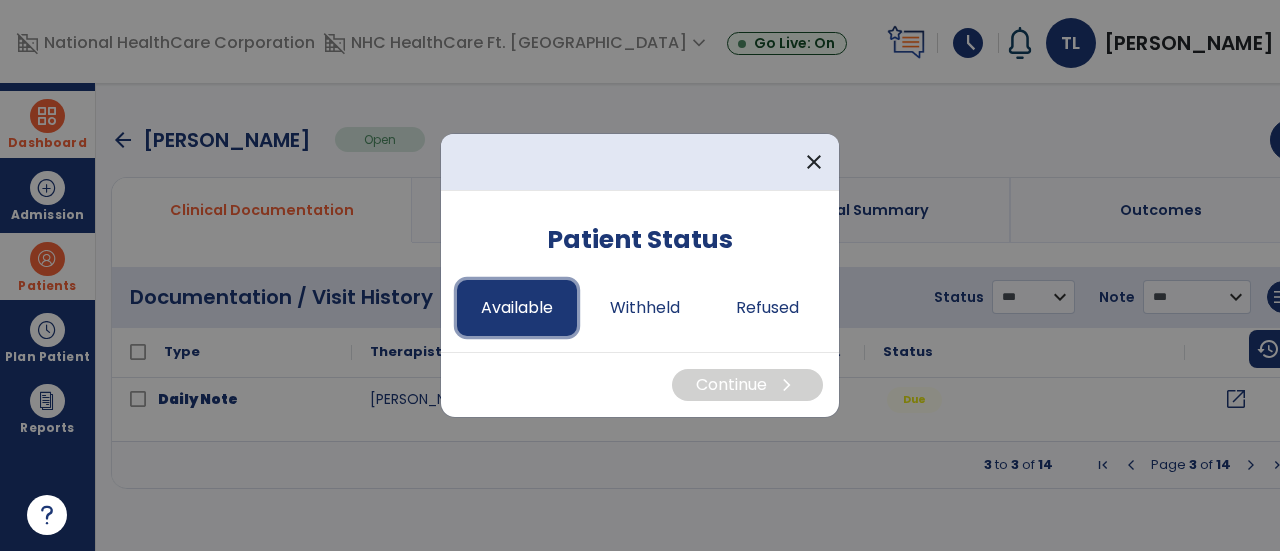 click on "Available" at bounding box center (517, 308) 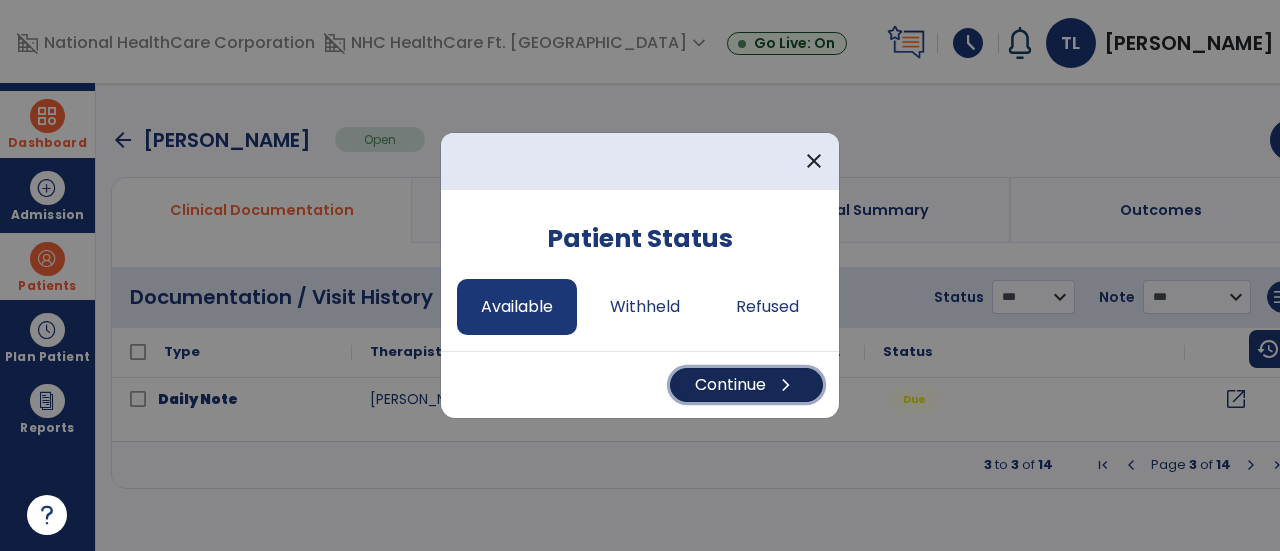 click on "Continue   chevron_right" at bounding box center [746, 385] 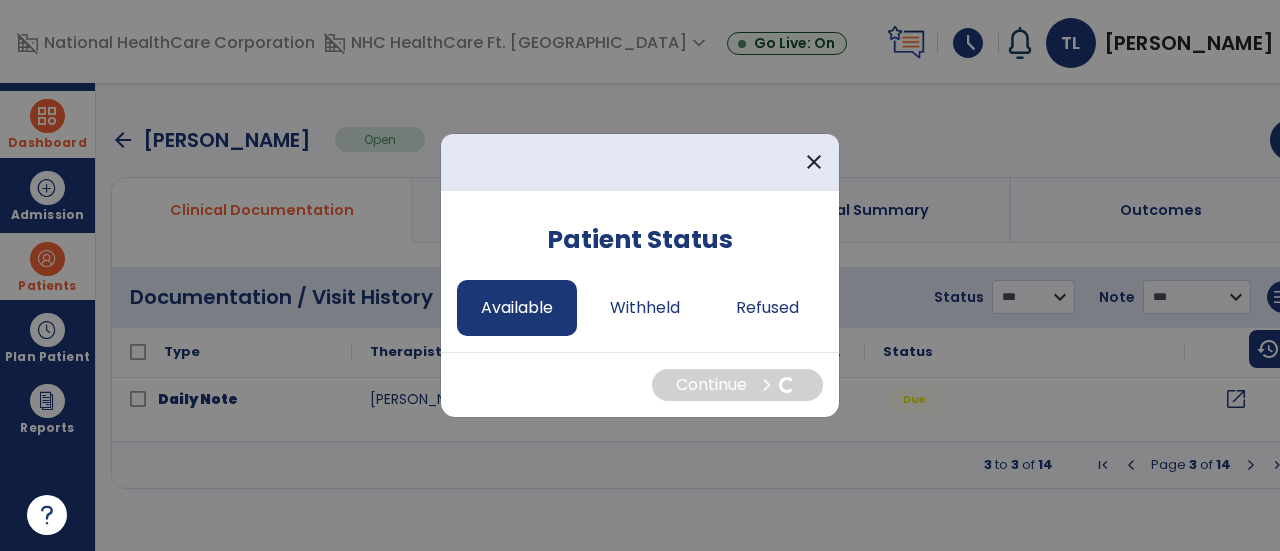 select on "*" 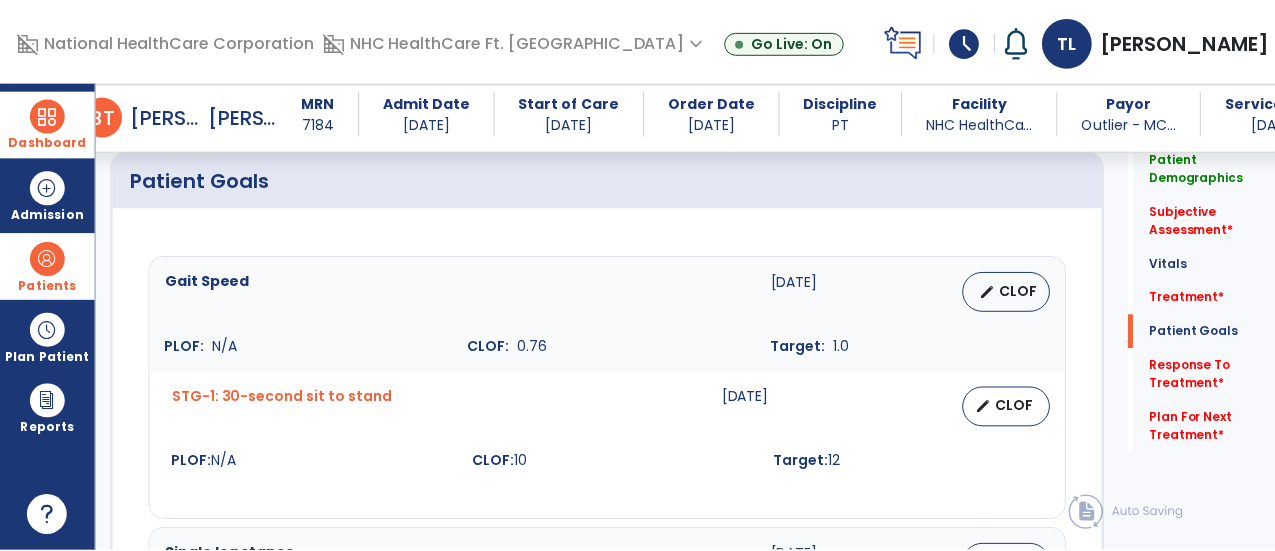 scroll, scrollTop: 1497, scrollLeft: 0, axis: vertical 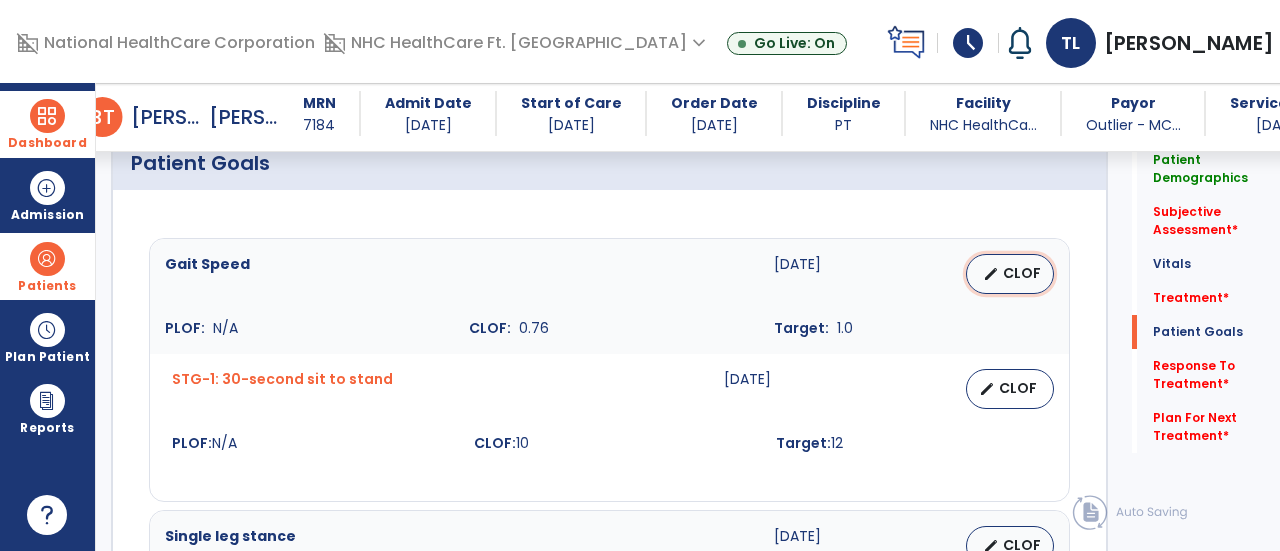 click on "edit   CLOF" at bounding box center [1010, 274] 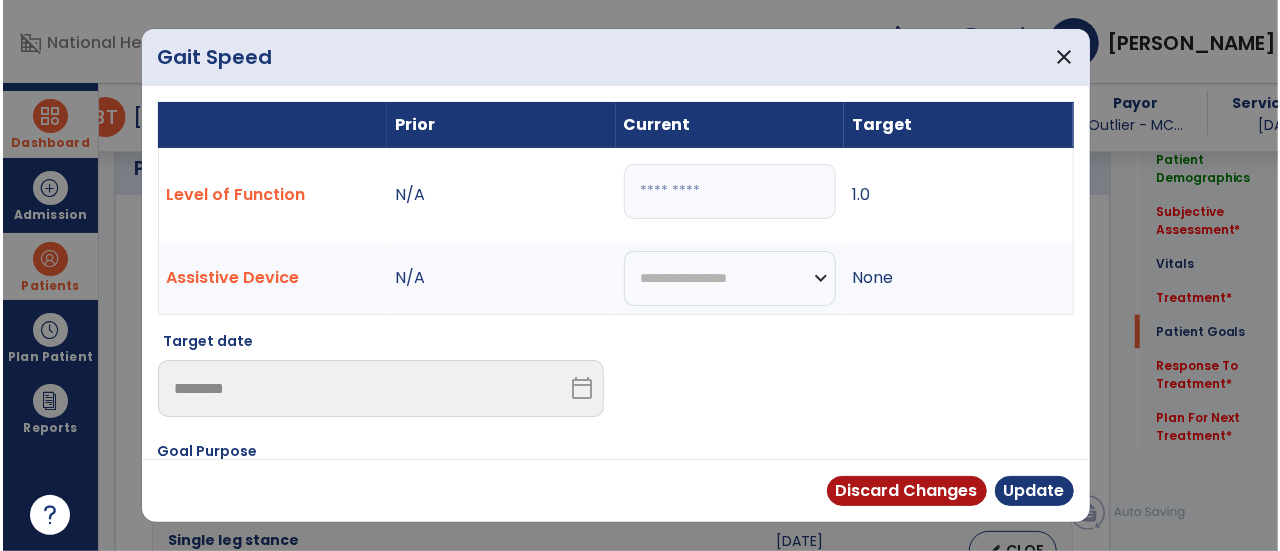 scroll, scrollTop: 1497, scrollLeft: 0, axis: vertical 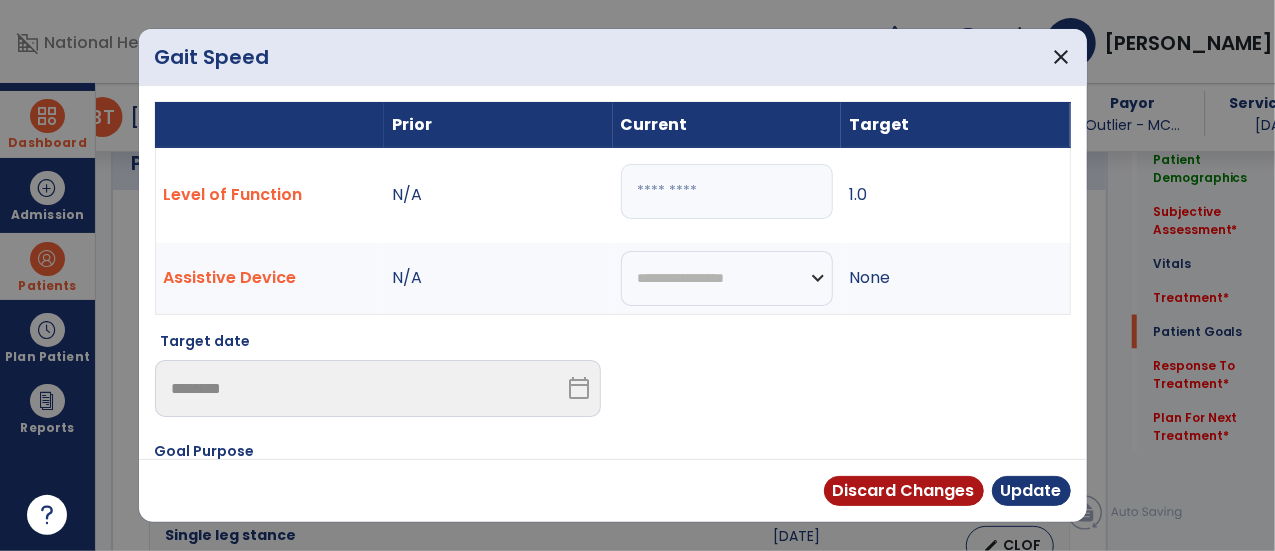 drag, startPoint x: 704, startPoint y: 186, endPoint x: 510, endPoint y: 204, distance: 194.83327 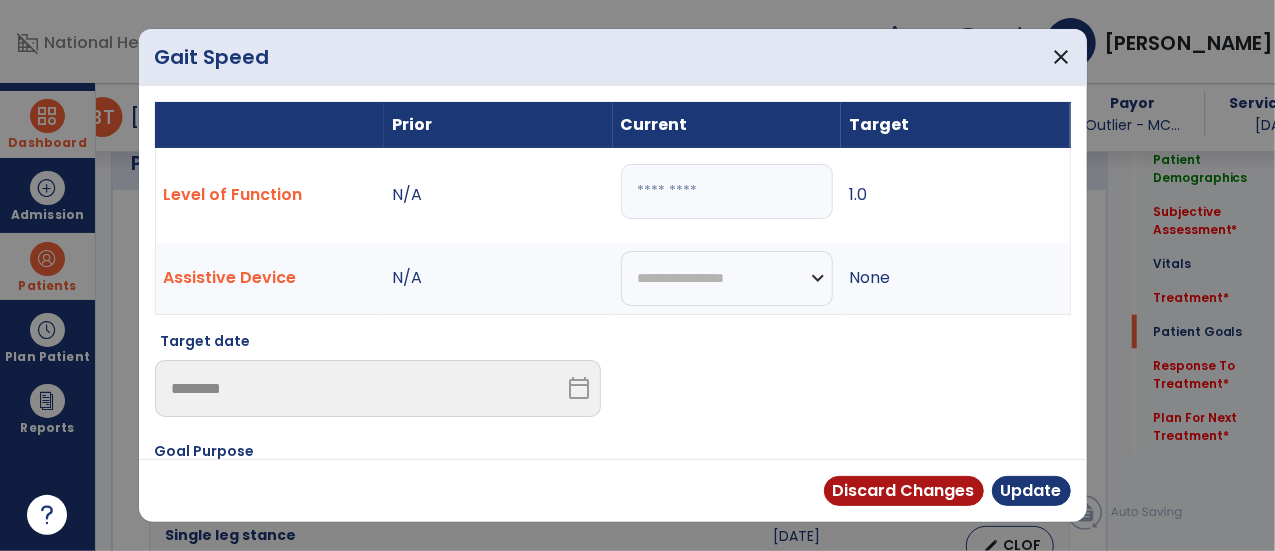 type on "****" 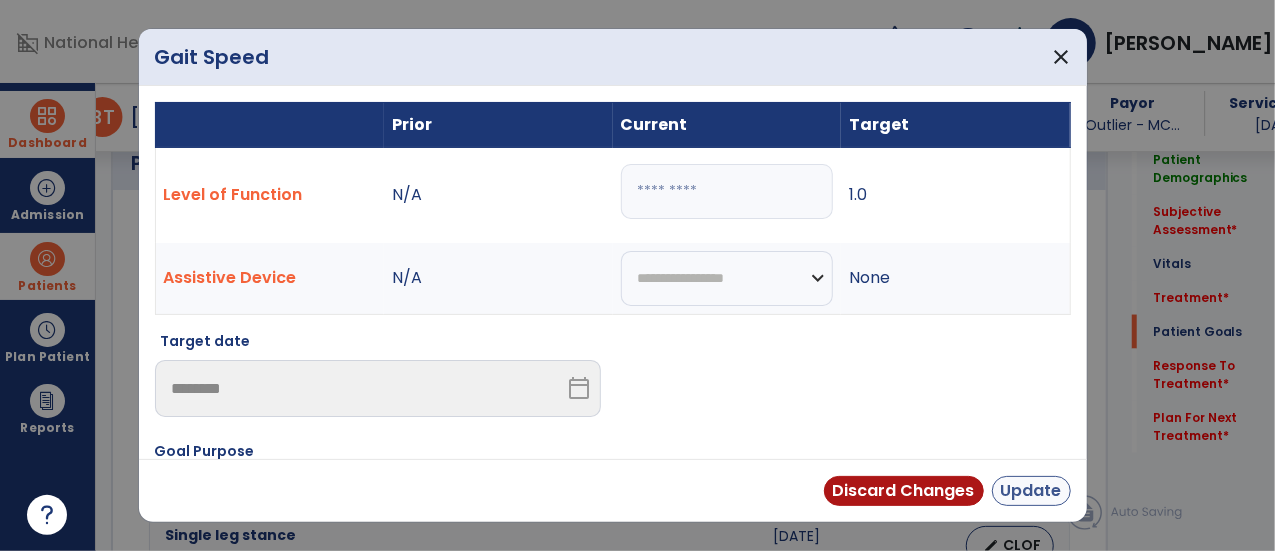 click on "Update" at bounding box center [1031, 491] 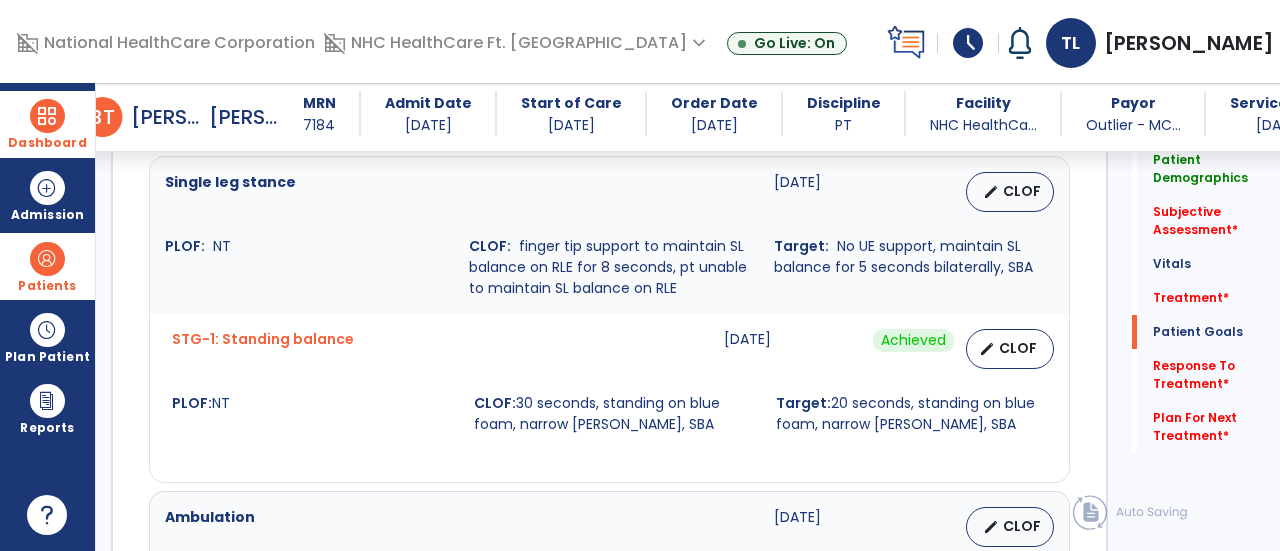scroll, scrollTop: 1851, scrollLeft: 0, axis: vertical 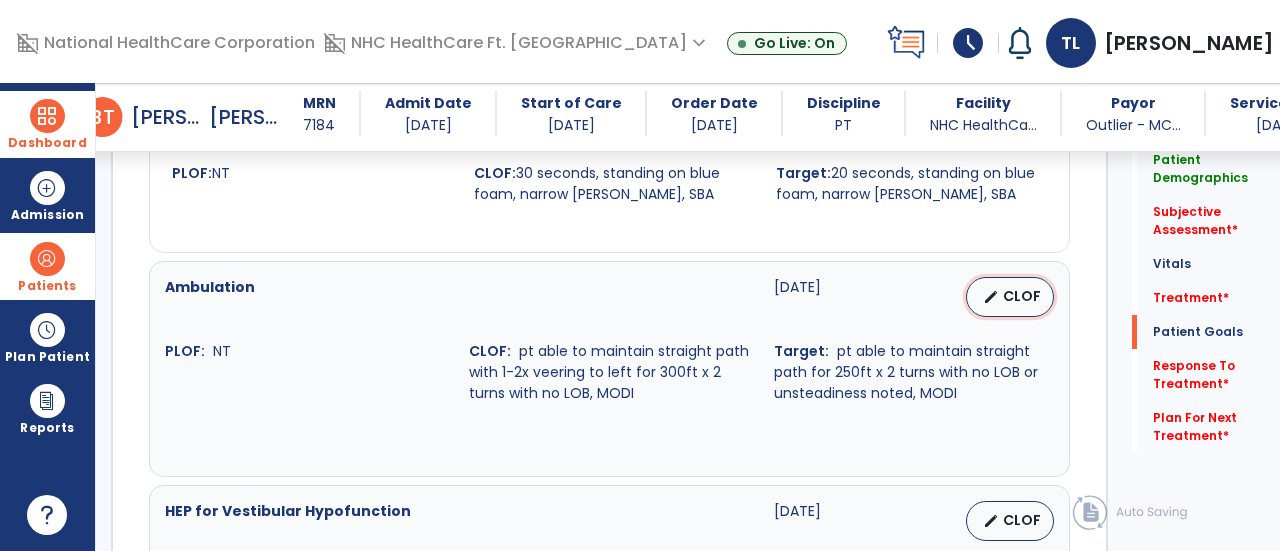 click on "CLOF" at bounding box center [1022, 296] 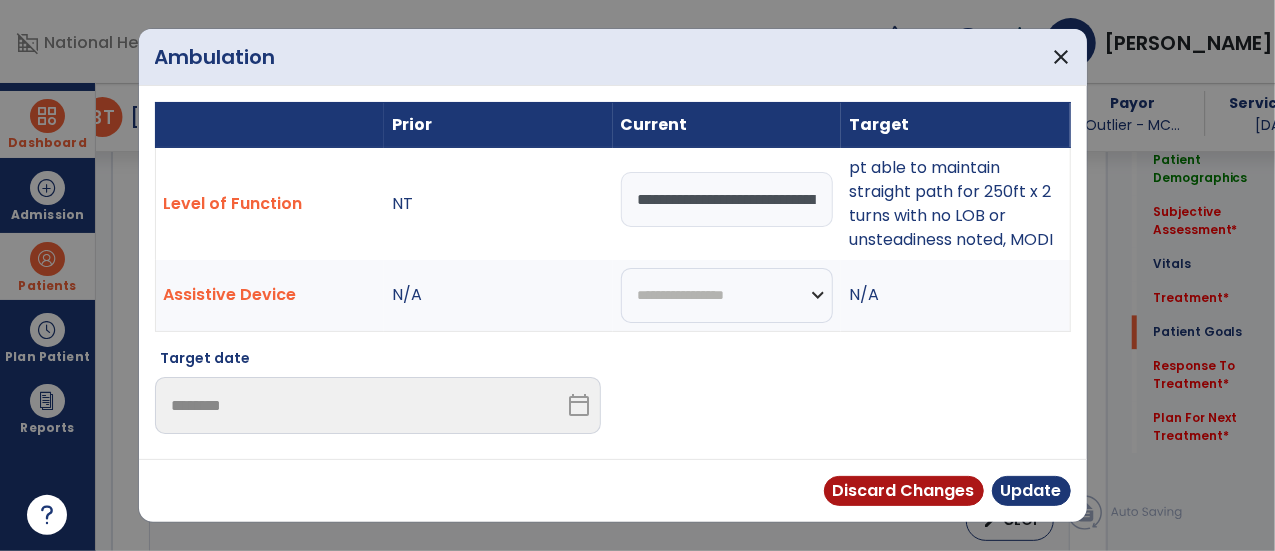 scroll, scrollTop: 2081, scrollLeft: 0, axis: vertical 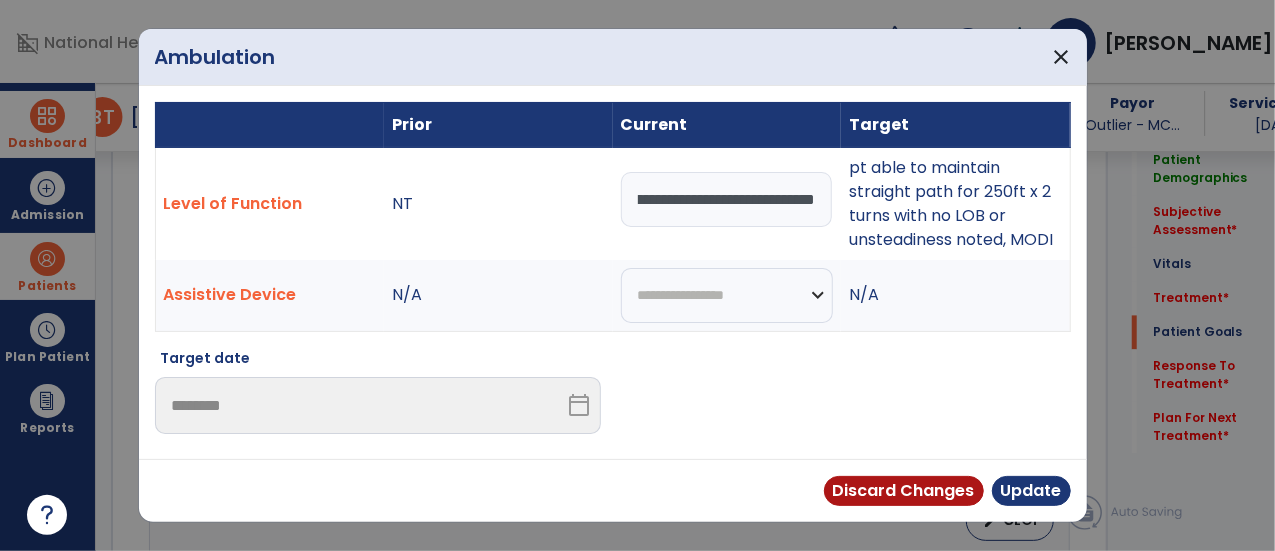 type on "**********" 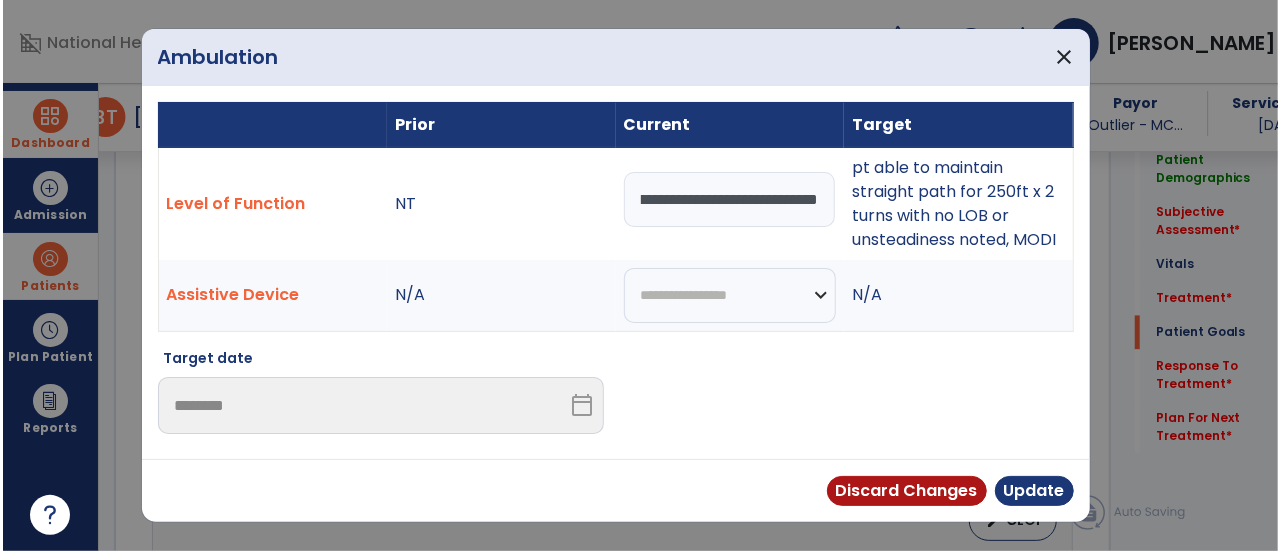 scroll, scrollTop: 0, scrollLeft: 465, axis: horizontal 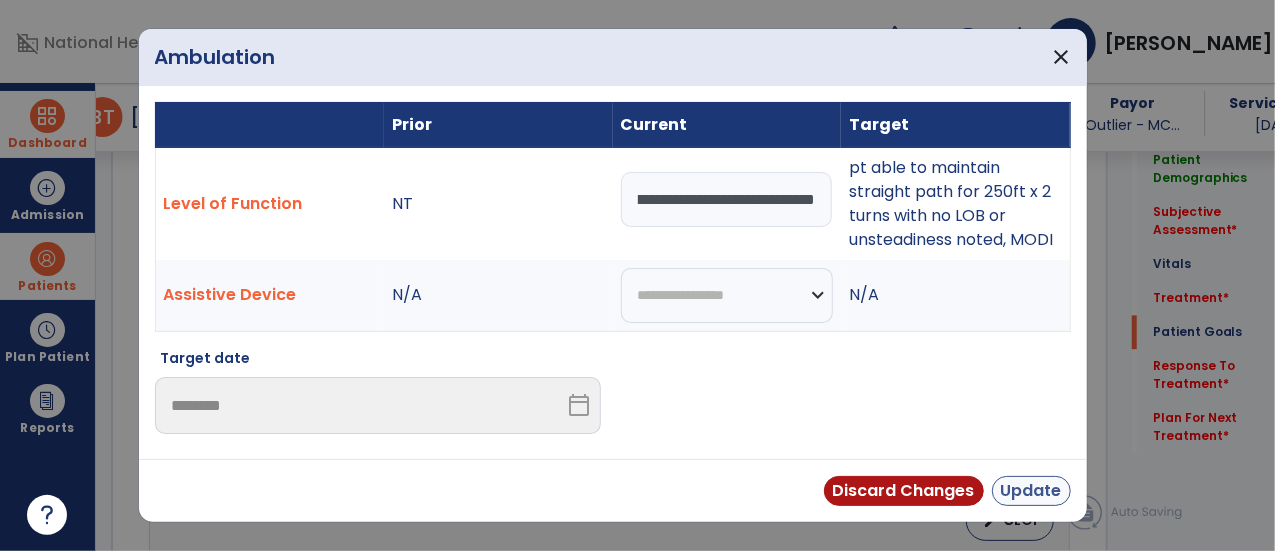 click on "Update" at bounding box center (1031, 491) 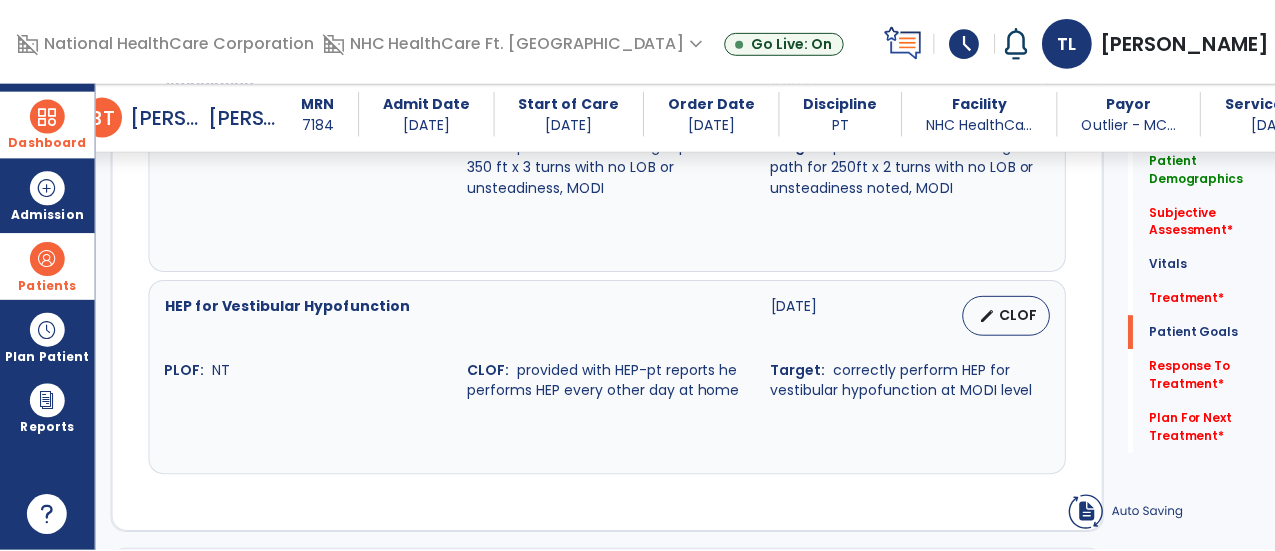 scroll, scrollTop: 2288, scrollLeft: 0, axis: vertical 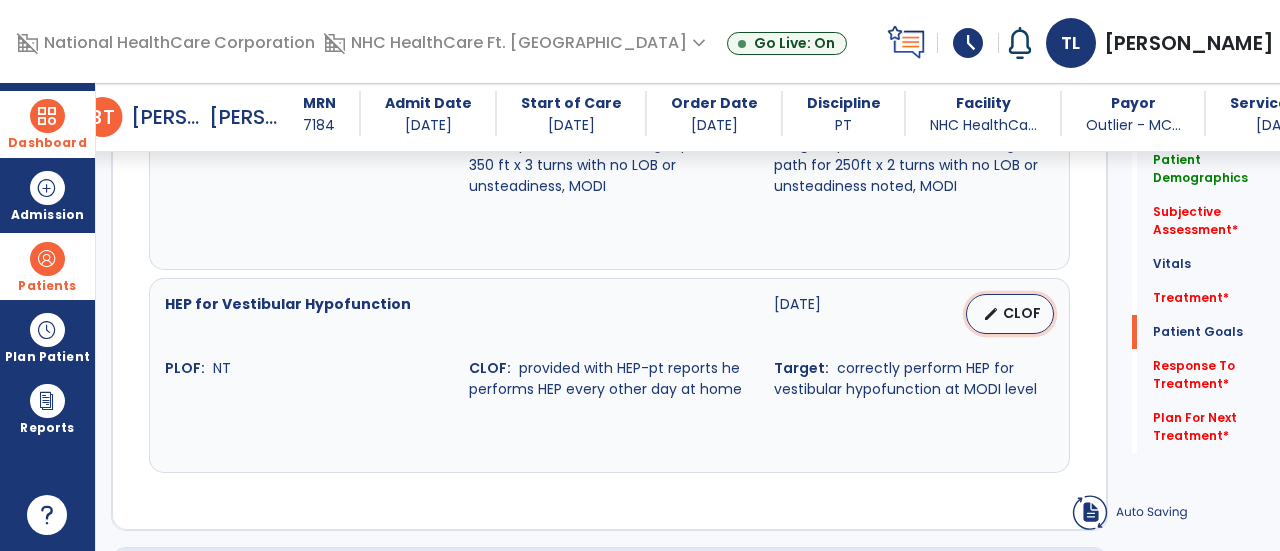 click on "edit   CLOF" at bounding box center (1010, 314) 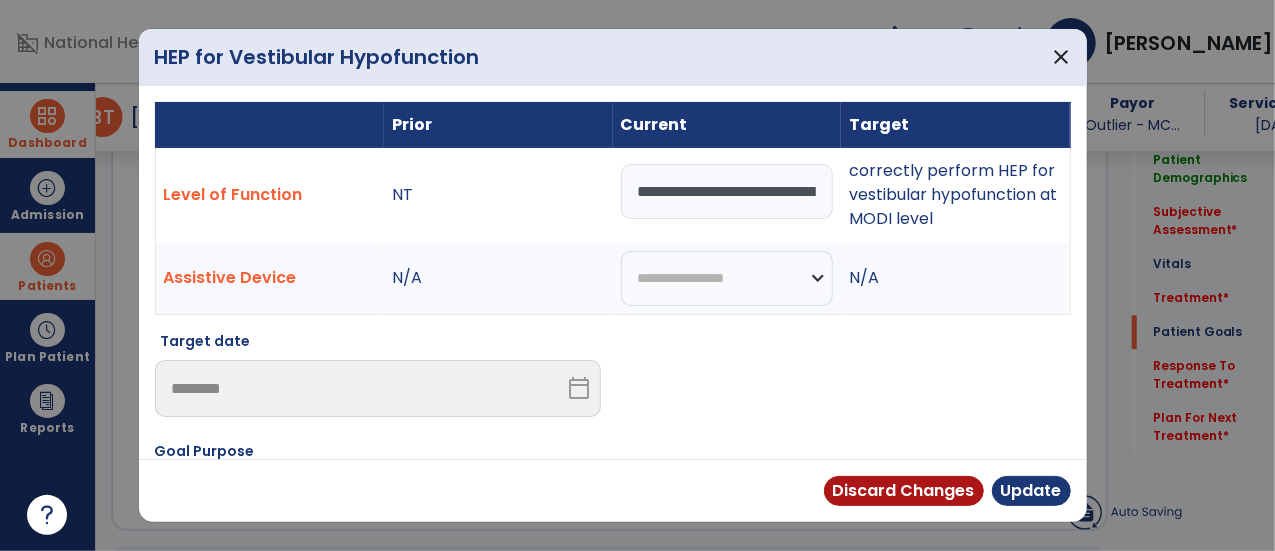 scroll, scrollTop: 2288, scrollLeft: 0, axis: vertical 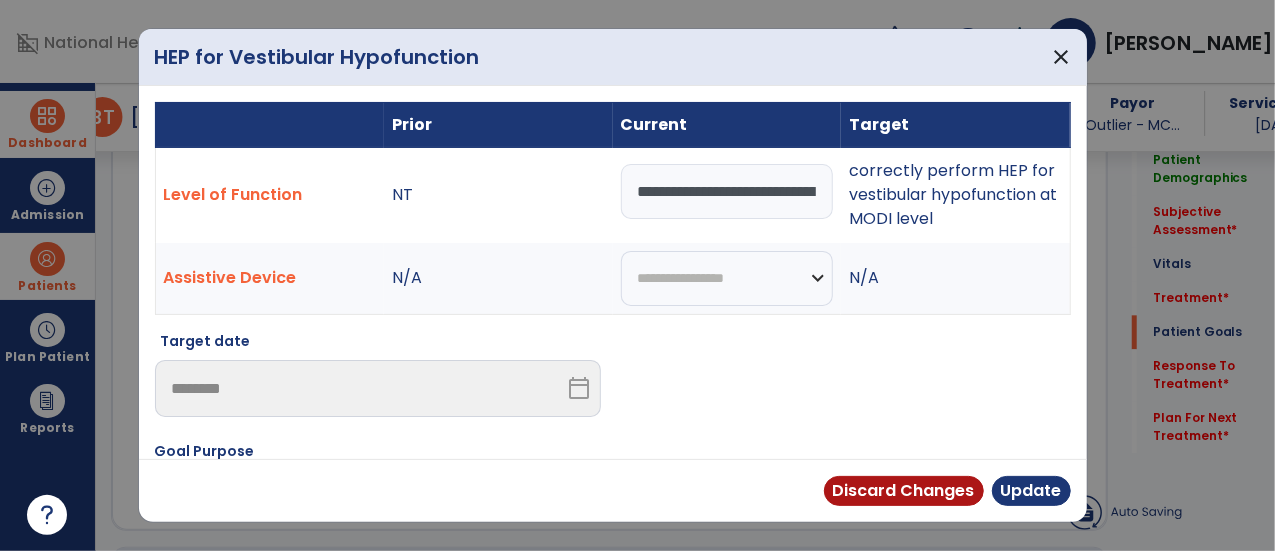 click on "**********" at bounding box center [727, 191] 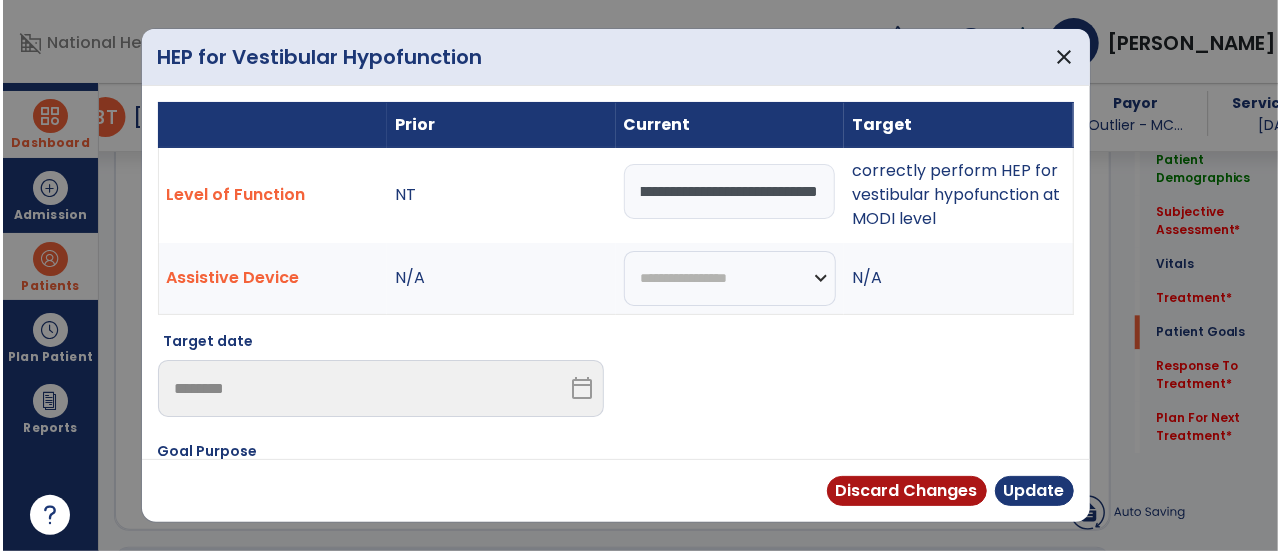 scroll, scrollTop: 0, scrollLeft: 386, axis: horizontal 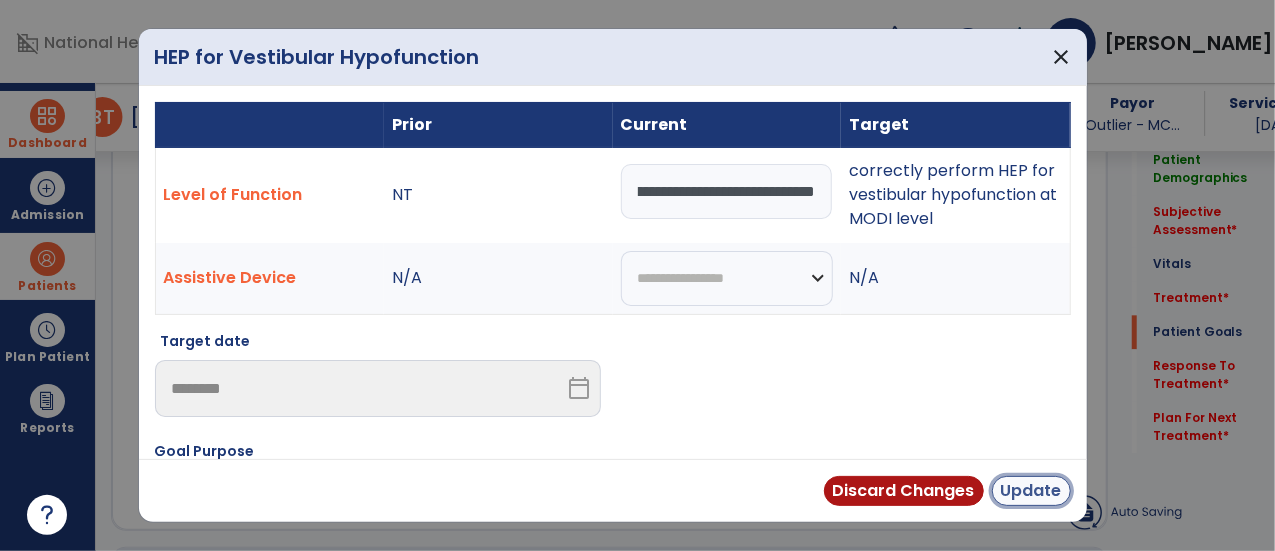 click on "Update" at bounding box center (1031, 491) 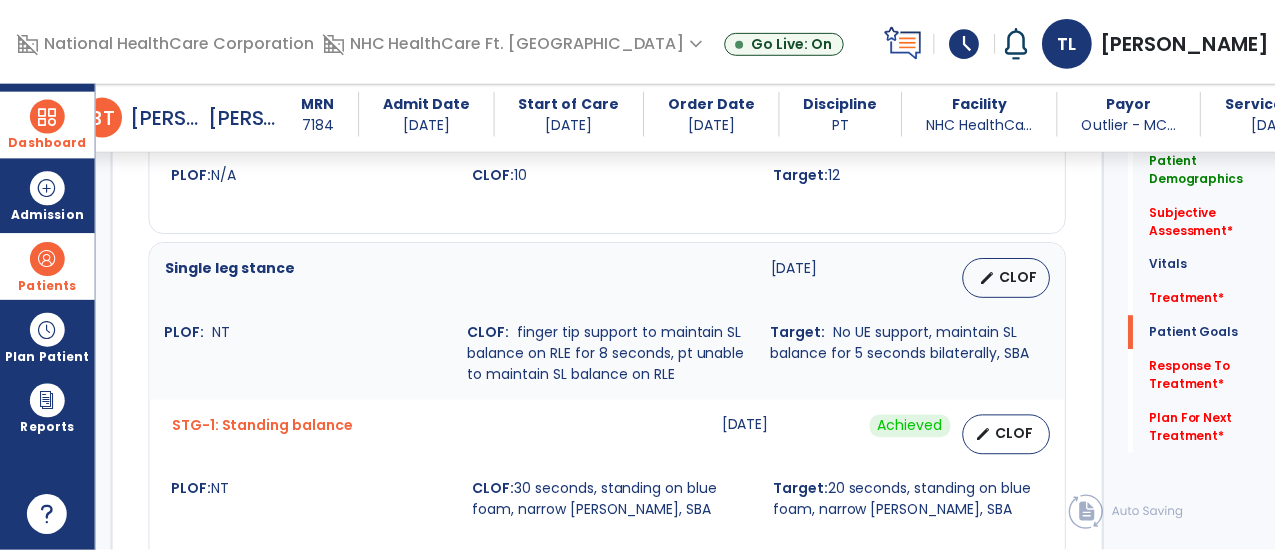 scroll, scrollTop: 1766, scrollLeft: 0, axis: vertical 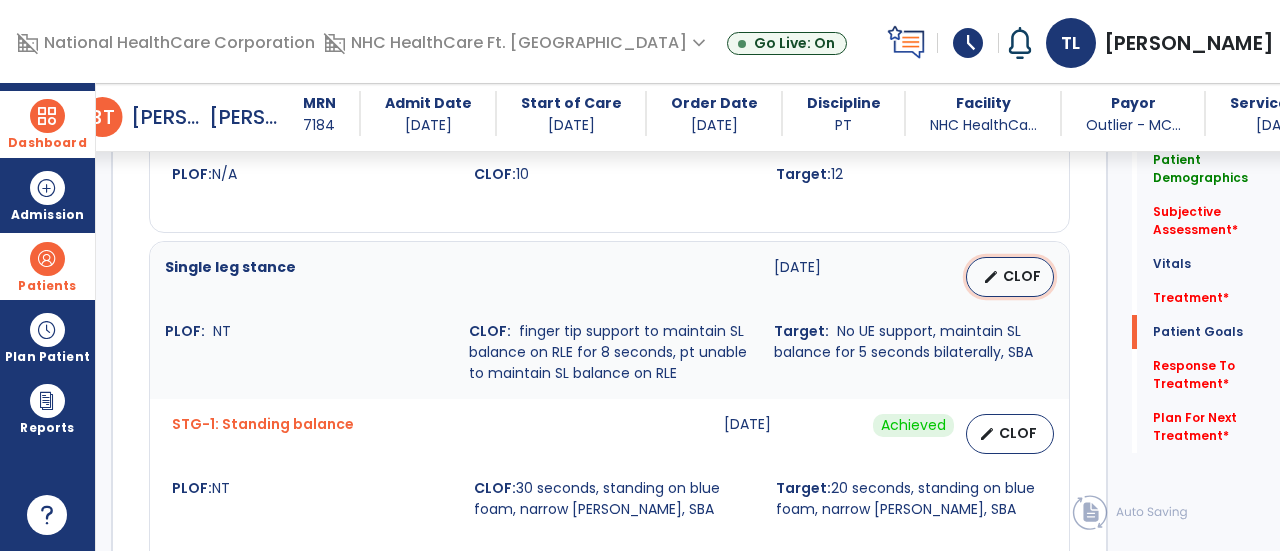 click on "CLOF" at bounding box center [1022, 276] 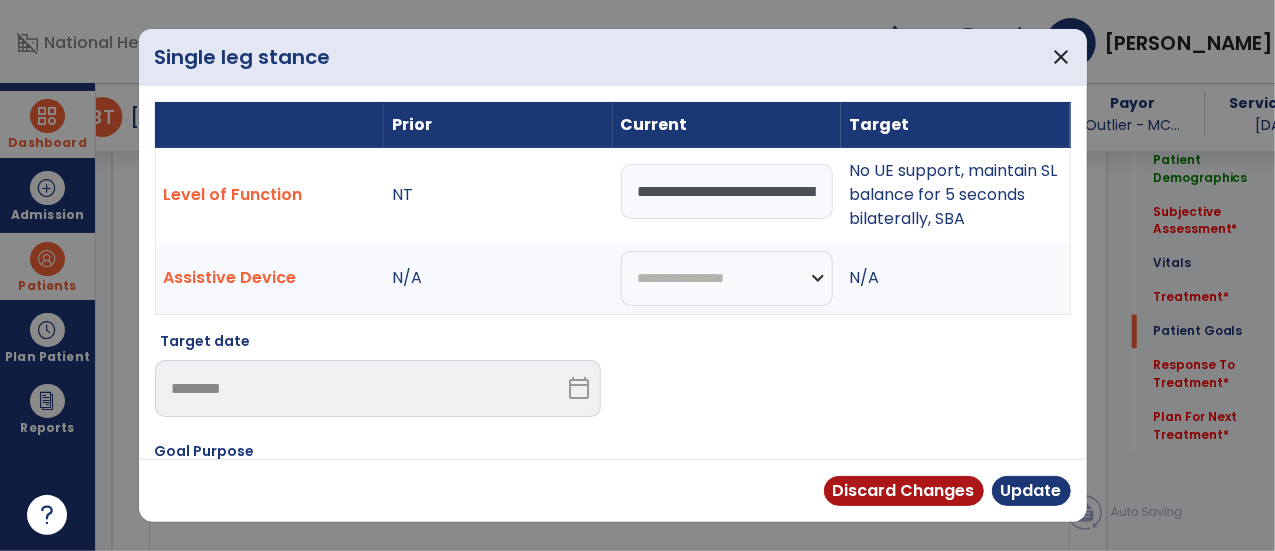 scroll, scrollTop: 1766, scrollLeft: 0, axis: vertical 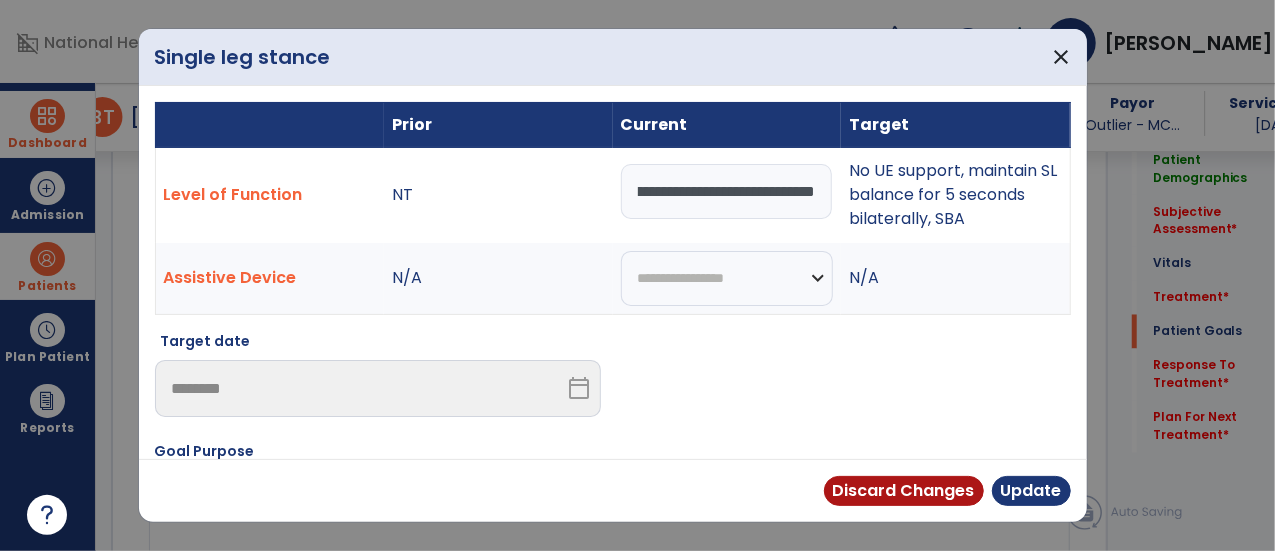 drag, startPoint x: 630, startPoint y: 189, endPoint x: 1098, endPoint y: 238, distance: 470.55817 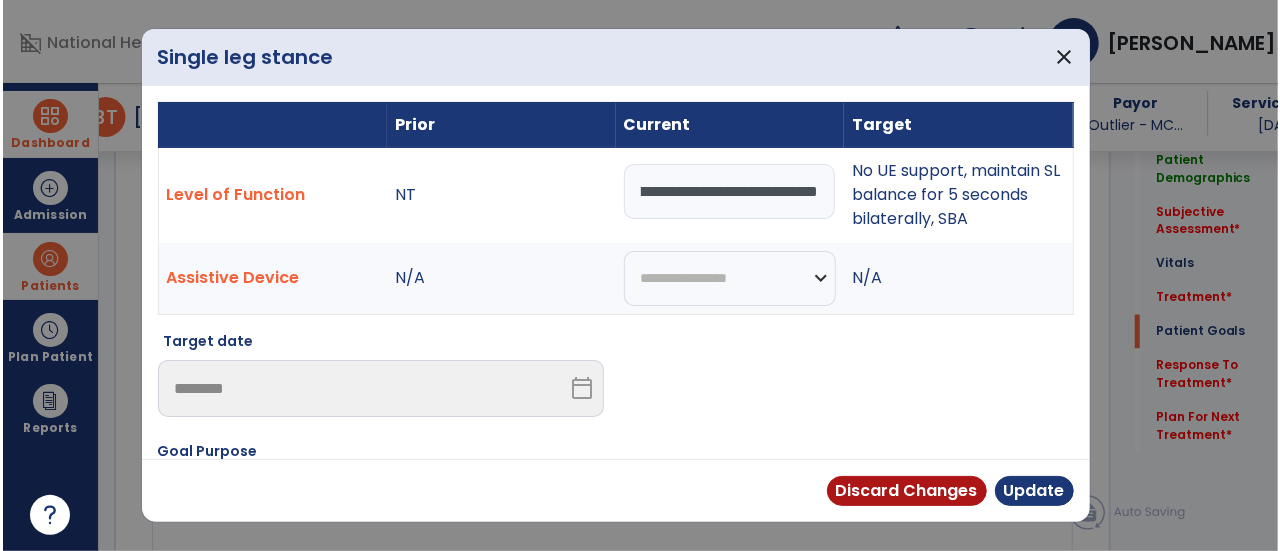 scroll, scrollTop: 0, scrollLeft: 412, axis: horizontal 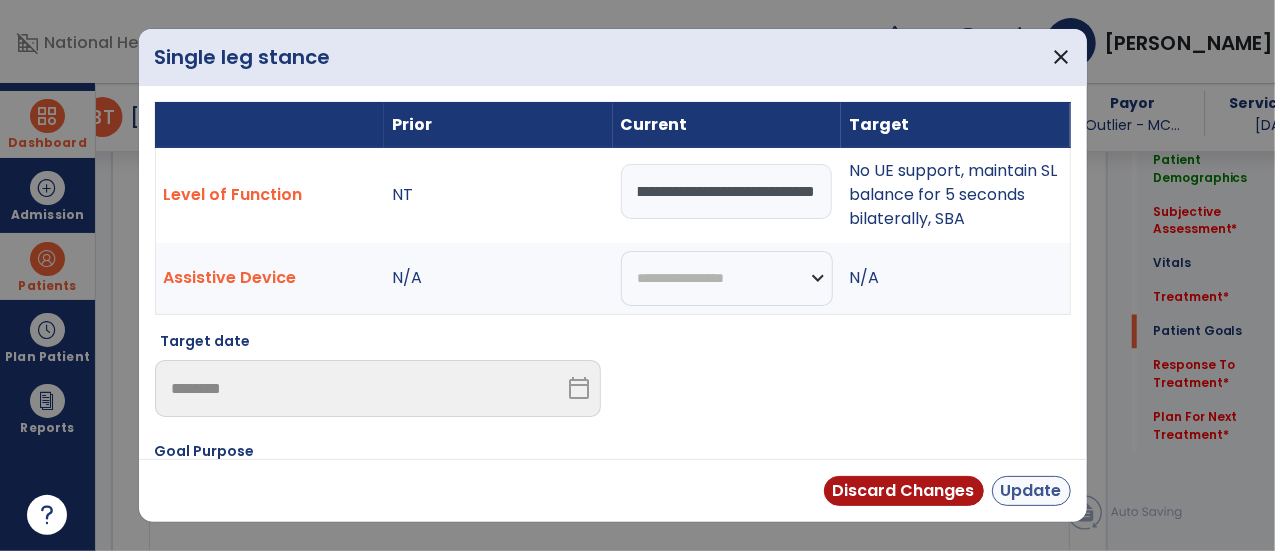click on "Update" at bounding box center (1031, 491) 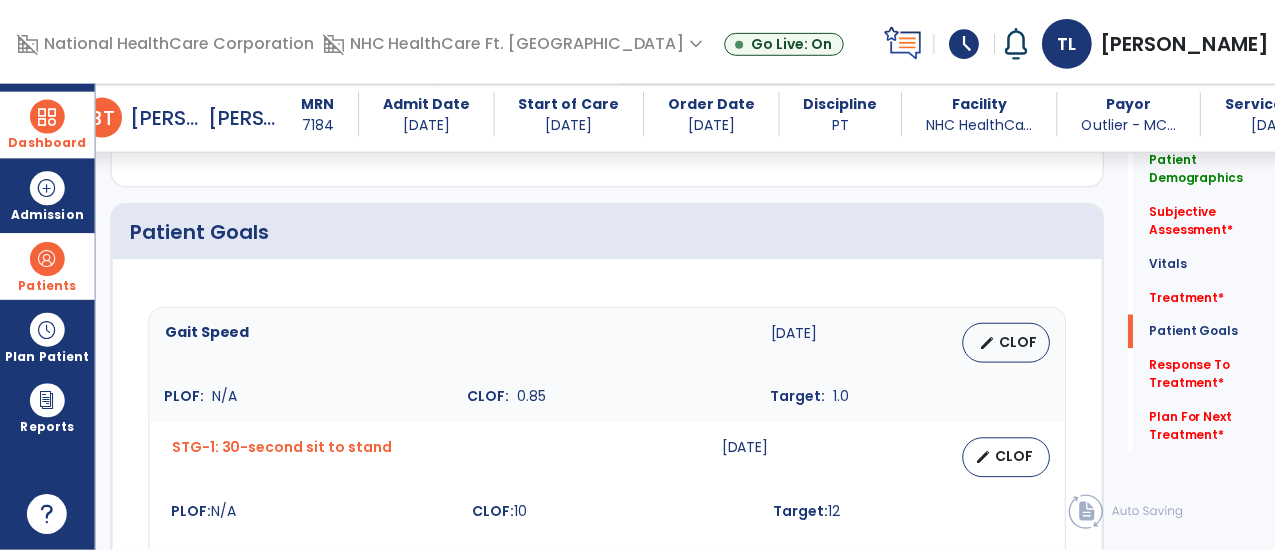 scroll, scrollTop: 1183, scrollLeft: 0, axis: vertical 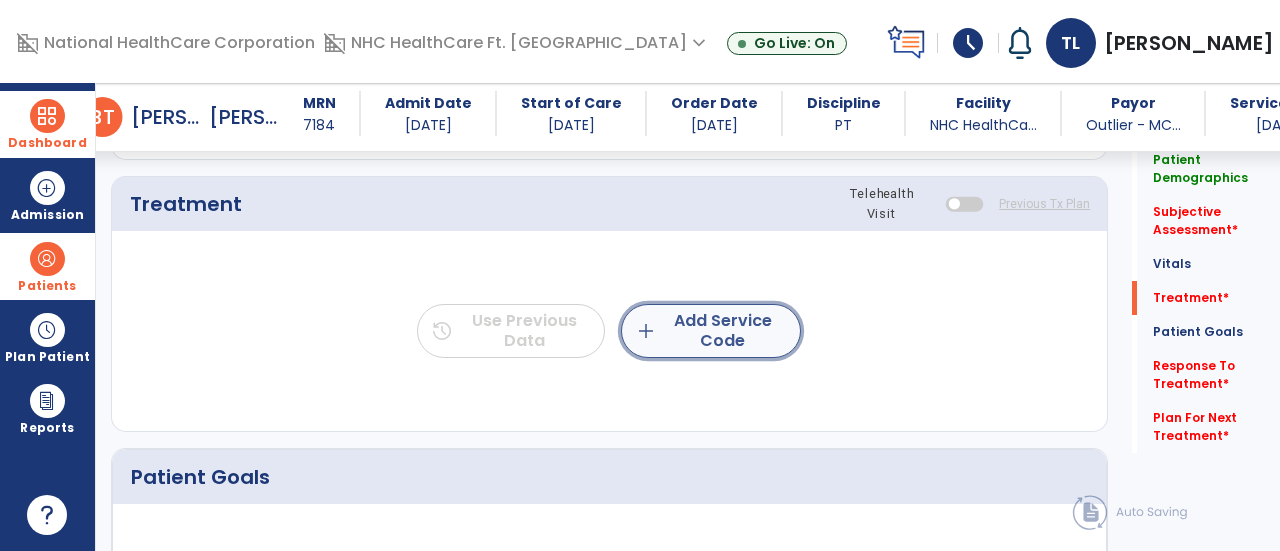 click on "add  Add Service Code" 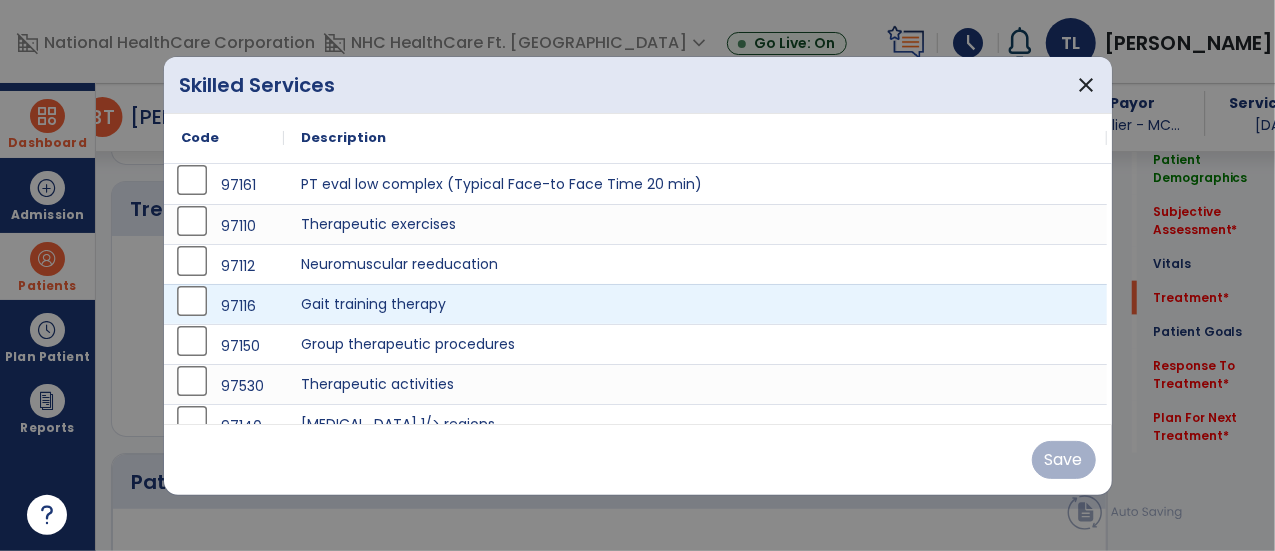 scroll, scrollTop: 1183, scrollLeft: 0, axis: vertical 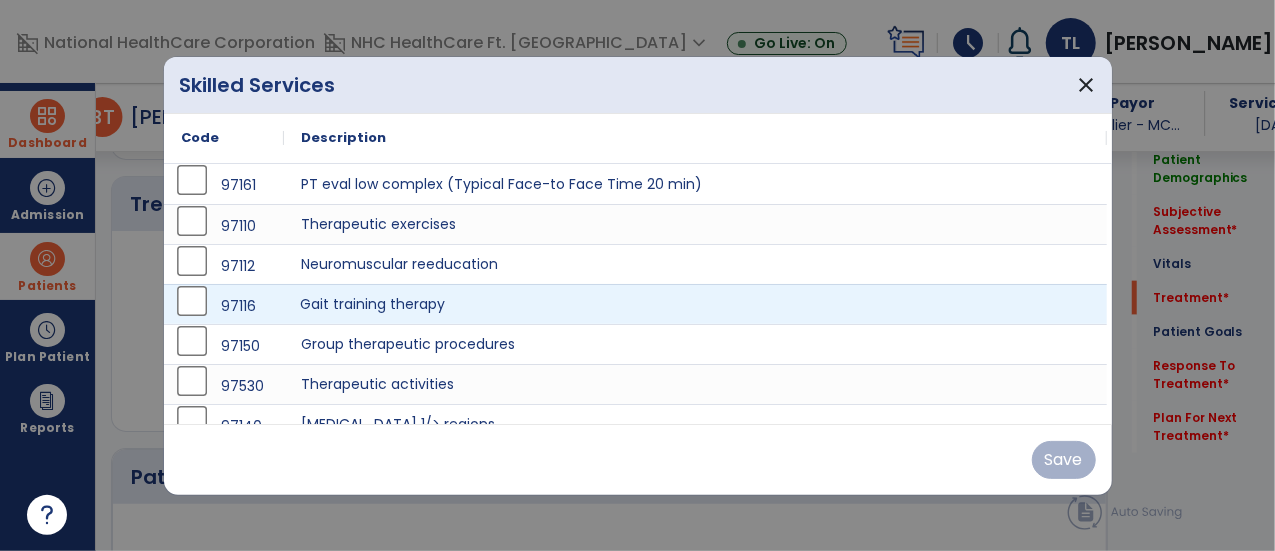 click on "Gait training therapy" at bounding box center (696, 304) 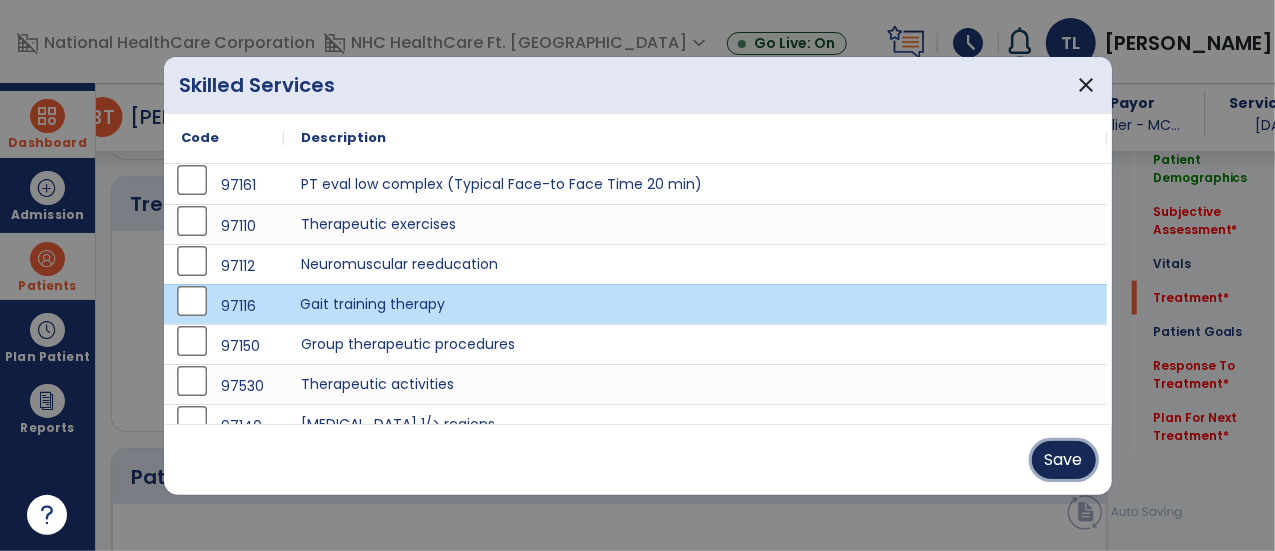 click on "Save" at bounding box center [1064, 460] 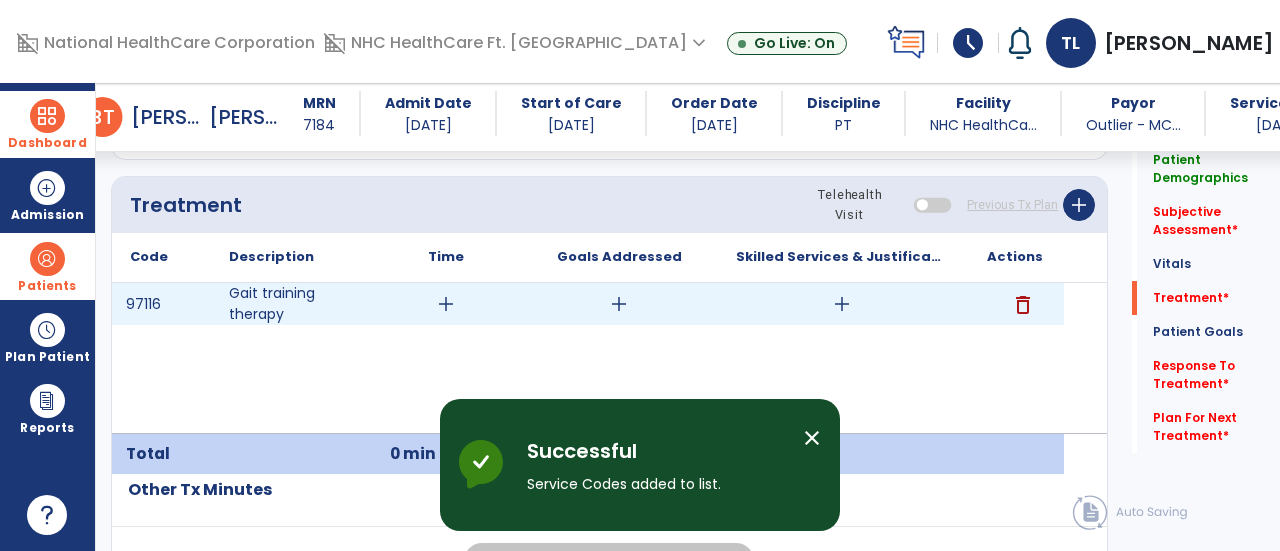 click on "add" at bounding box center (842, 304) 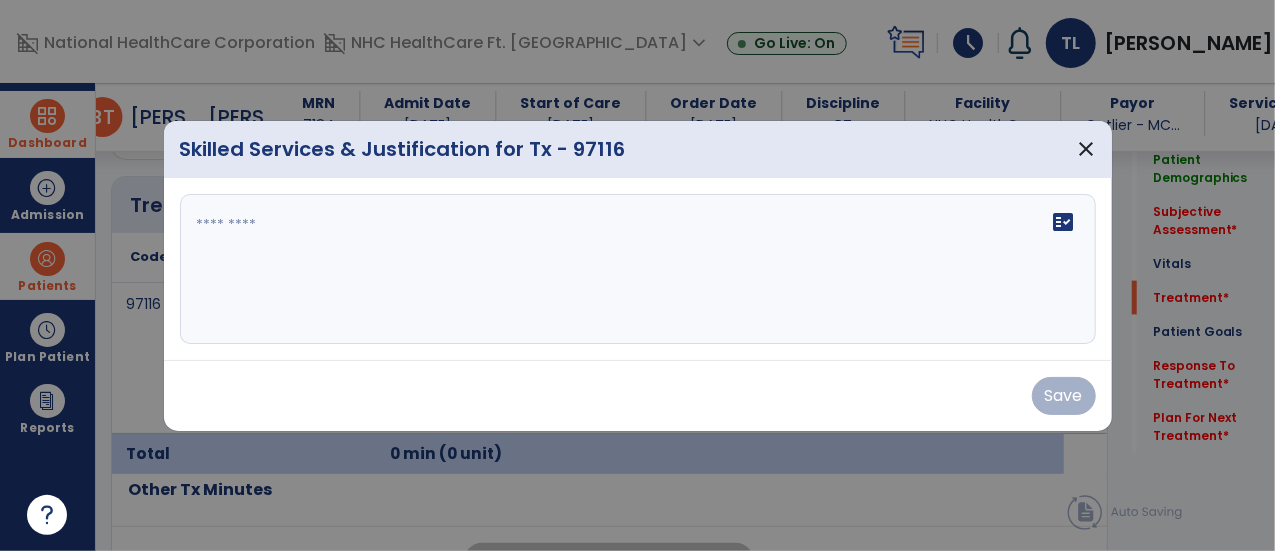 scroll, scrollTop: 1183, scrollLeft: 0, axis: vertical 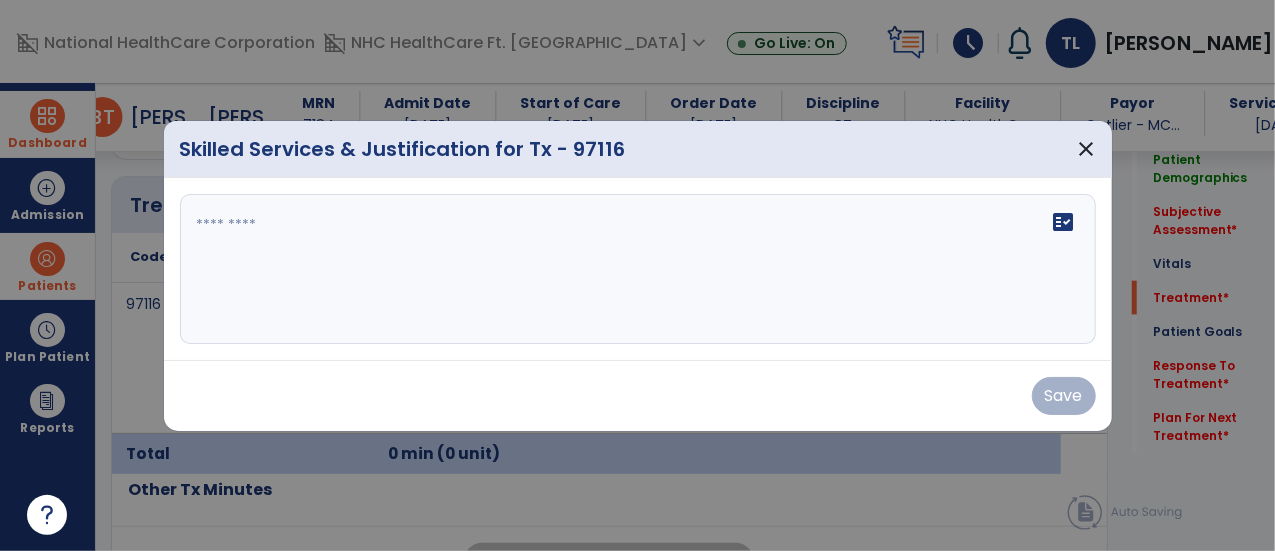 click on "fact_check" at bounding box center (638, 269) 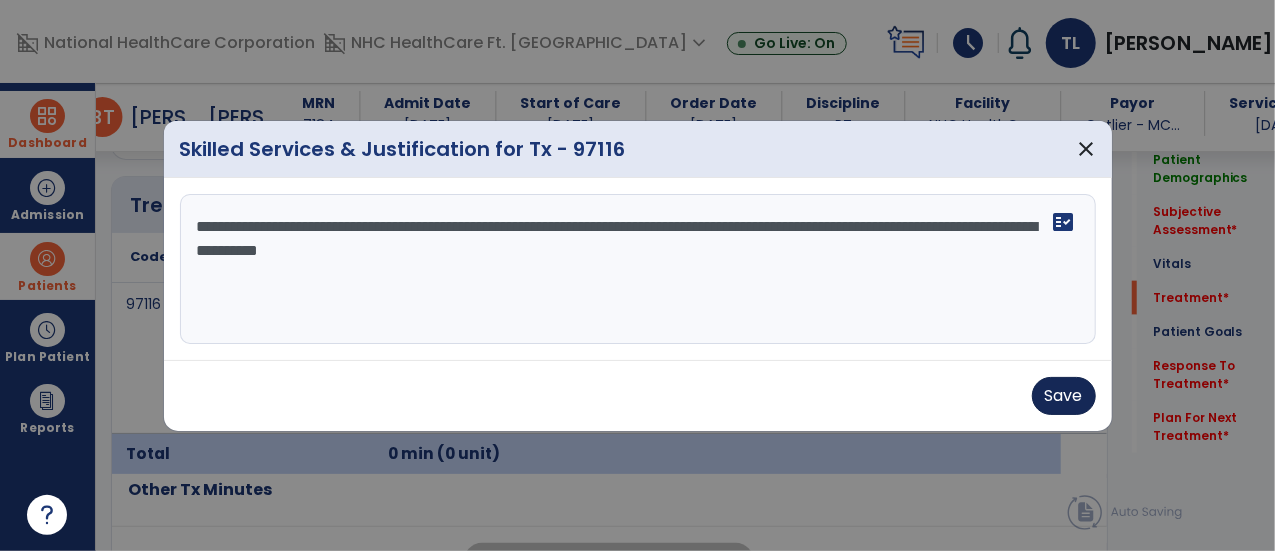 type on "**********" 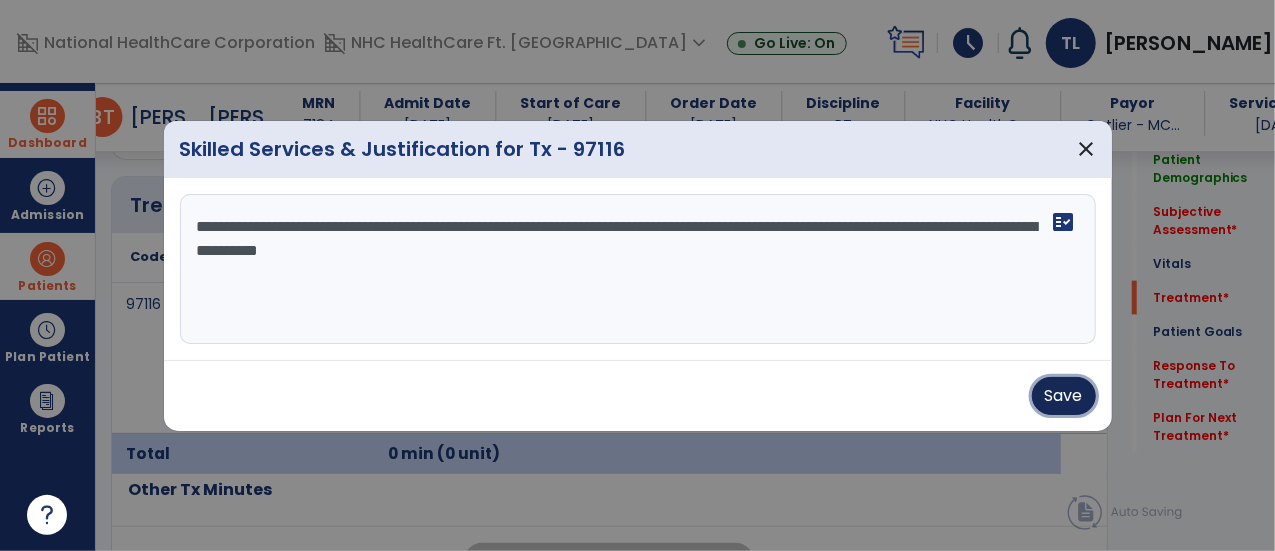 click on "Save" at bounding box center (1064, 396) 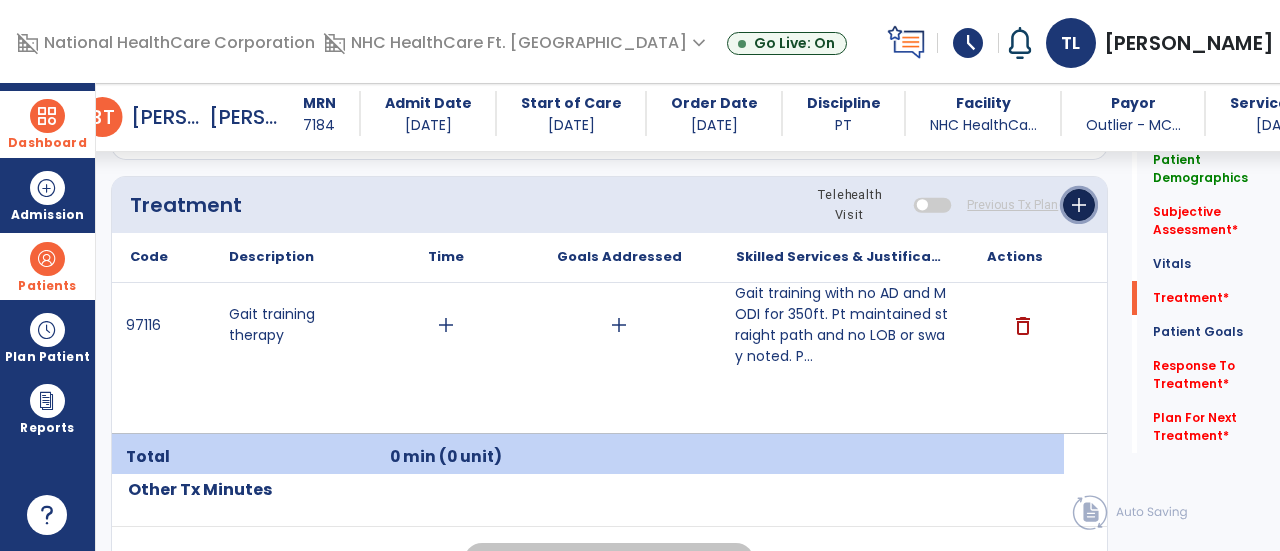 click on "add" 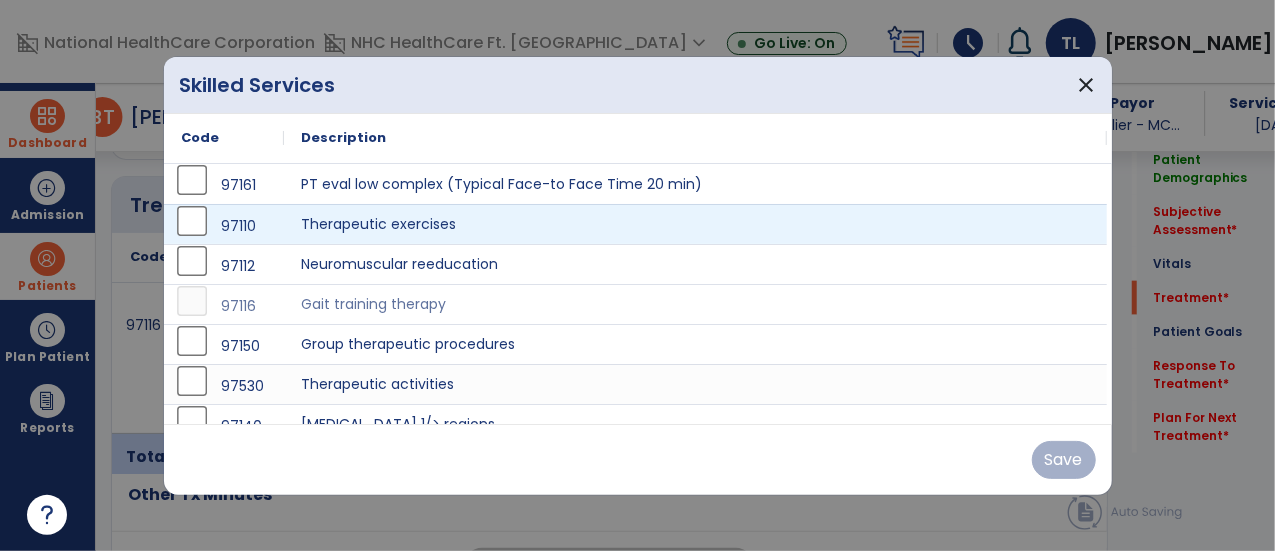 scroll, scrollTop: 1183, scrollLeft: 0, axis: vertical 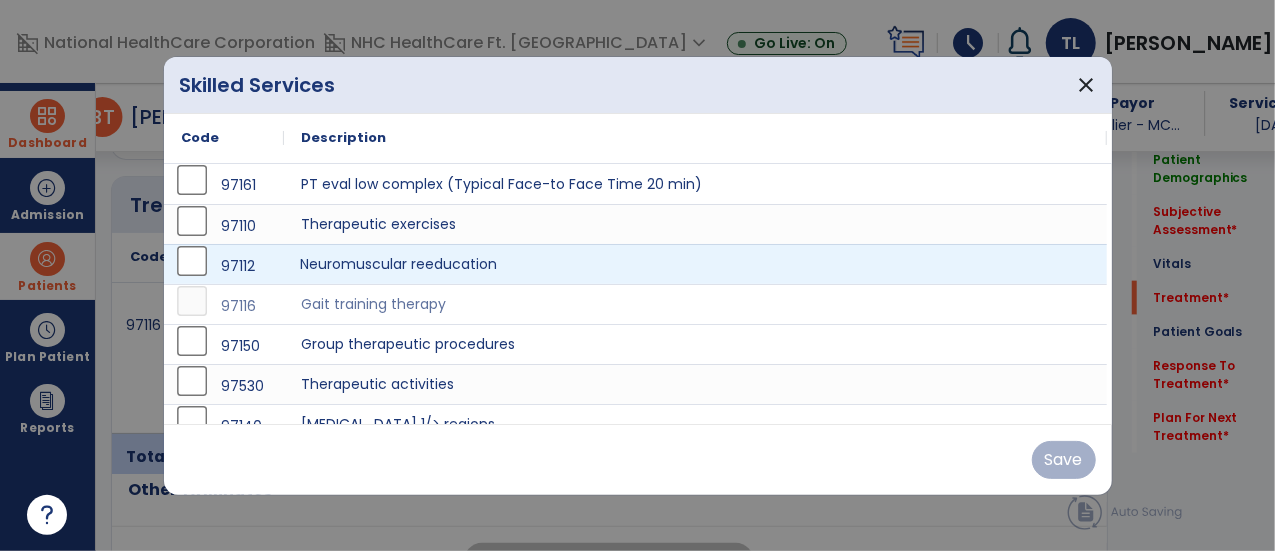 click on "Neuromuscular reeducation" at bounding box center [696, 264] 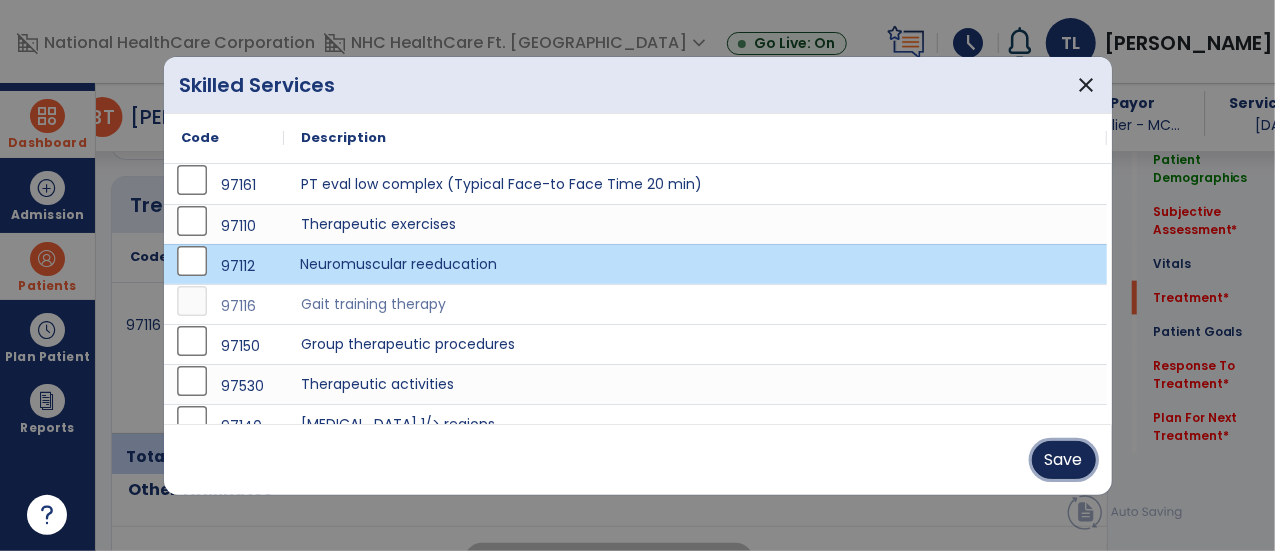 click on "Save" at bounding box center [1064, 460] 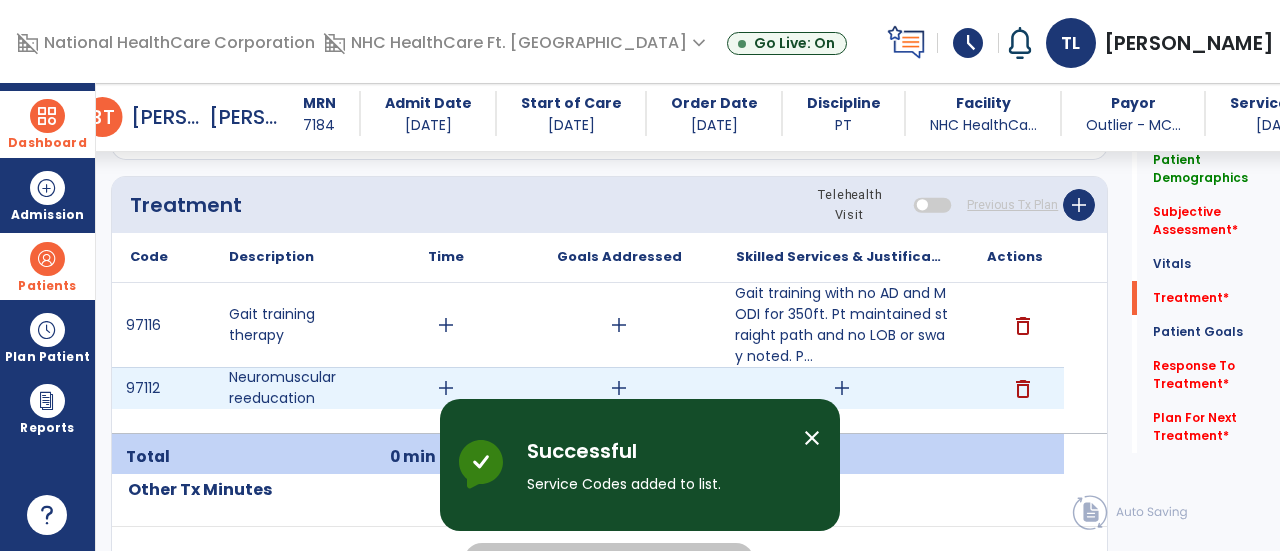 click on "add" at bounding box center (842, 388) 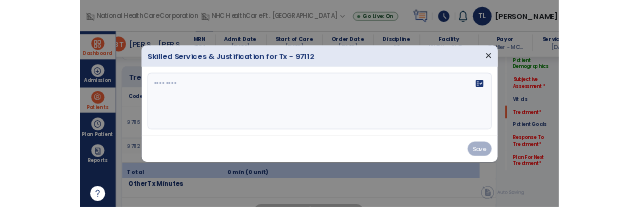 scroll, scrollTop: 1183, scrollLeft: 0, axis: vertical 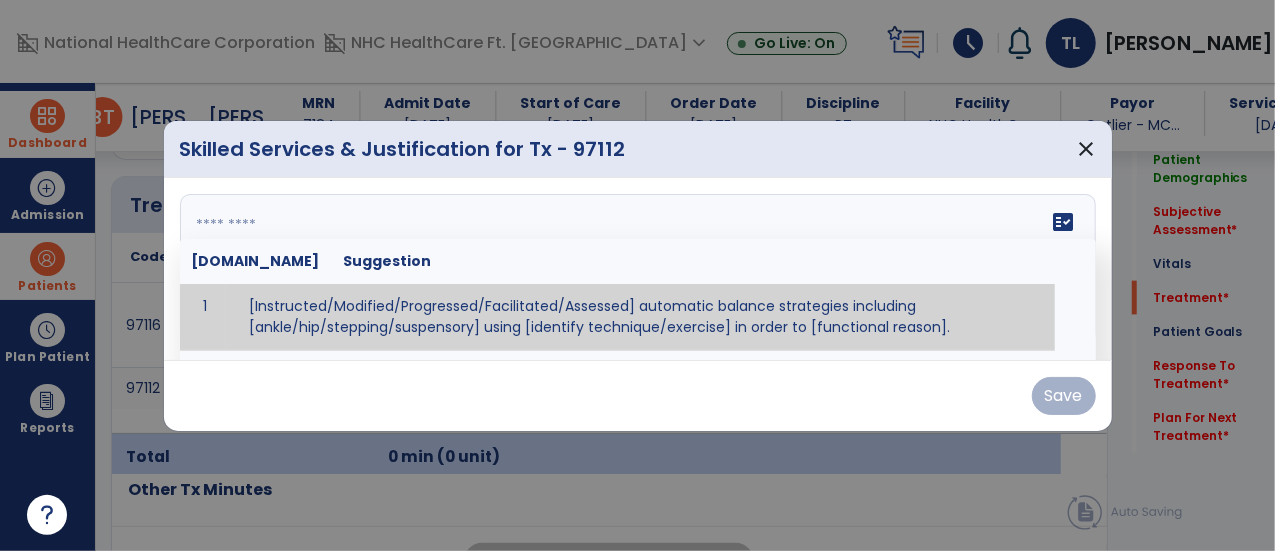 click on "fact_check  Sr.No Suggestion 1 [Instructed/Modified/Progressed/Facilitated/Assessed] automatic balance strategies including [ankle/hip/stepping/suspensory] using [identify technique/exercise] in order to [functional reason]. 2 [Instructed/Modified/Progressed/Facilitated/Assessed] sensory integration techniques including [visual inhibition/somatosensory inhibition/visual excitatory/somatosensory excitatory/vestibular excitatory] using [identify technique/exercise] in order to [functional reason]. 3 [Instructed/Modified/Progressed/Facilitated/Assessed] visual input including [oculomotor exercises, smooth pursuits, saccades, visual field, other] in order to [functional reasons]. 4 [Instructed/Modified/Progressed/Assessed] somatosensory techniques including [joint compression, proprioceptive activities, other] in order to [functional reasons]. 5 [Instructed/Modified/Progressed/Assessed] vestibular techniques including [gaze stabilization, Brandt-Darhoff, Epley, other] in order to [functional reasons]. 6 7" at bounding box center (638, 269) 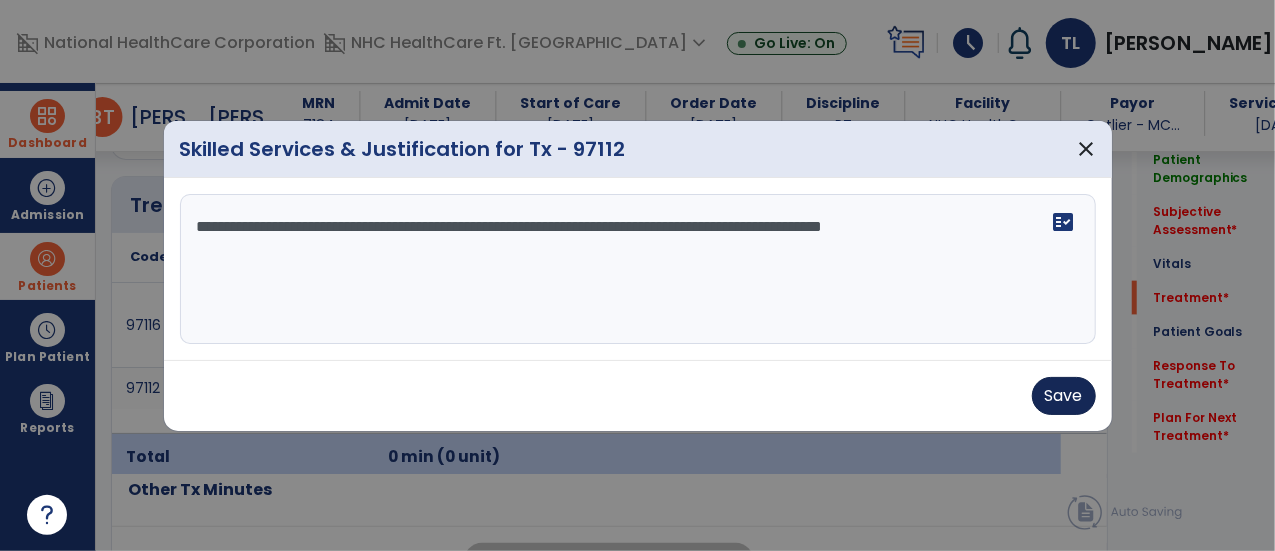 type on "**********" 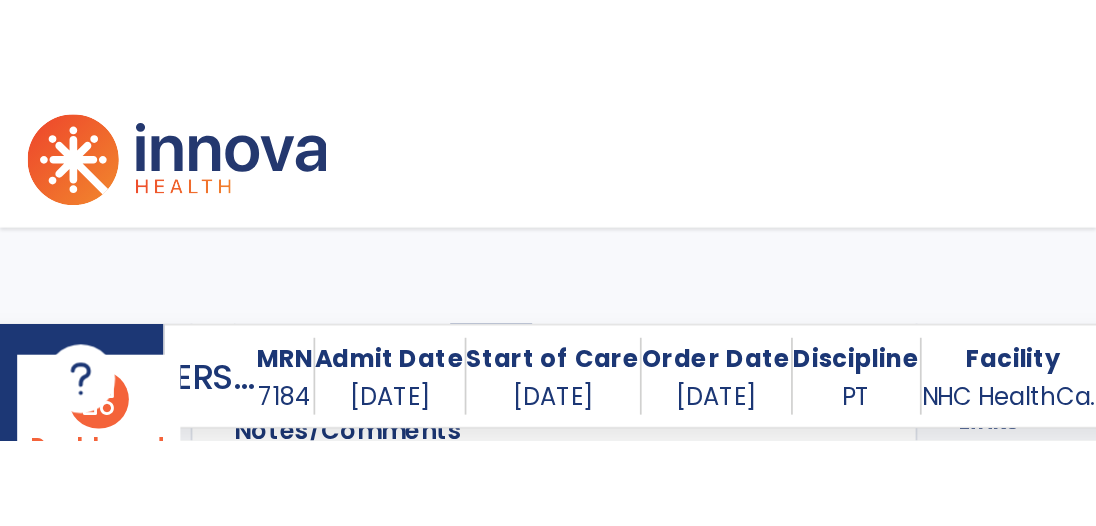 scroll, scrollTop: 1183, scrollLeft: 0, axis: vertical 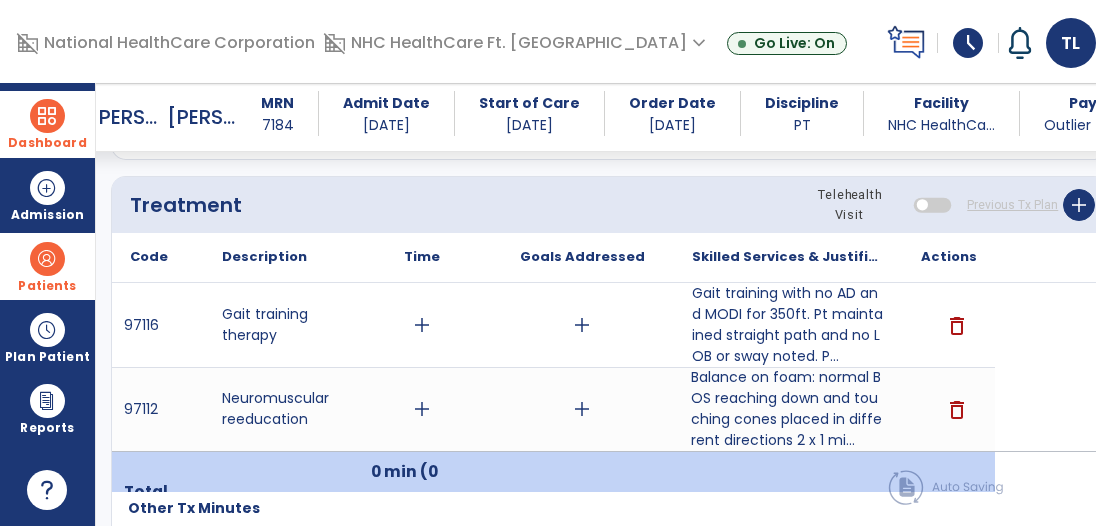 click on "Balance on foam: normal BOS reaching down and touching cones placed in different directions 2 x 1 mi..." at bounding box center [788, 409] 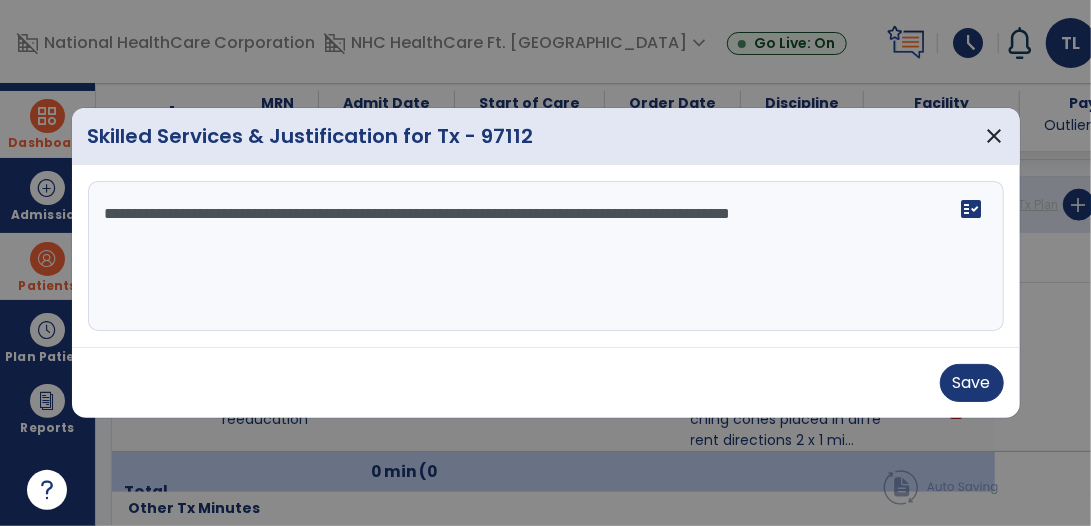 click on "**********" at bounding box center [546, 256] 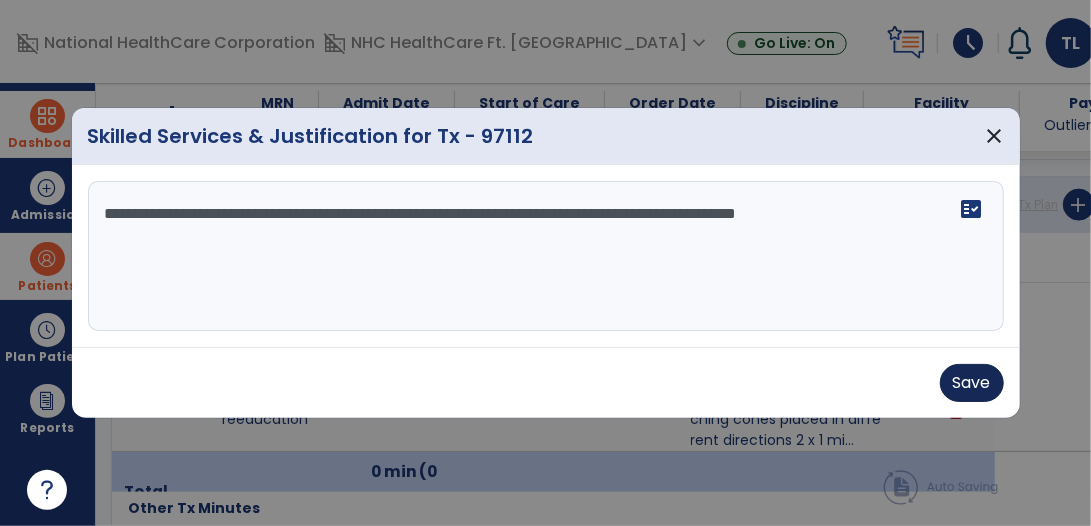type on "**********" 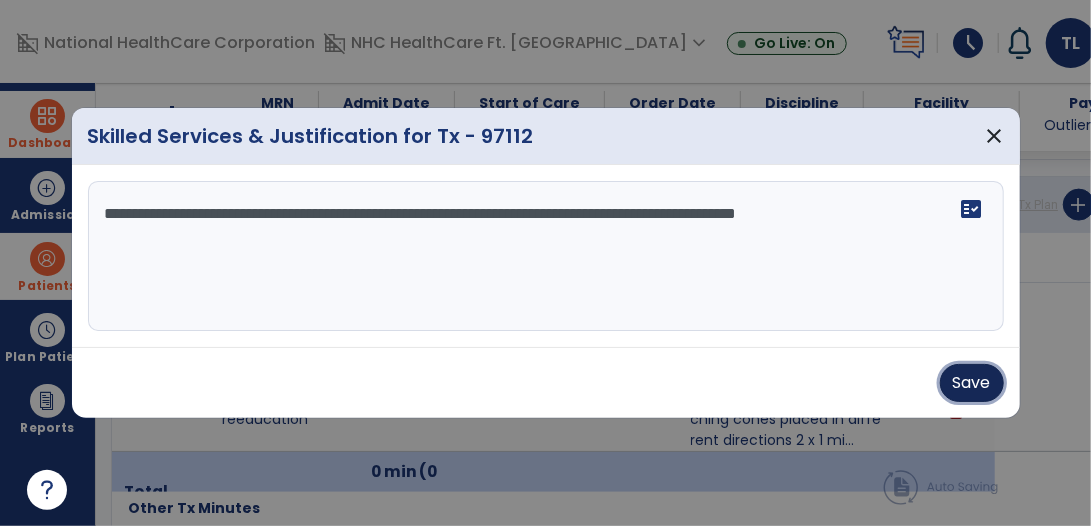 click on "Save" at bounding box center [972, 383] 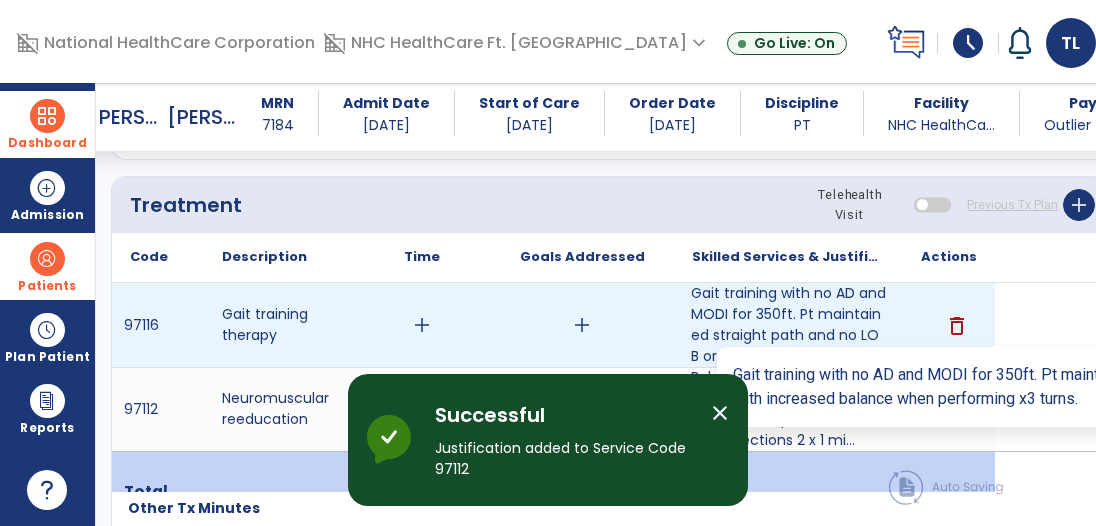 click on "Gait training with no AD and MODI for 350ft. Pt maintained straight path and no LOB or sway noted. P..." at bounding box center [788, 325] 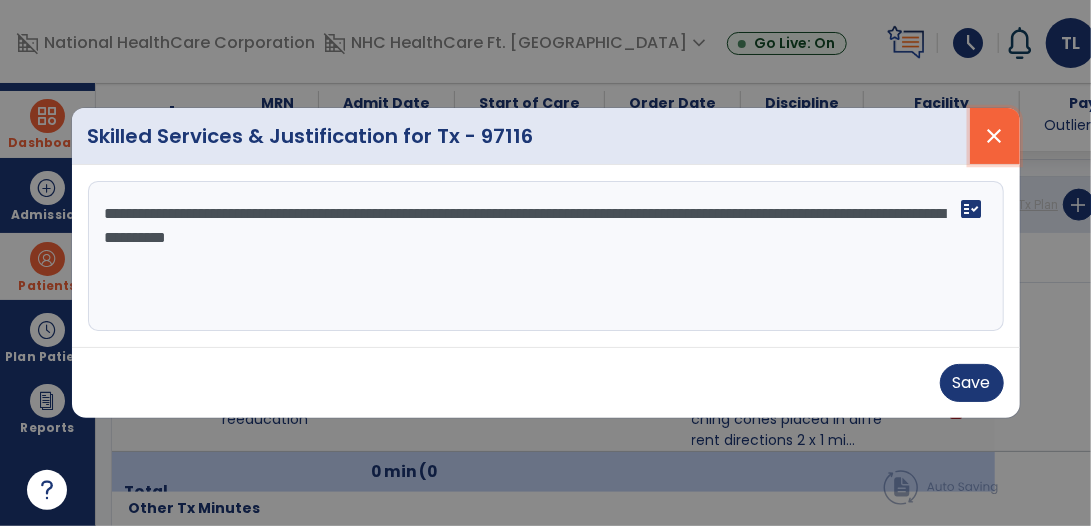click on "close" at bounding box center (995, 136) 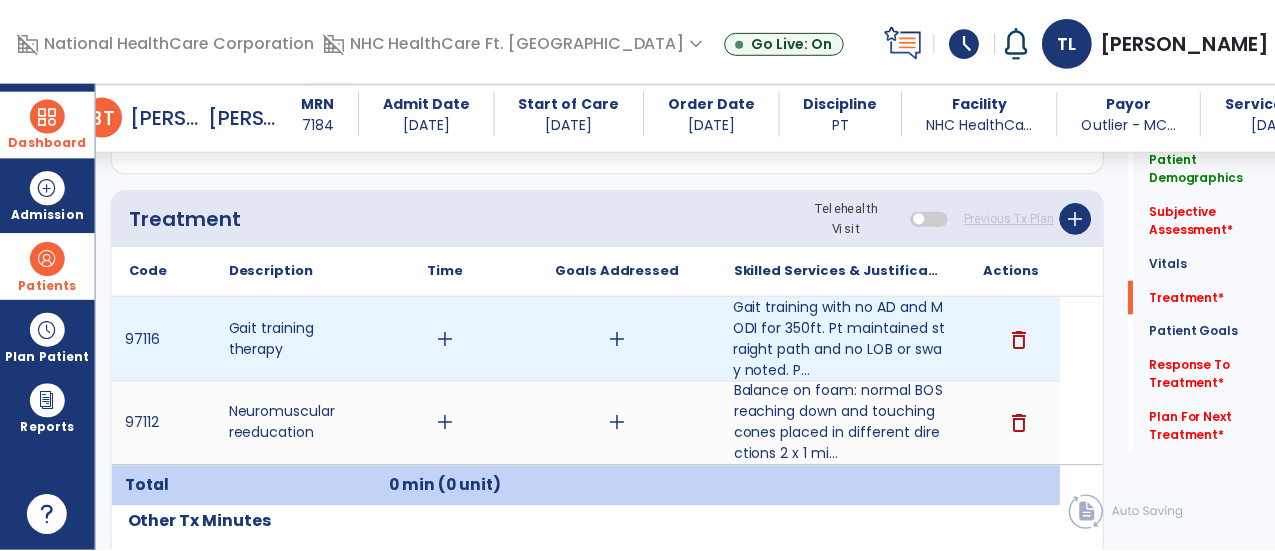 scroll, scrollTop: 1200, scrollLeft: 0, axis: vertical 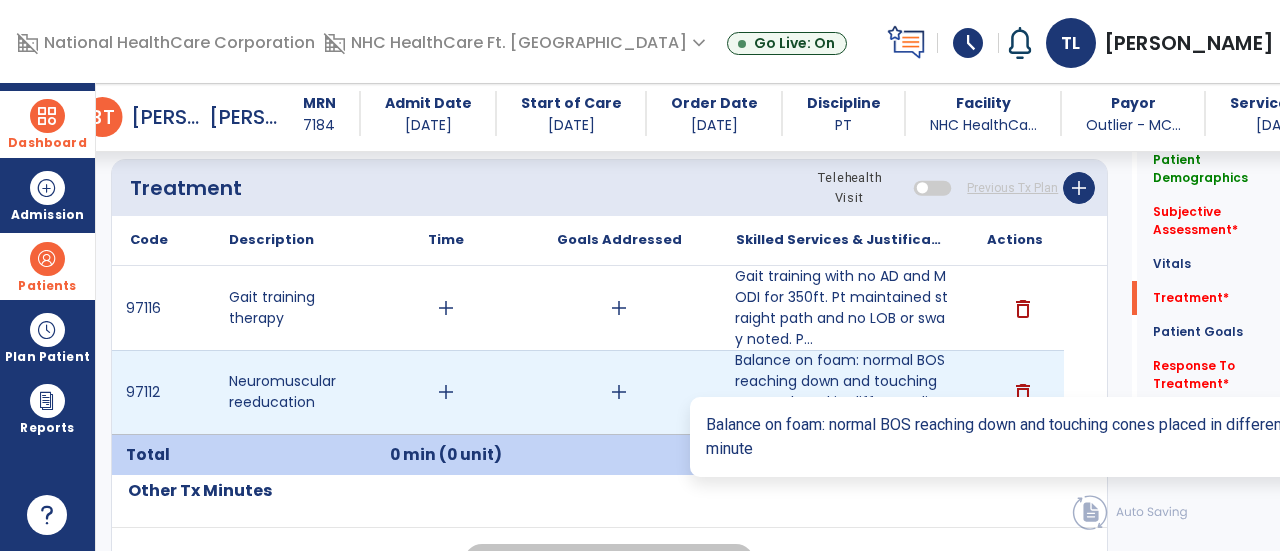 click on "Balance on foam: normal BOS reaching down and touching cones placed in different directions 2 x 1 mi..." at bounding box center (841, 392) 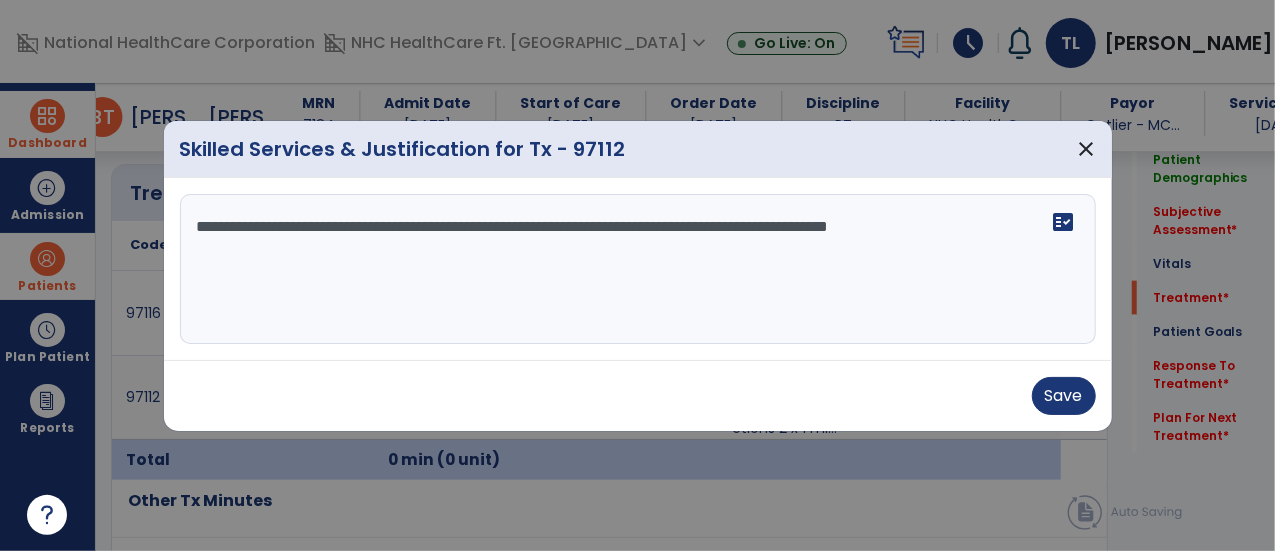 scroll, scrollTop: 1200, scrollLeft: 0, axis: vertical 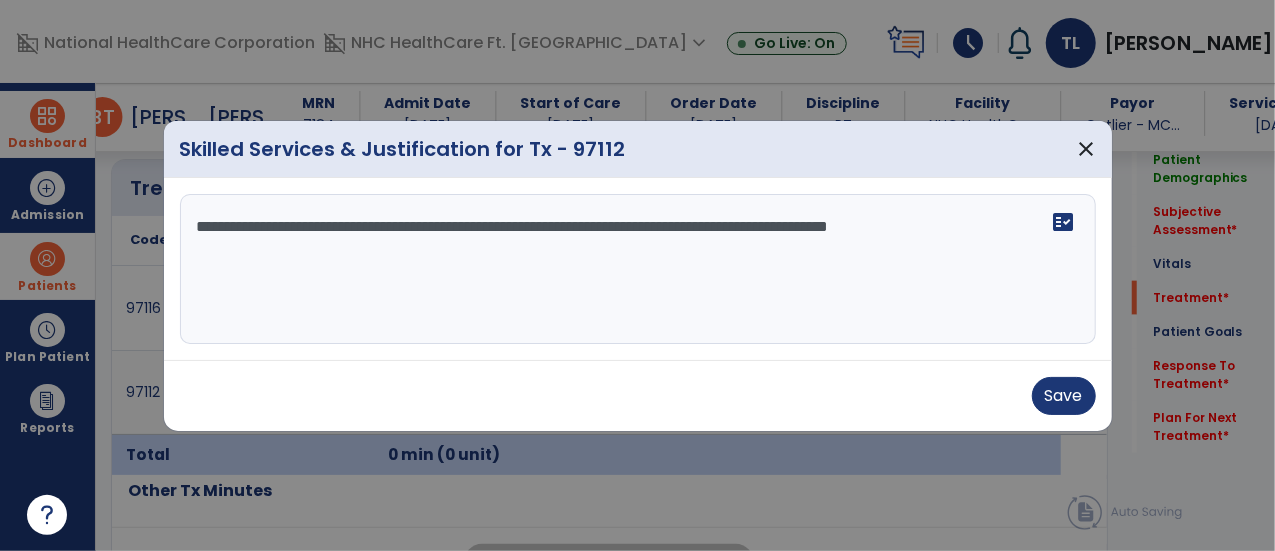 click on "**********" at bounding box center (638, 269) 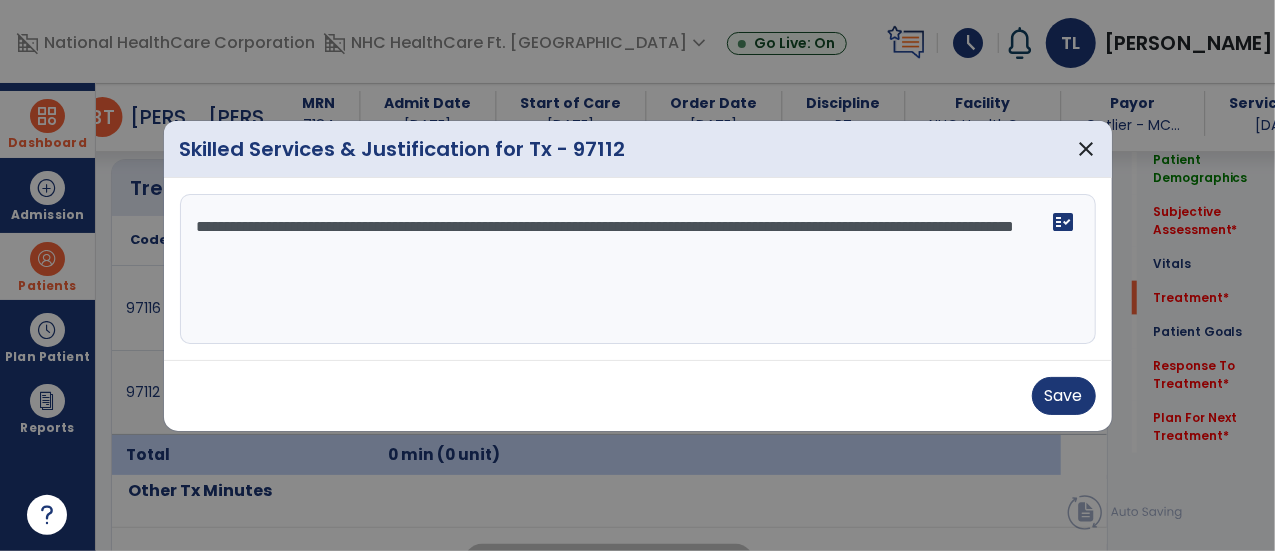 click on "**********" at bounding box center [638, 269] 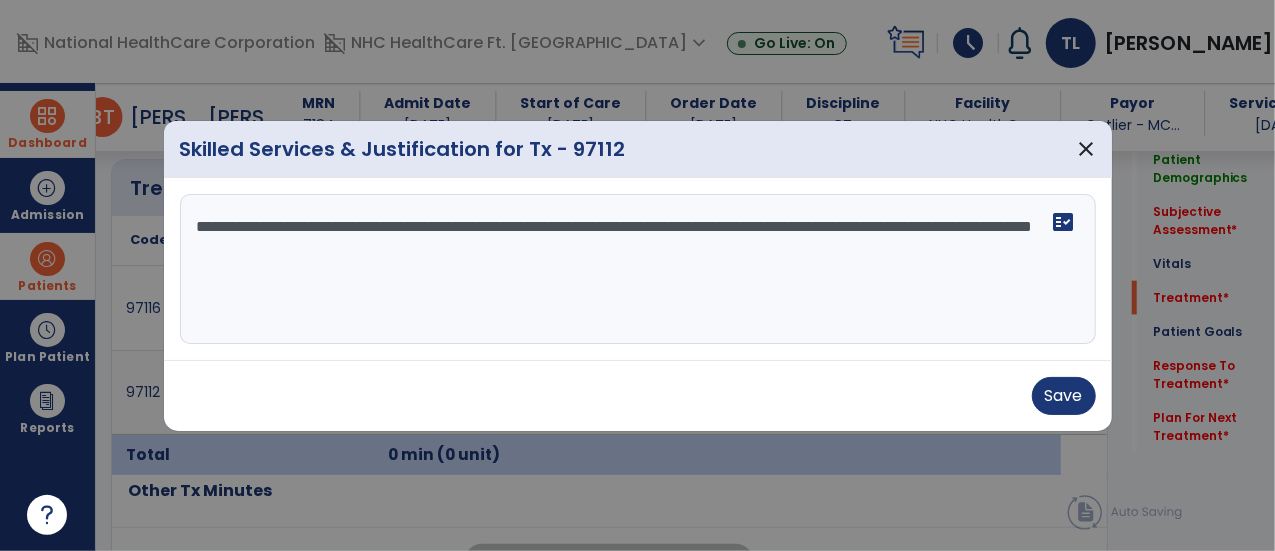 click on "**********" at bounding box center [638, 269] 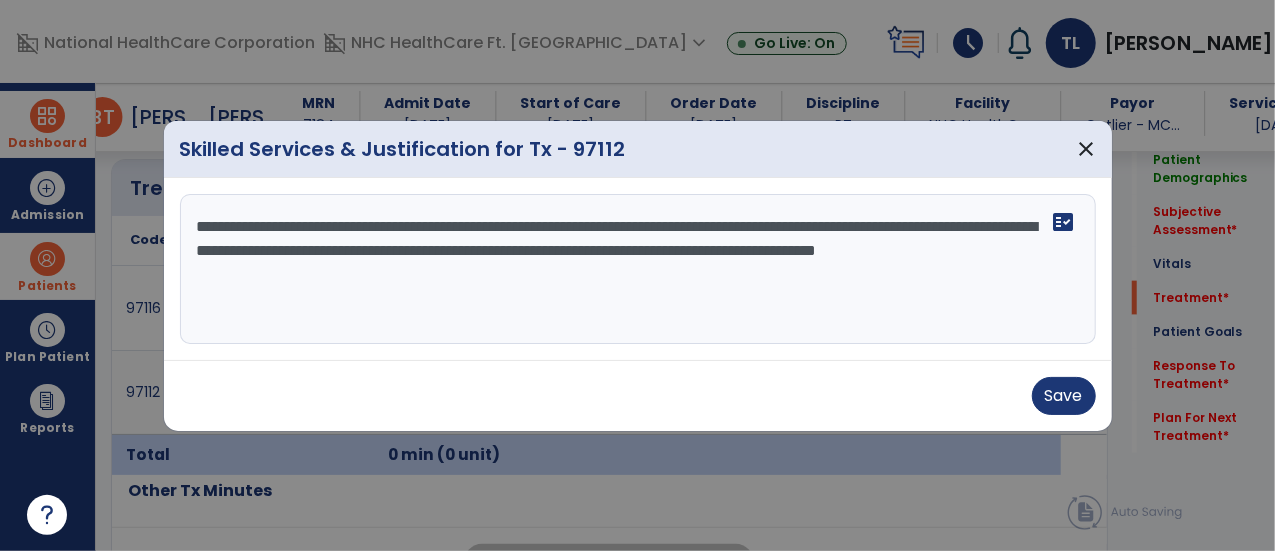 click on "**********" at bounding box center (638, 269) 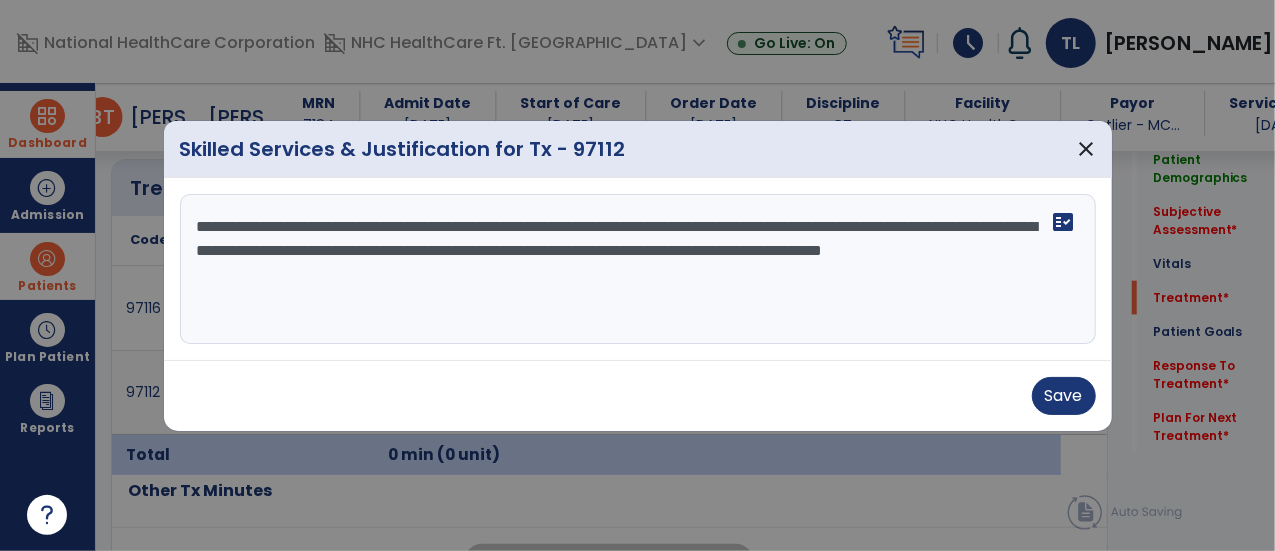 click on "**********" at bounding box center (638, 269) 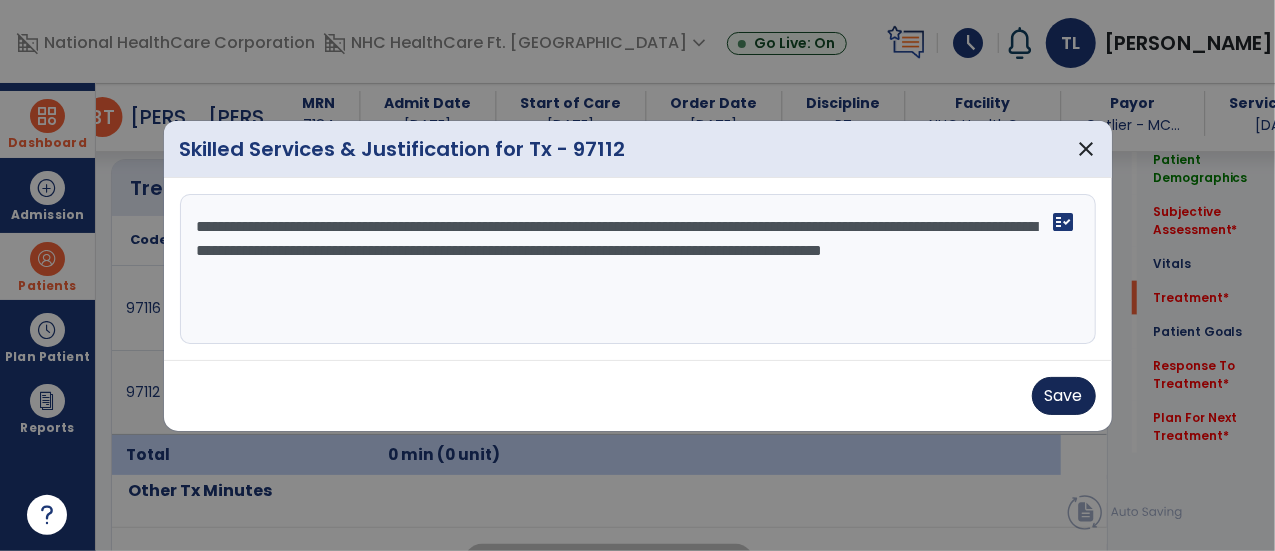 type on "**********" 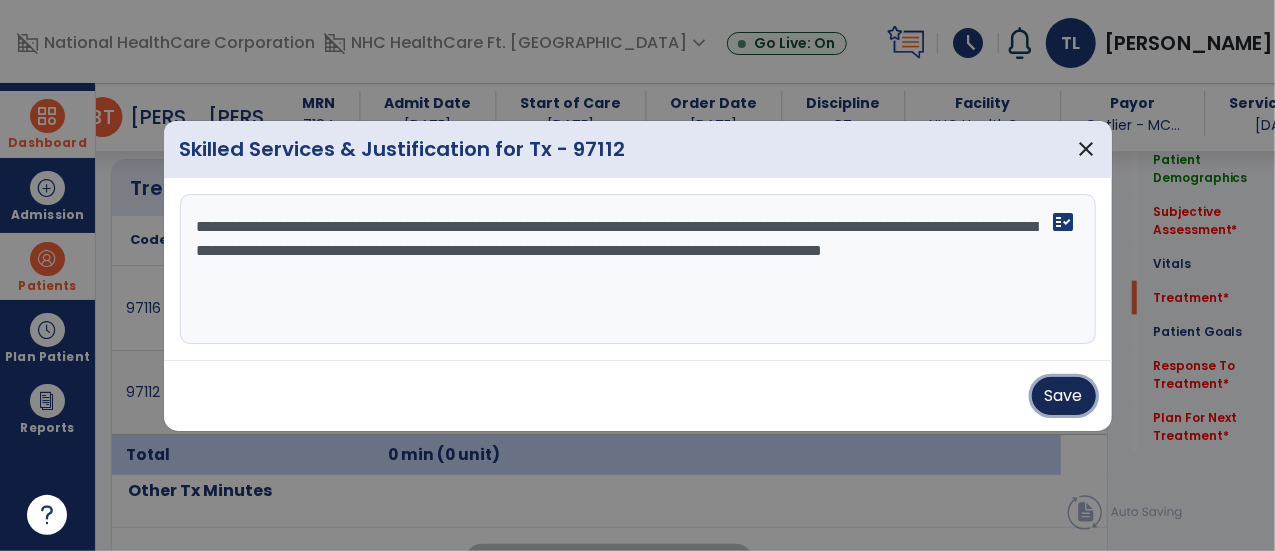 click on "Save" at bounding box center [1064, 396] 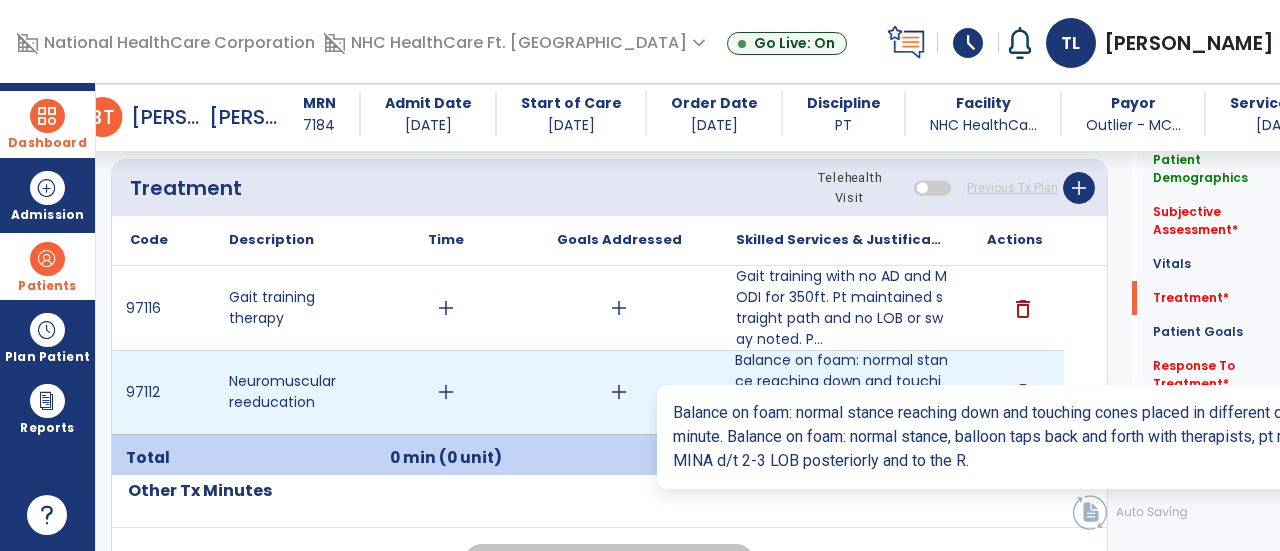 click on "Balance on foam: normal stance reaching down and touching cones placed in different directions 2 x 1..." at bounding box center [841, 392] 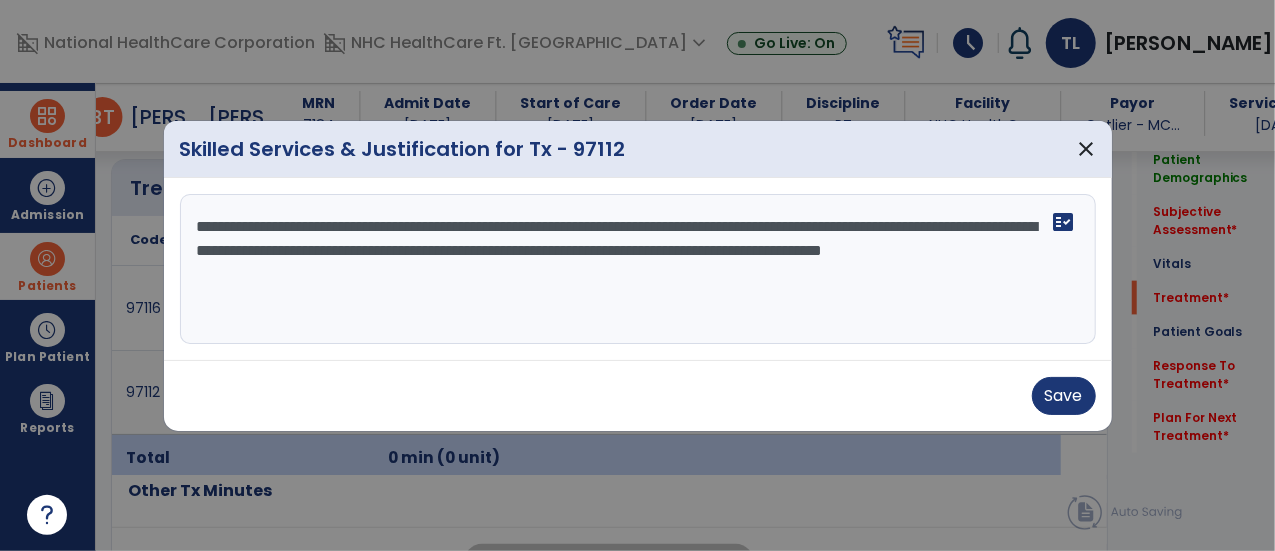 scroll, scrollTop: 1200, scrollLeft: 0, axis: vertical 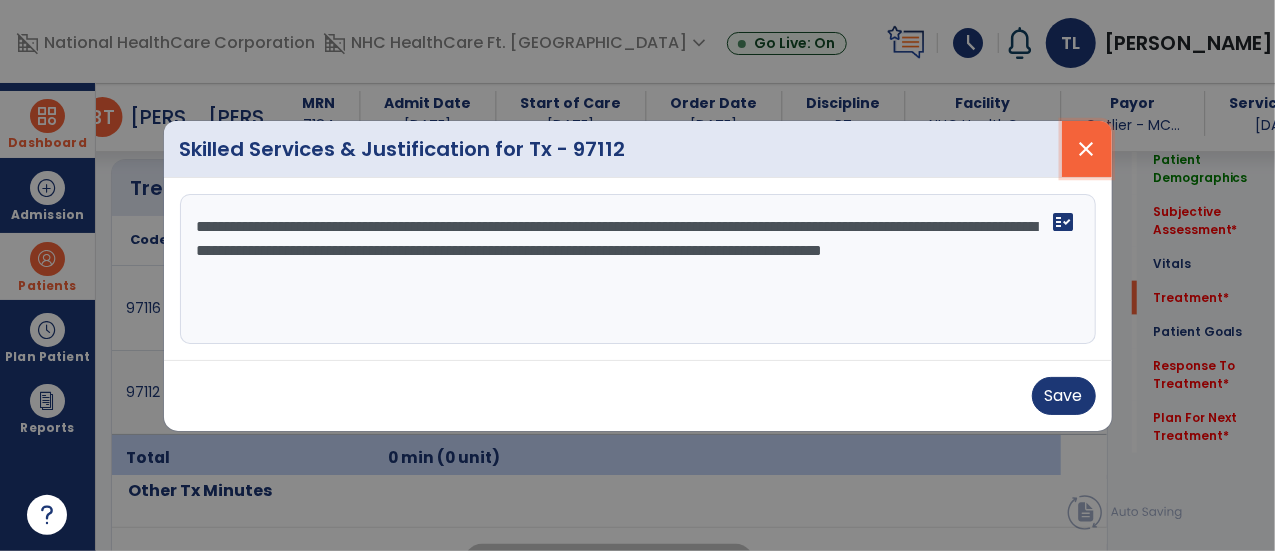 click on "close" at bounding box center [1087, 149] 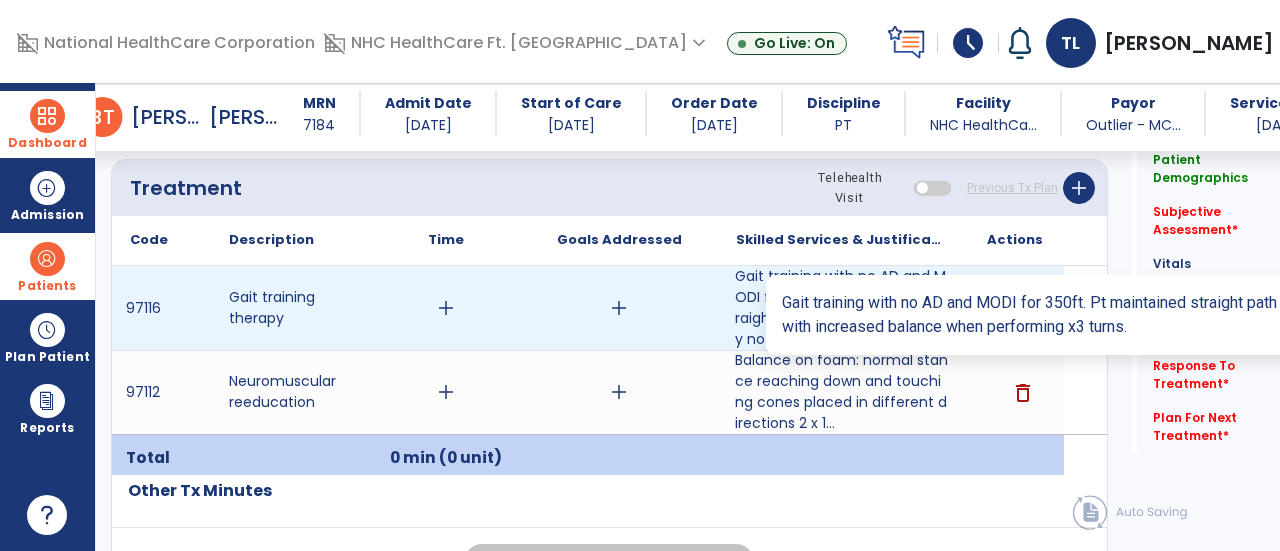 click on "Gait training with no AD and MODI for 350ft. Pt maintained straight path and no LOB or sway noted. P..." at bounding box center [841, 308] 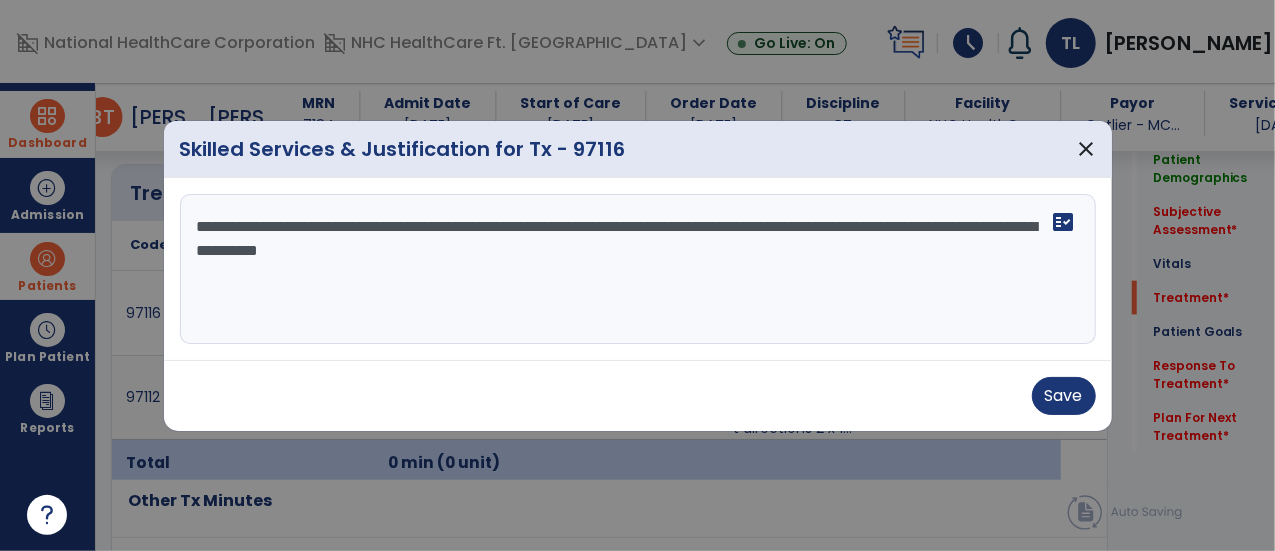scroll, scrollTop: 1200, scrollLeft: 0, axis: vertical 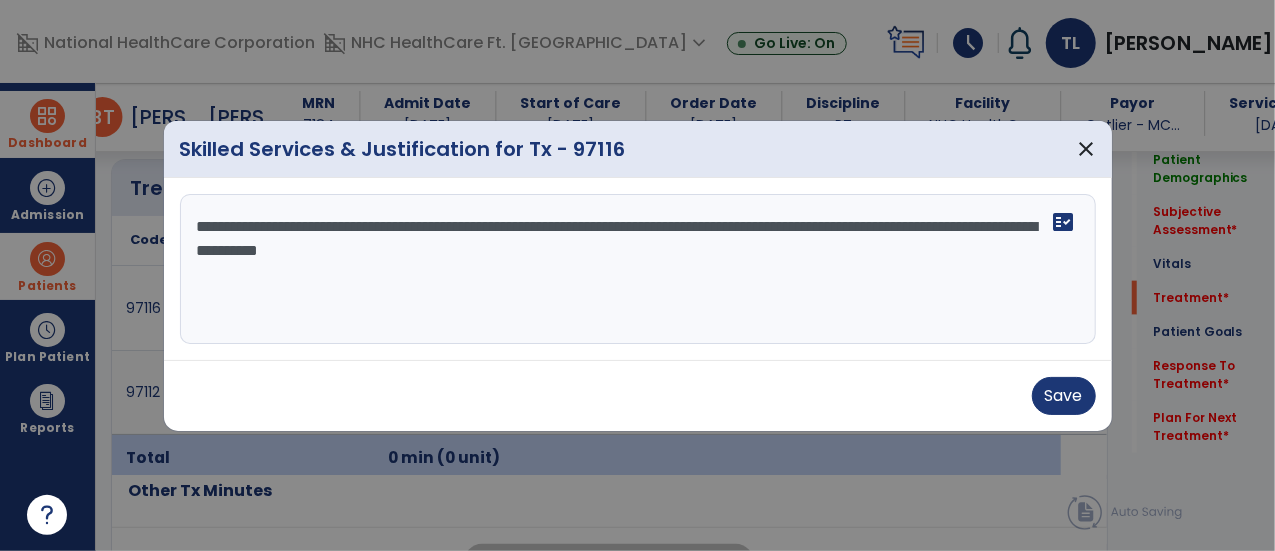 click on "**********" at bounding box center (638, 269) 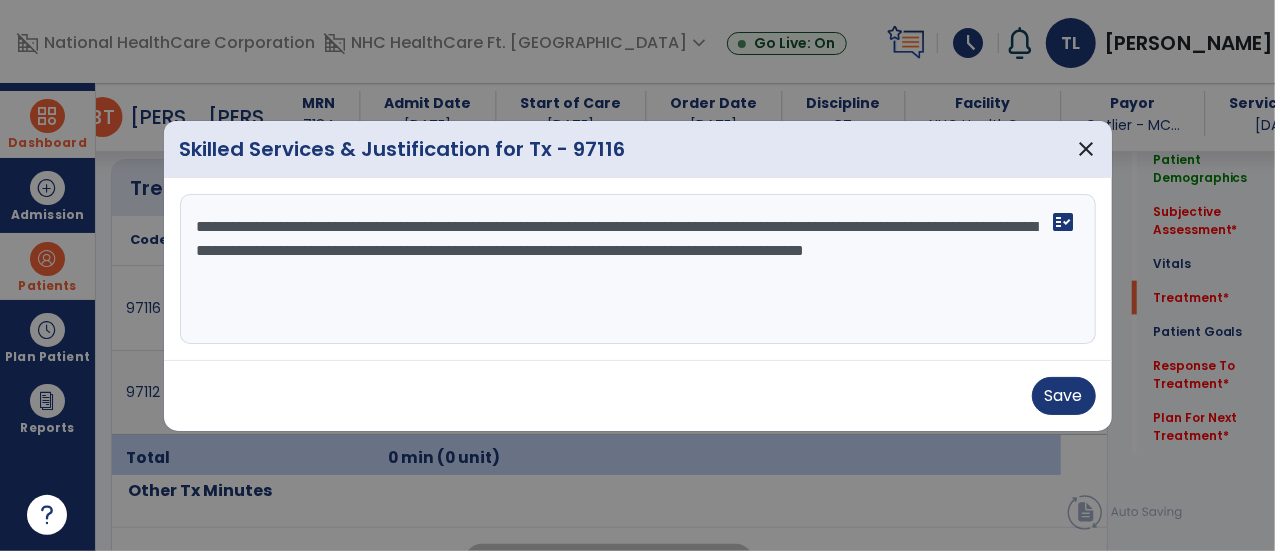 click on "**********" at bounding box center (638, 269) 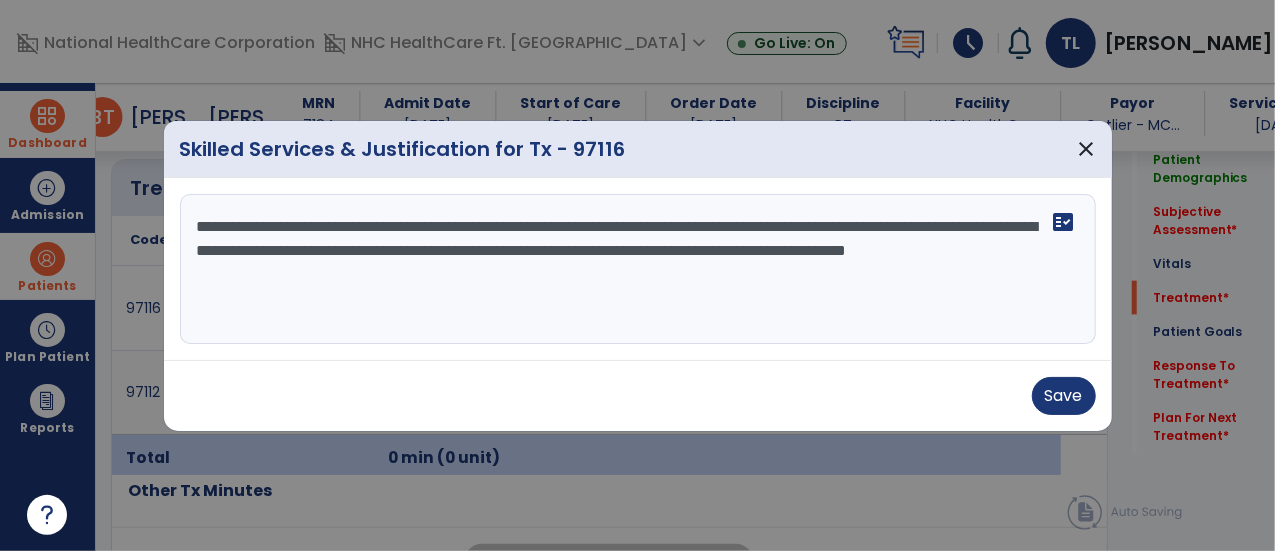 click on "**********" at bounding box center [638, 269] 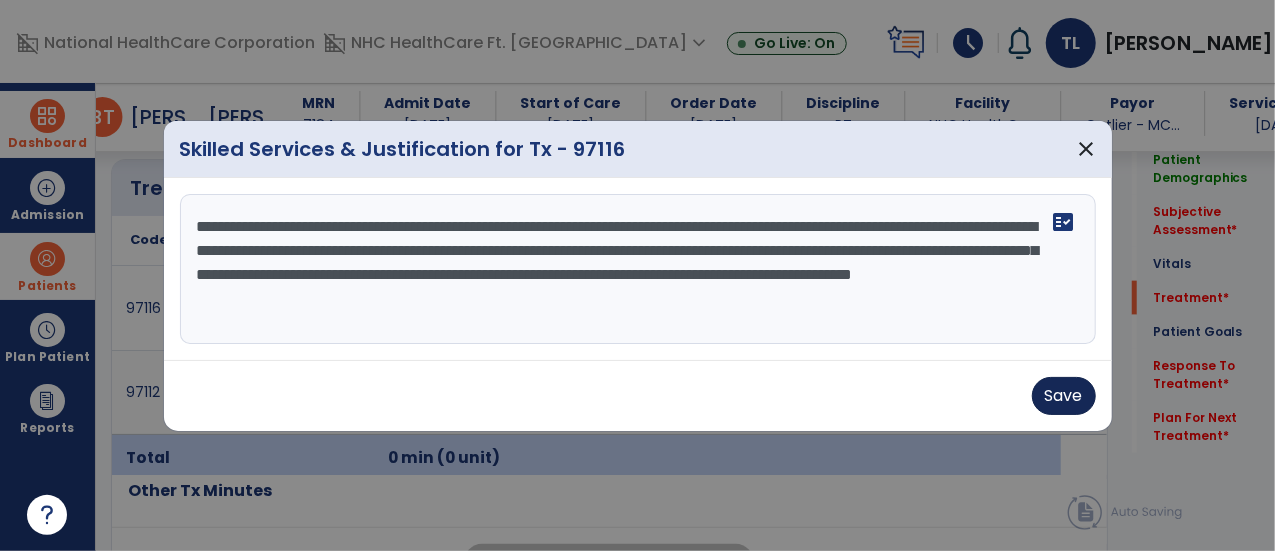 type on "**********" 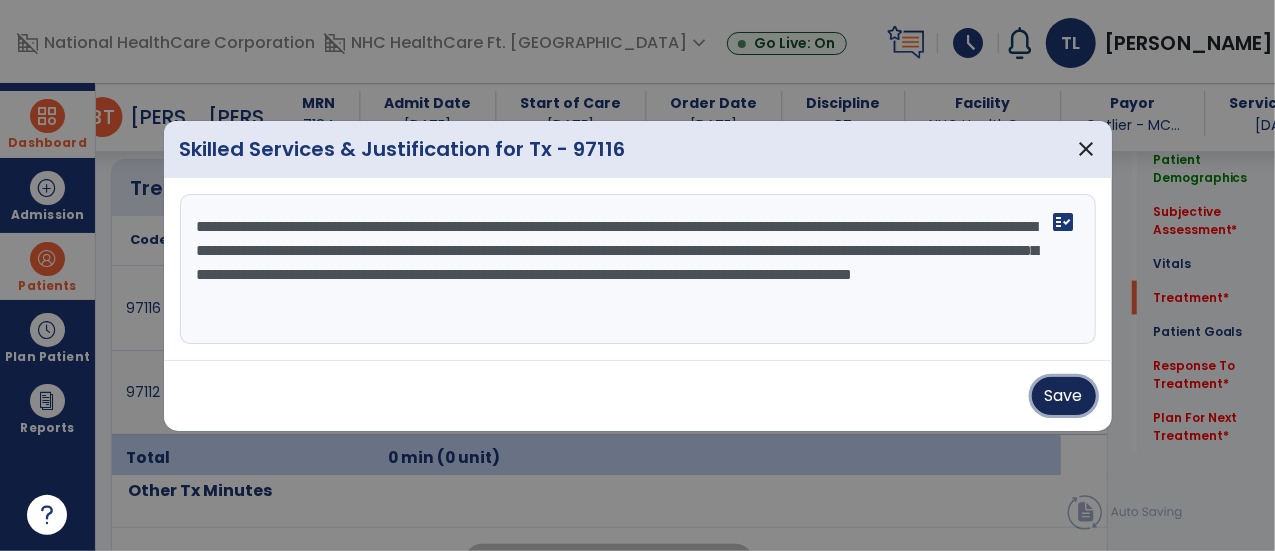 click on "Save" at bounding box center (1064, 396) 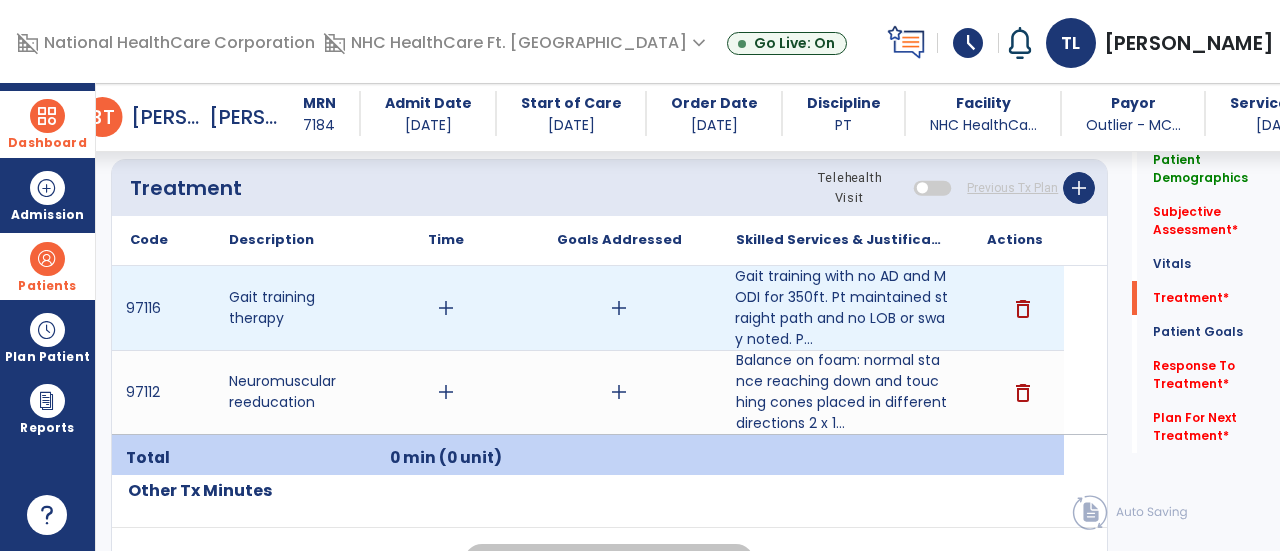 click on "add" at bounding box center [619, 308] 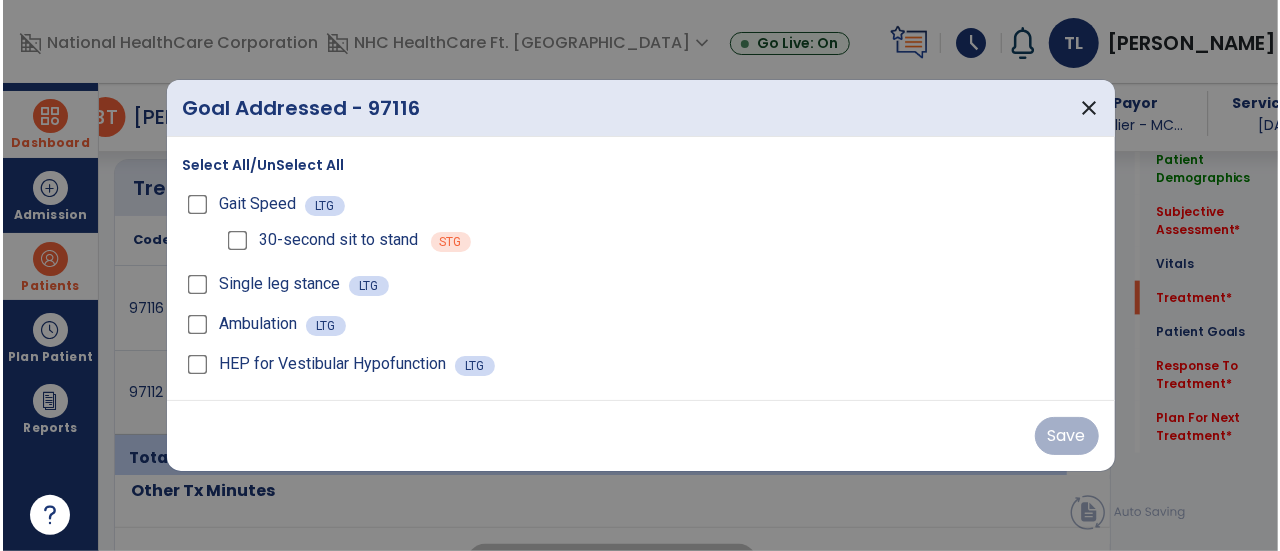 scroll, scrollTop: 1200, scrollLeft: 0, axis: vertical 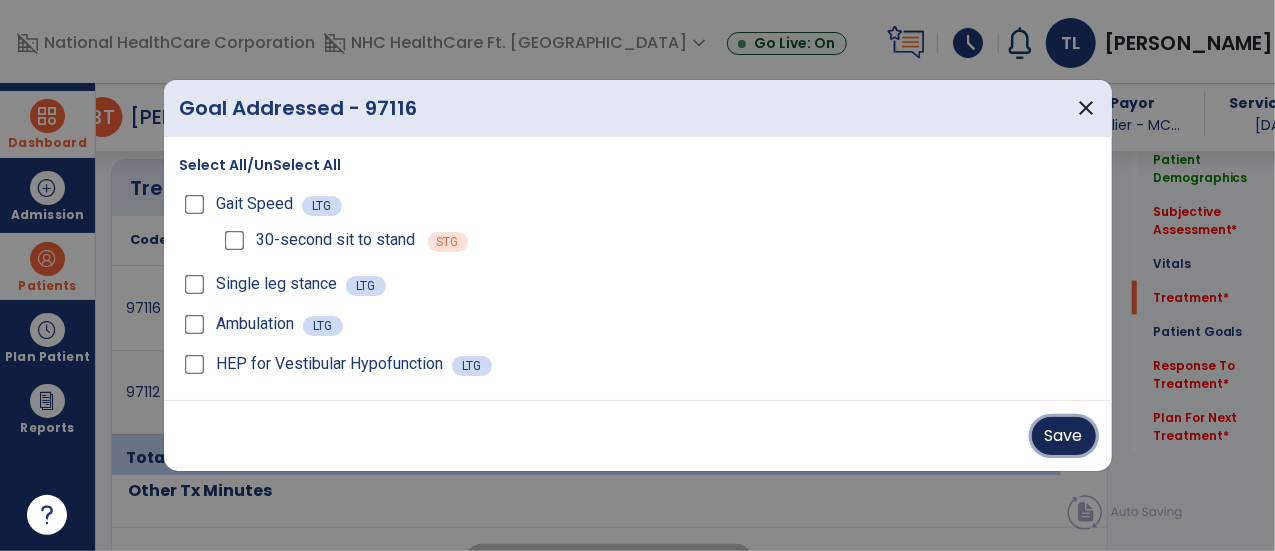 click on "Save" at bounding box center [1064, 436] 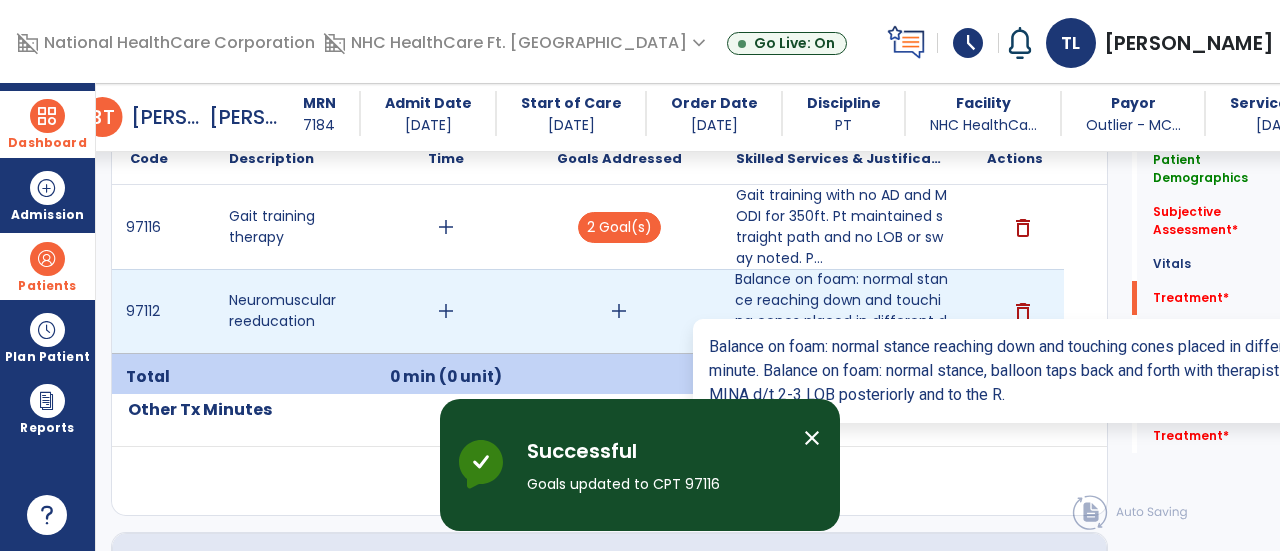 click on "Balance on foam: normal stance reaching down and touching cones placed in different directions 2 x 1..." at bounding box center (841, 311) 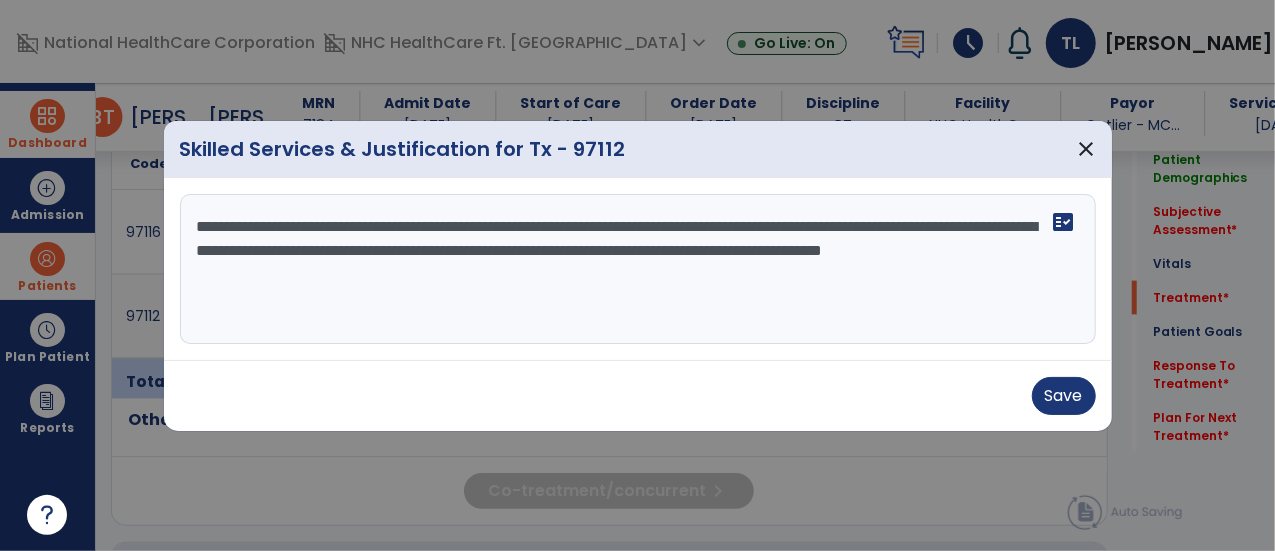 scroll, scrollTop: 1281, scrollLeft: 0, axis: vertical 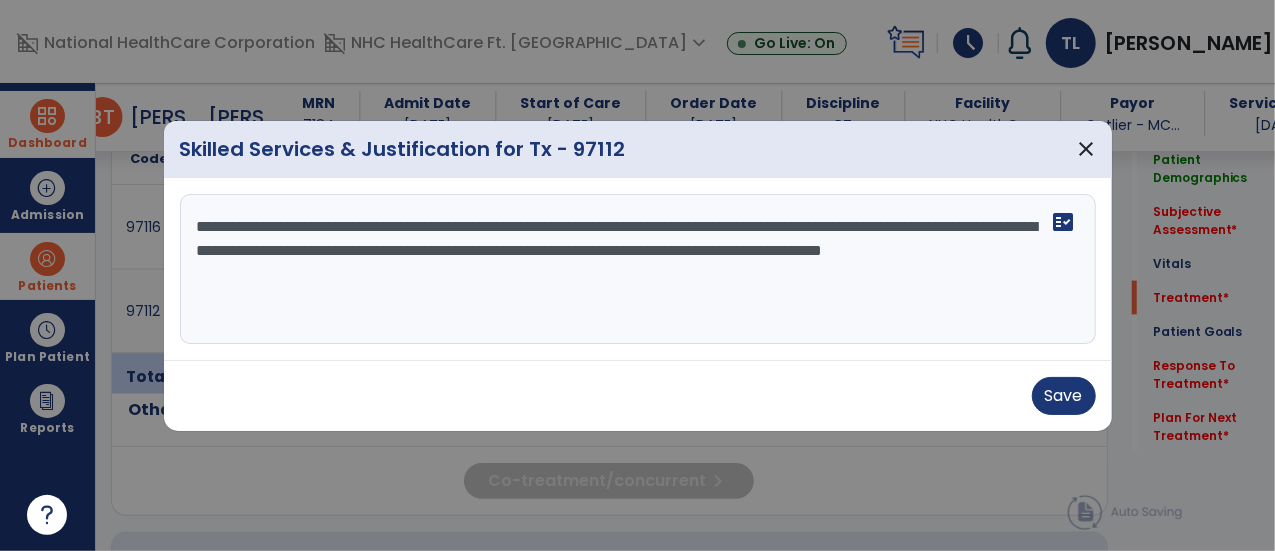 click on "**********" at bounding box center [638, 269] 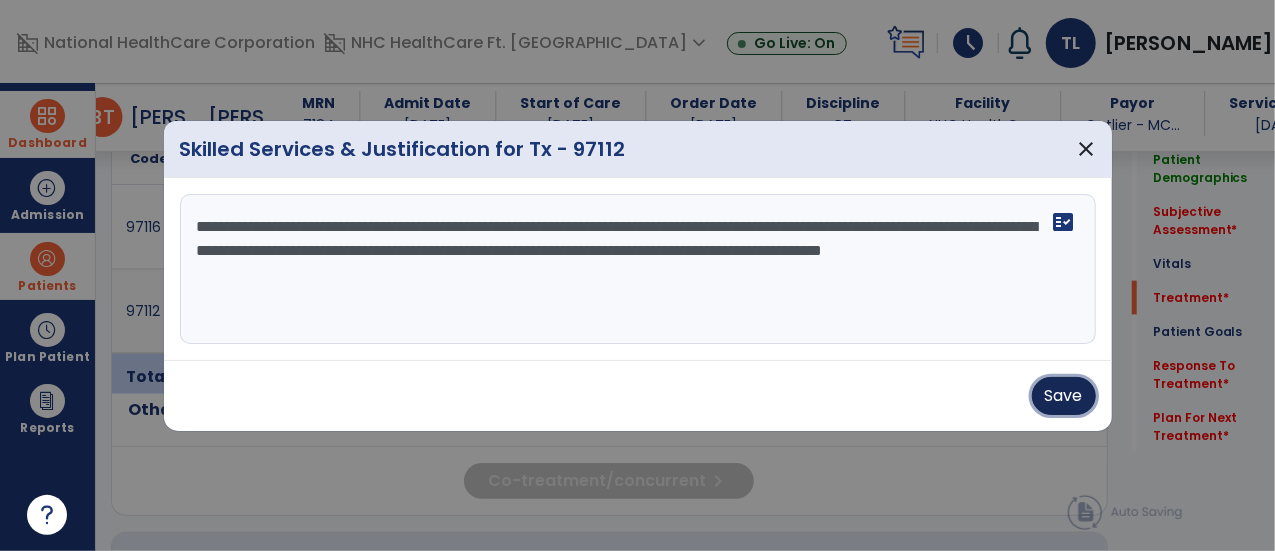 click on "Save" at bounding box center (1064, 396) 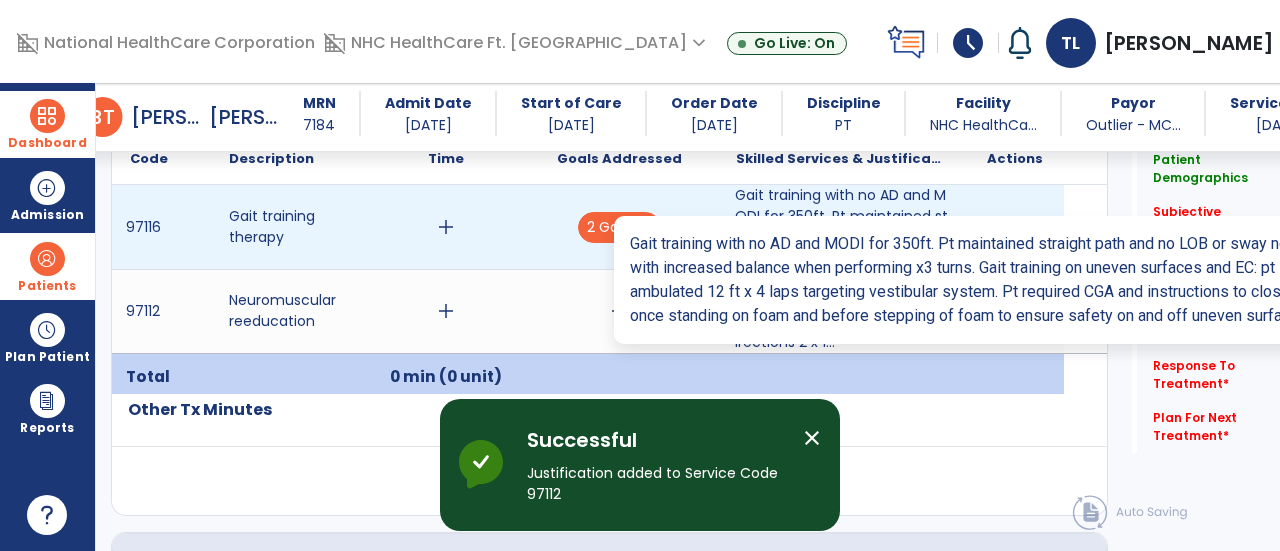 click on "Gait training with no AD and MODI for 350ft. Pt maintained straight path and no LOB or sway noted. P..." at bounding box center (841, 227) 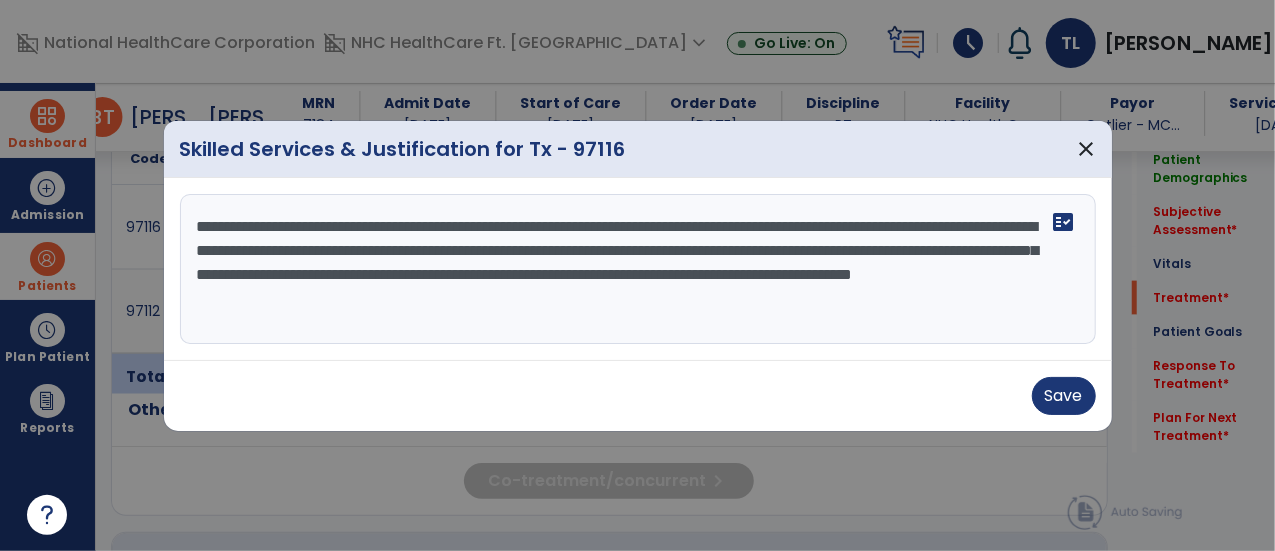scroll, scrollTop: 1281, scrollLeft: 0, axis: vertical 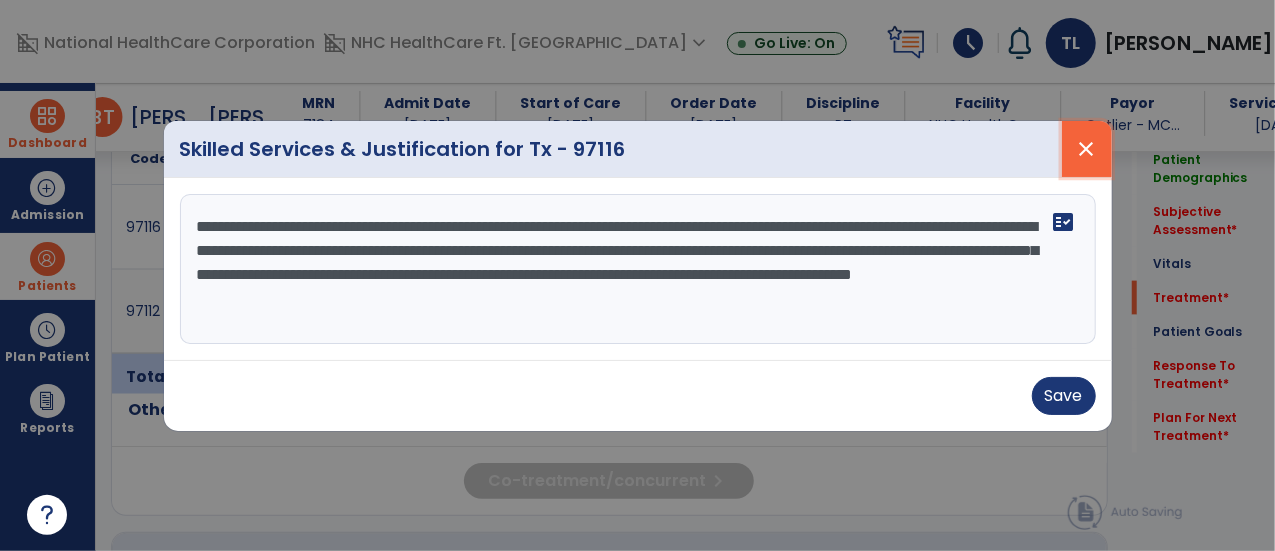 click on "close" at bounding box center [1087, 149] 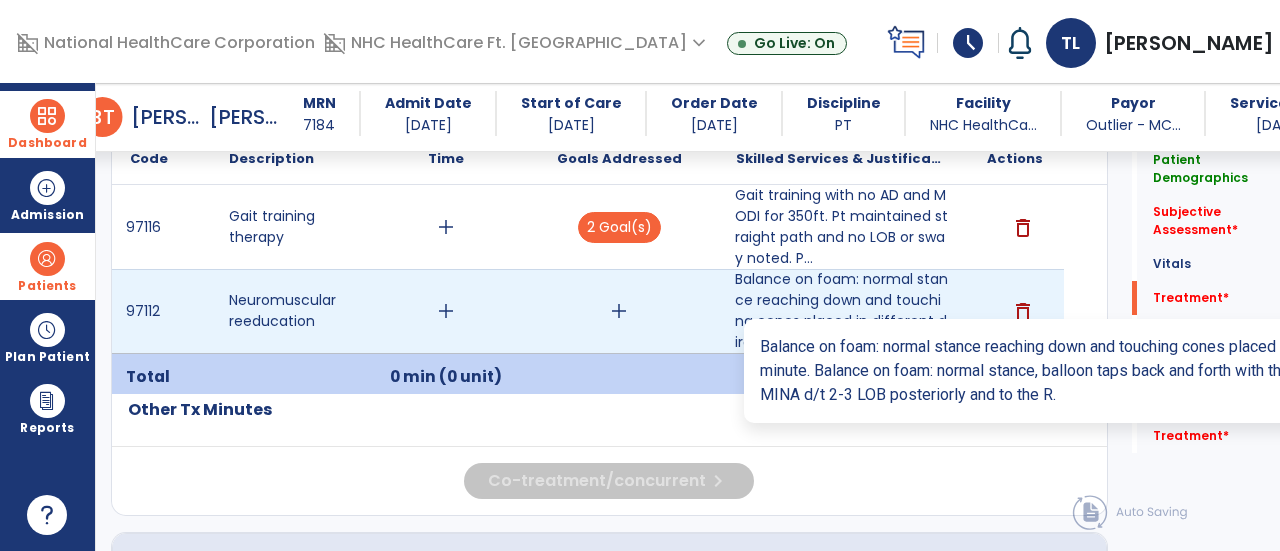 click on "Balance on foam: normal stance reaching down and touching cones placed in different directions 2 x 1..." at bounding box center (841, 311) 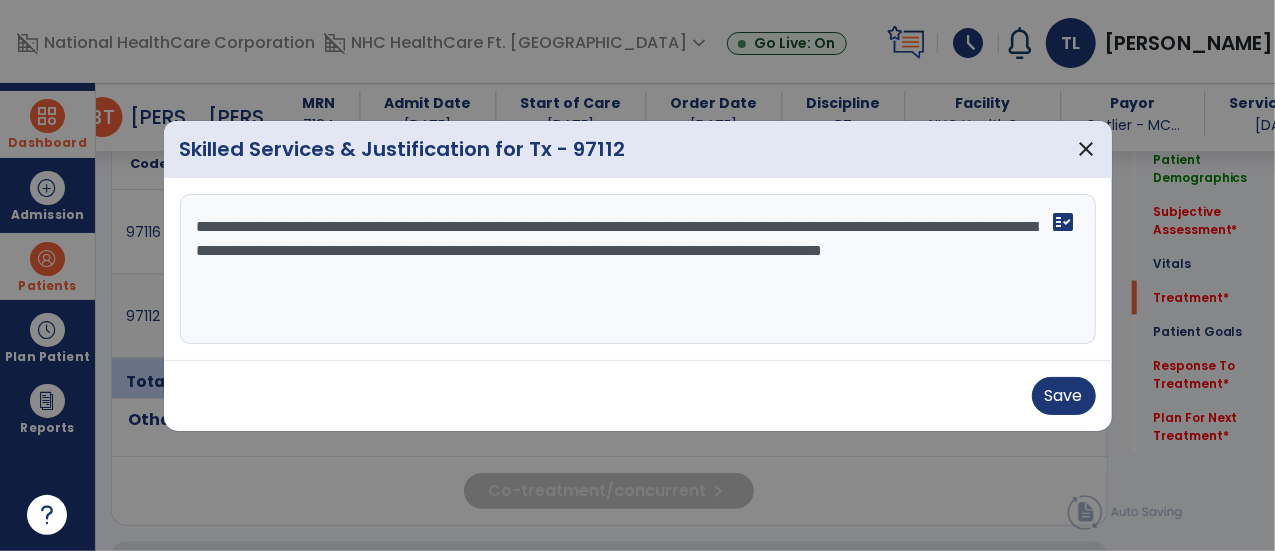 scroll, scrollTop: 1281, scrollLeft: 0, axis: vertical 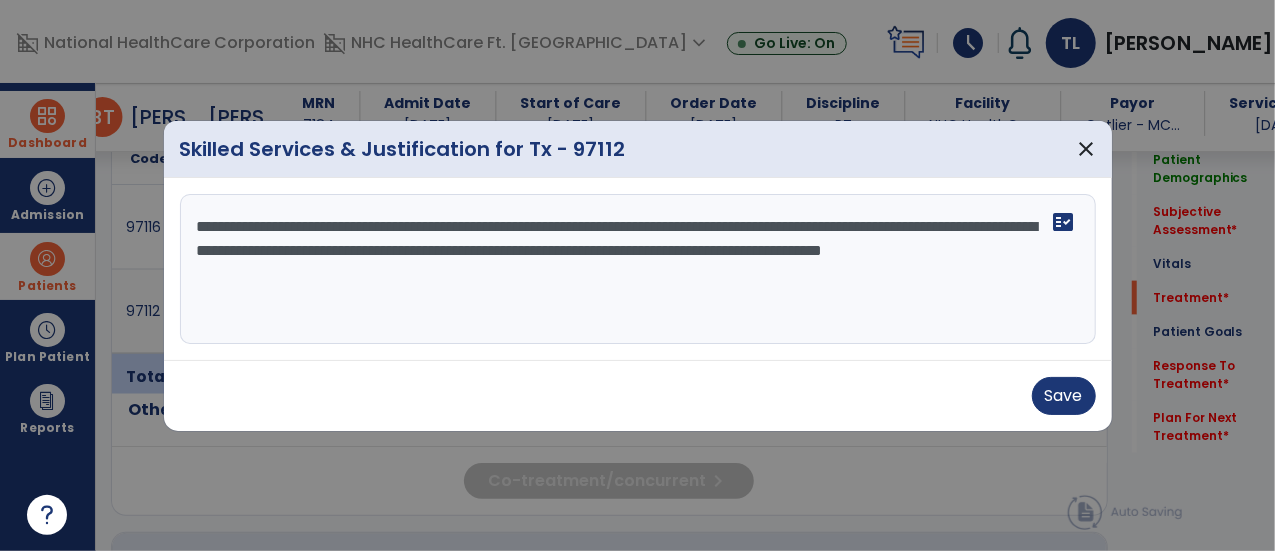 click on "**********" at bounding box center [638, 269] 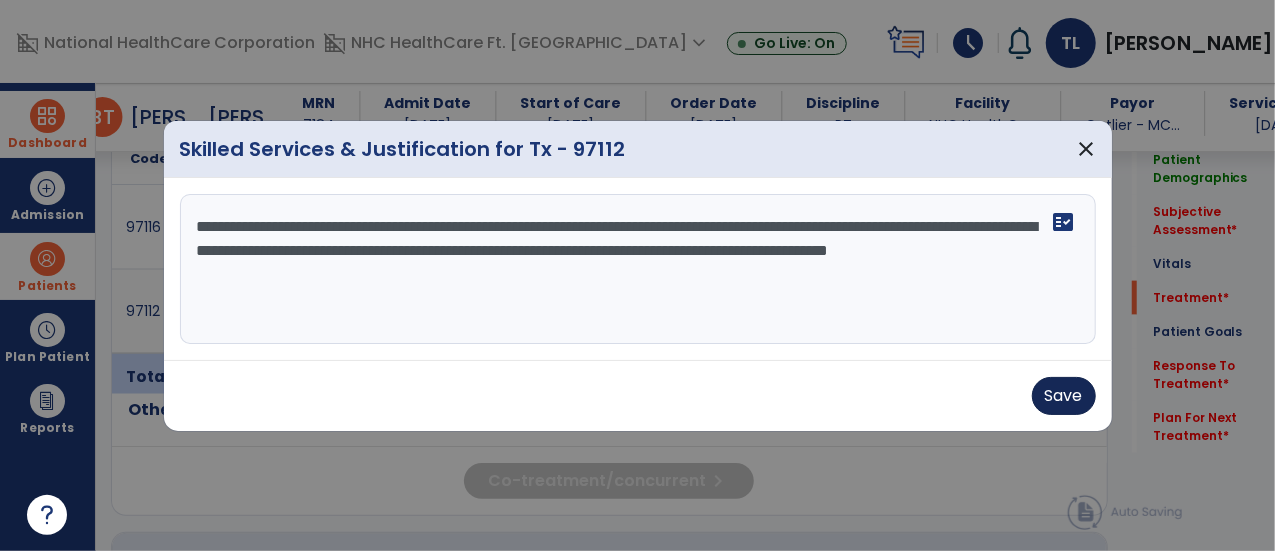 type on "**********" 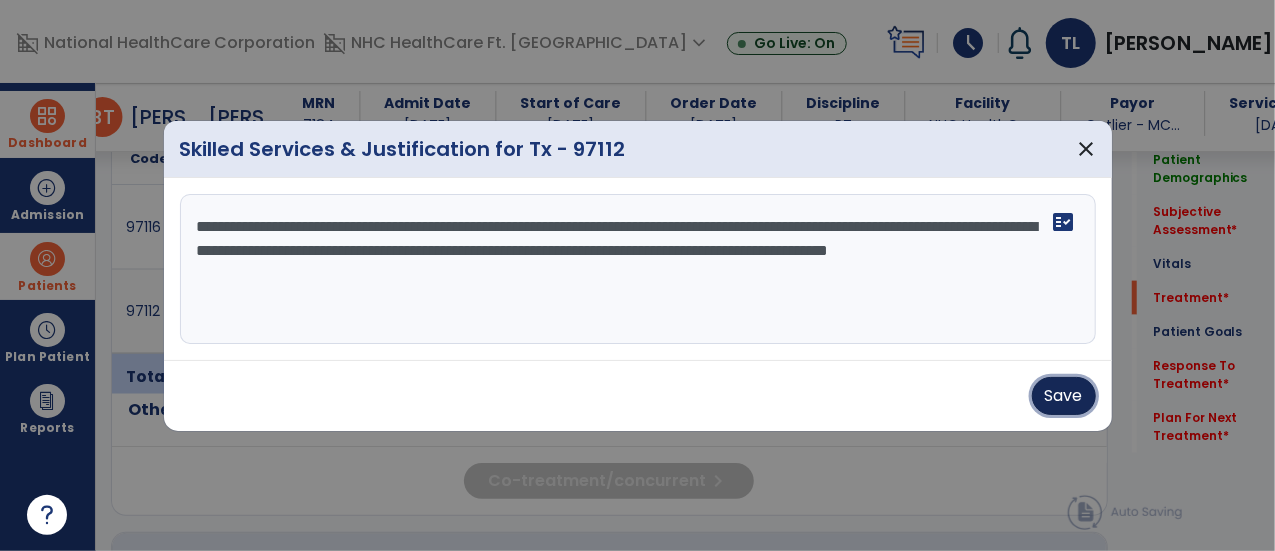 click on "Save" at bounding box center (1064, 396) 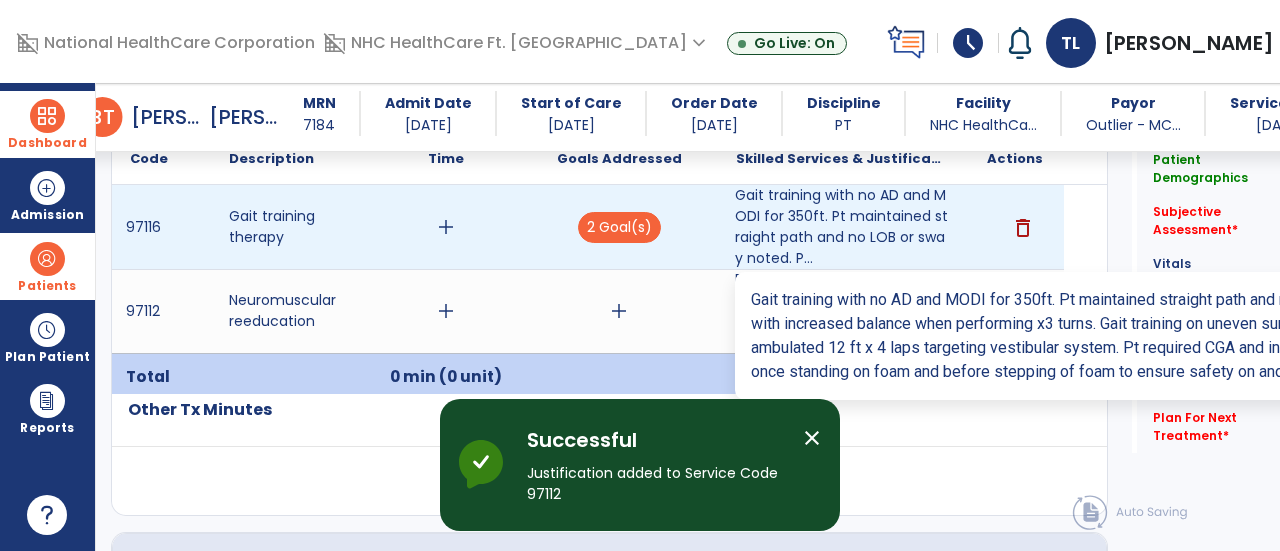 click on "Gait training with no AD and MODI for 350ft. Pt maintained straight path and no LOB or sway noted. P..." at bounding box center (841, 227) 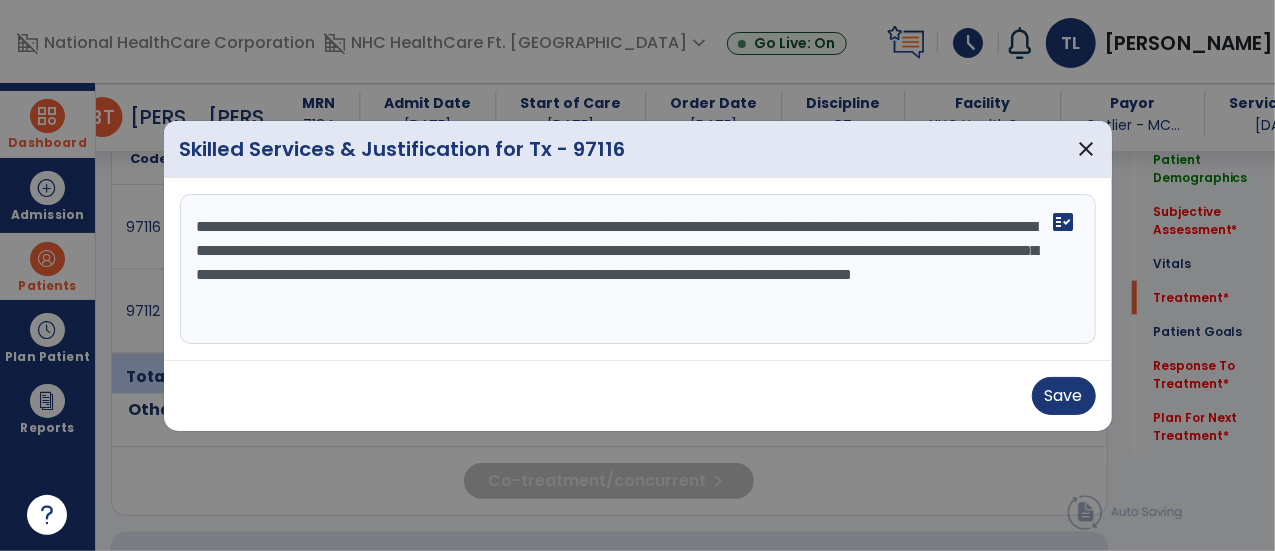 scroll, scrollTop: 1281, scrollLeft: 0, axis: vertical 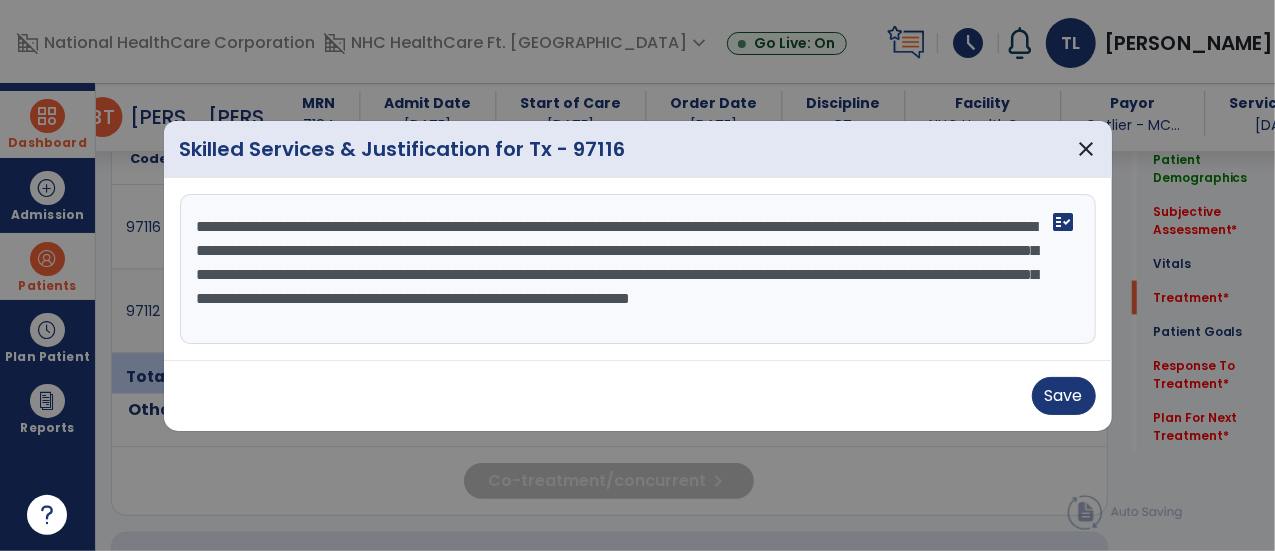 drag, startPoint x: 880, startPoint y: 315, endPoint x: 828, endPoint y: 299, distance: 54.405884 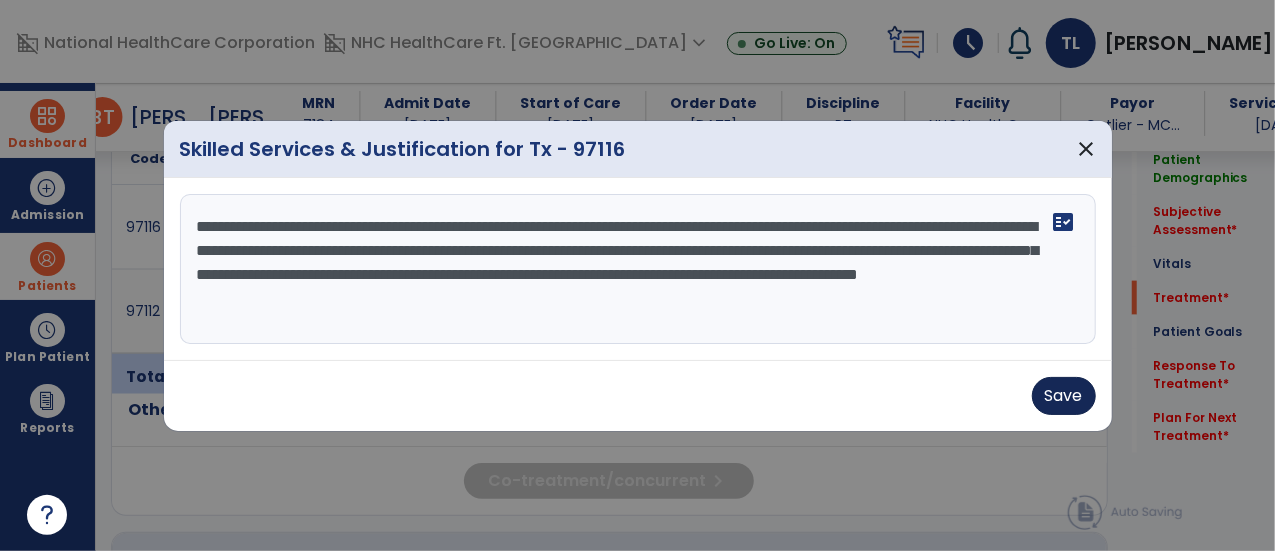 type on "**********" 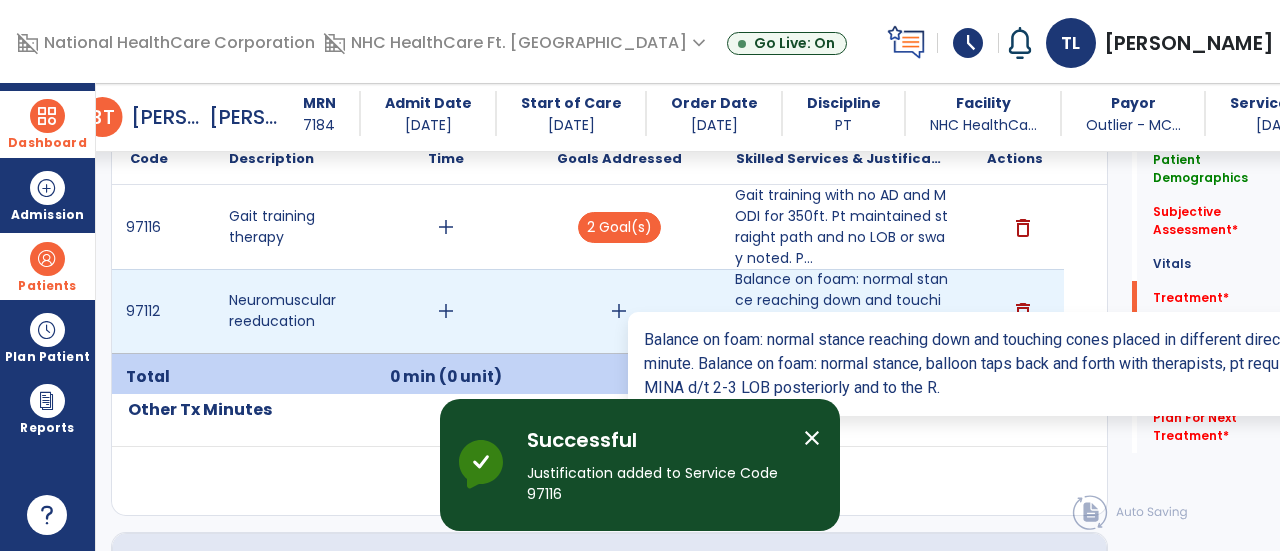 click on "Balance on foam: normal stance reaching down and touching cones placed in different directions 2 x 1..." at bounding box center (841, 311) 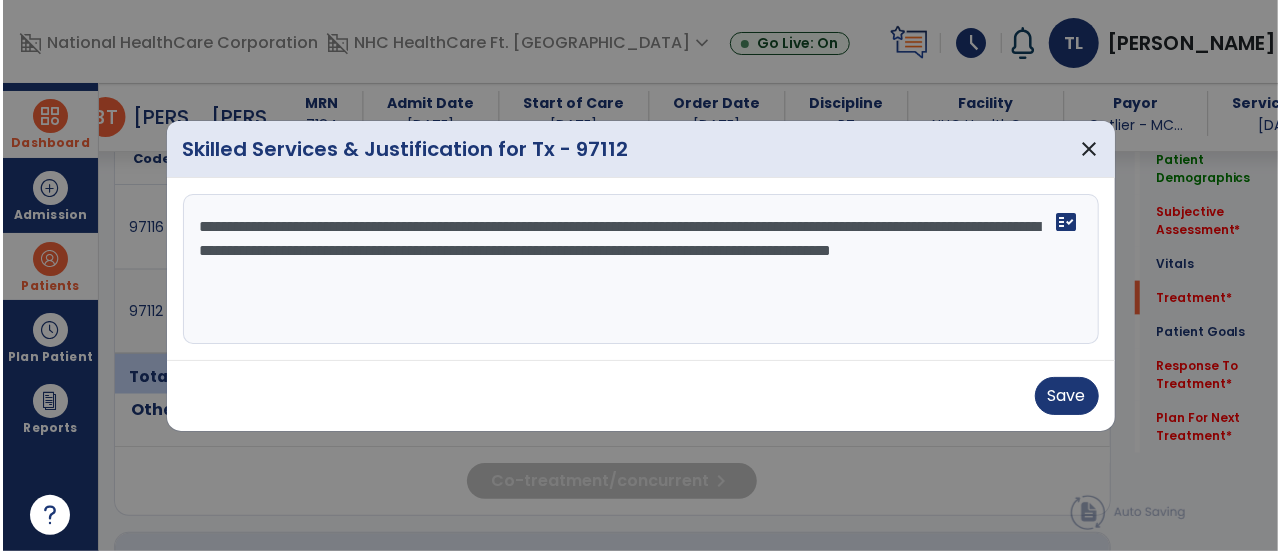 scroll, scrollTop: 1281, scrollLeft: 0, axis: vertical 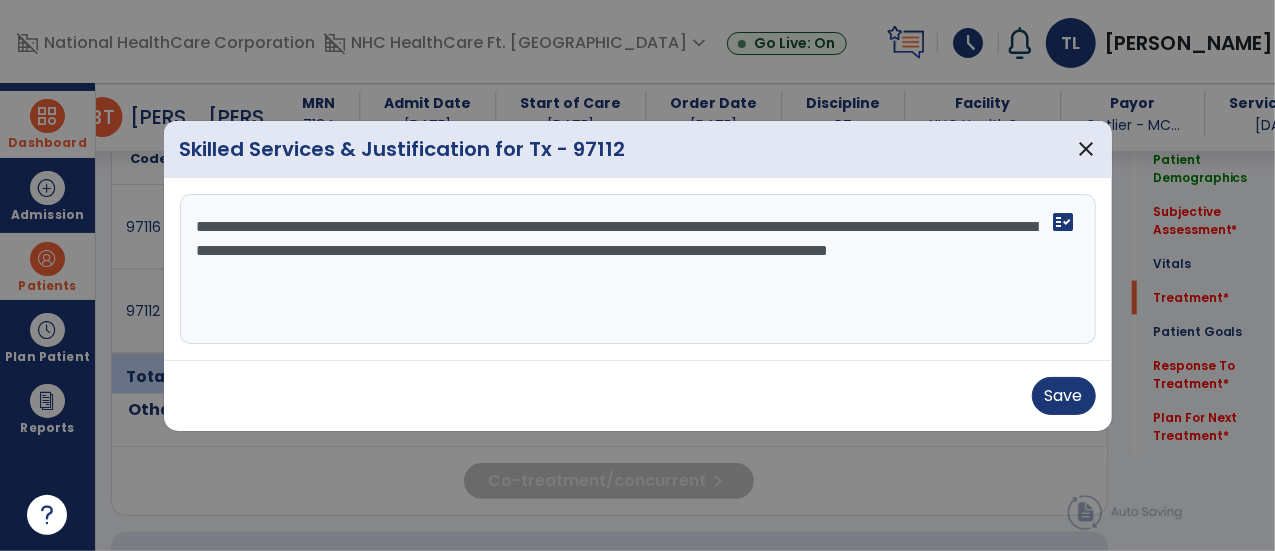 click on "**********" at bounding box center (638, 269) 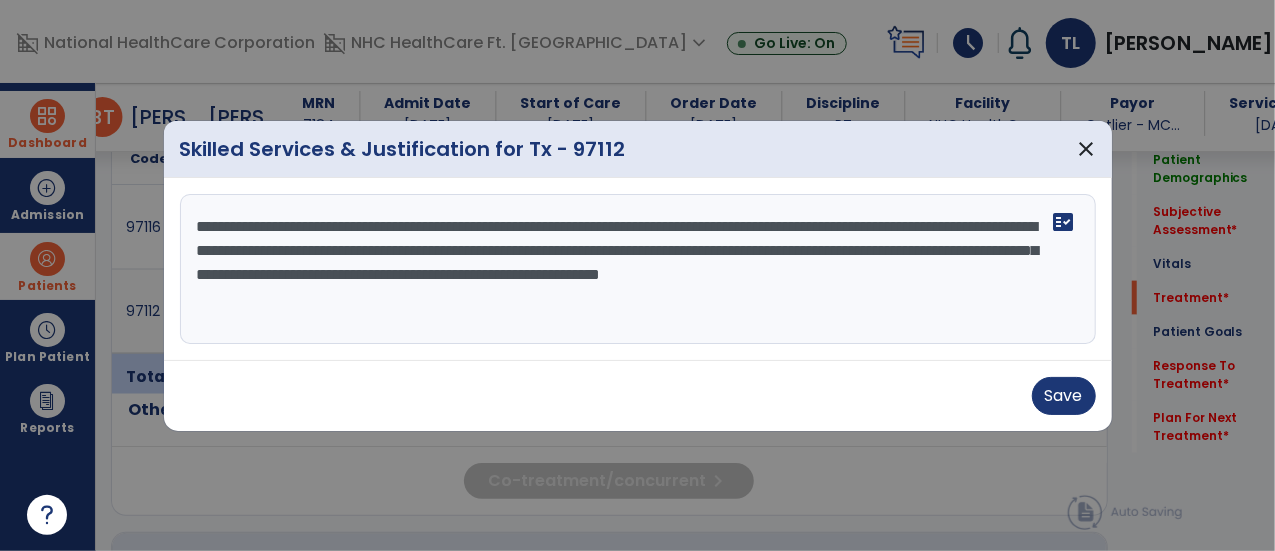 drag, startPoint x: 654, startPoint y: 276, endPoint x: 527, endPoint y: 273, distance: 127.03543 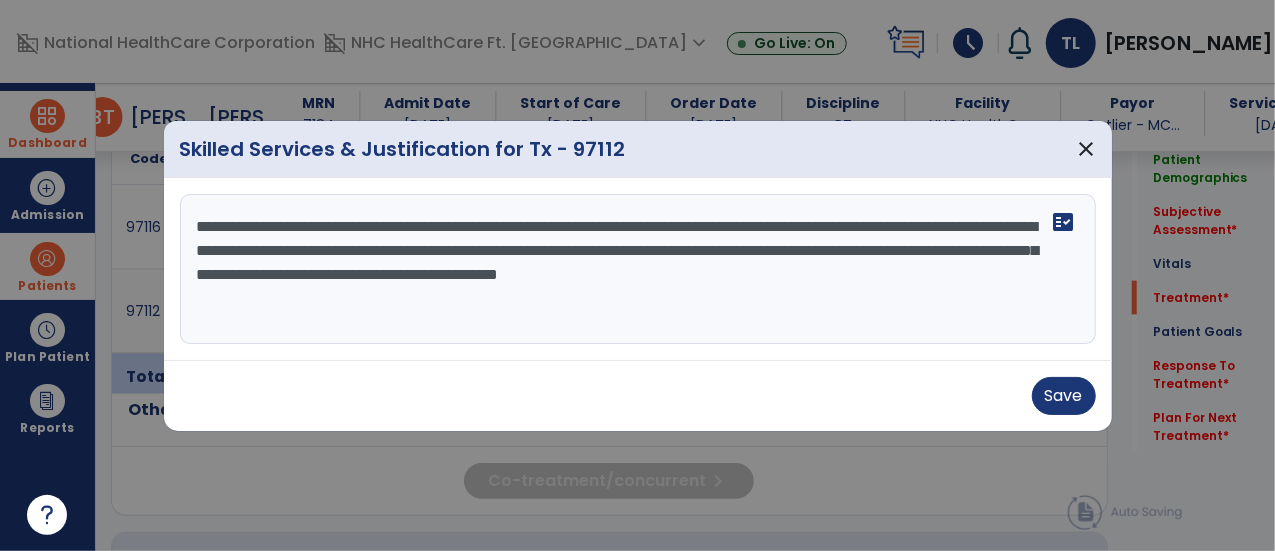 click on "**********" at bounding box center (638, 269) 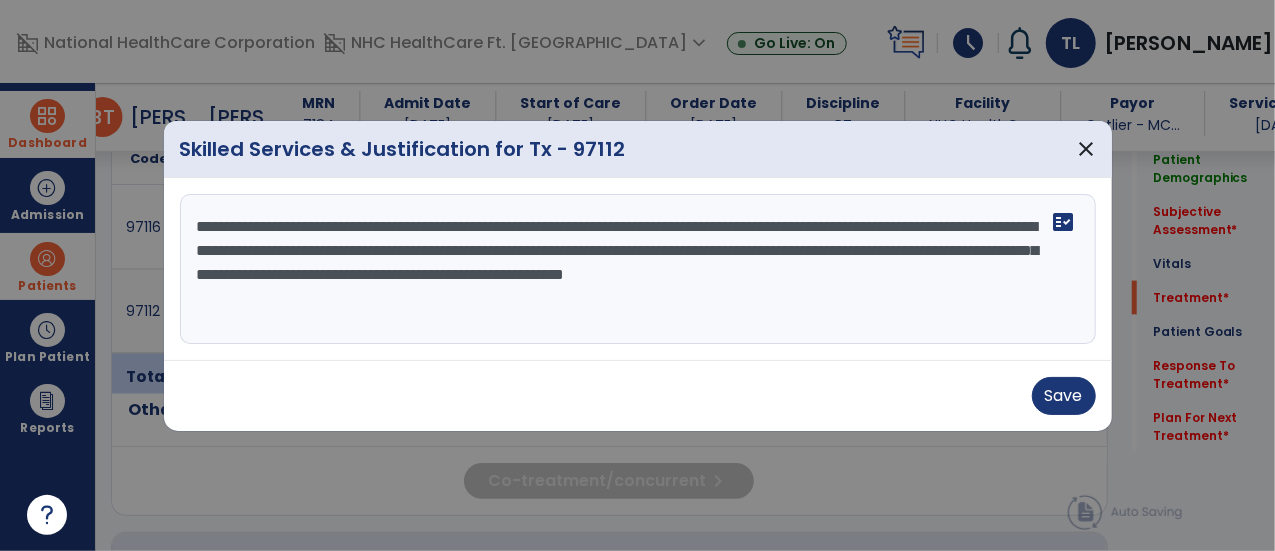 click on "**********" at bounding box center [638, 269] 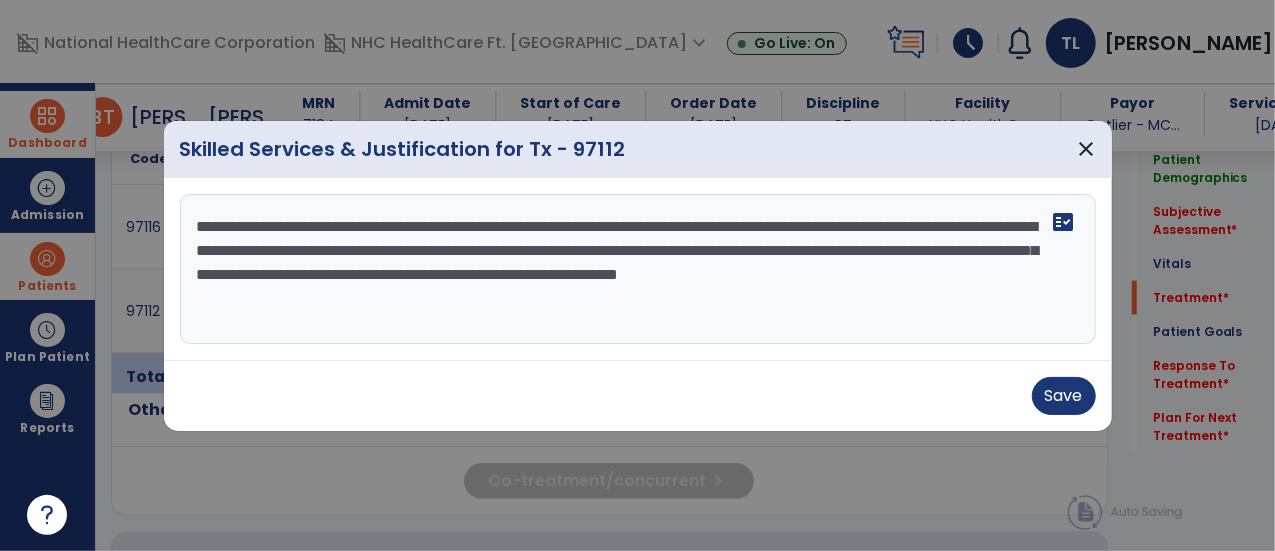 type on "**********" 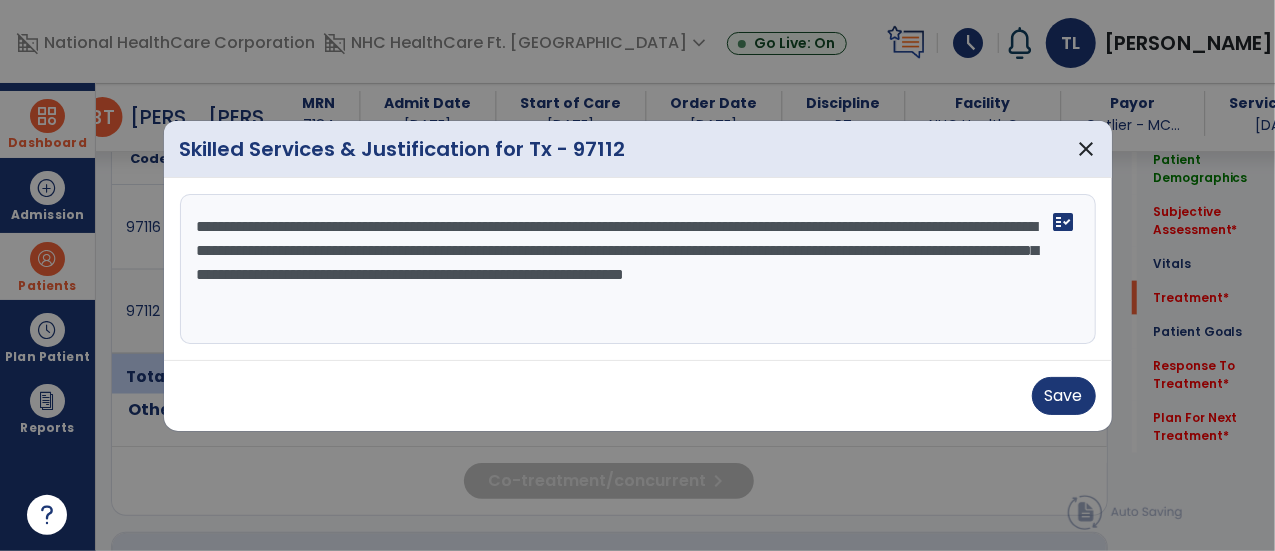 click on "**********" at bounding box center (638, 269) 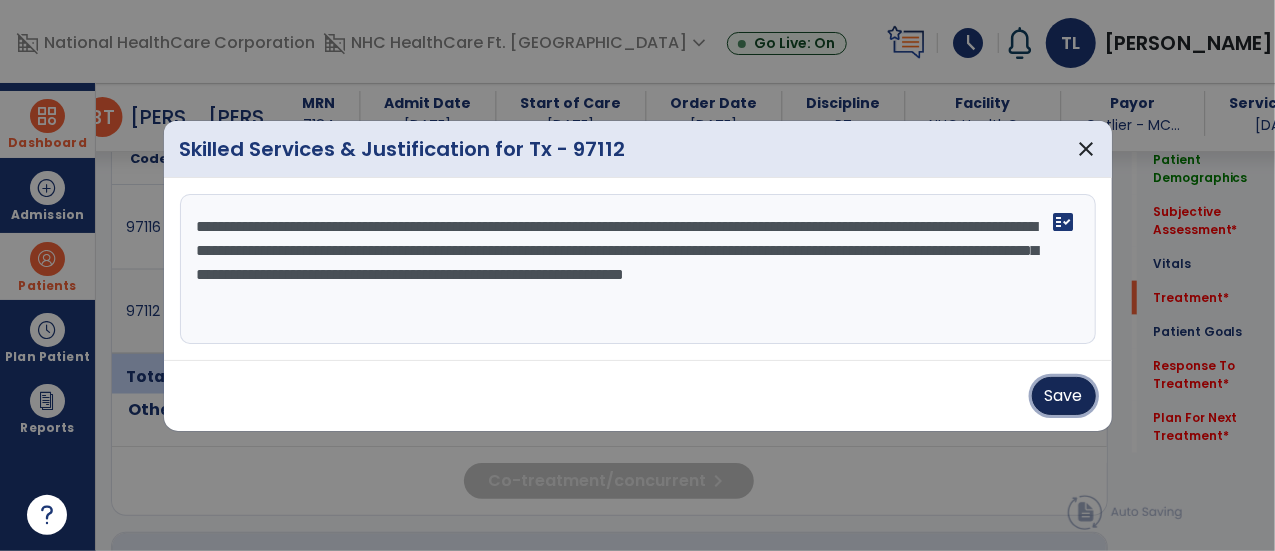 click on "Save" at bounding box center [1064, 396] 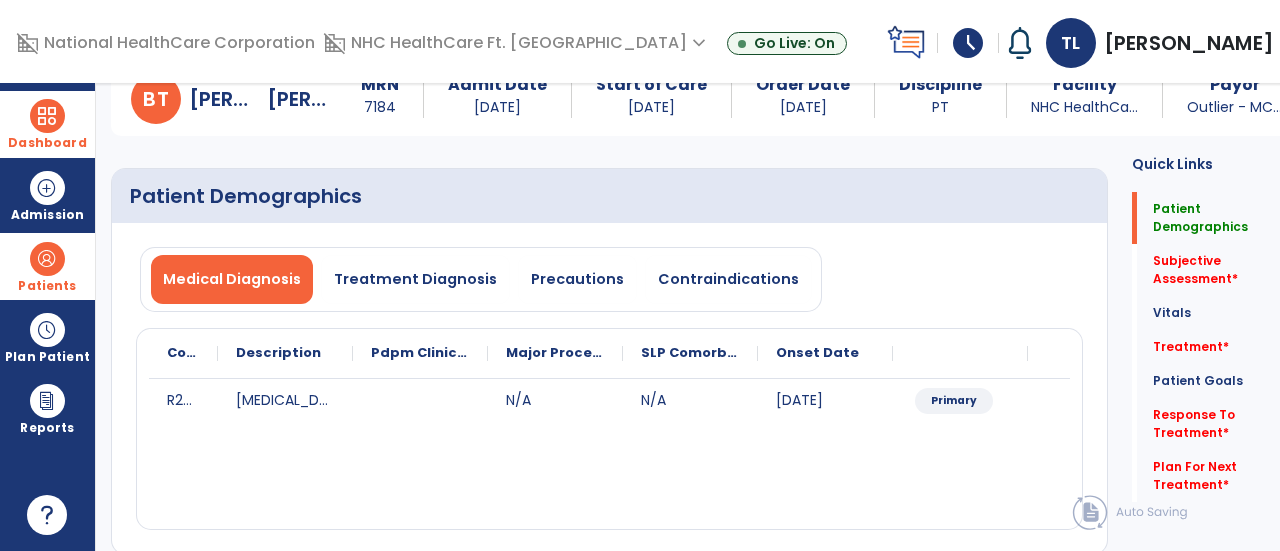 scroll, scrollTop: 0, scrollLeft: 0, axis: both 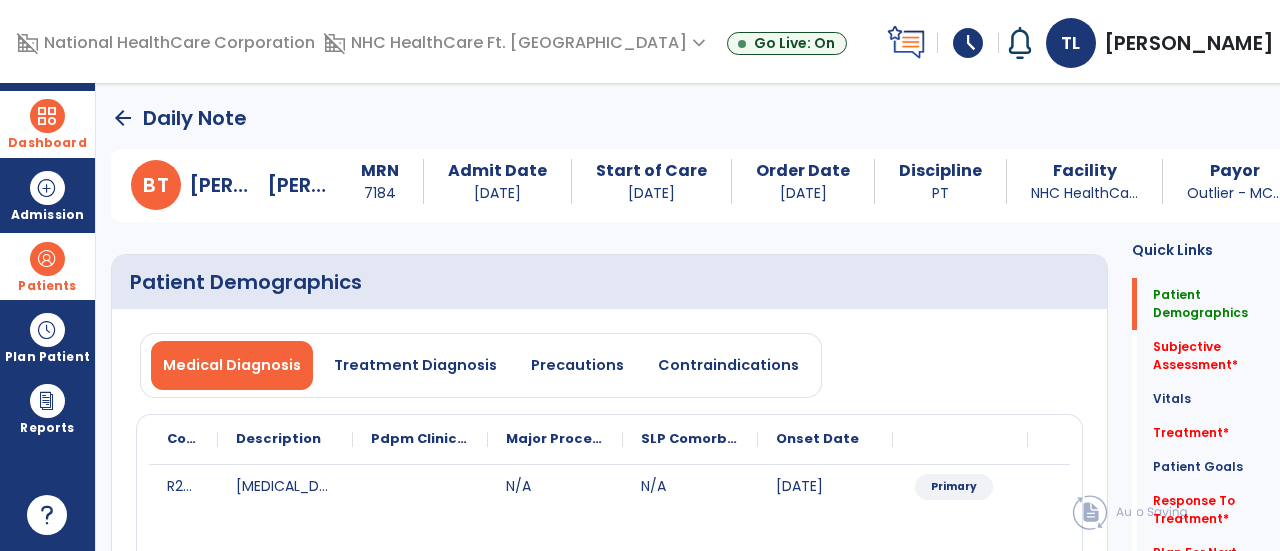 click on "B  T  Ballew,   Terry" at bounding box center (234, 185) 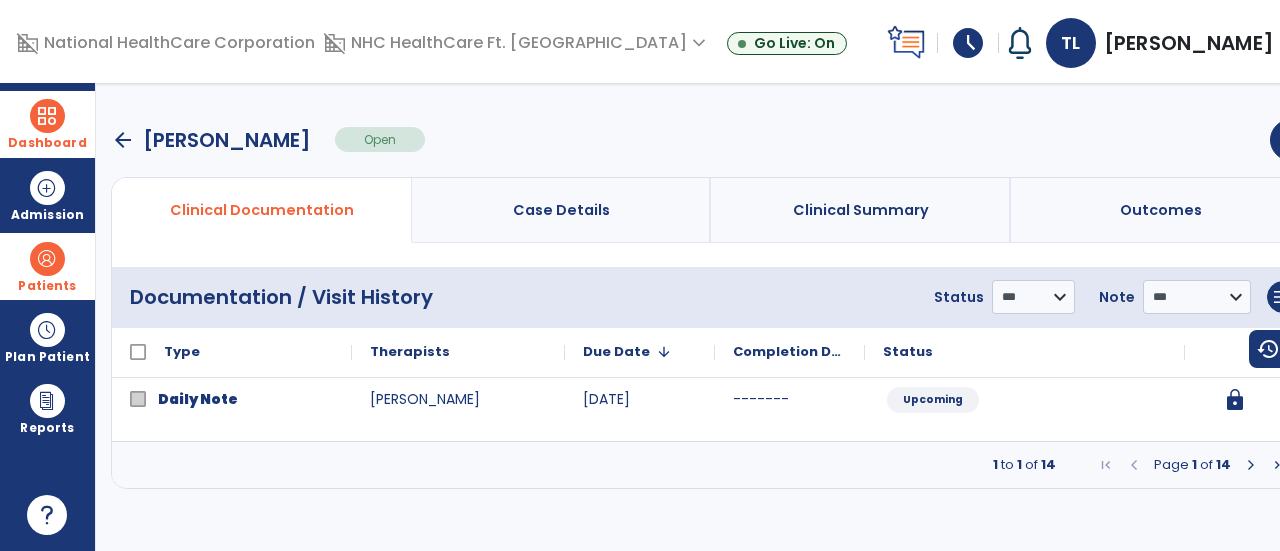 click on "arrow_back" at bounding box center (123, 140) 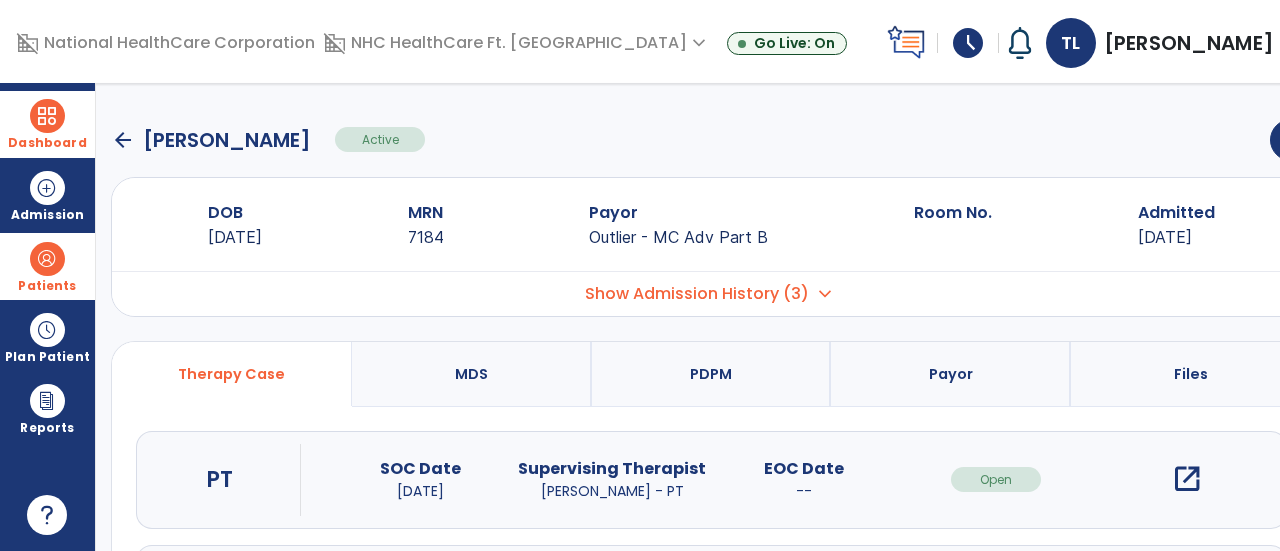 click on "arrow_back" 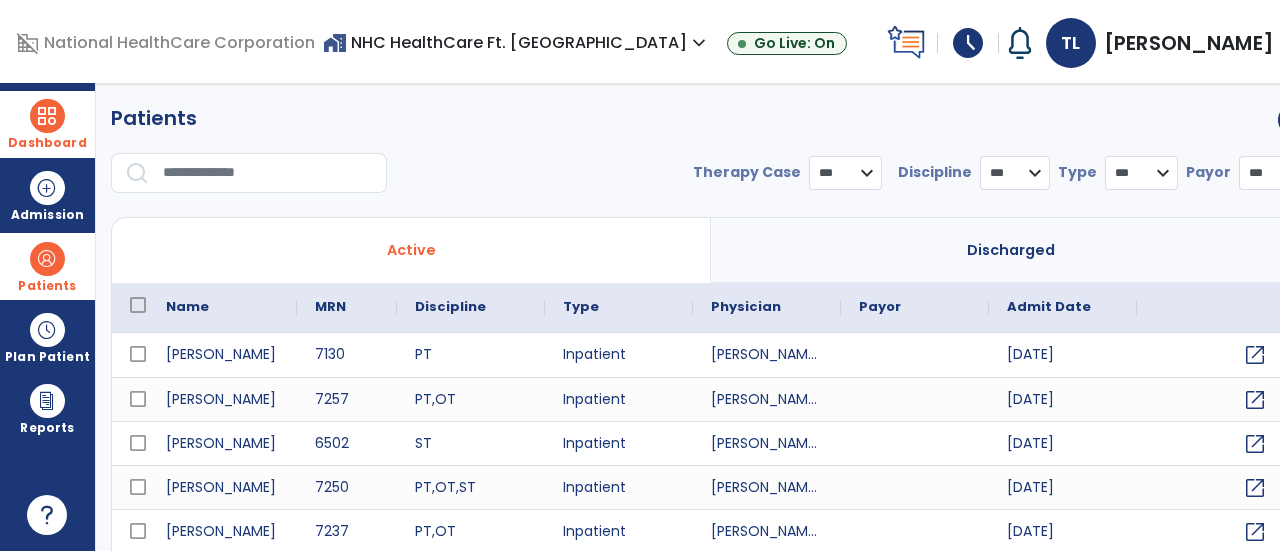 select on "***" 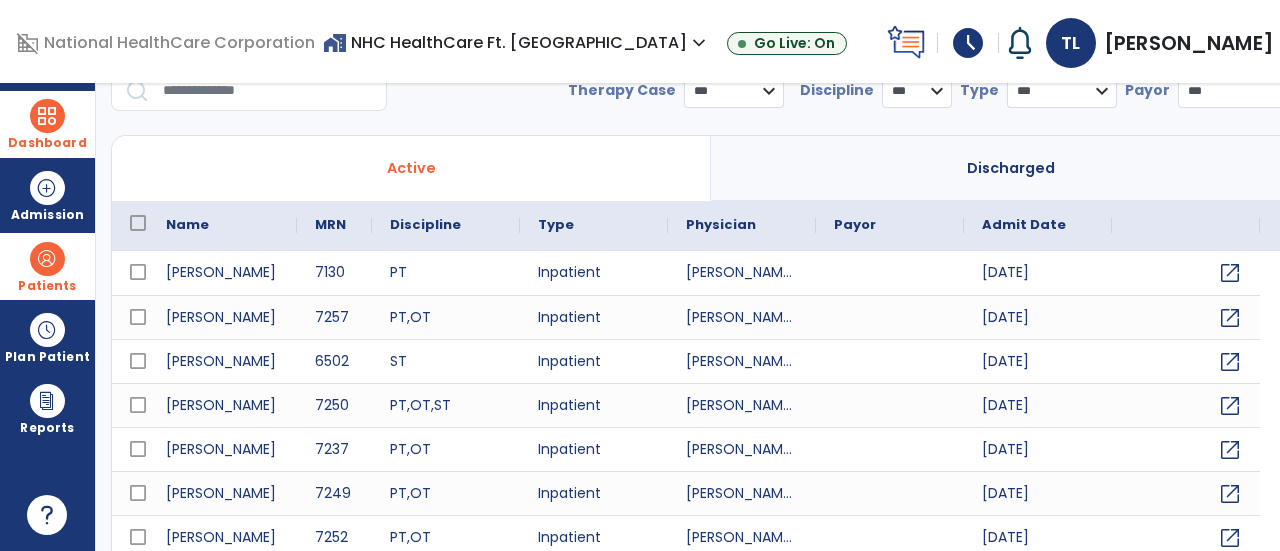 scroll, scrollTop: 101, scrollLeft: 0, axis: vertical 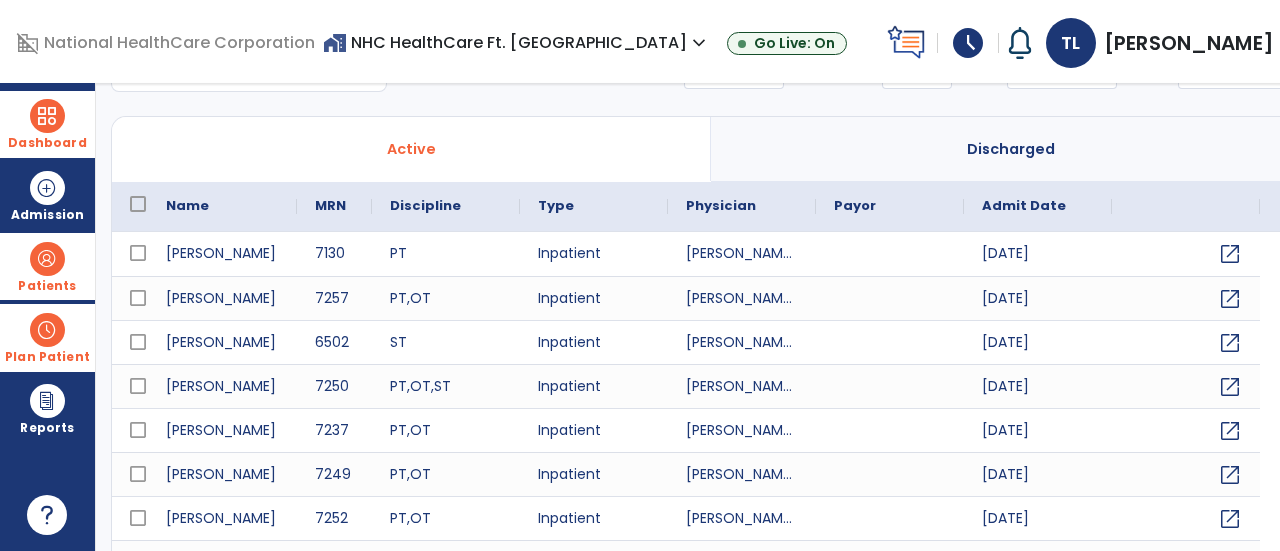 click on "Plan Patient" at bounding box center [47, 266] 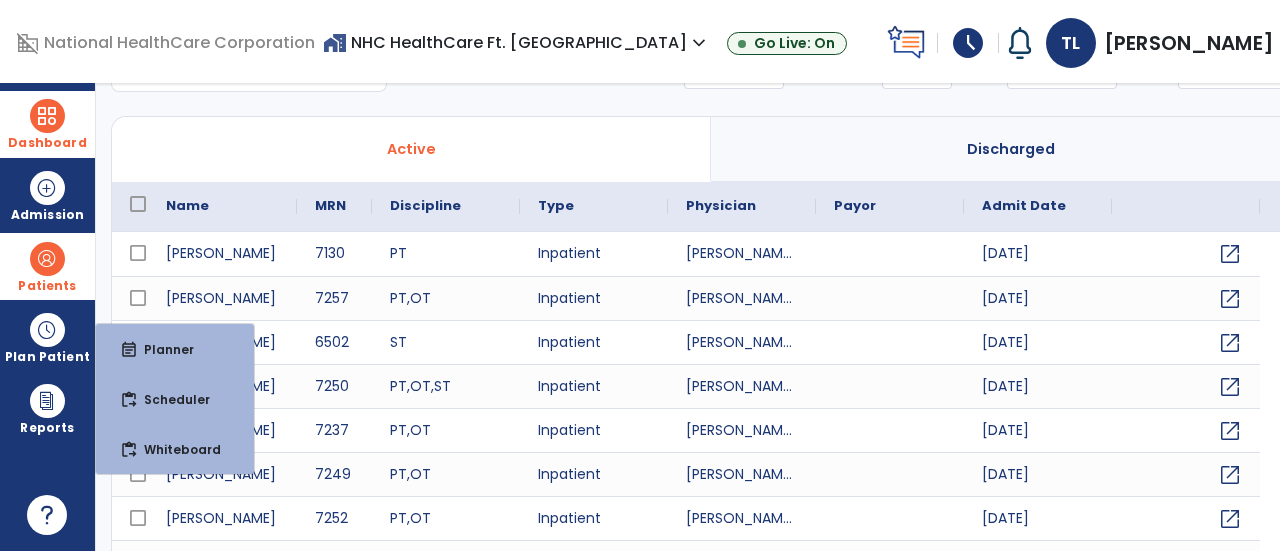 click at bounding box center (47, 259) 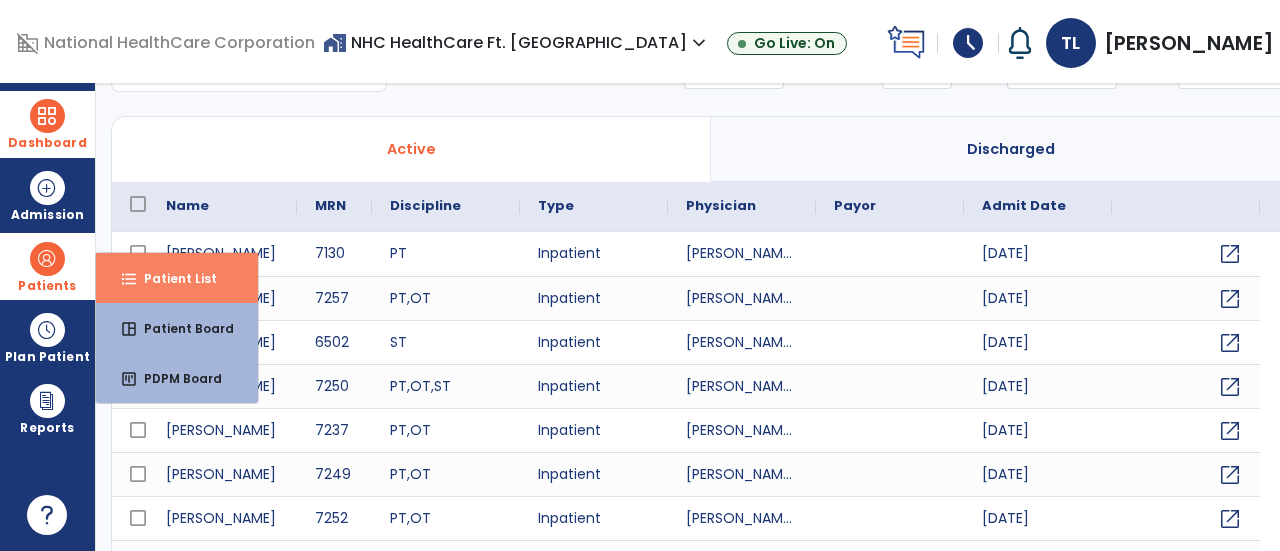 click on "format_list_bulleted  Patient List" at bounding box center (177, 278) 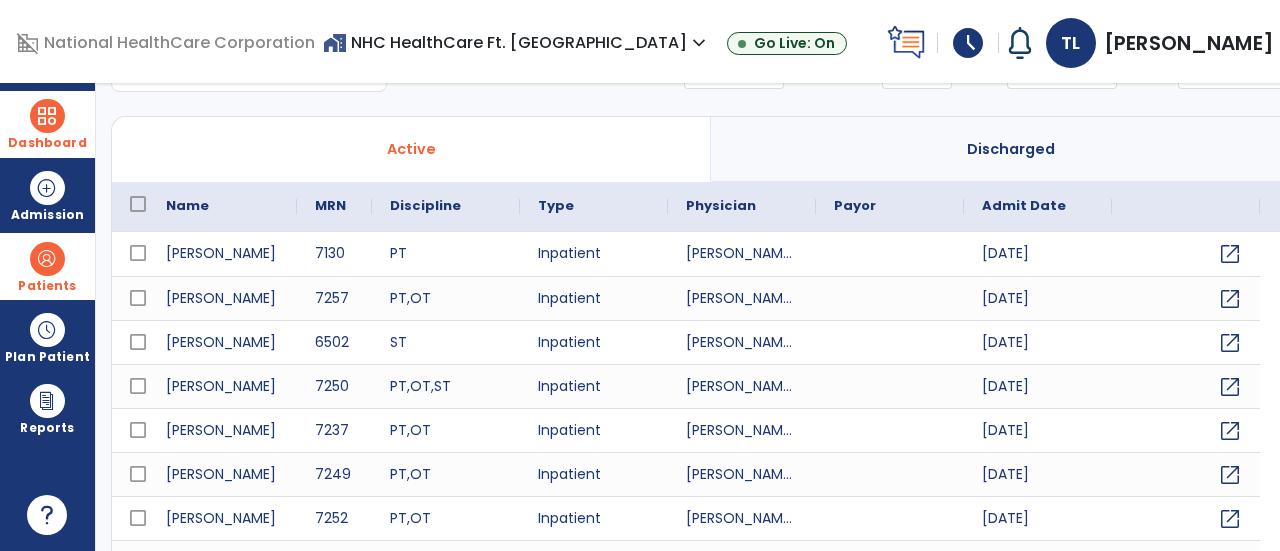 click on "Dashboard" at bounding box center (47, 143) 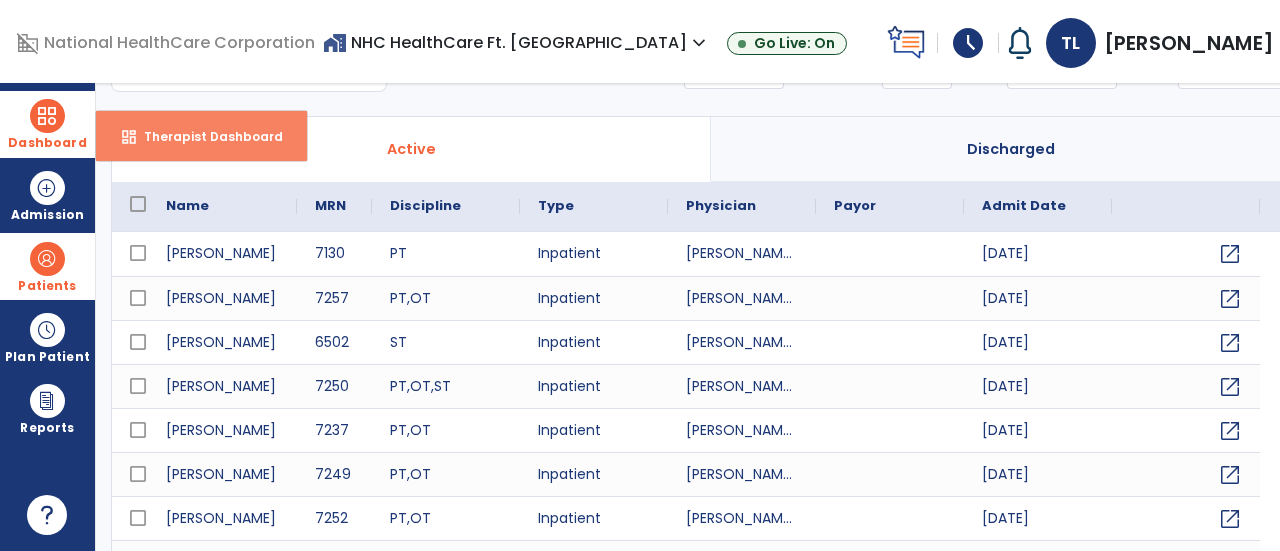 click on "Therapist Dashboard" at bounding box center (205, 136) 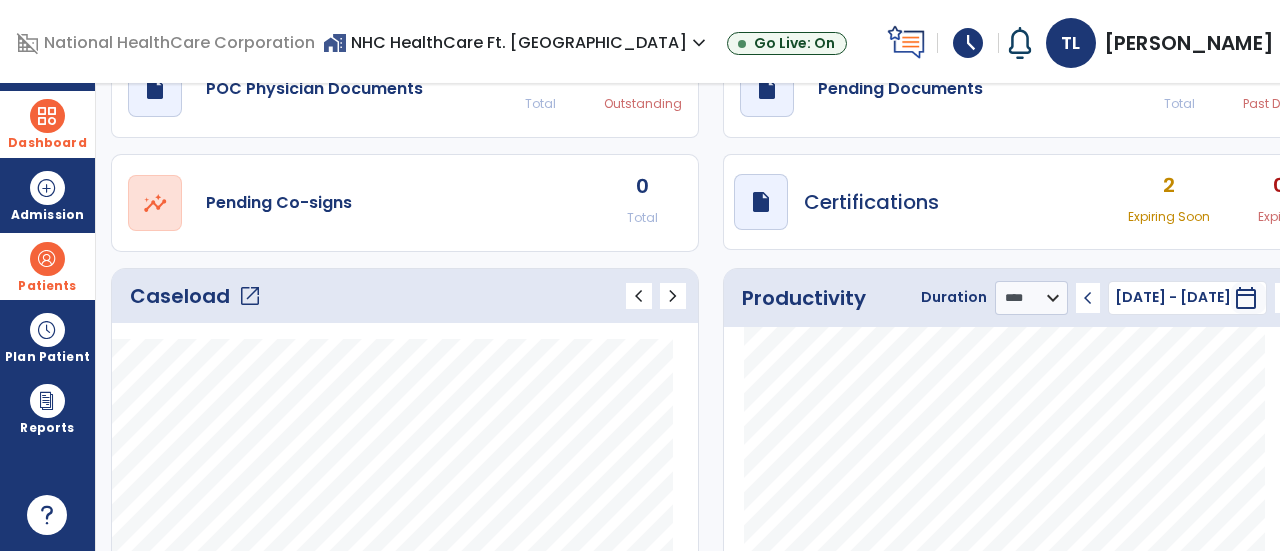 click on "Caseload   open_in_new" 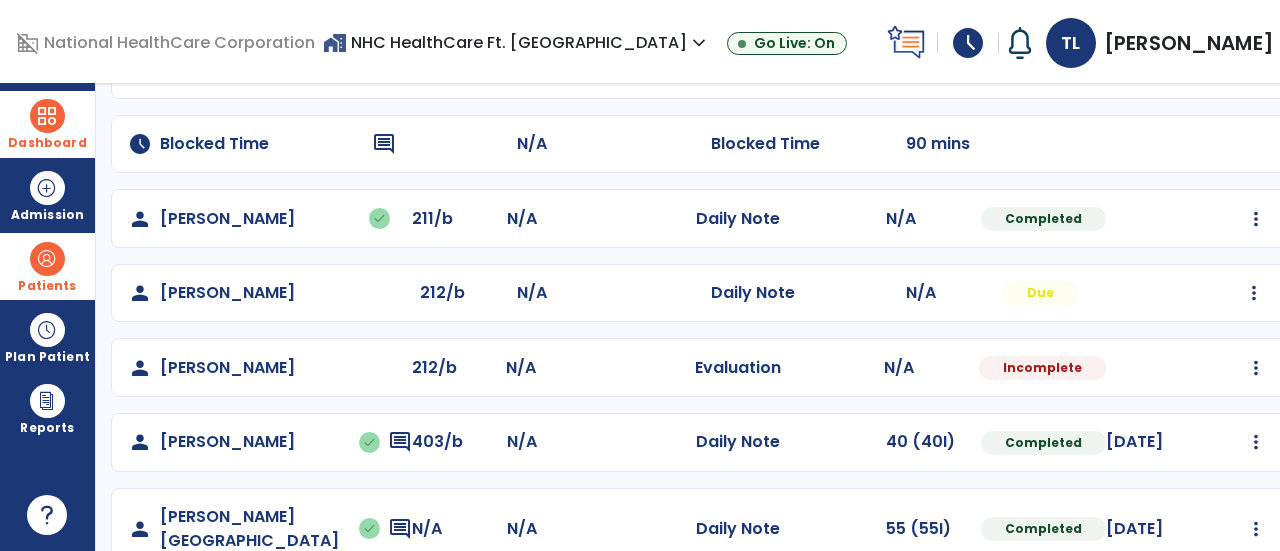 scroll, scrollTop: 353, scrollLeft: 0, axis: vertical 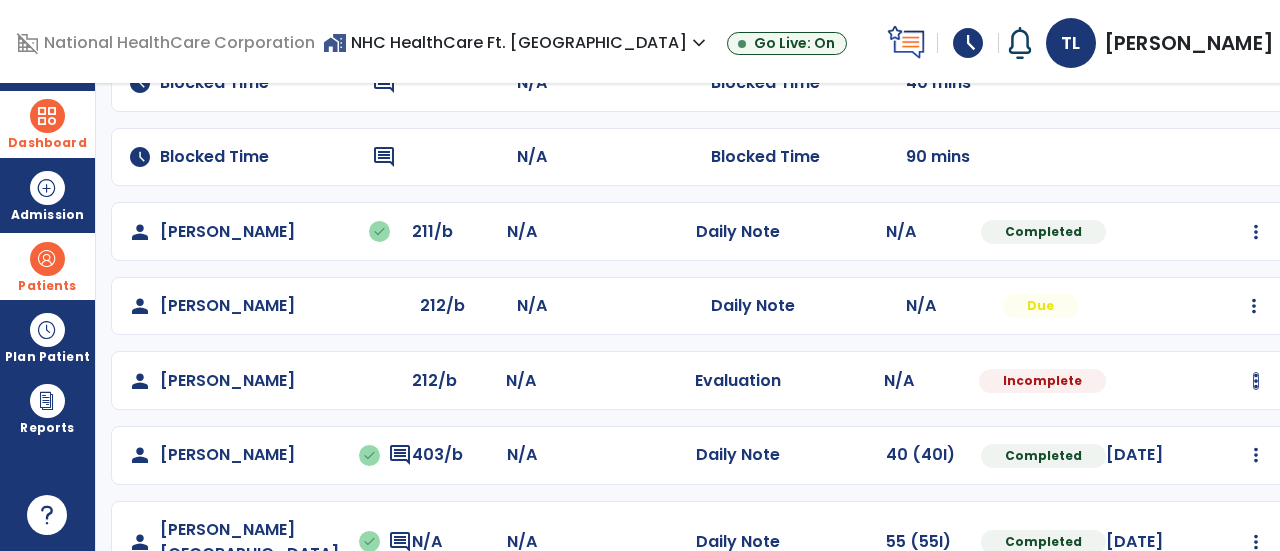 click at bounding box center [1256, -65] 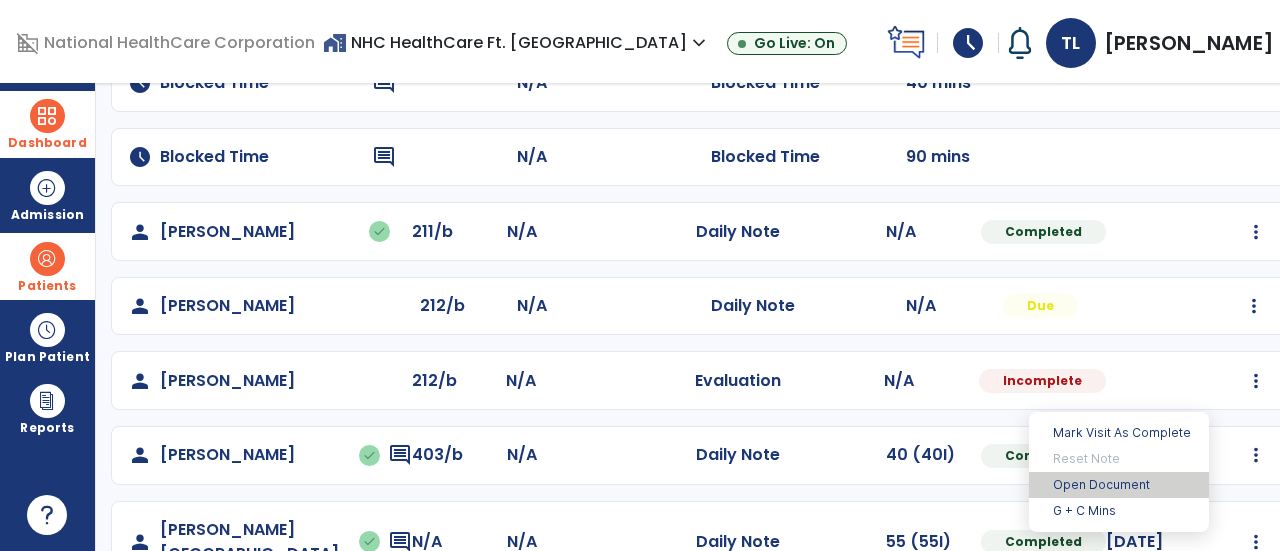 click on "Open Document" at bounding box center [1119, 485] 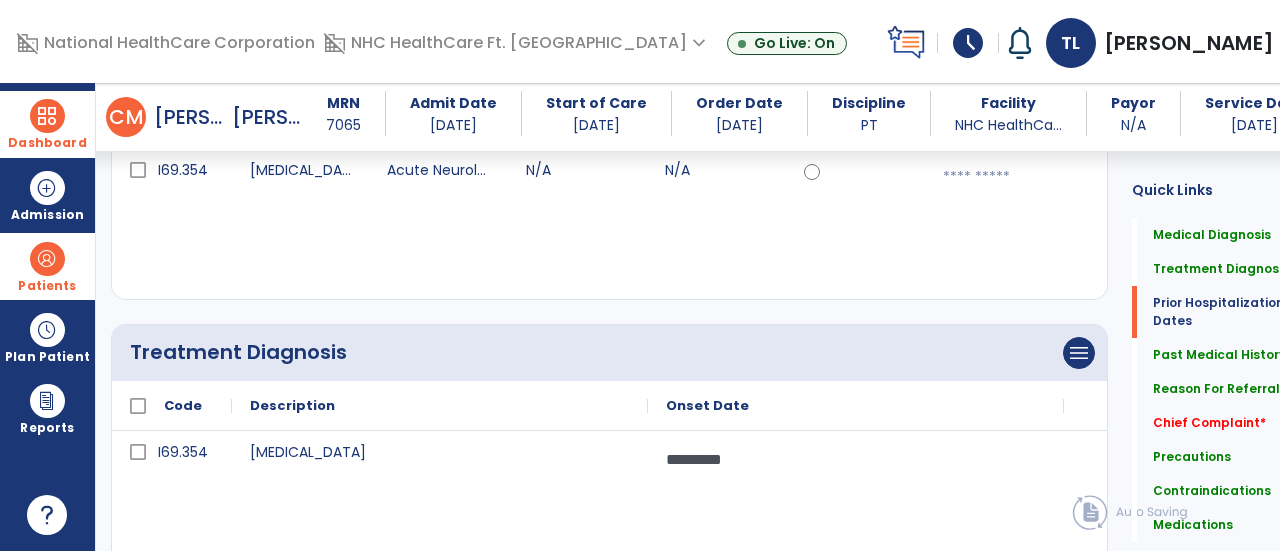 scroll, scrollTop: 0, scrollLeft: 0, axis: both 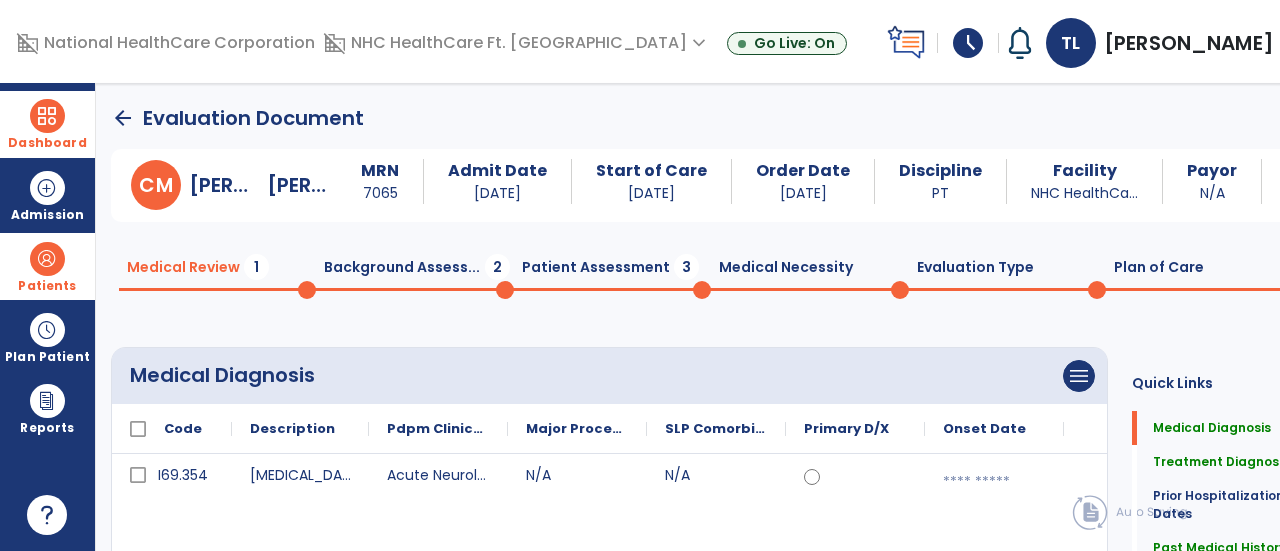 click on "Patient Assessment  3" 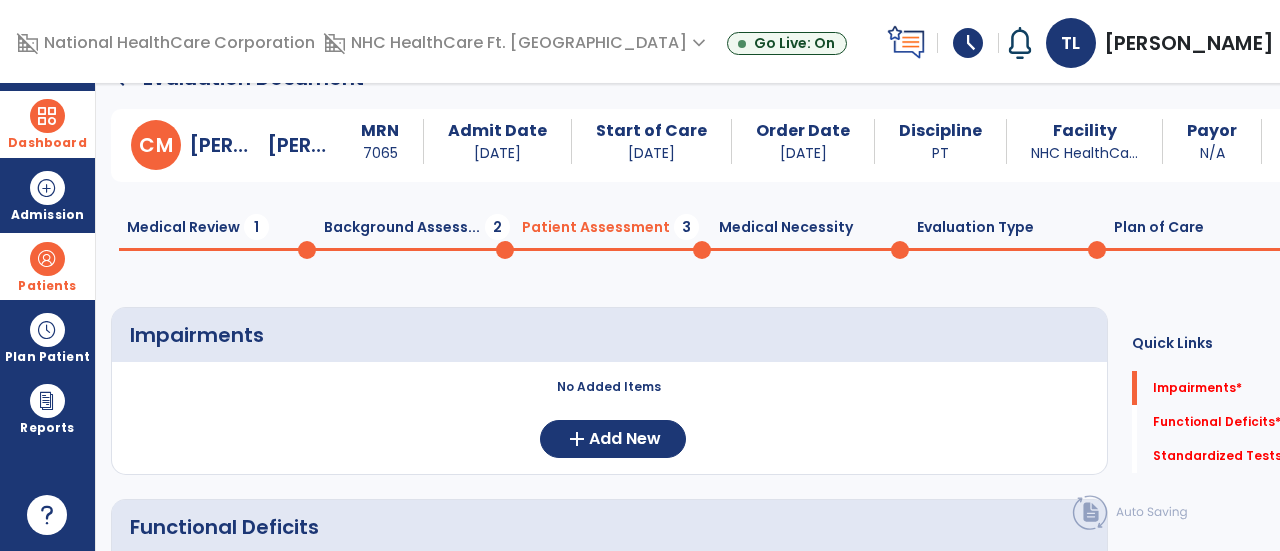 scroll, scrollTop: 0, scrollLeft: 0, axis: both 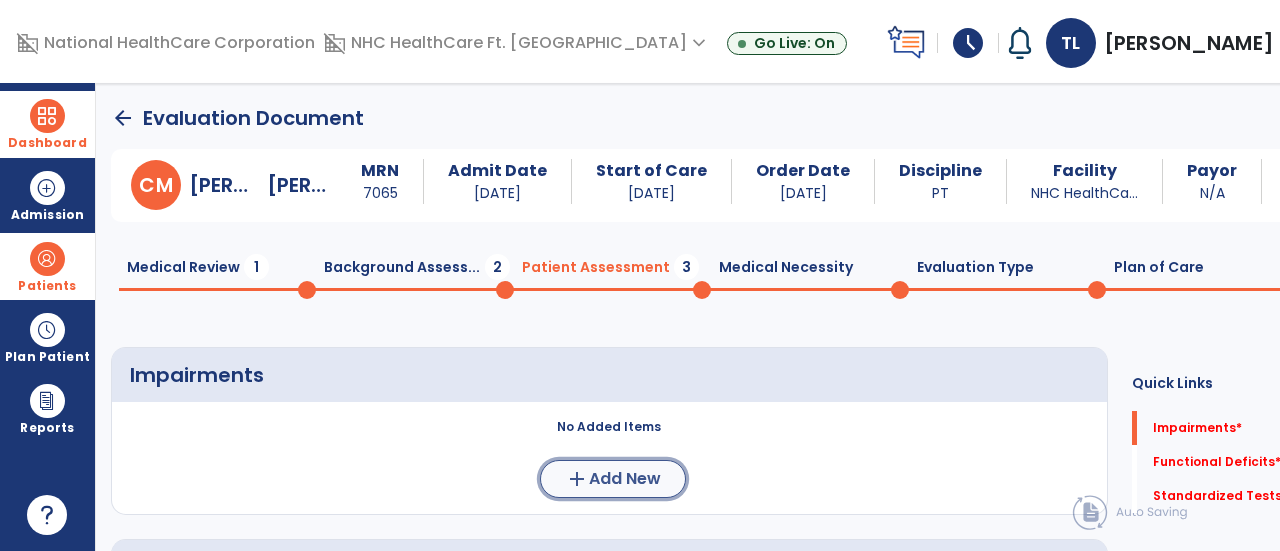 click on "add" 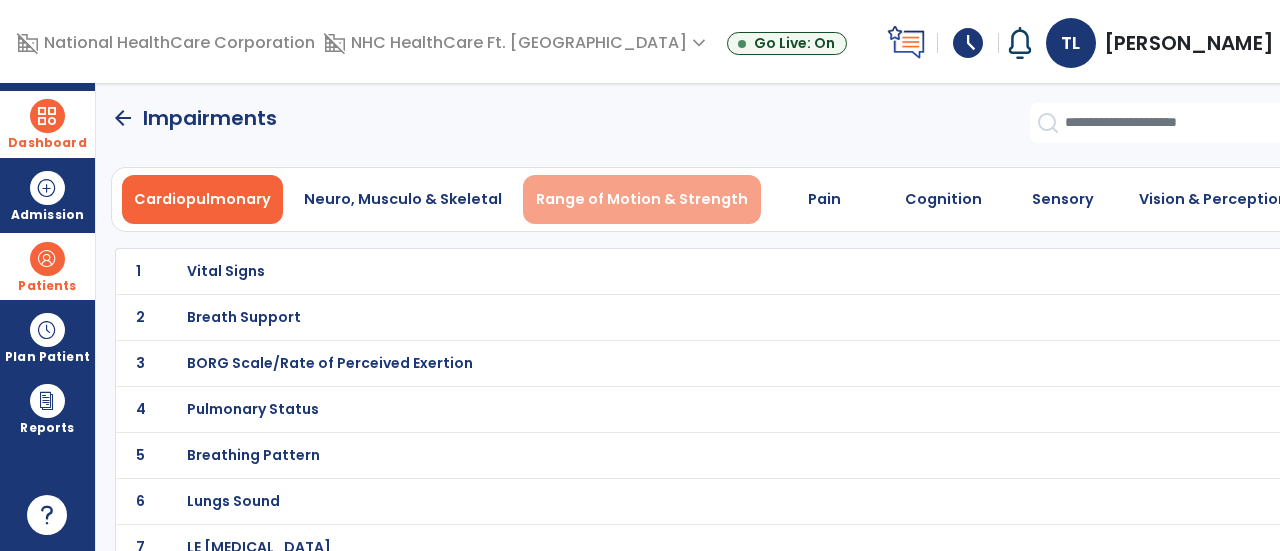 click on "Range of Motion & Strength" at bounding box center (642, 199) 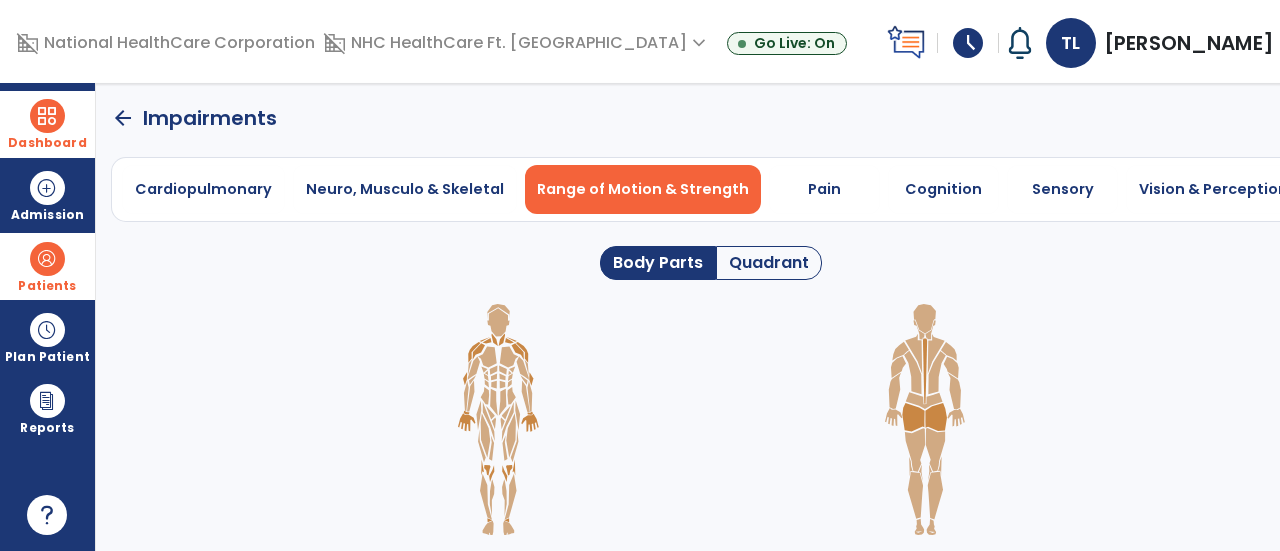 click on "Quadrant" 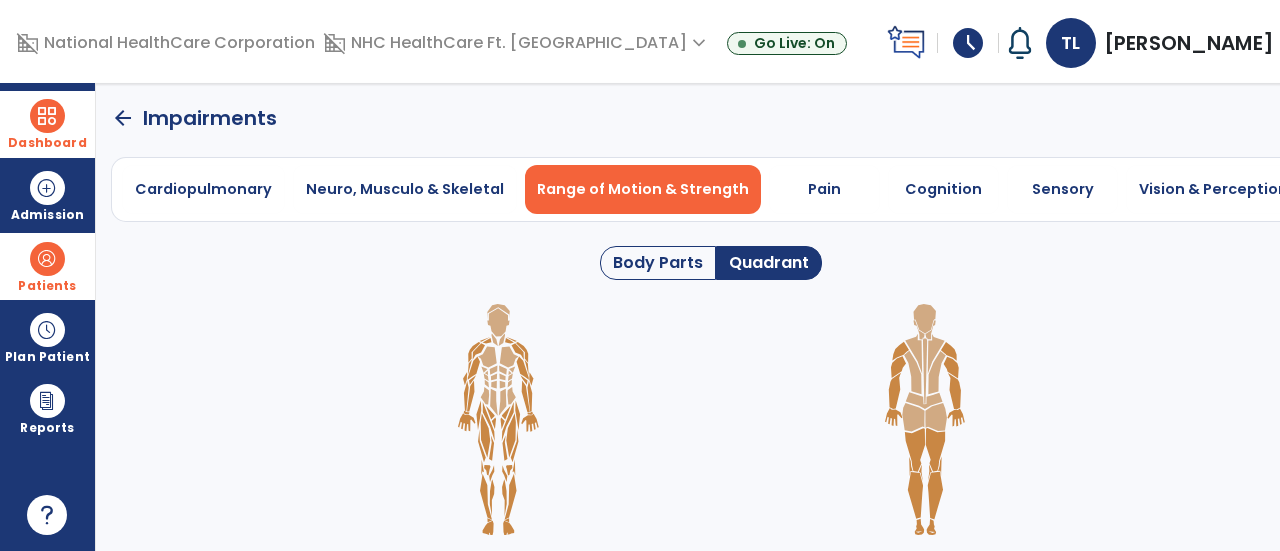 click on "Body Parts" 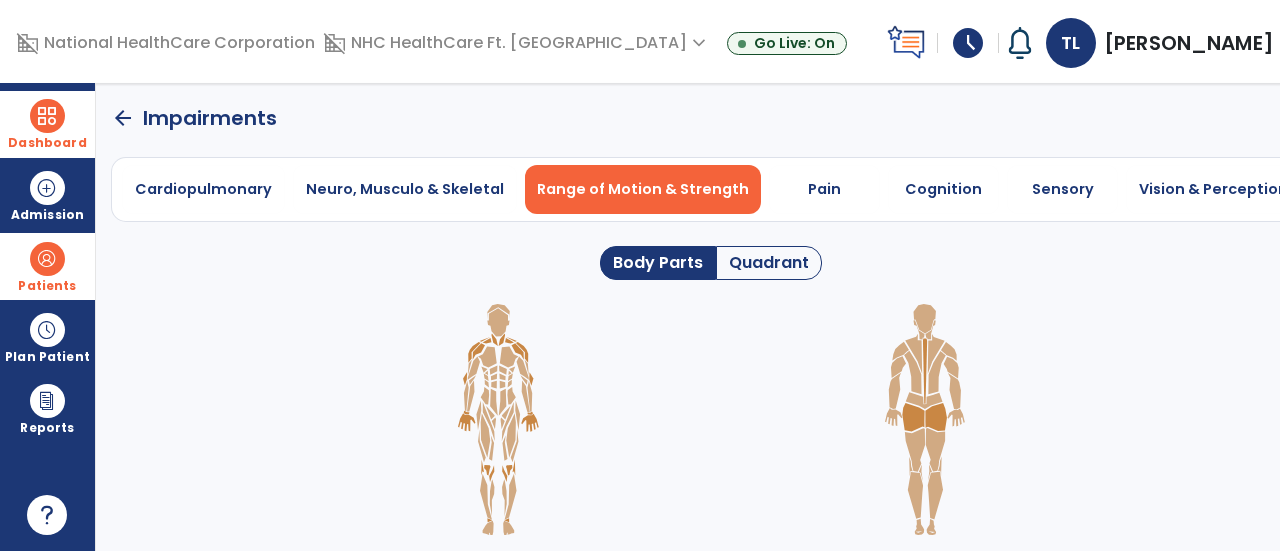 click on "Body Parts" 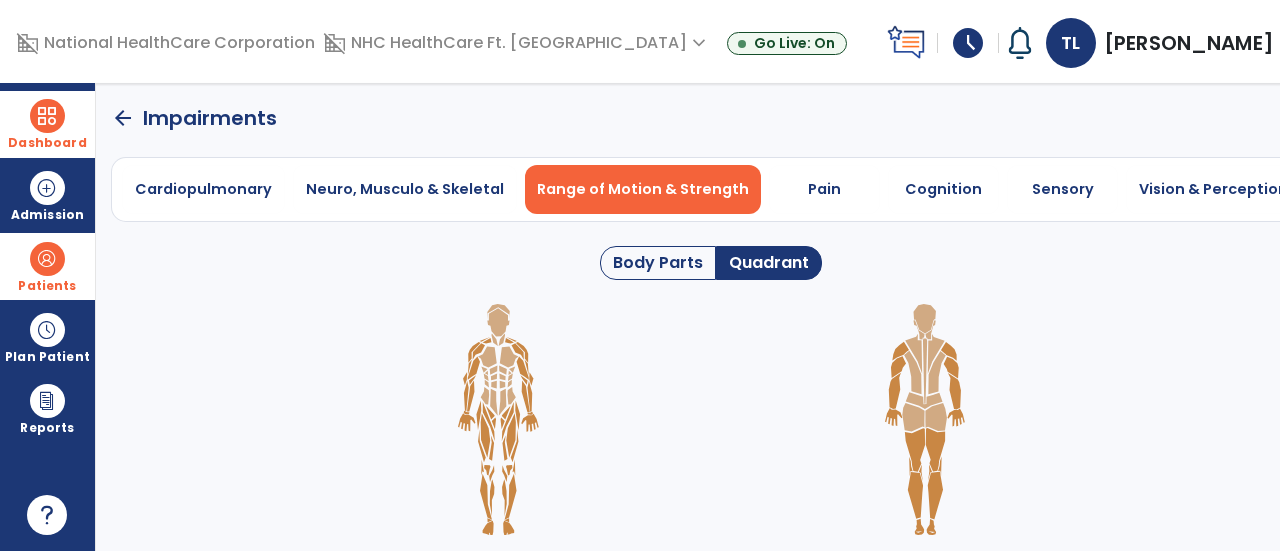 click on "Body Parts" 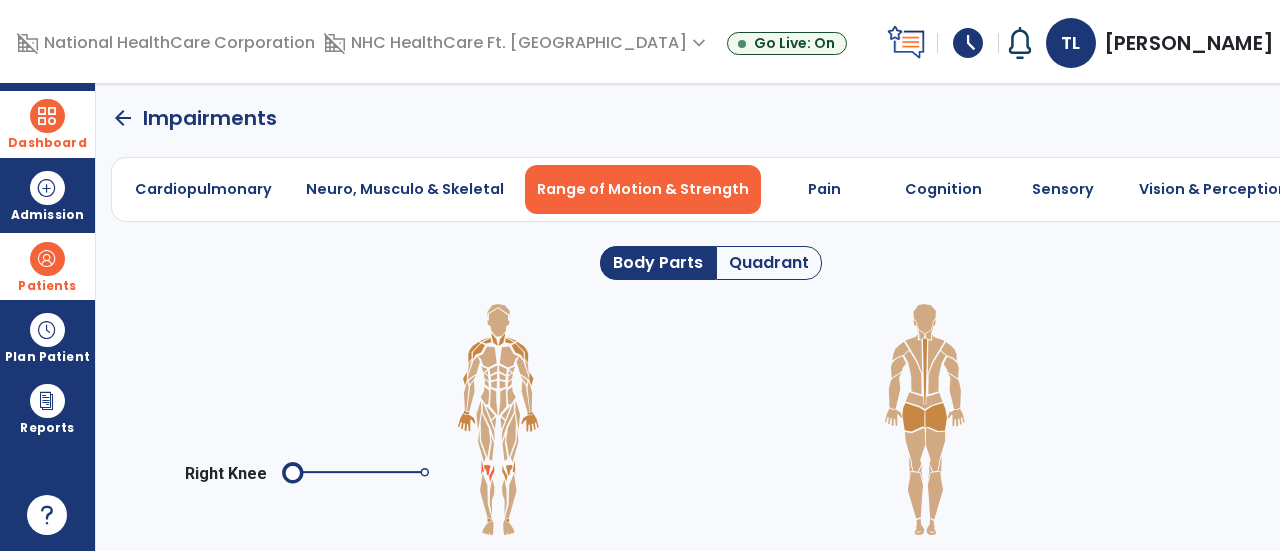 click 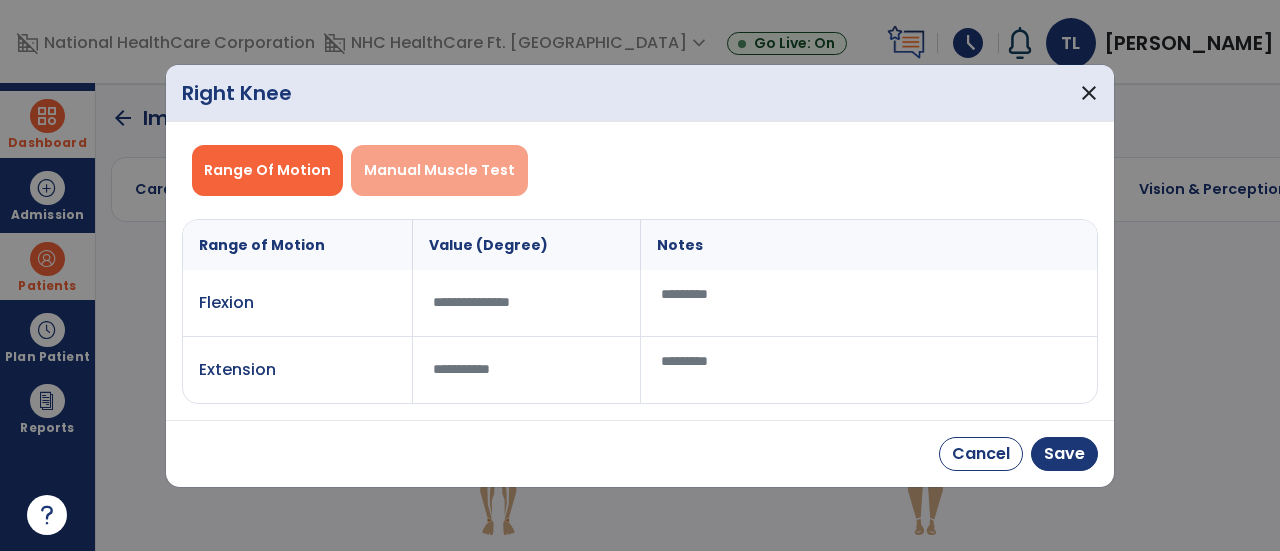 click on "Manual Muscle Test" at bounding box center [439, 170] 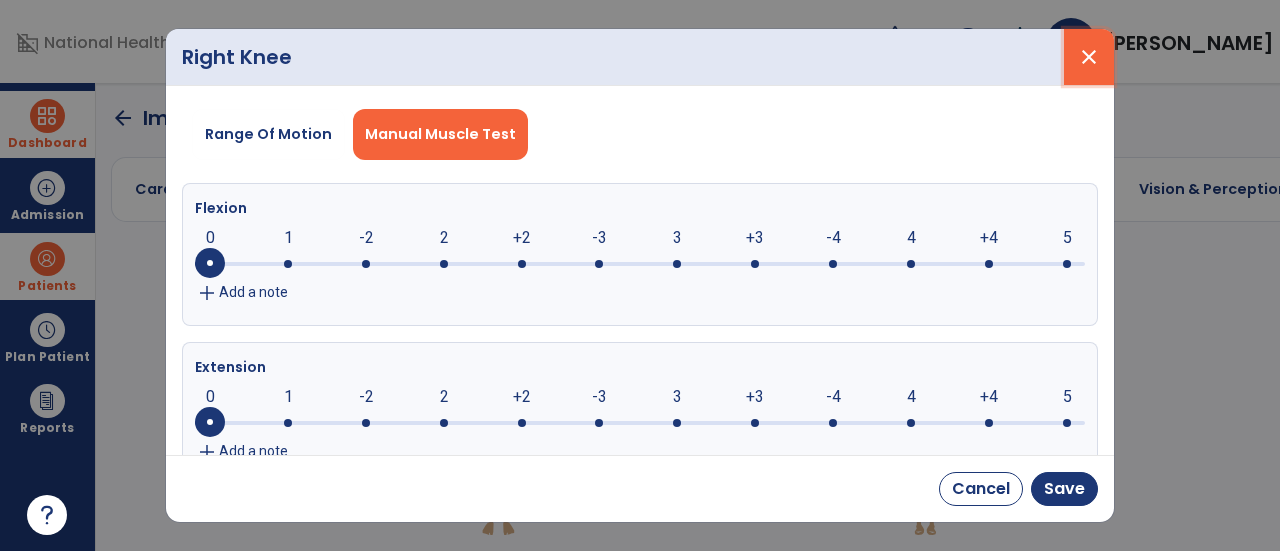 click on "close" at bounding box center [1089, 57] 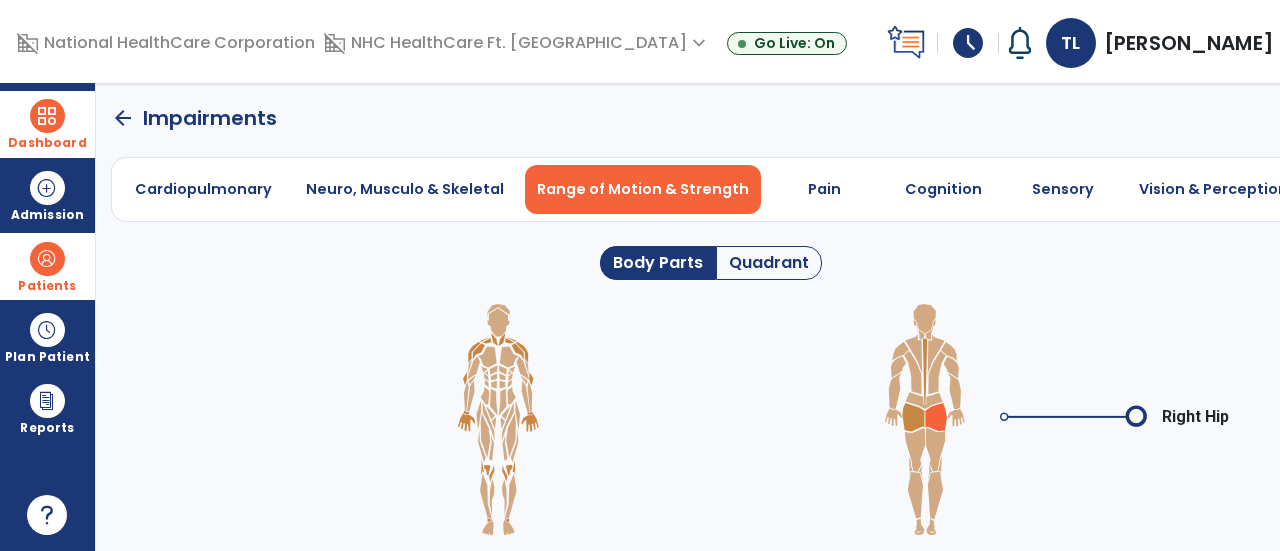 click 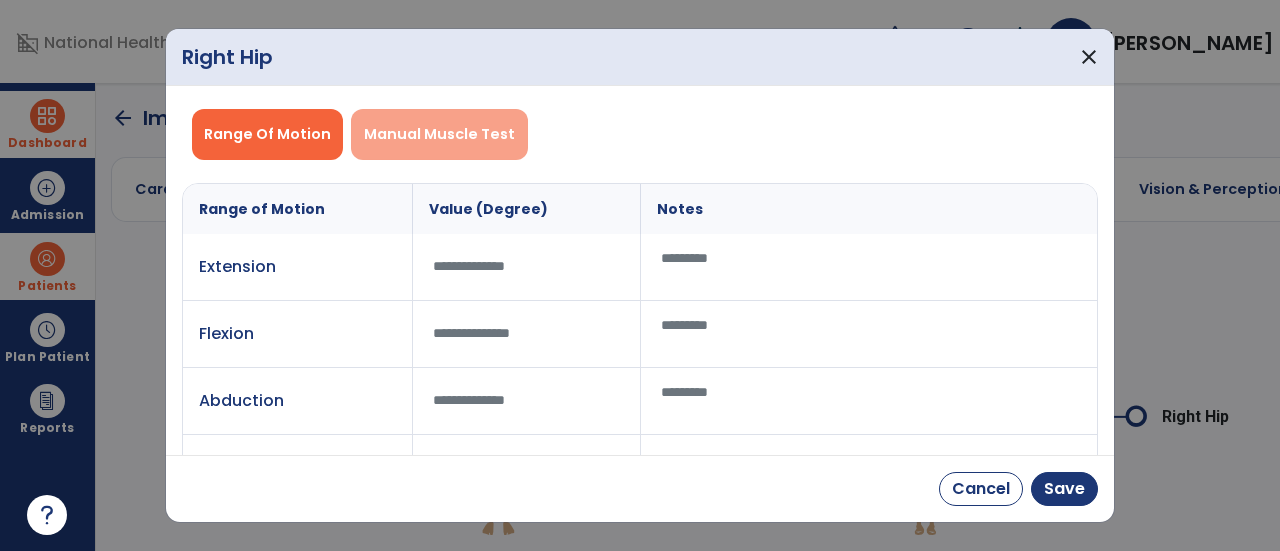 click on "Manual Muscle Test" at bounding box center (439, 134) 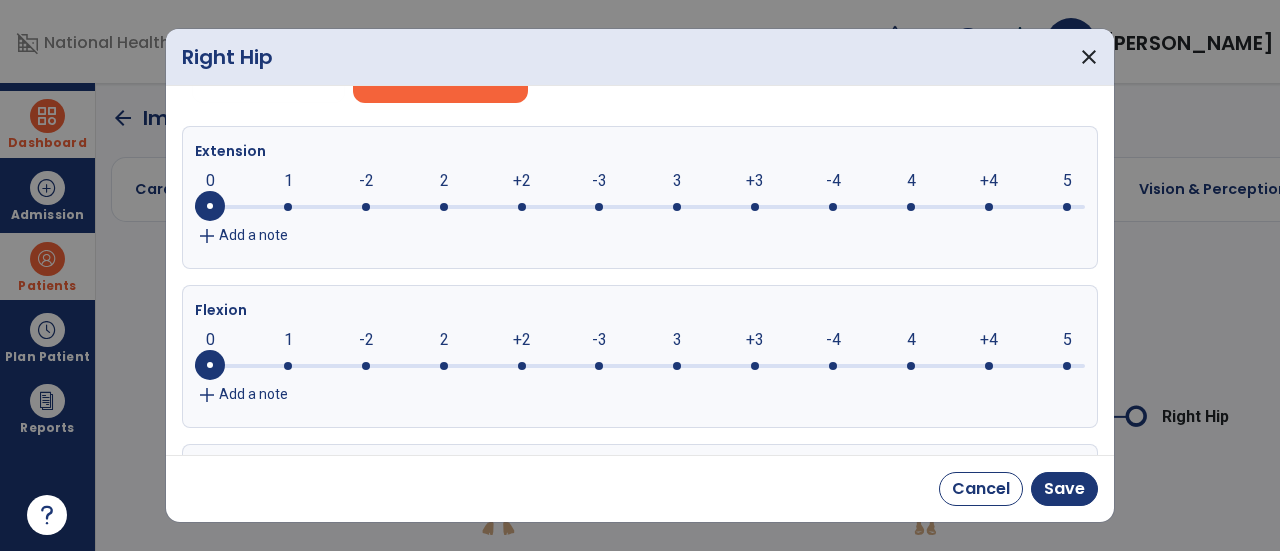scroll, scrollTop: 58, scrollLeft: 0, axis: vertical 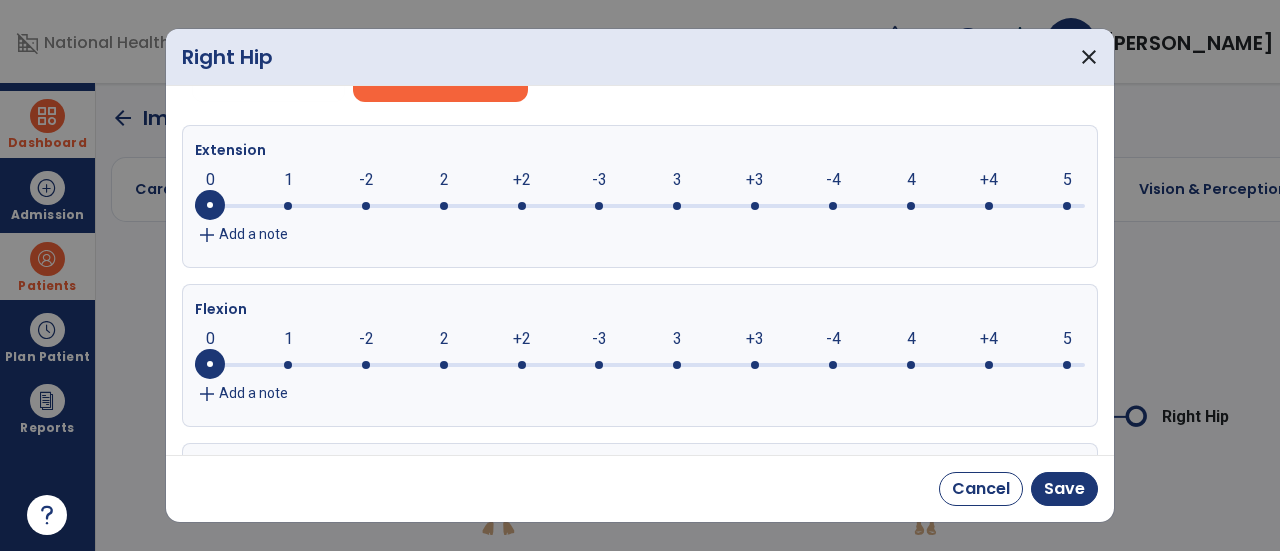 click 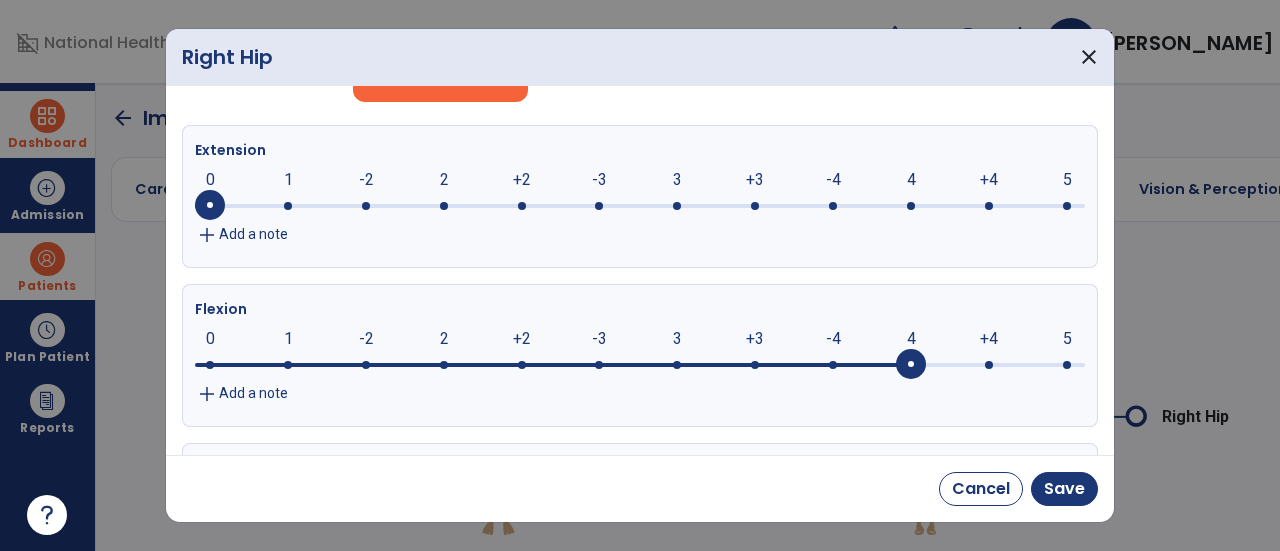 click 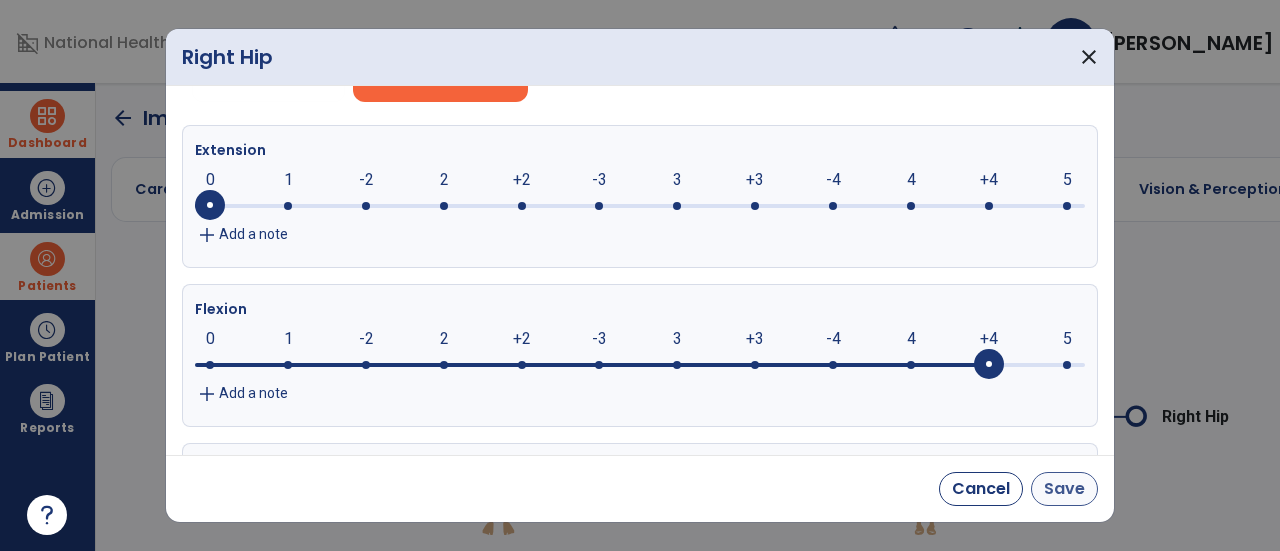 click on "Save" at bounding box center (1064, 489) 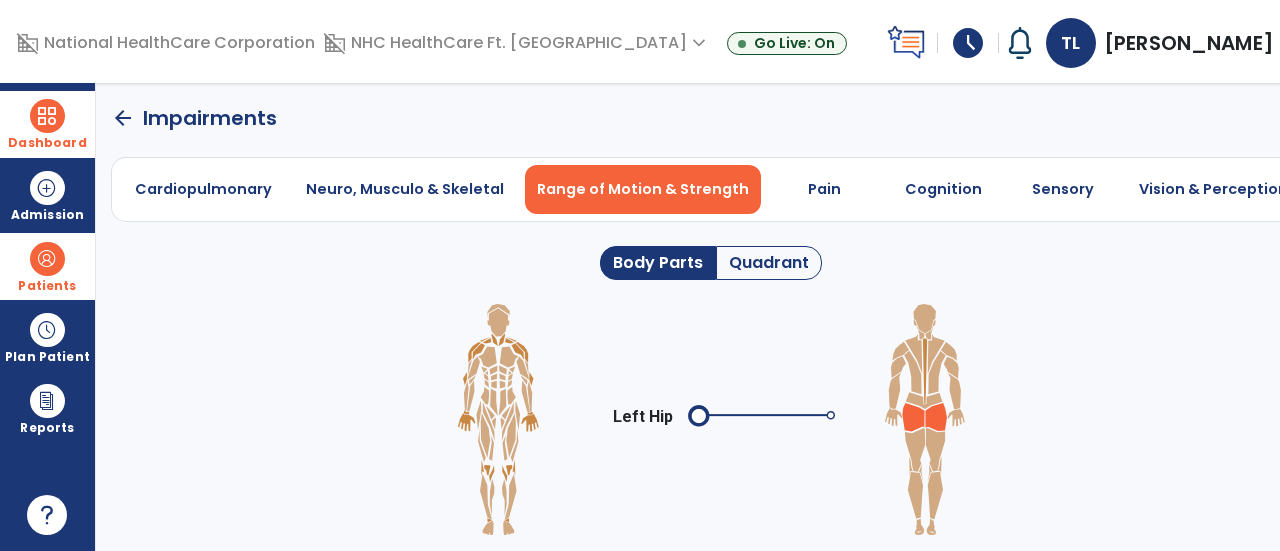 click 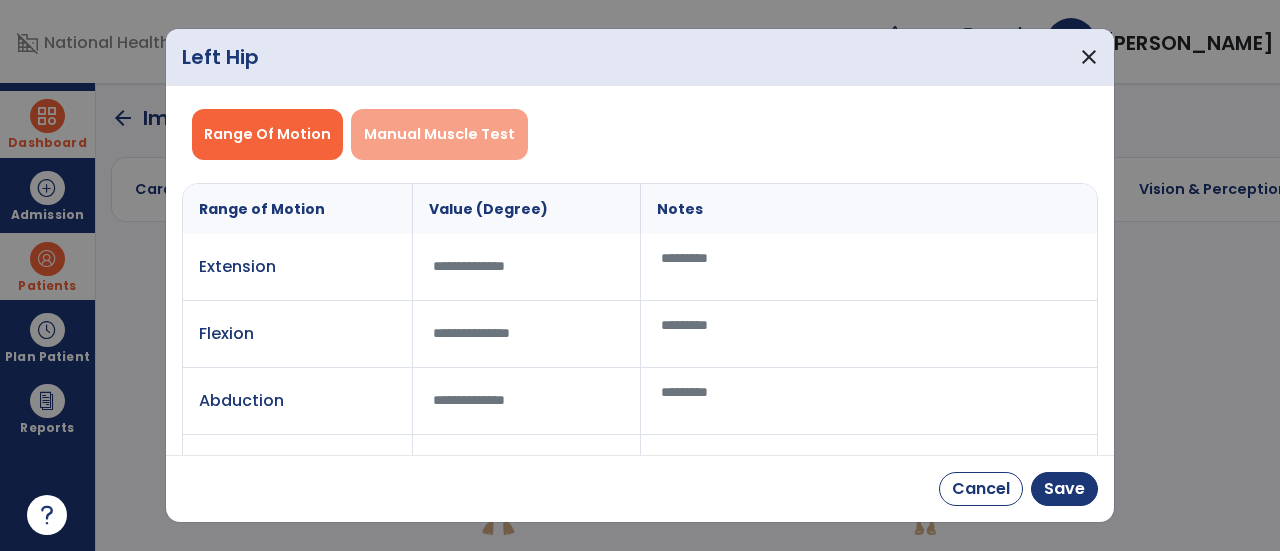 click on "Manual Muscle Test" at bounding box center (439, 134) 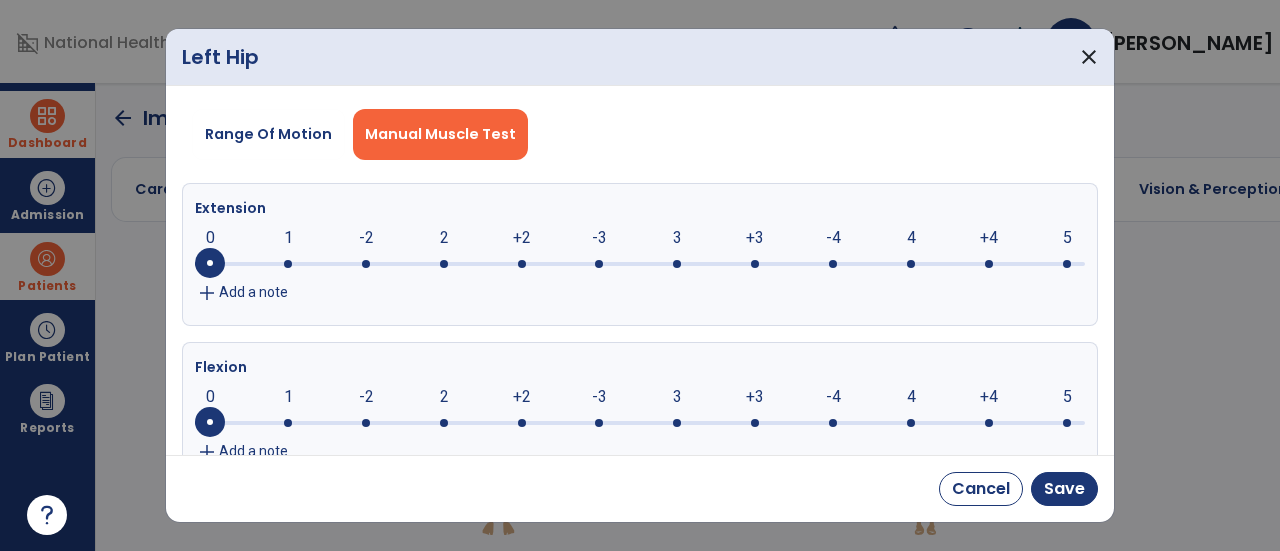 click 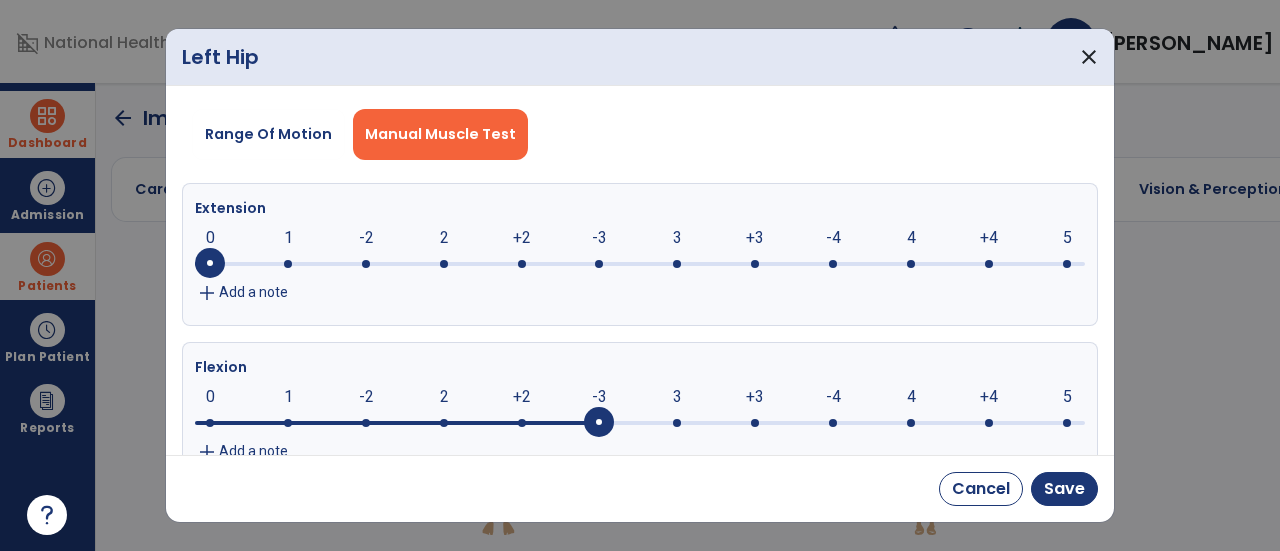 click 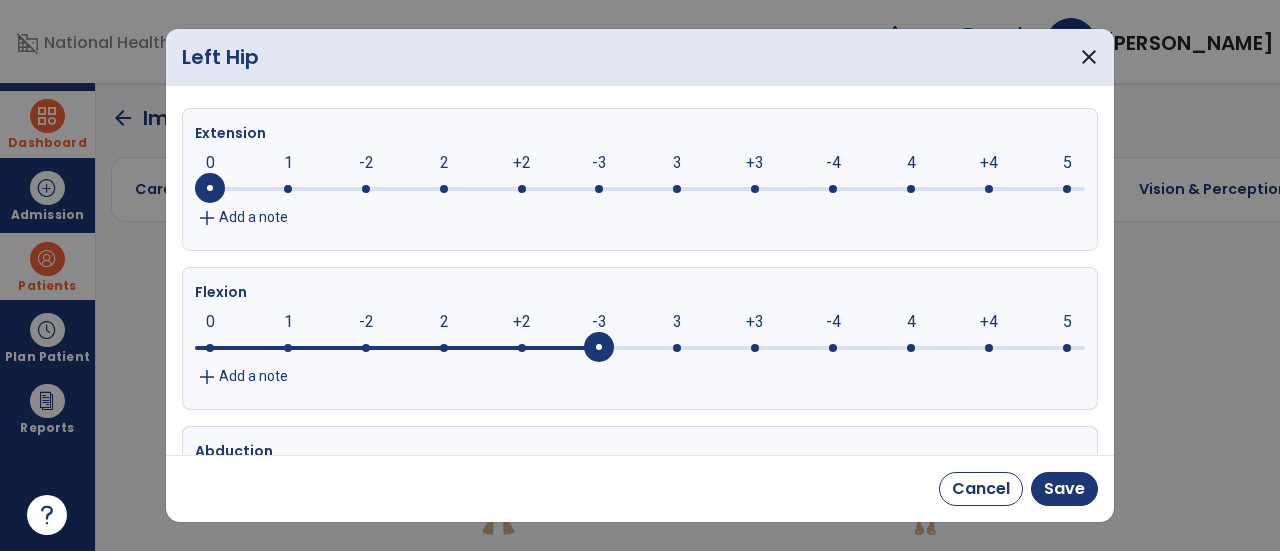 scroll, scrollTop: 80, scrollLeft: 0, axis: vertical 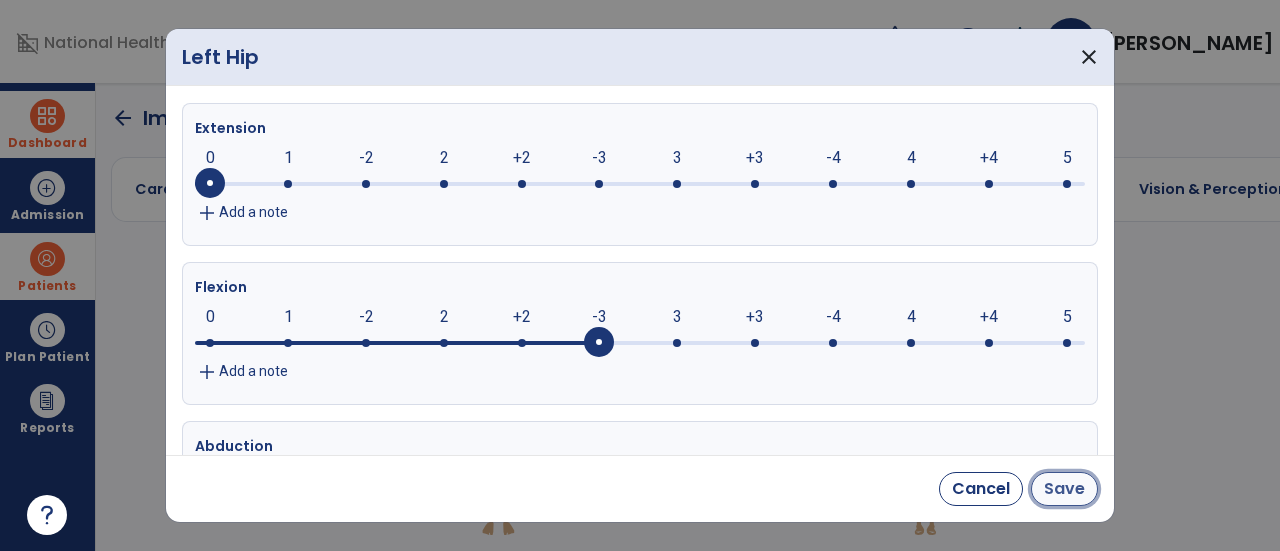 click on "Save" at bounding box center [1064, 489] 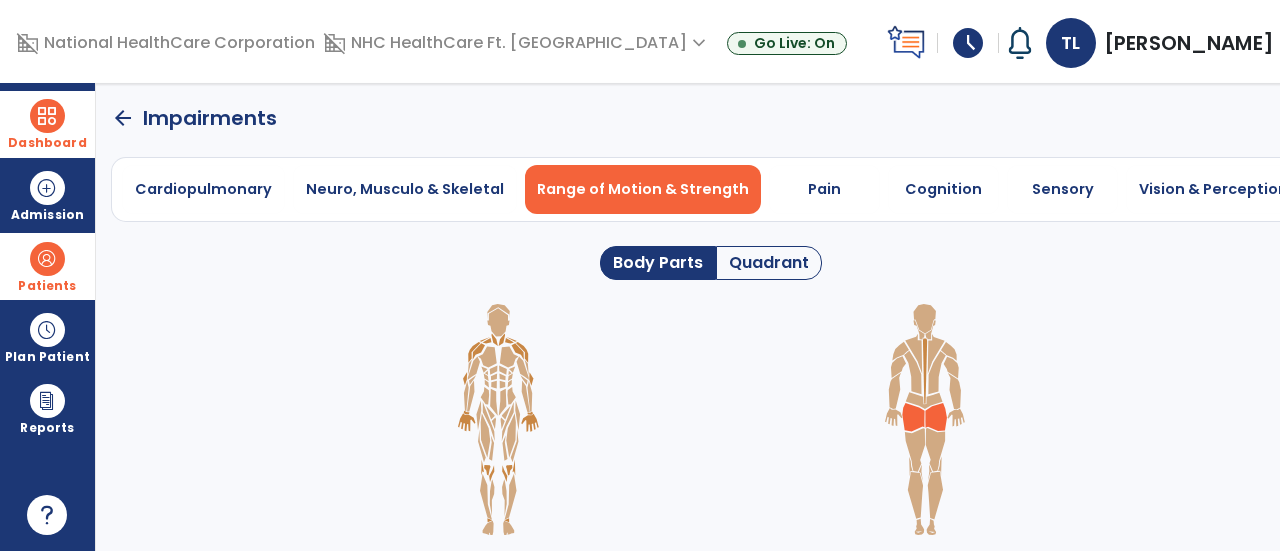 click on "Quadrant" 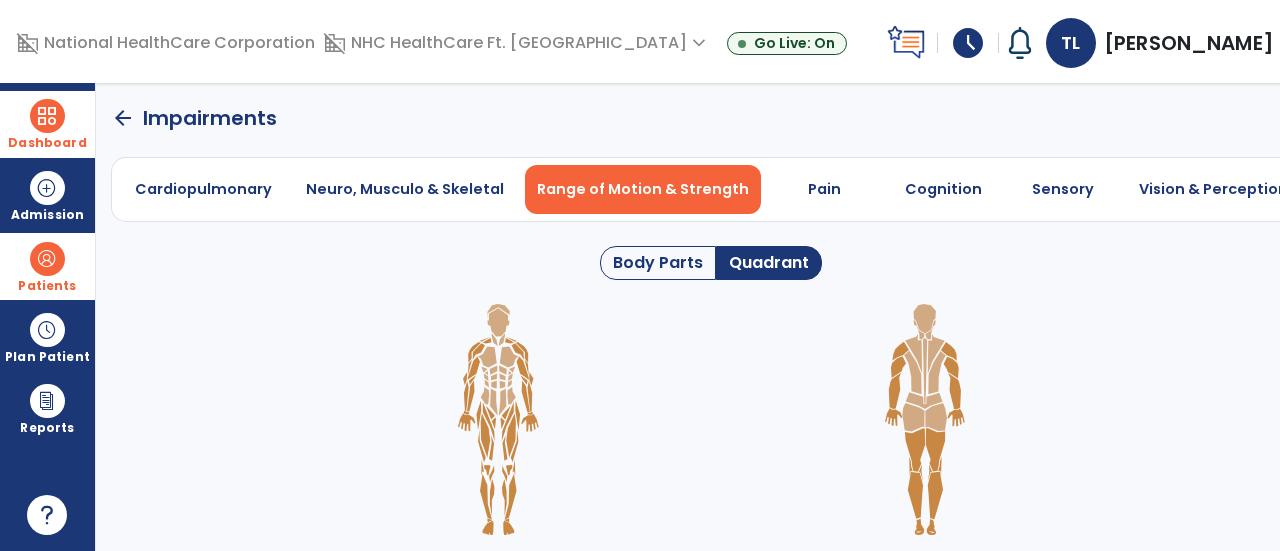 click on "Body Parts" 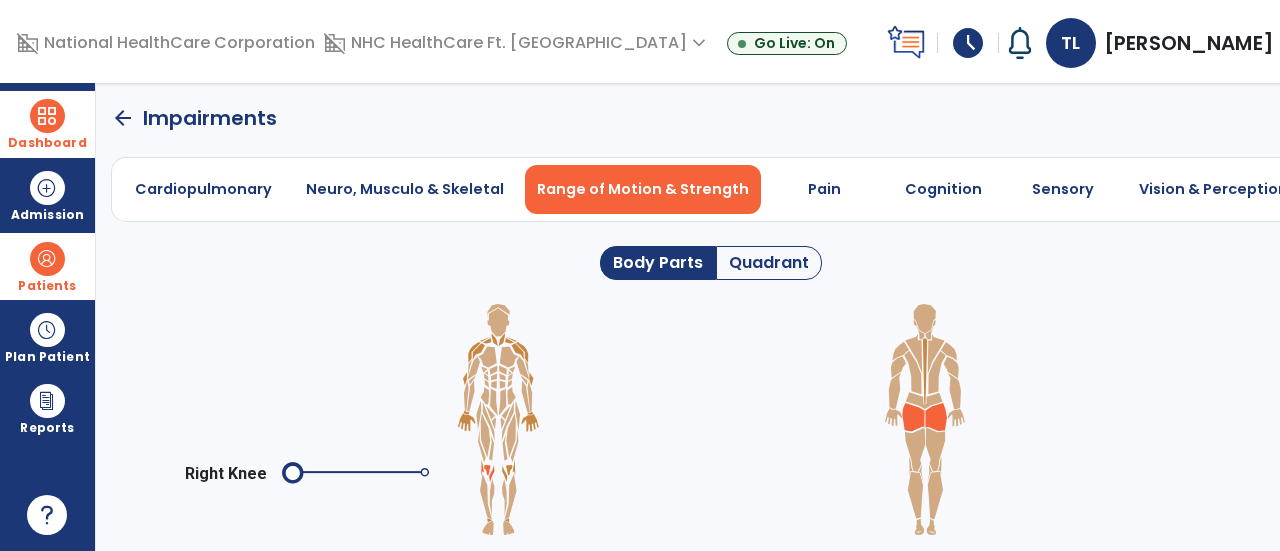 click 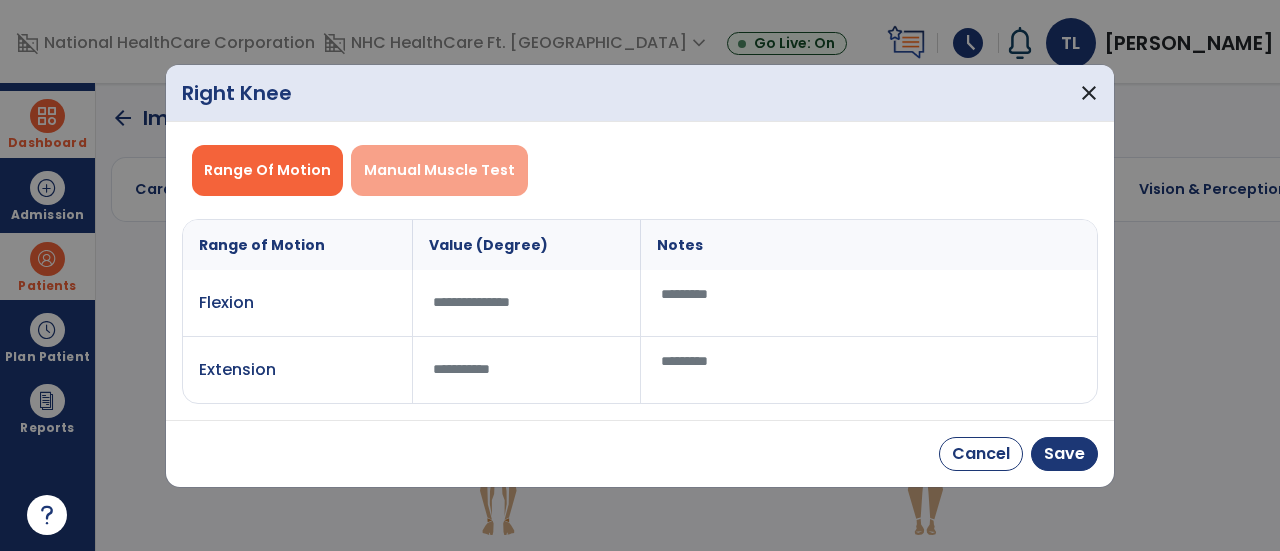 click on "Manual Muscle Test" at bounding box center [439, 170] 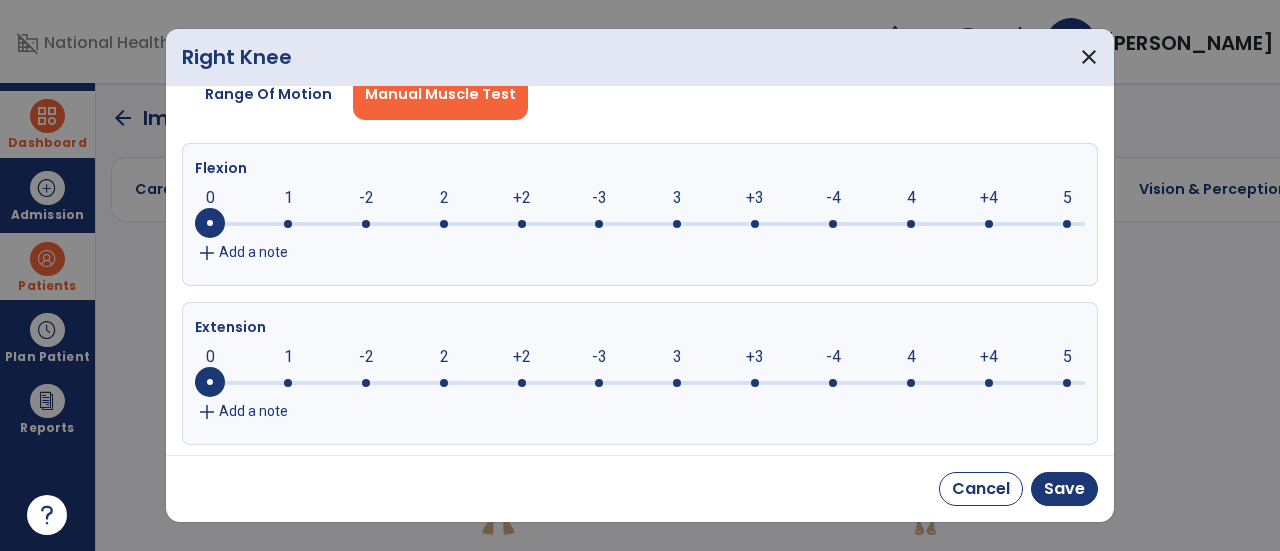 scroll, scrollTop: 44, scrollLeft: 0, axis: vertical 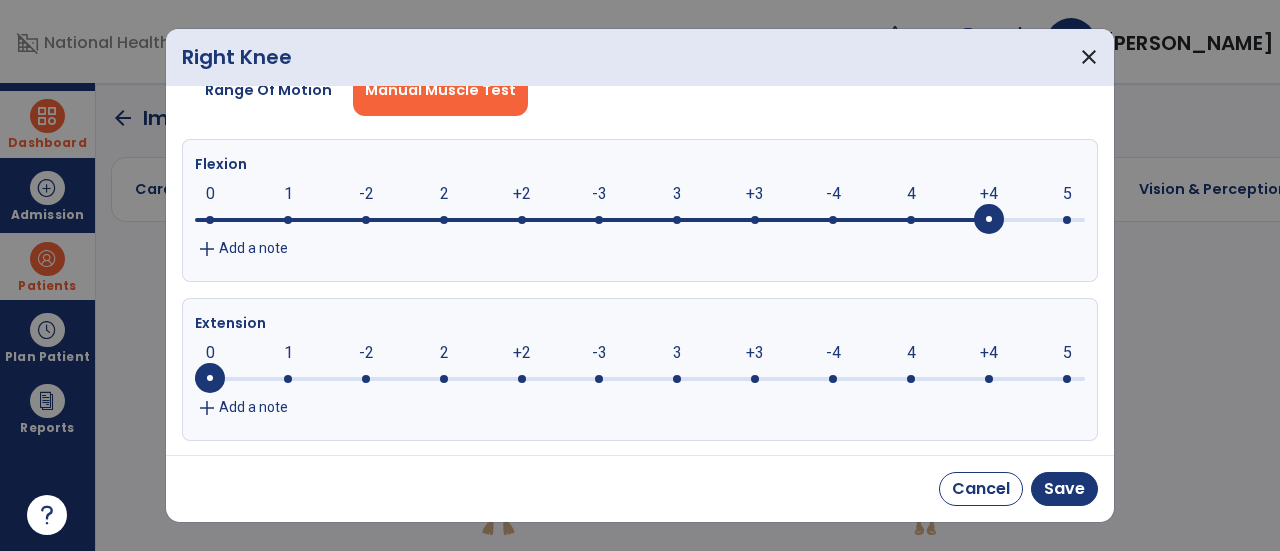 click 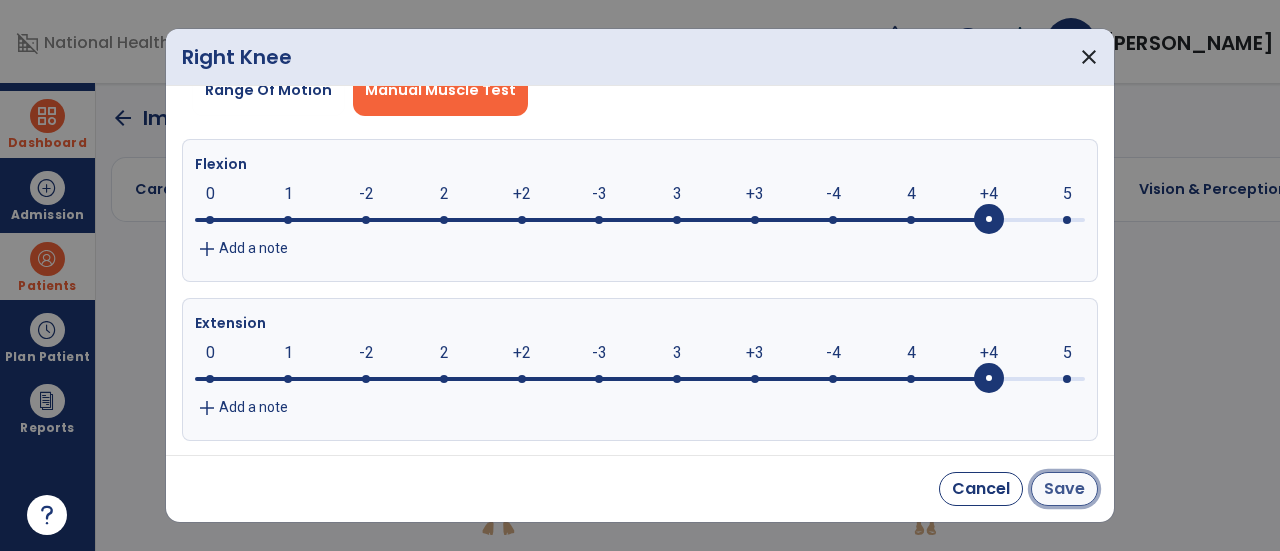 click on "Save" at bounding box center (1064, 489) 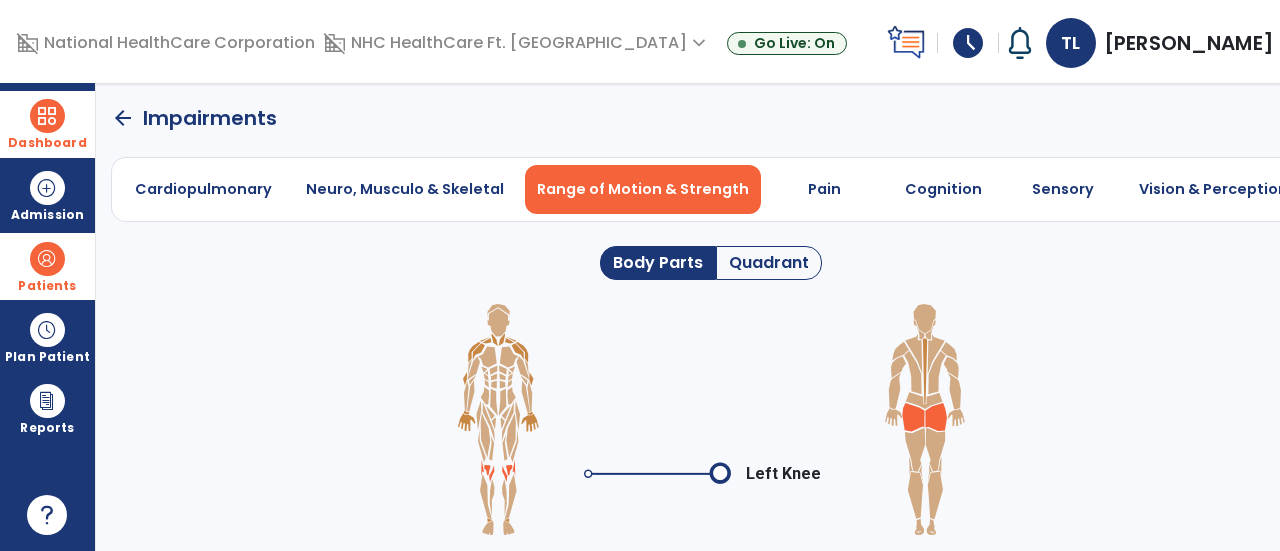 click 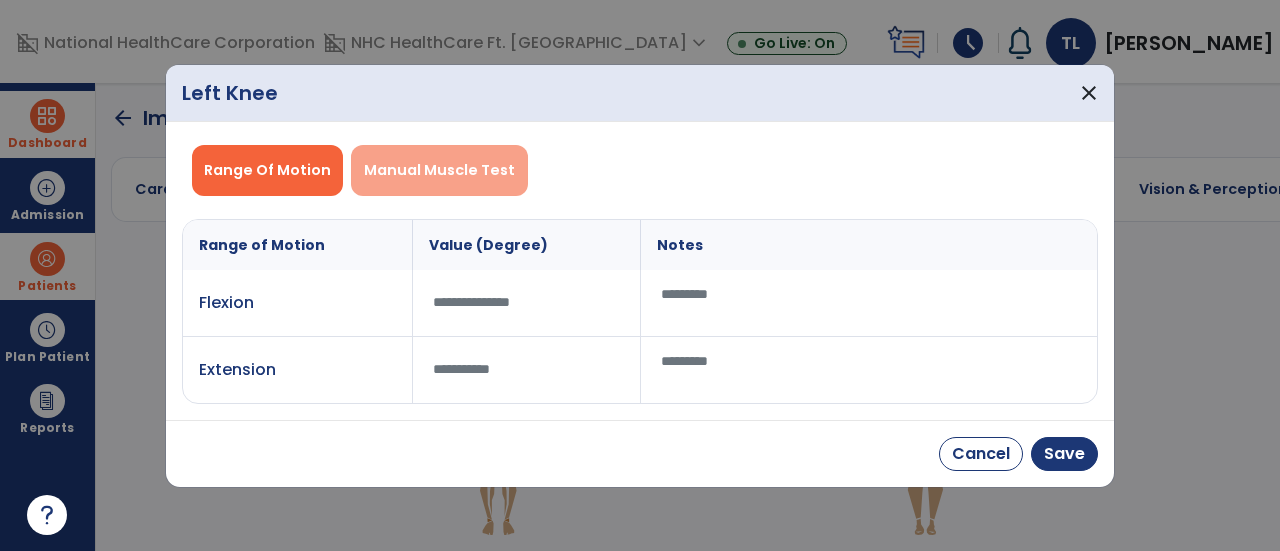 click on "Manual Muscle Test" at bounding box center [439, 170] 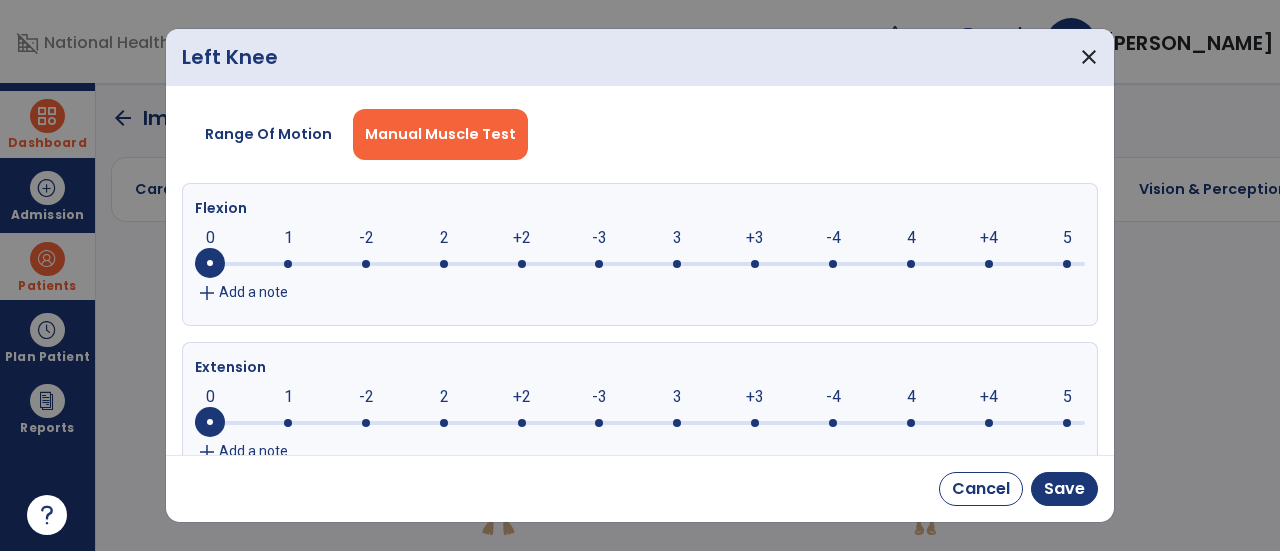 scroll, scrollTop: 44, scrollLeft: 0, axis: vertical 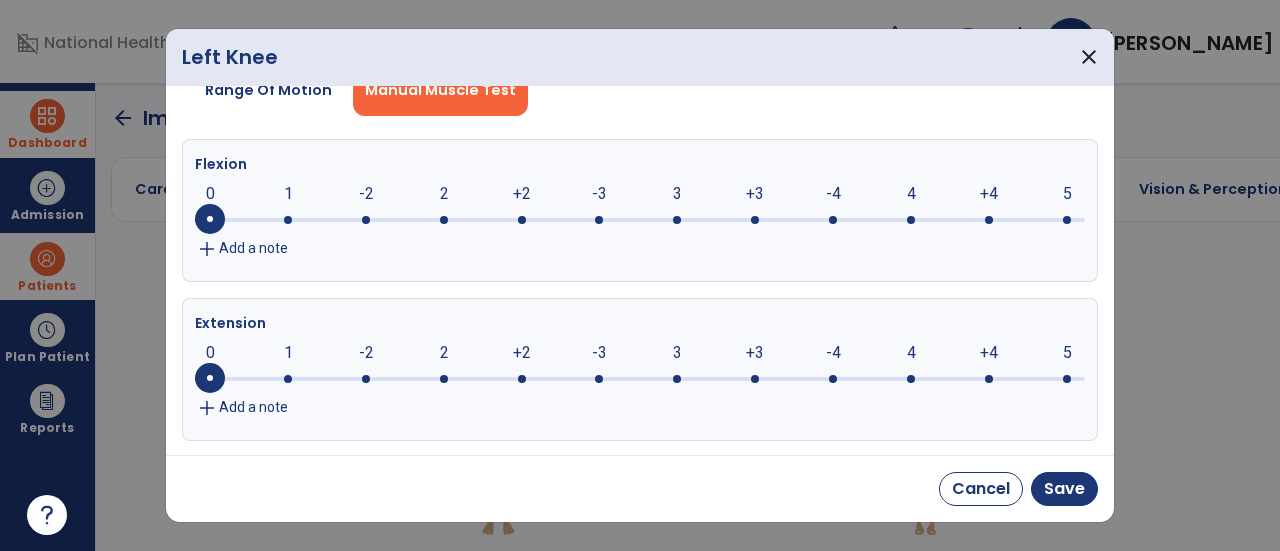 click 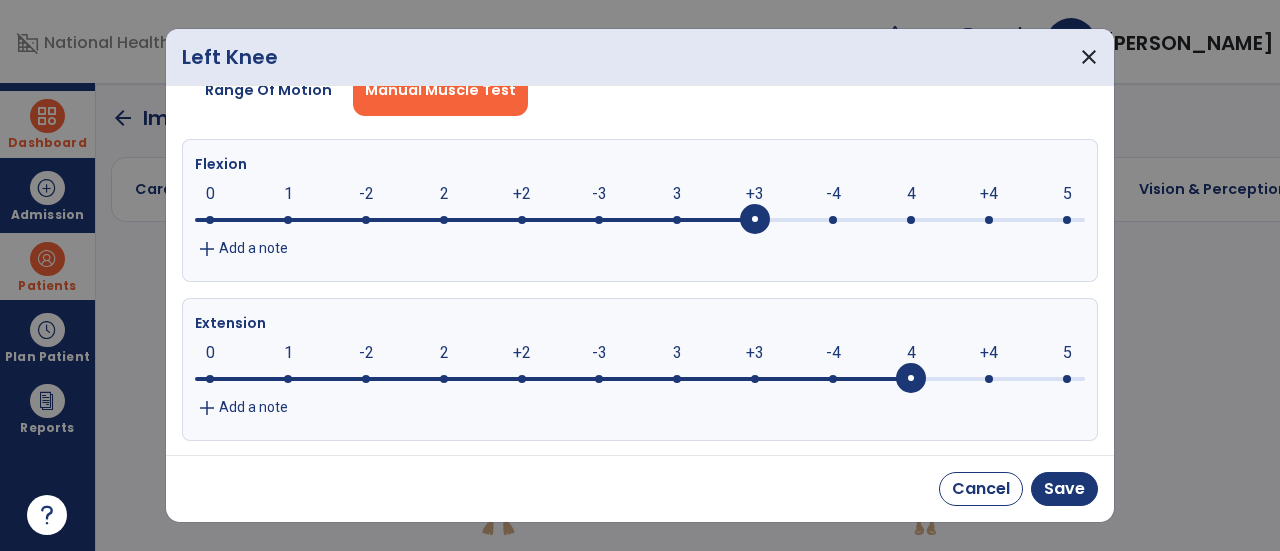 click 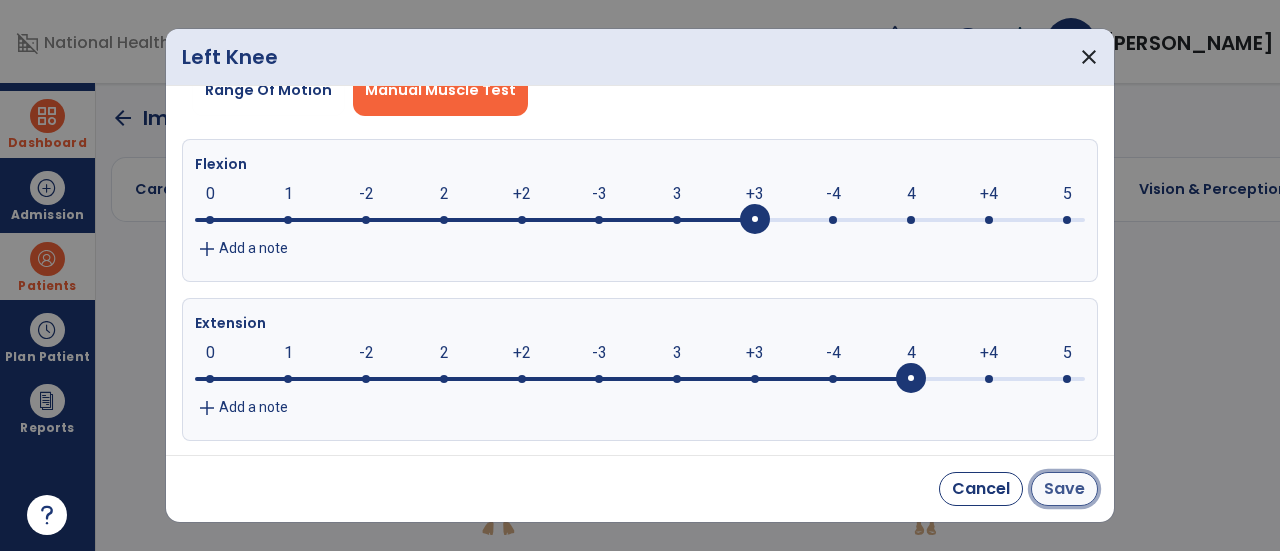 click on "Save" at bounding box center [1064, 489] 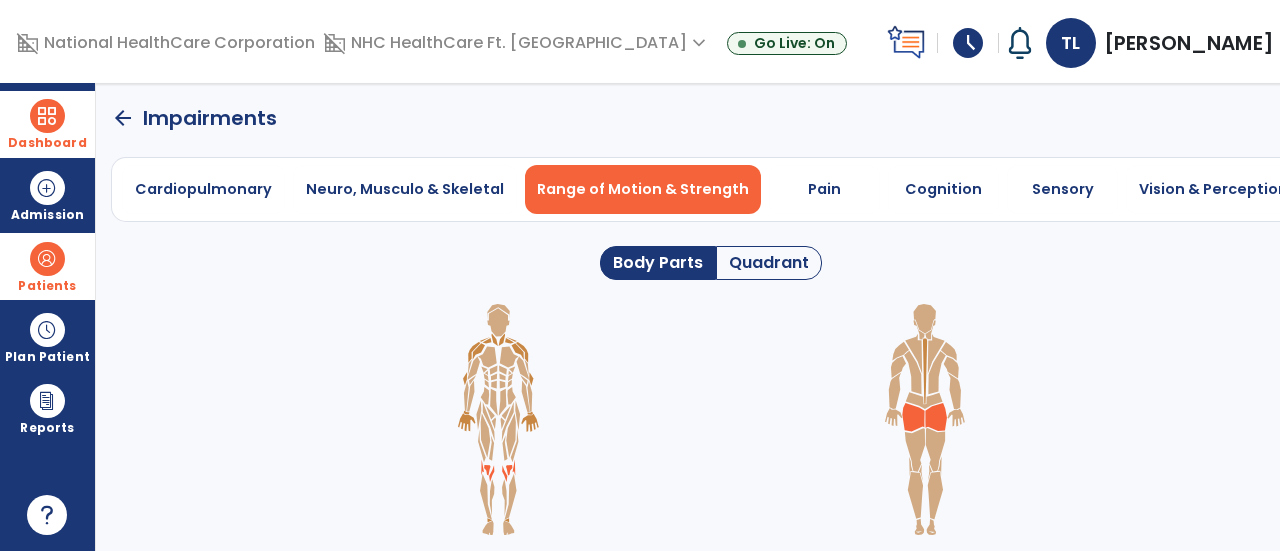click on "Dashboard" at bounding box center [47, 124] 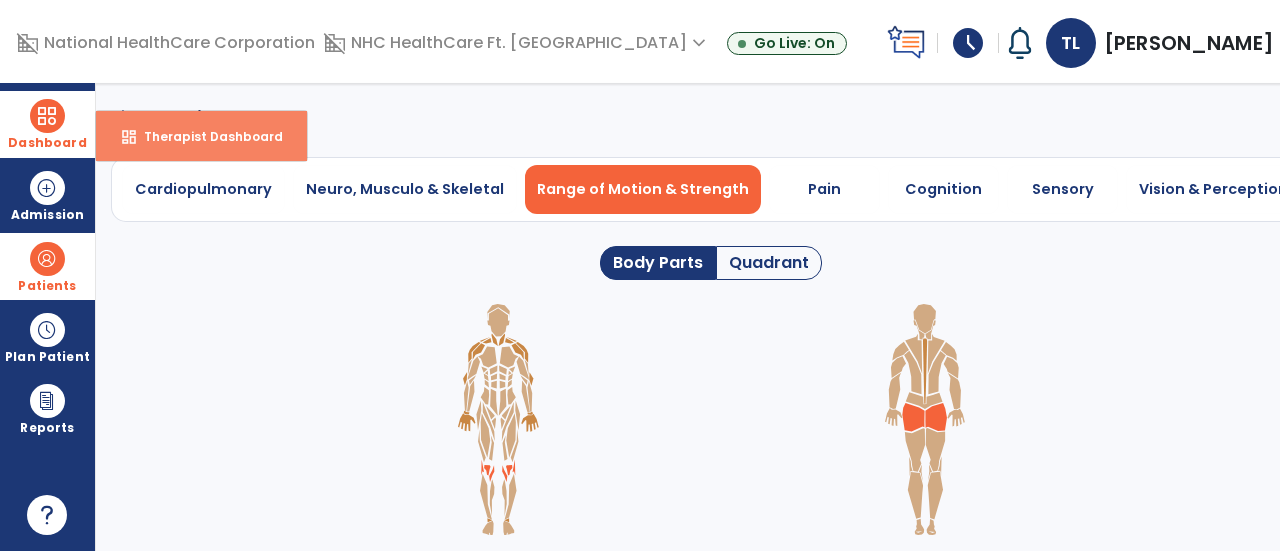 click on "Therapist Dashboard" at bounding box center [205, 136] 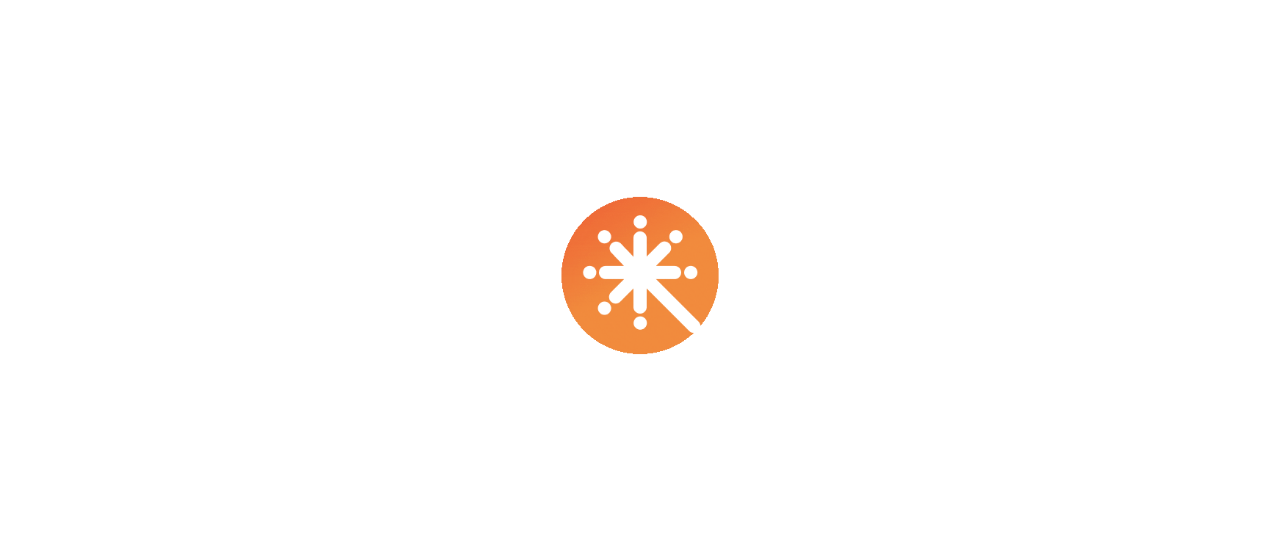 scroll, scrollTop: 0, scrollLeft: 0, axis: both 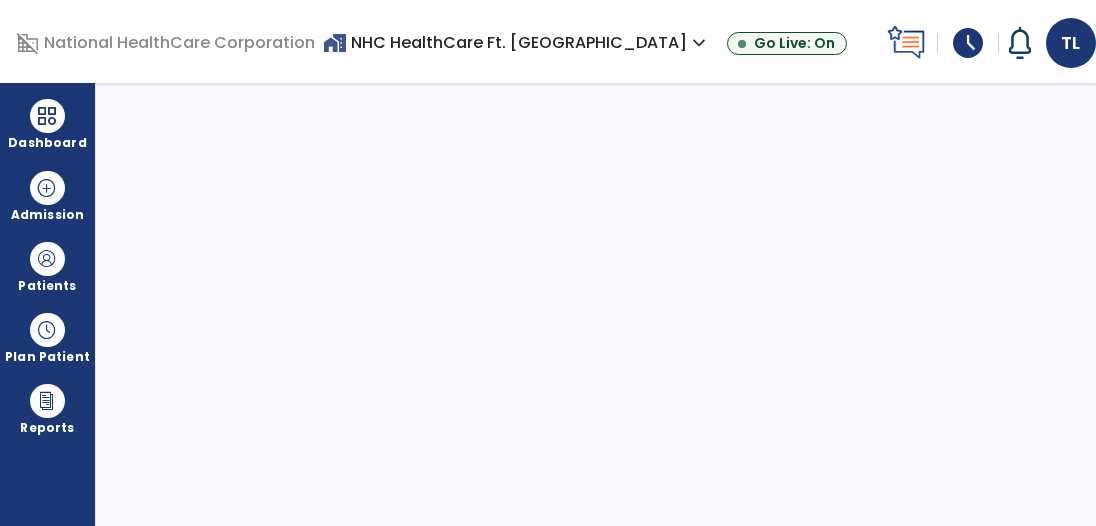 select on "****" 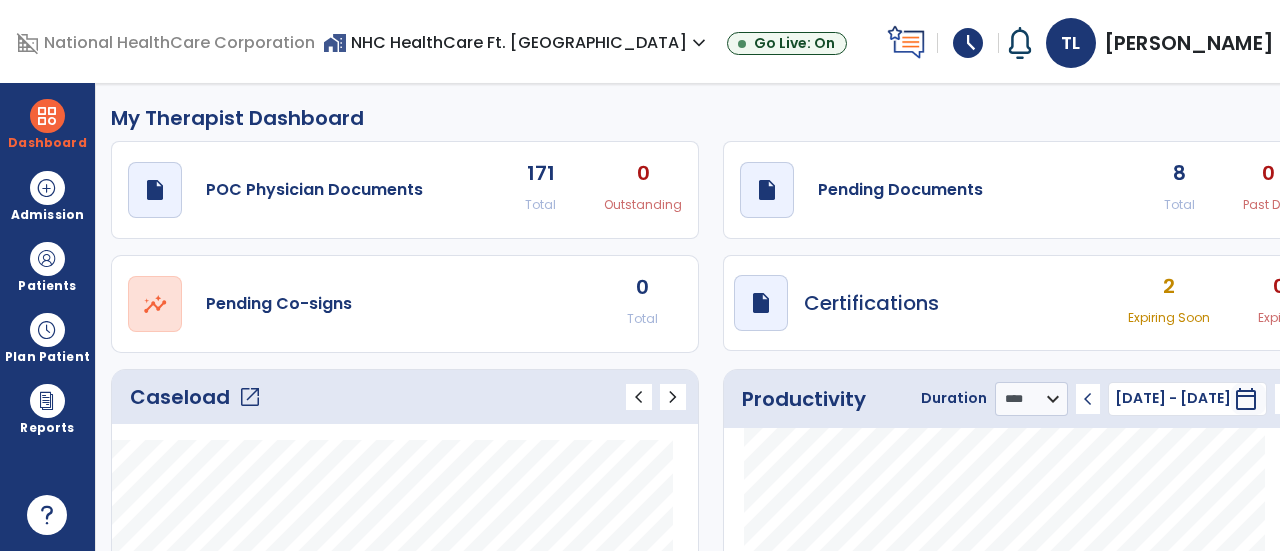 click on "Caseload   open_in_new" 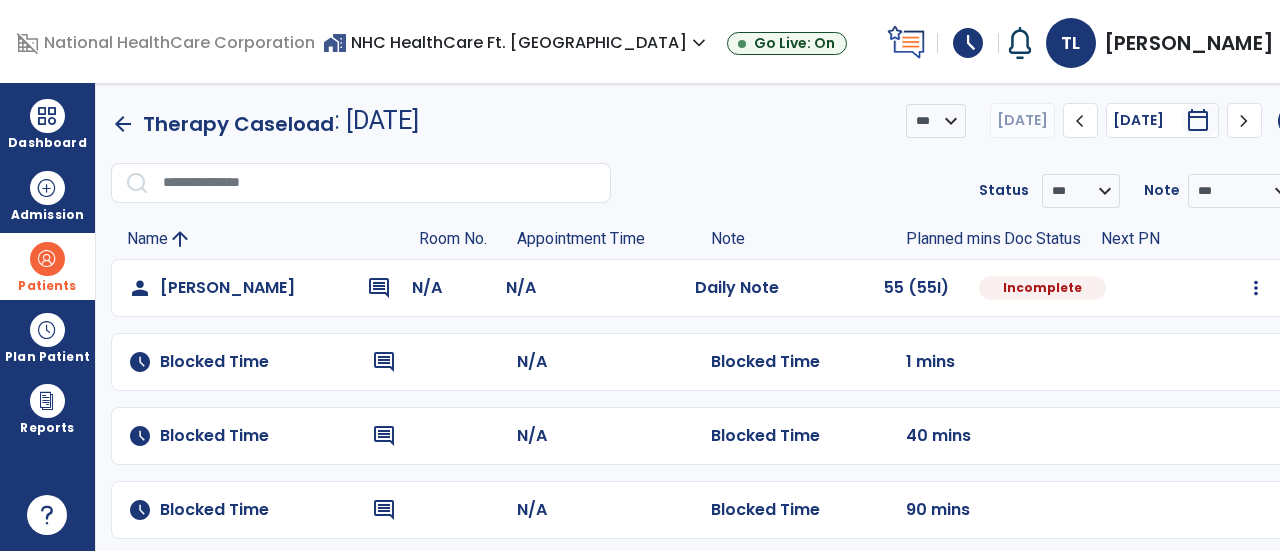 click on "Patients" at bounding box center [47, 286] 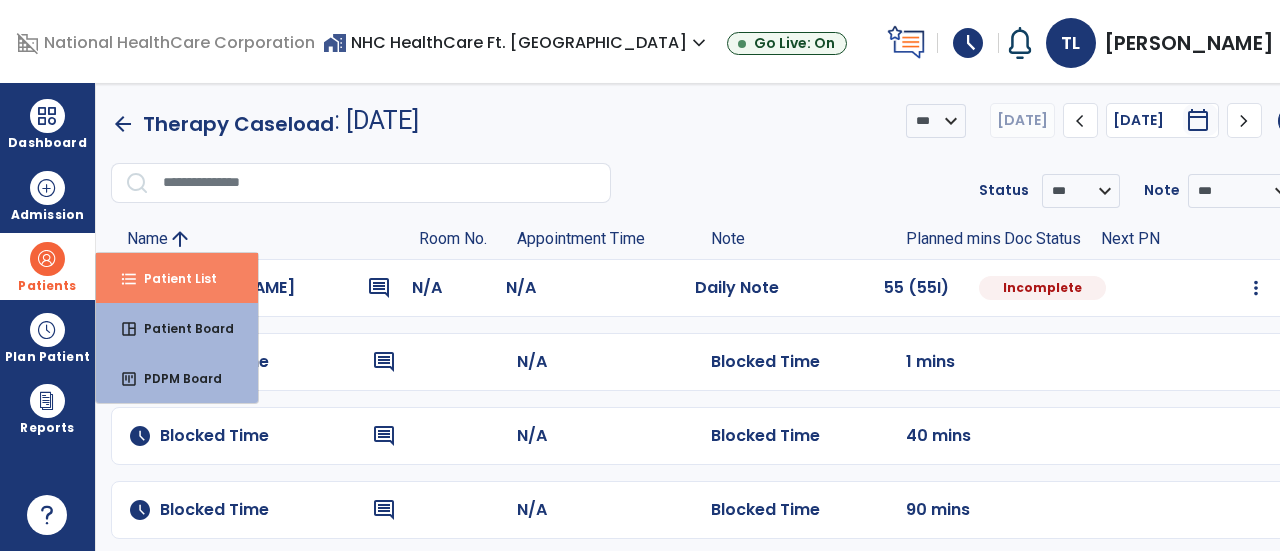 click on "Patient List" at bounding box center [172, 278] 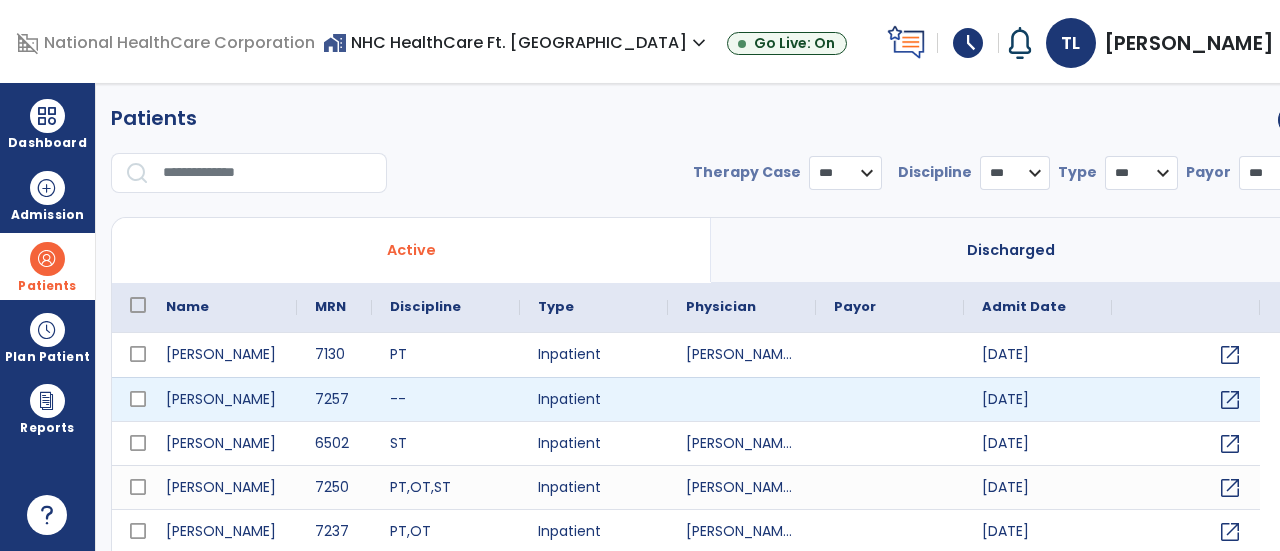 select on "***" 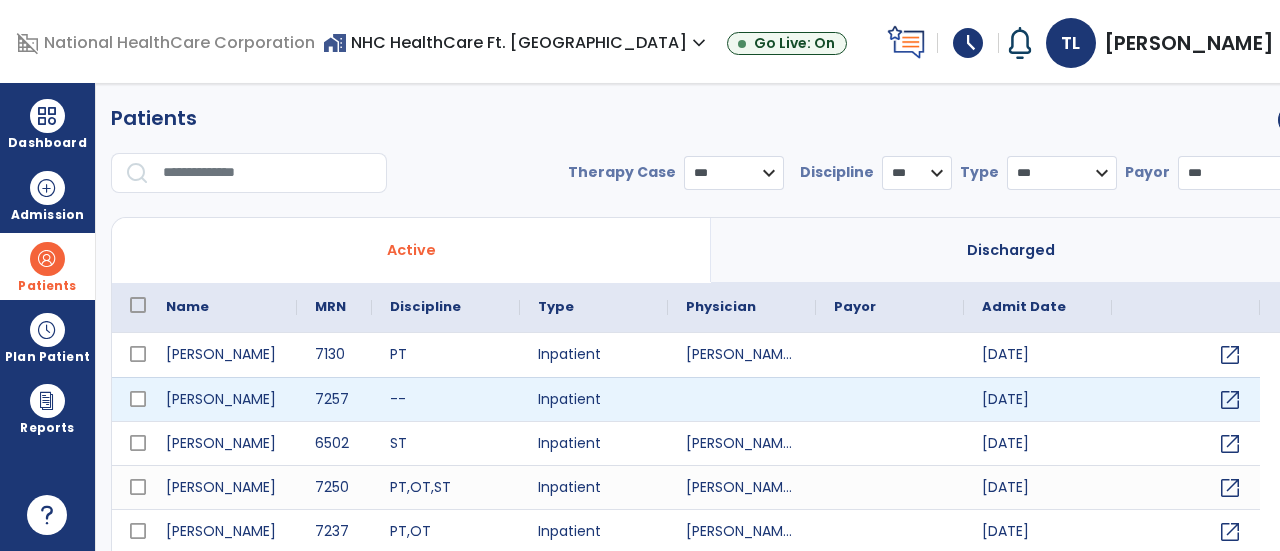 scroll, scrollTop: 45, scrollLeft: 0, axis: vertical 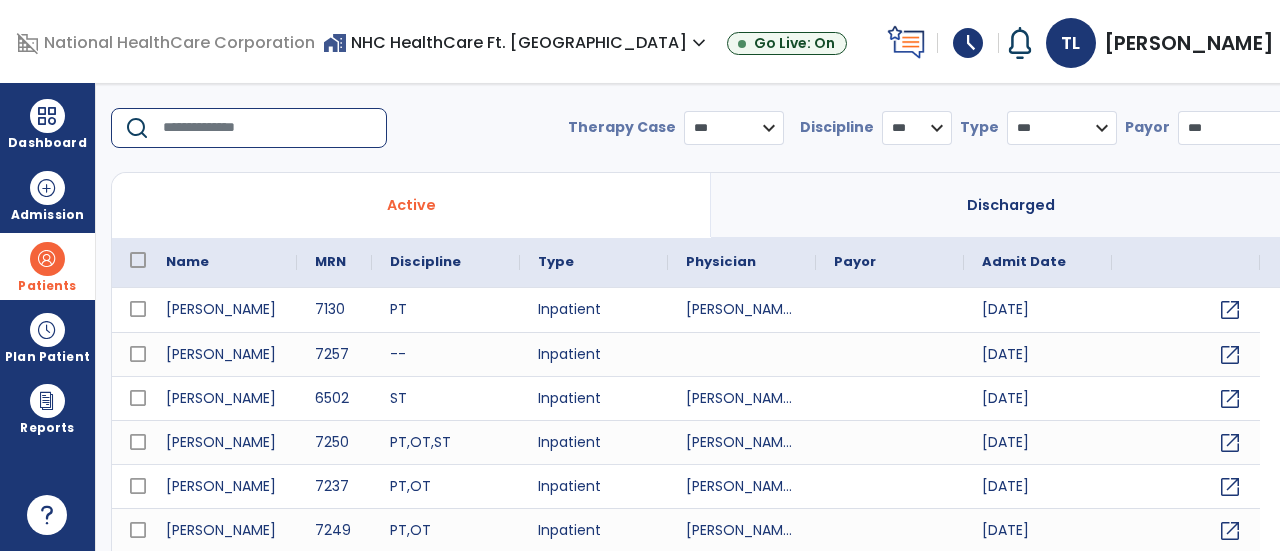 click at bounding box center (268, 128) 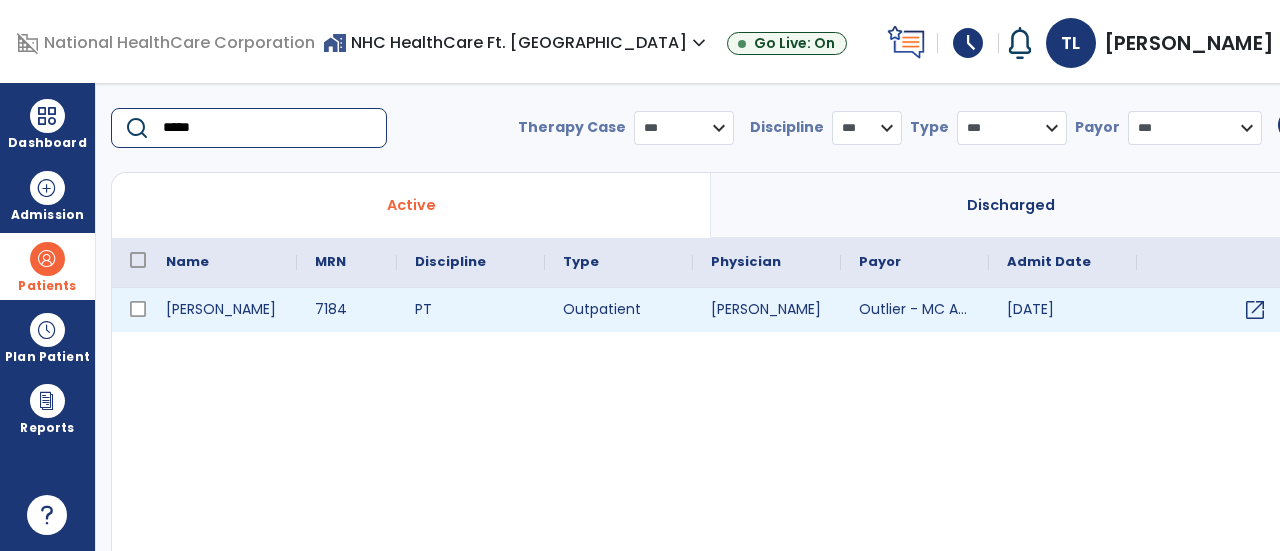 type on "*****" 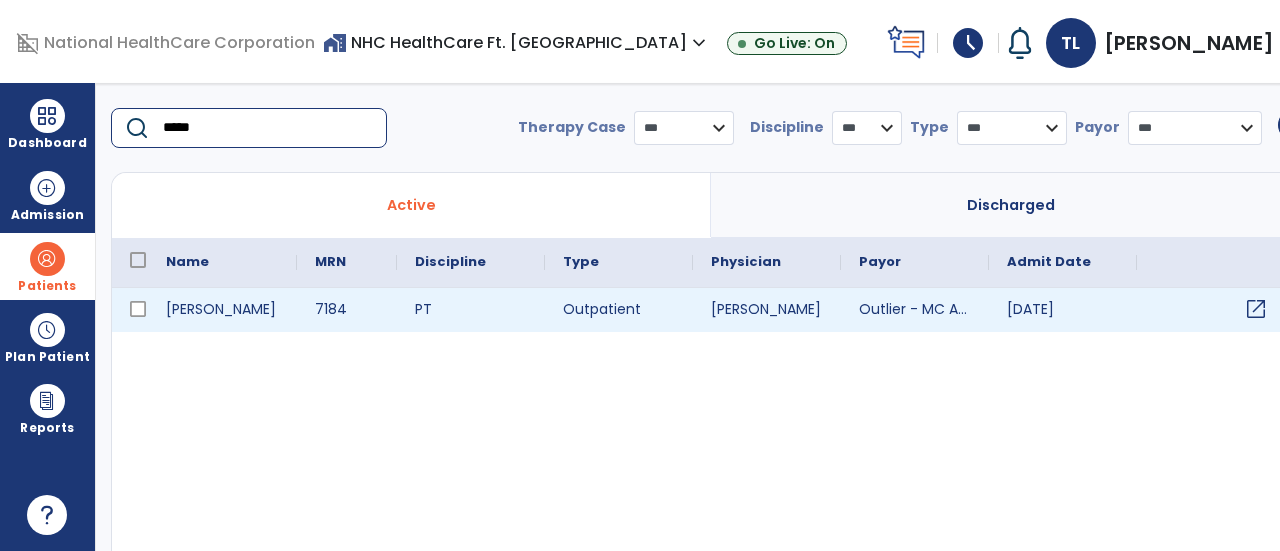 click on "open_in_new" at bounding box center (1256, 309) 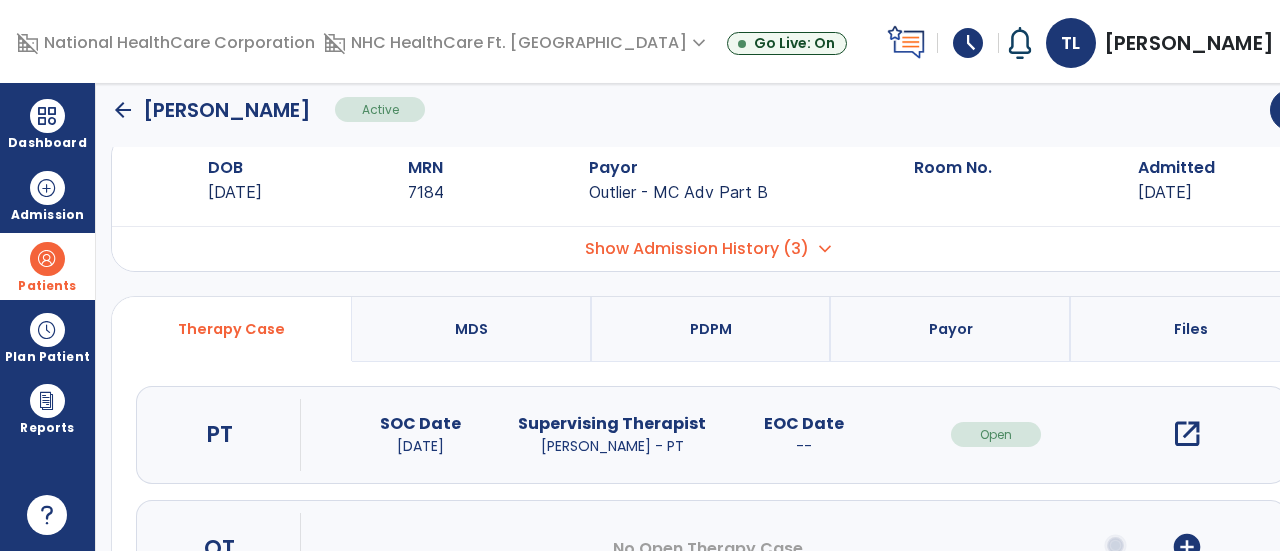 click on "open_in_new" at bounding box center (1187, 434) 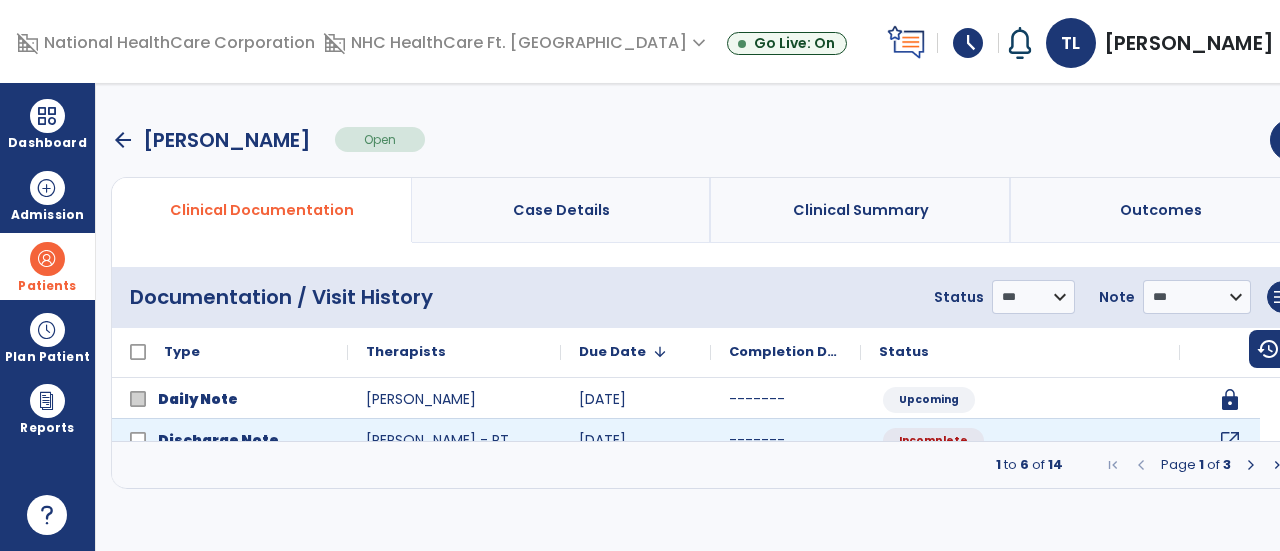 scroll, scrollTop: 0, scrollLeft: 0, axis: both 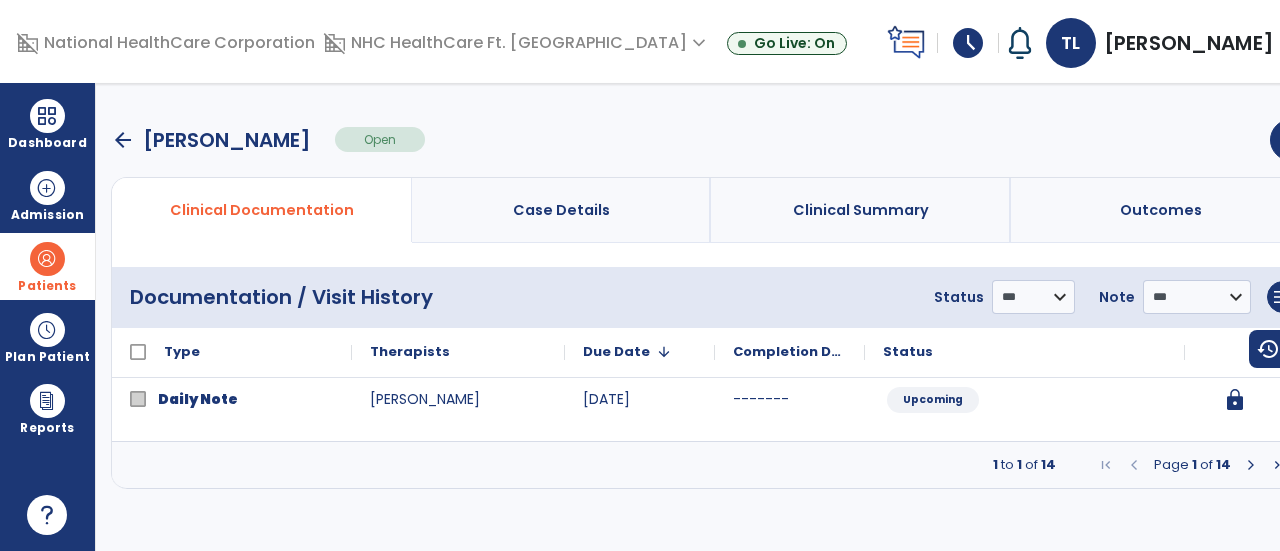 click at bounding box center (1251, 465) 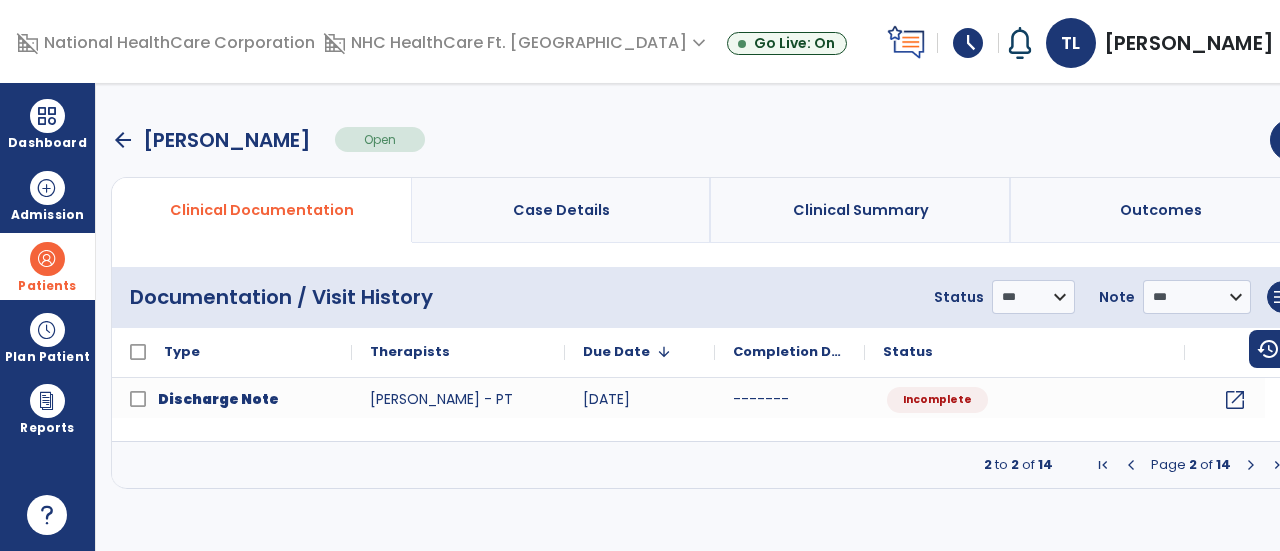 click at bounding box center (1251, 465) 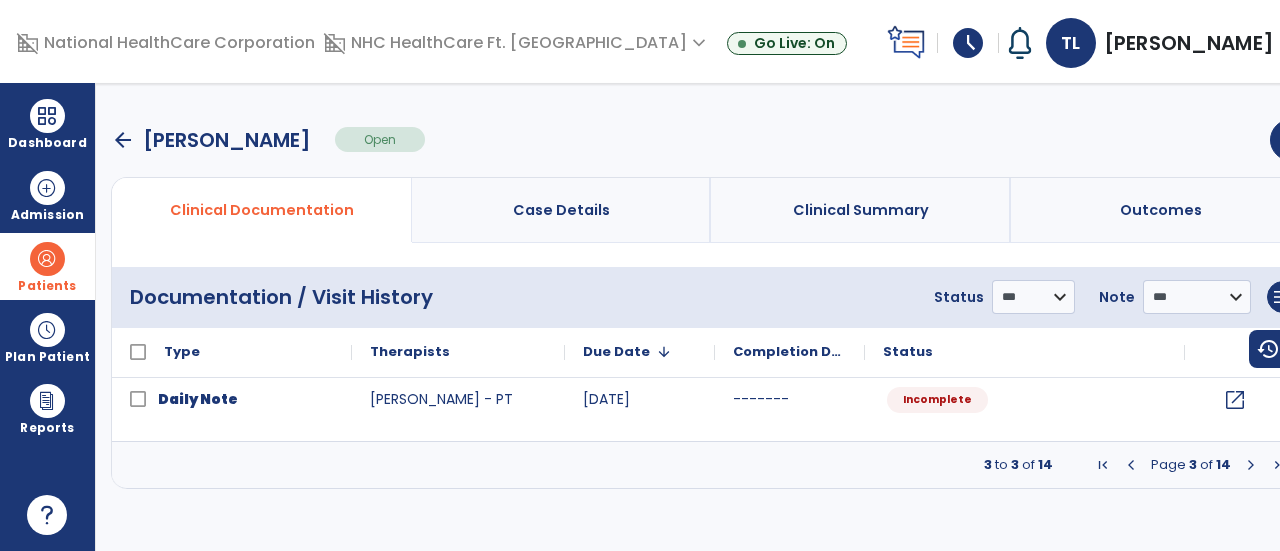click at bounding box center [1251, 465] 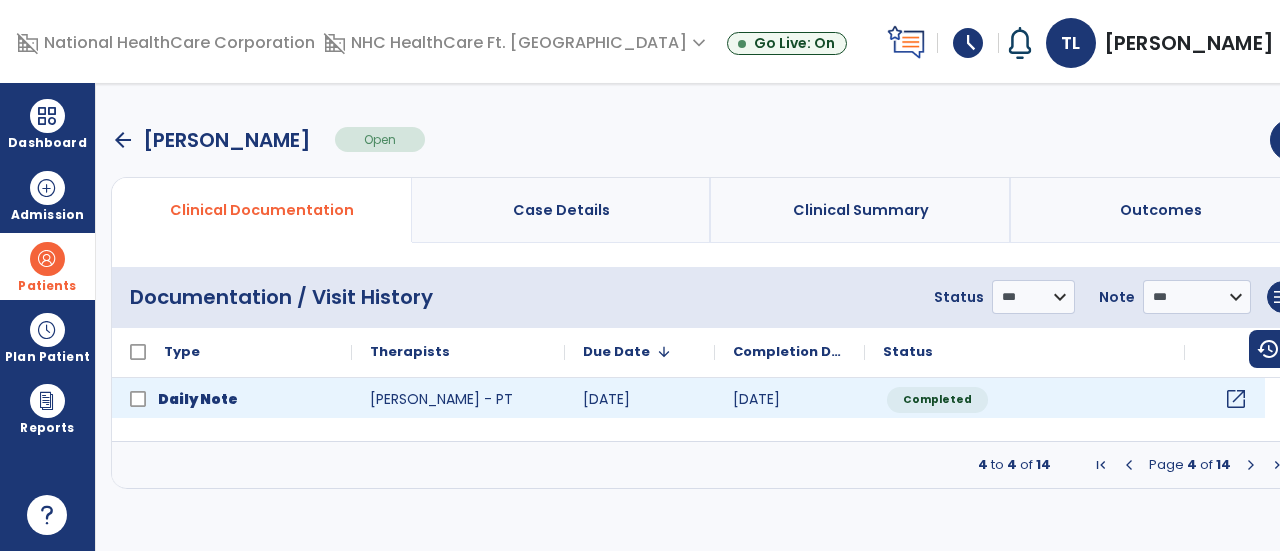 click on "open_in_new" 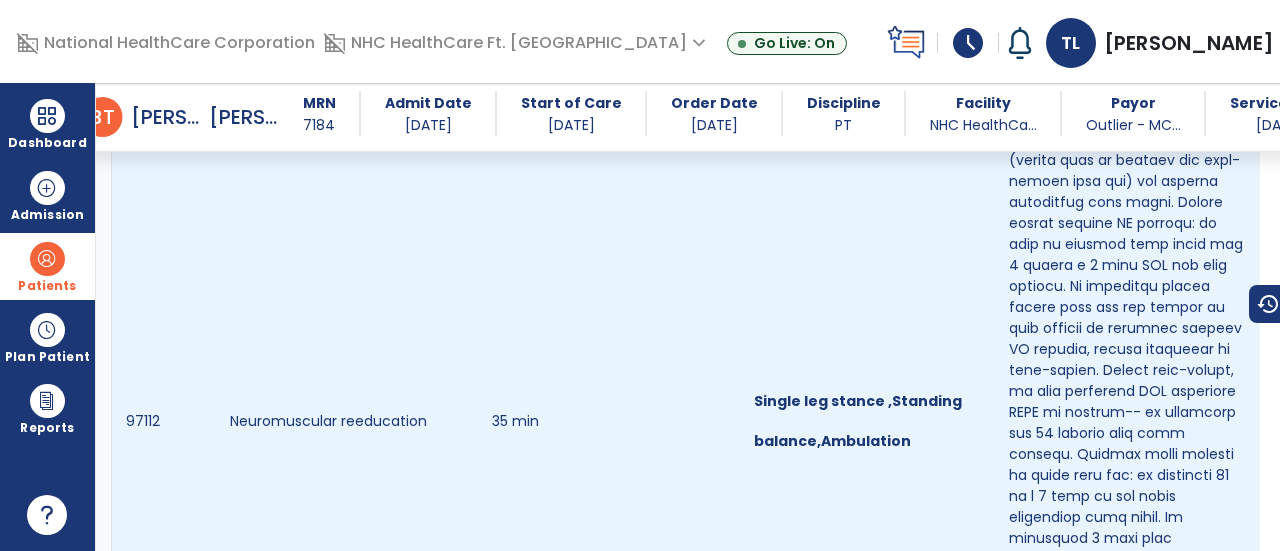 scroll, scrollTop: 1773, scrollLeft: 0, axis: vertical 